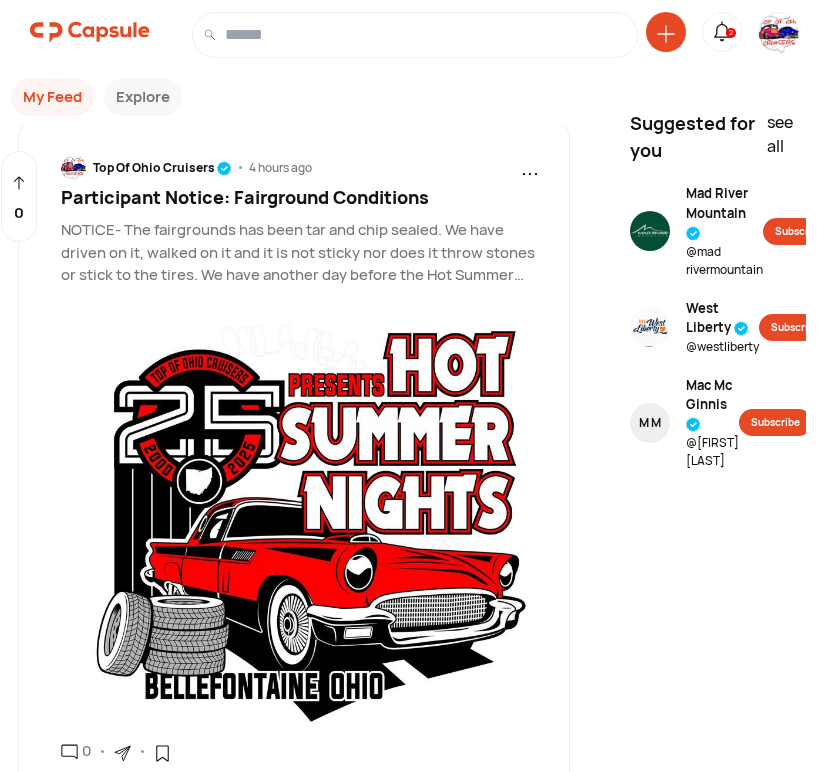scroll, scrollTop: 0, scrollLeft: 0, axis: both 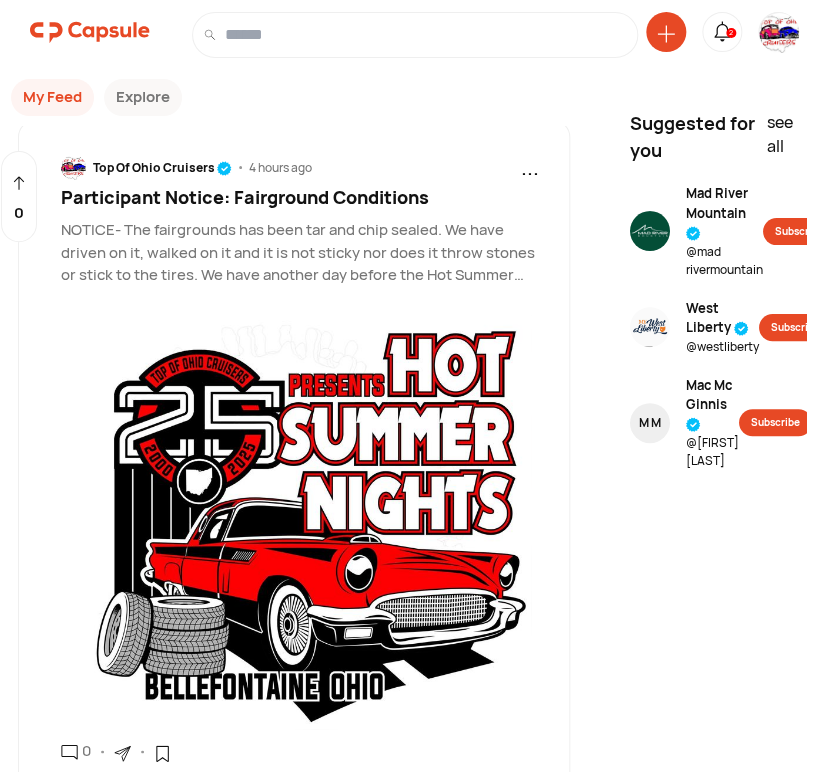 click at bounding box center [779, 33] 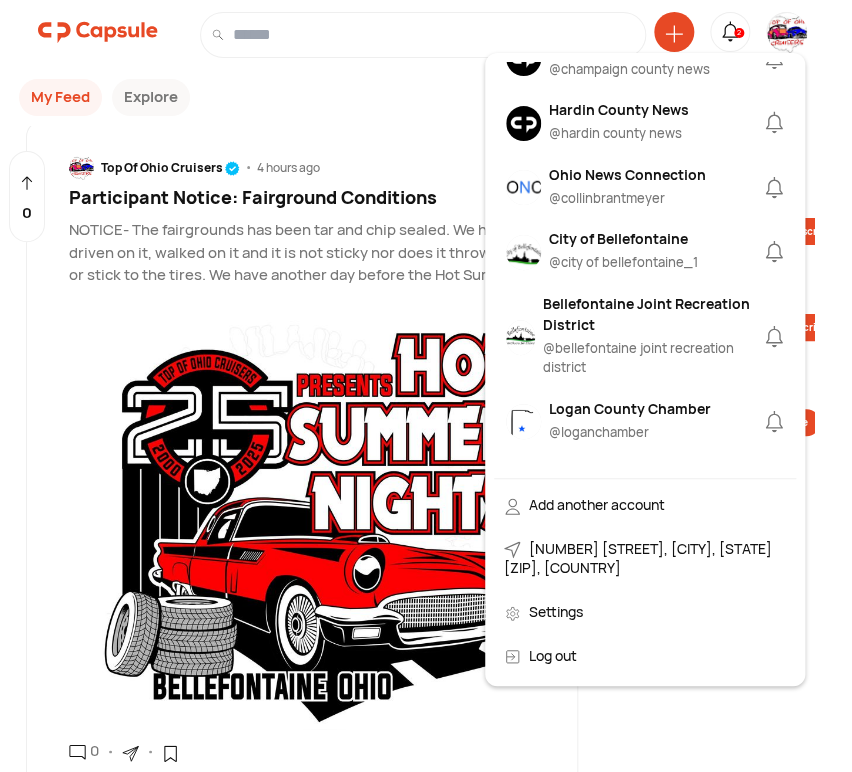 scroll, scrollTop: 0, scrollLeft: 0, axis: both 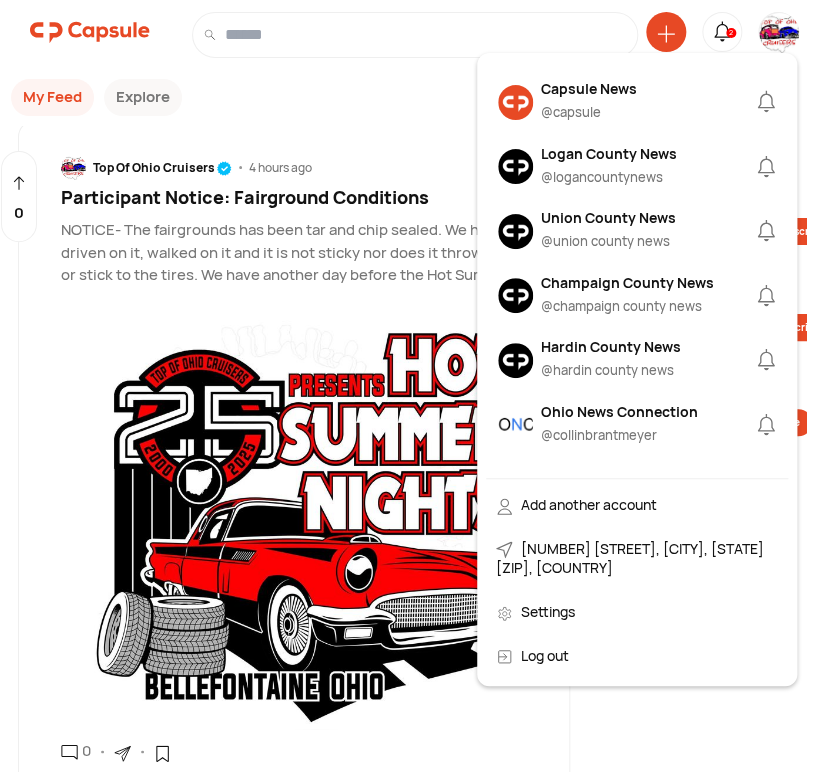 click on "Hardin County News" at bounding box center [611, 346] 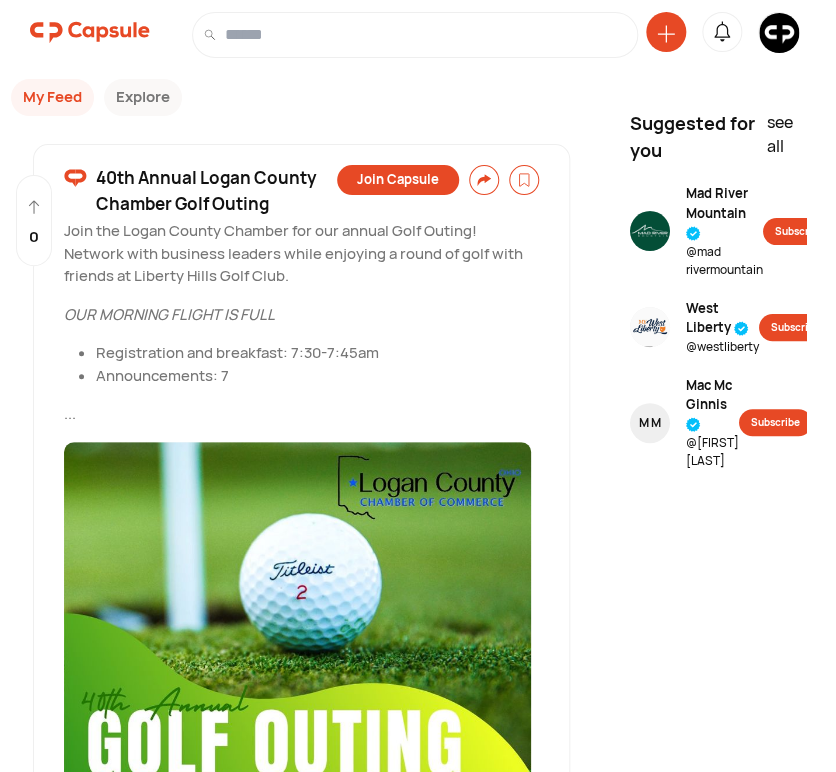 click 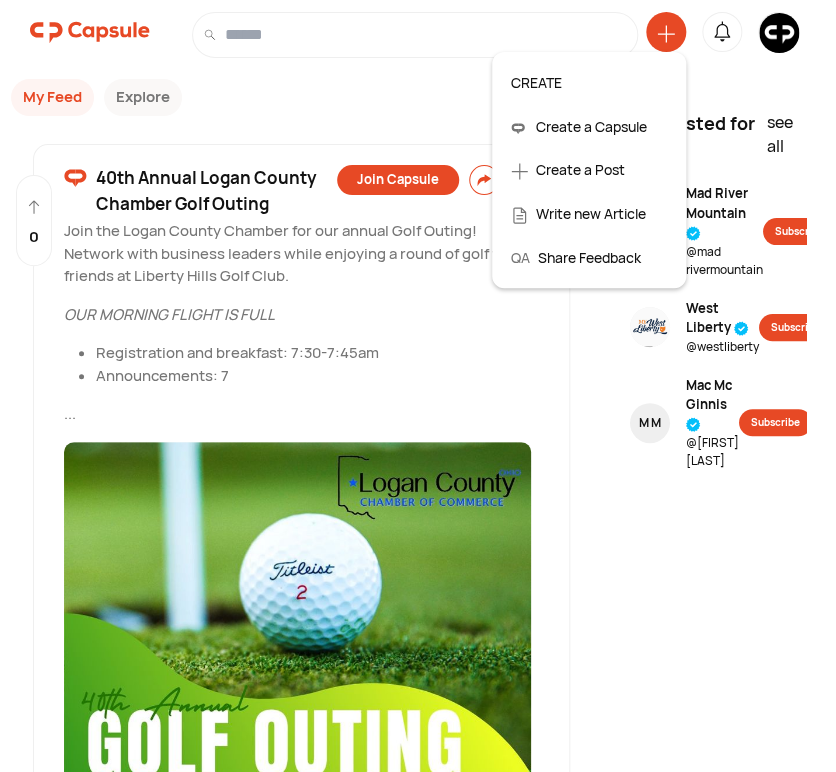 click on "Create a Post" at bounding box center (589, 170) 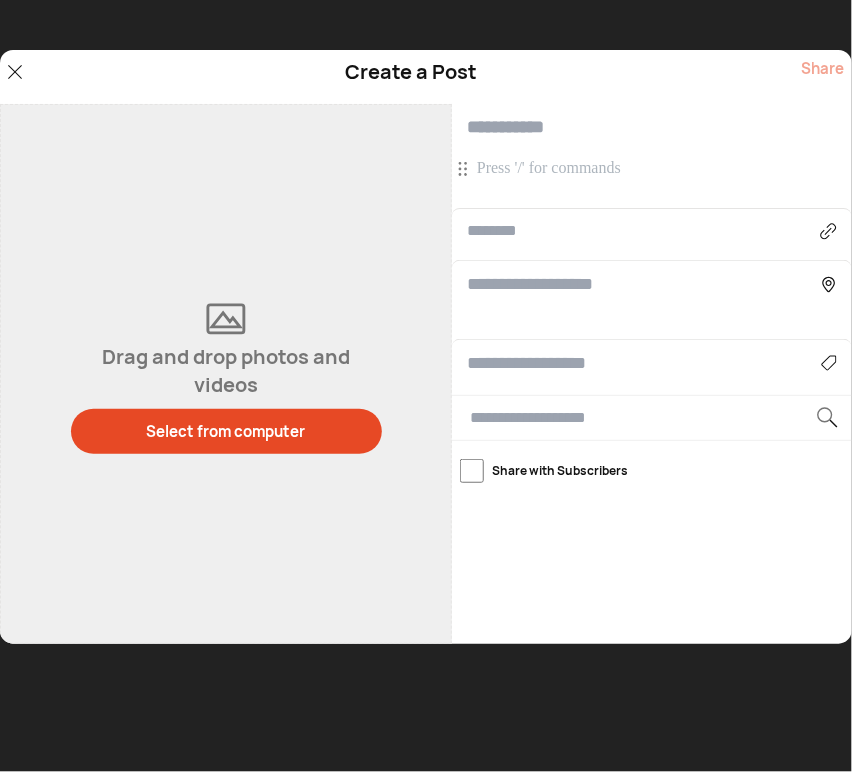 click at bounding box center [654, 169] 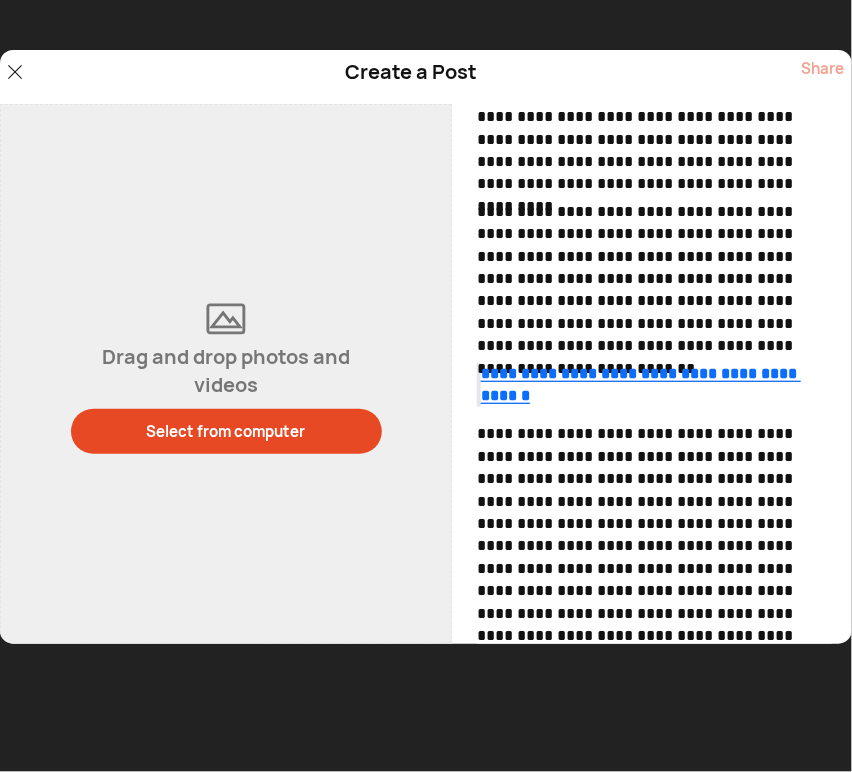 scroll, scrollTop: 0, scrollLeft: 0, axis: both 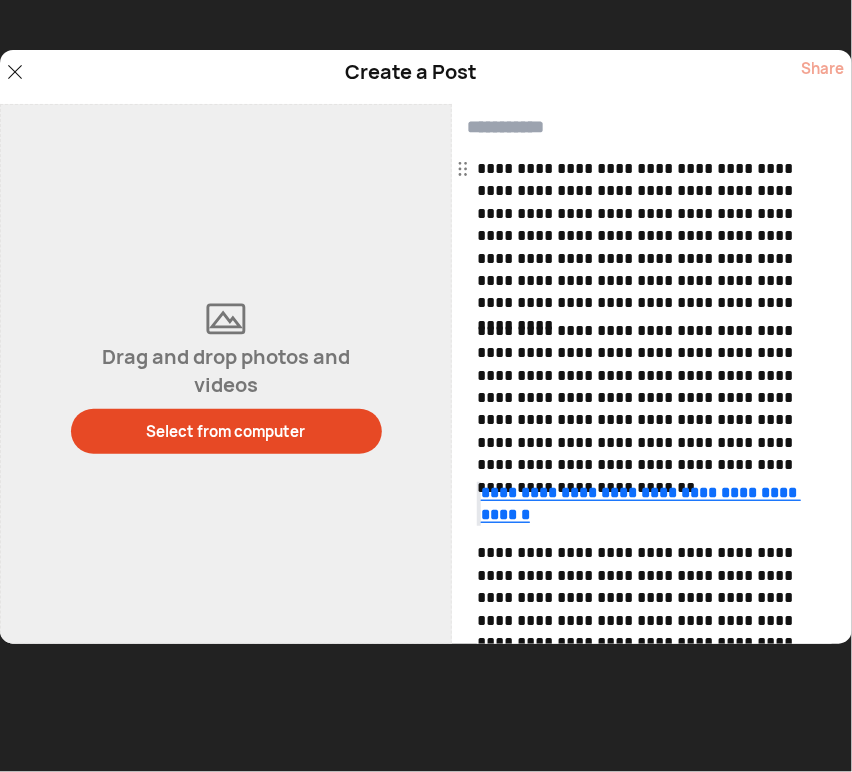 click at bounding box center (652, 127) 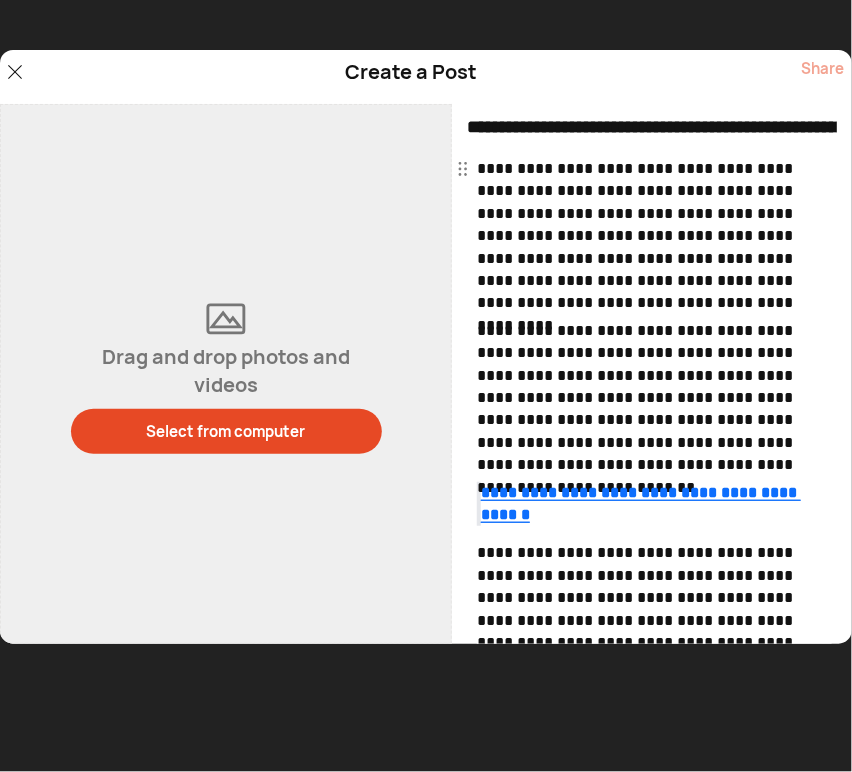 scroll, scrollTop: 0, scrollLeft: 393, axis: horizontal 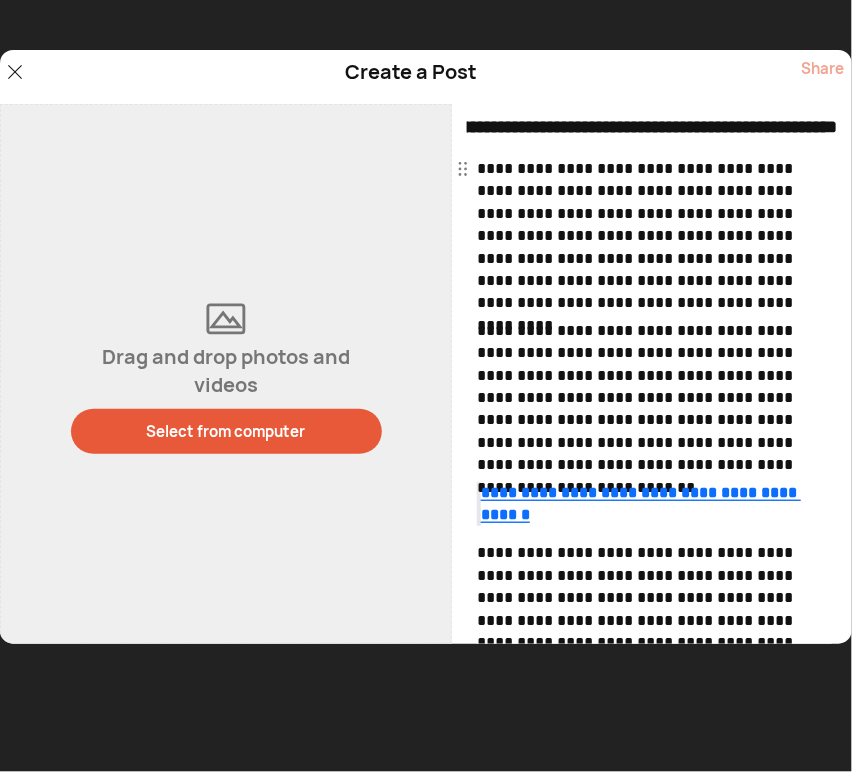 type on "**********" 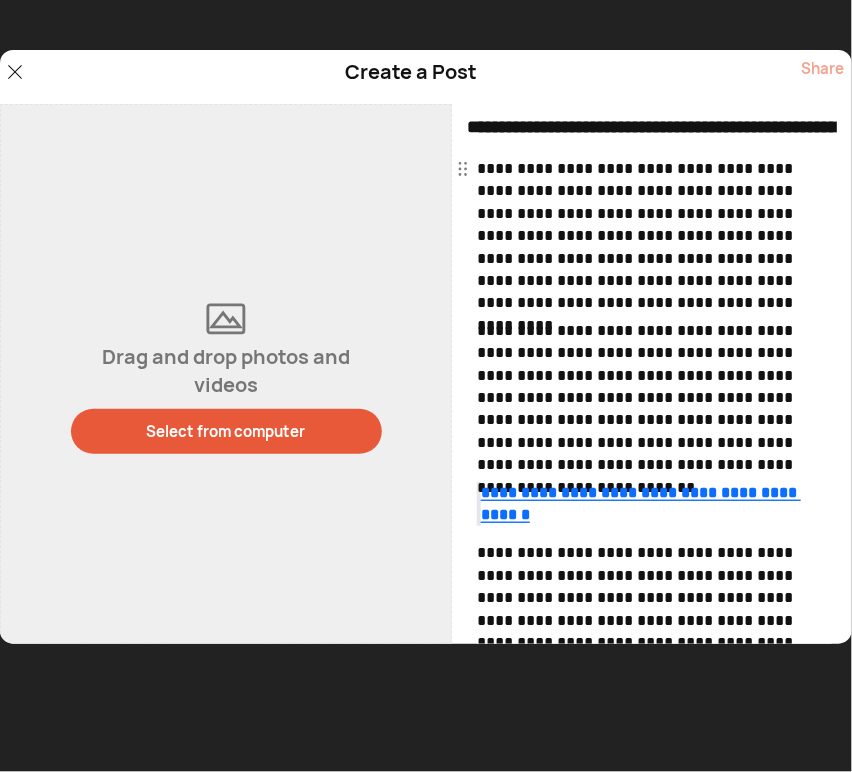 click on "Select from computer" at bounding box center (226, 431) 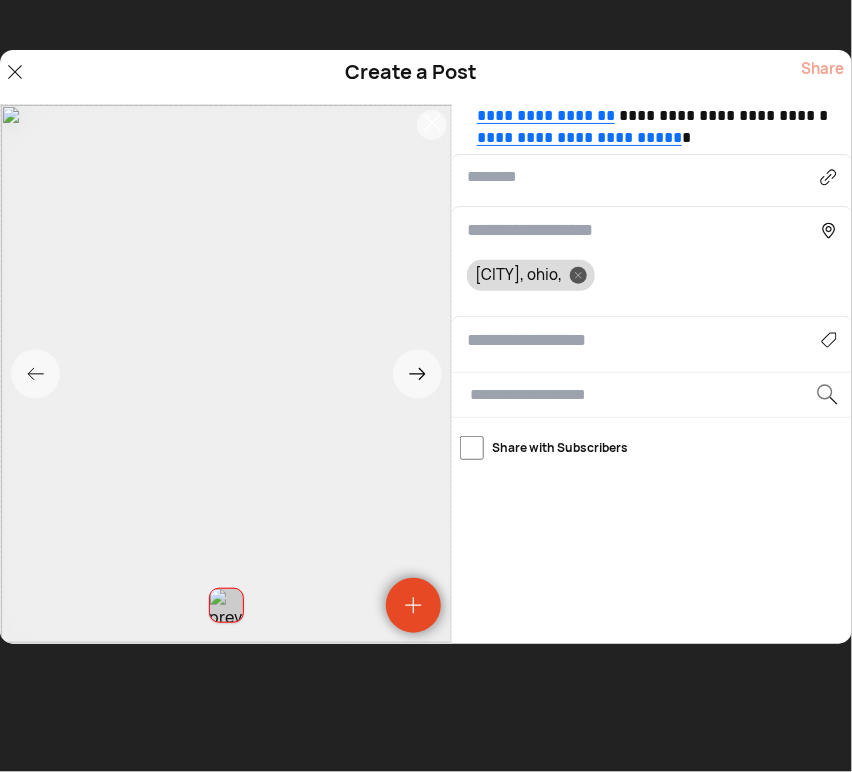 scroll, scrollTop: 995, scrollLeft: 0, axis: vertical 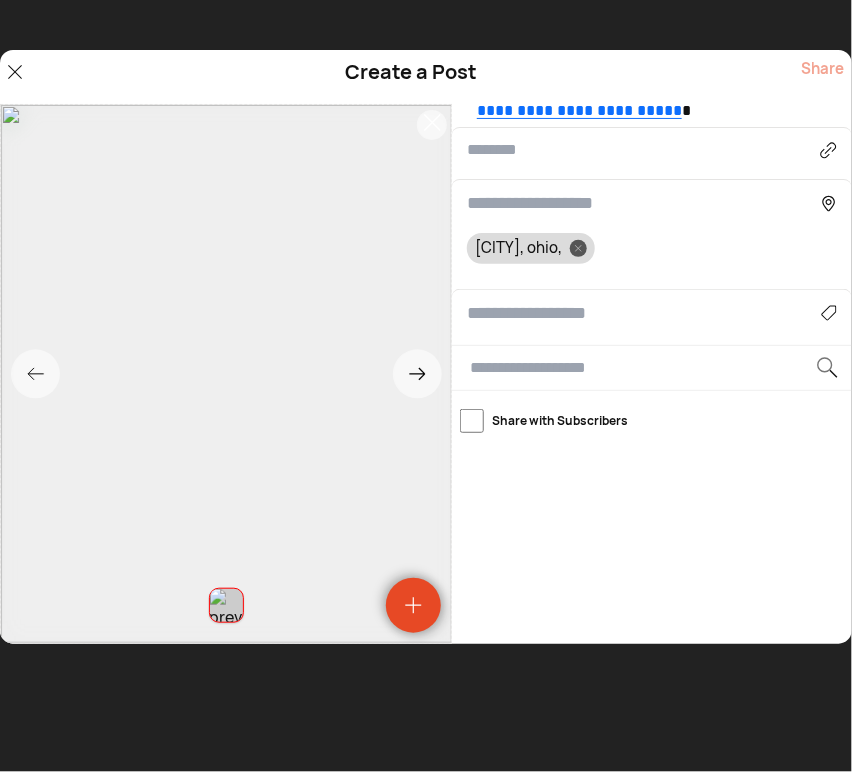 click on "Agriculture Art, Music & Events Business & Finance Cars & Motorcycles  Community & Development Crime and Safety Family & Friends Food, Drink & Shopping Gaming Health & Wellness News & Politics Non-profit & Volunteers  Obituaries Pets Real Estate School & Education Sports TV, Pop Culture & Fashion Technology & Science Travel Weather" at bounding box center (652, 313) 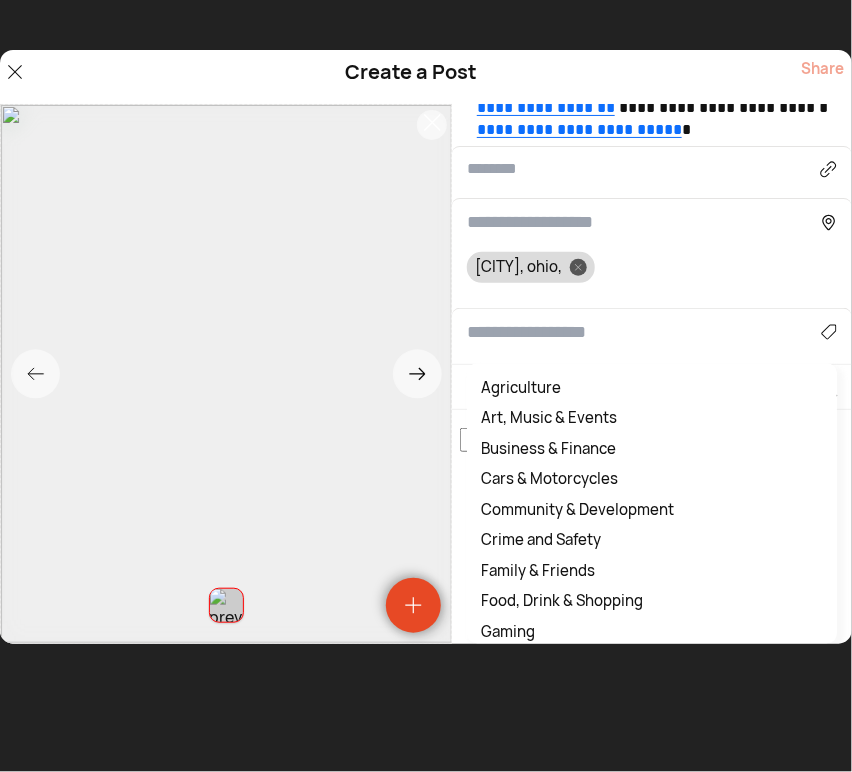 scroll, scrollTop: 975, scrollLeft: 0, axis: vertical 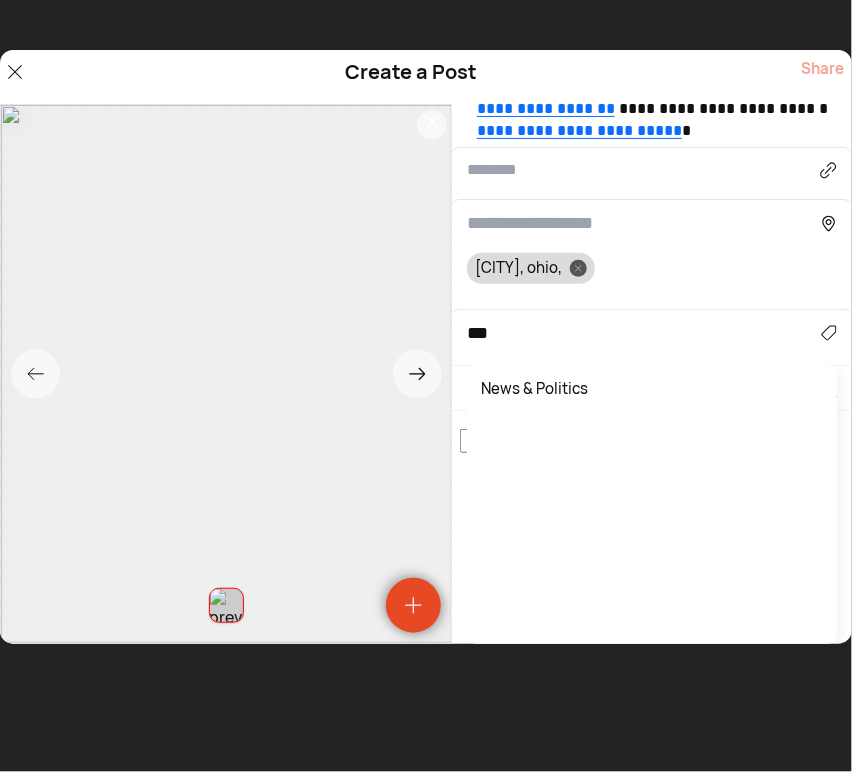 click on "News & Politics" at bounding box center (652, 390) 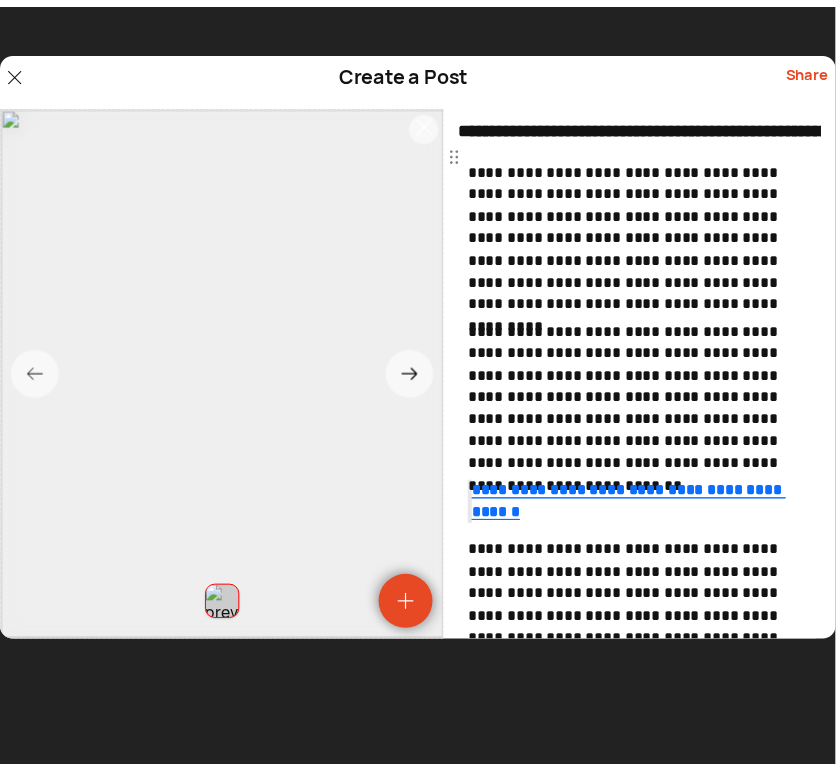 scroll, scrollTop: 184, scrollLeft: 0, axis: vertical 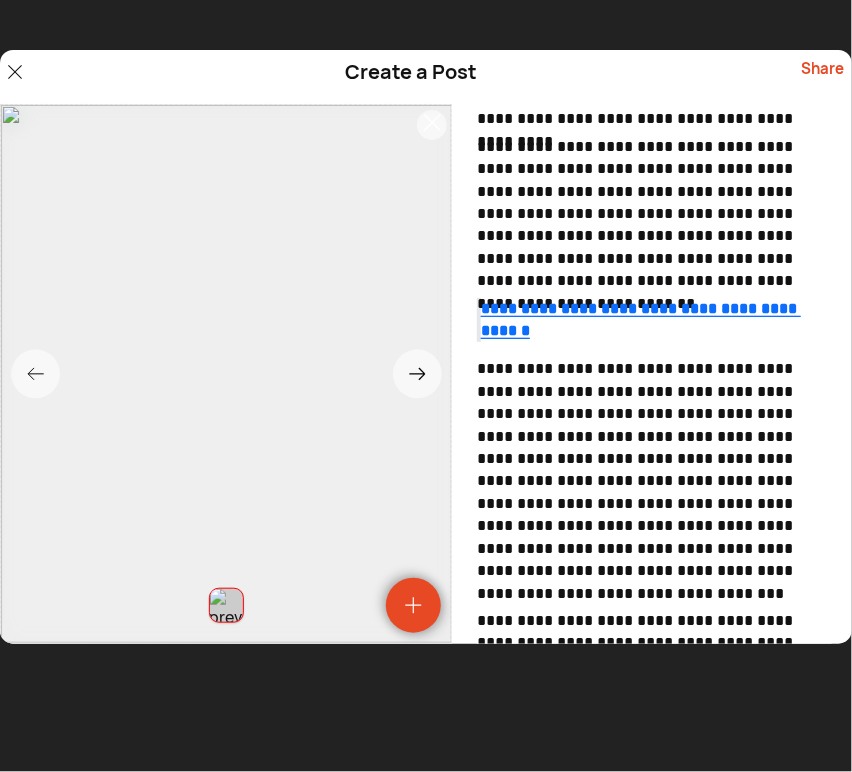 click on "Share" at bounding box center [822, 77] 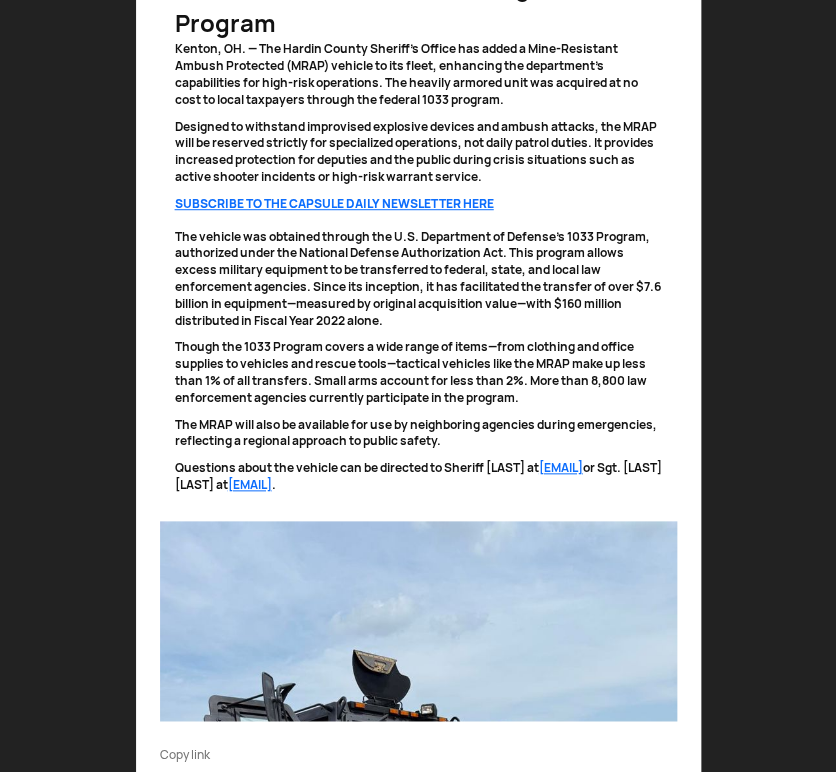 scroll, scrollTop: 309, scrollLeft: 0, axis: vertical 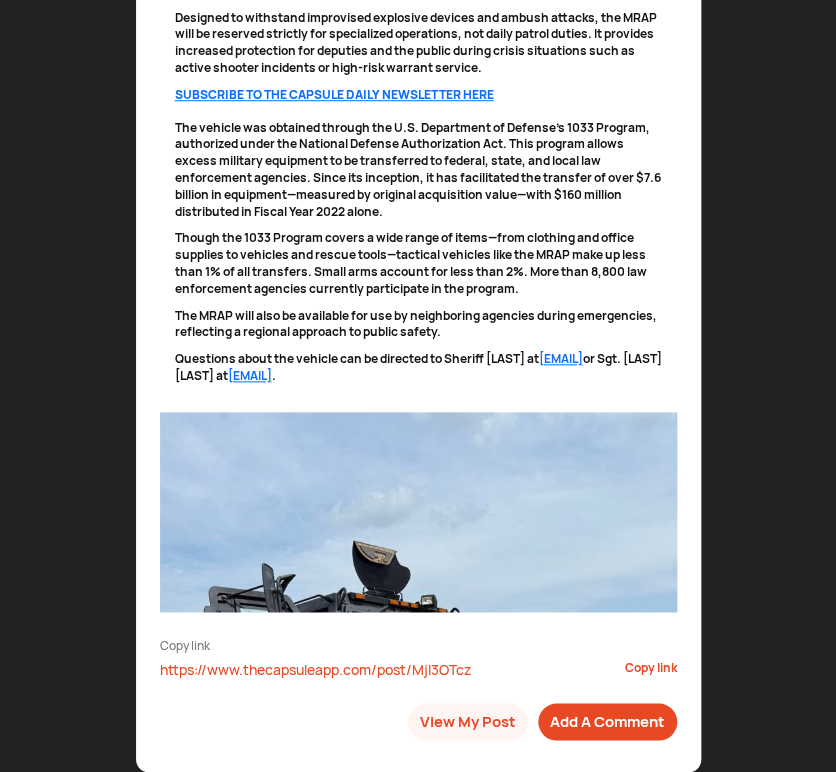 click on "Copy link" at bounding box center (651, 668) 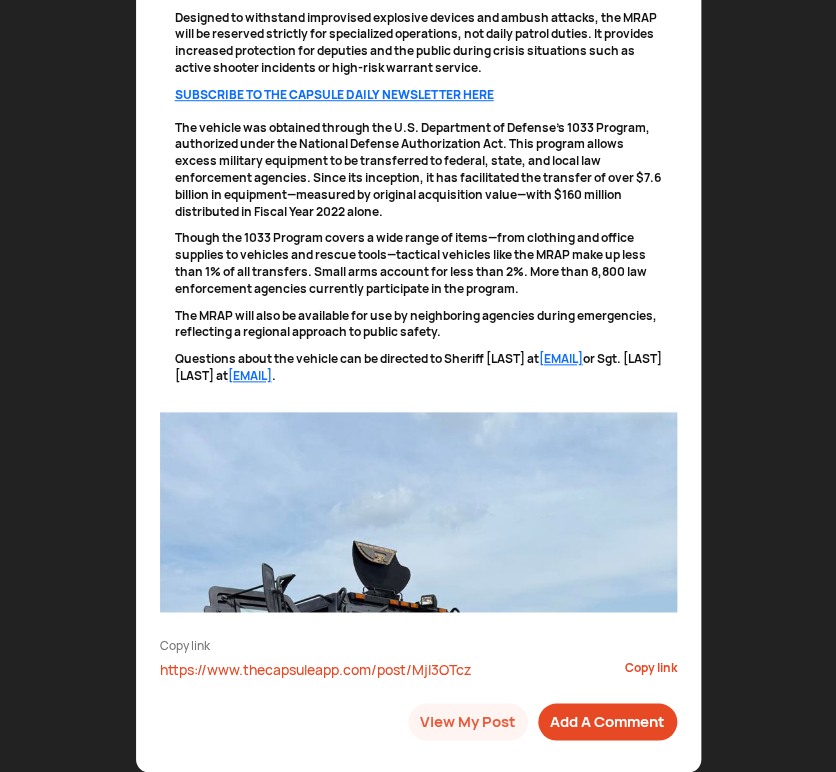 click on "View My Post" at bounding box center (468, 721) 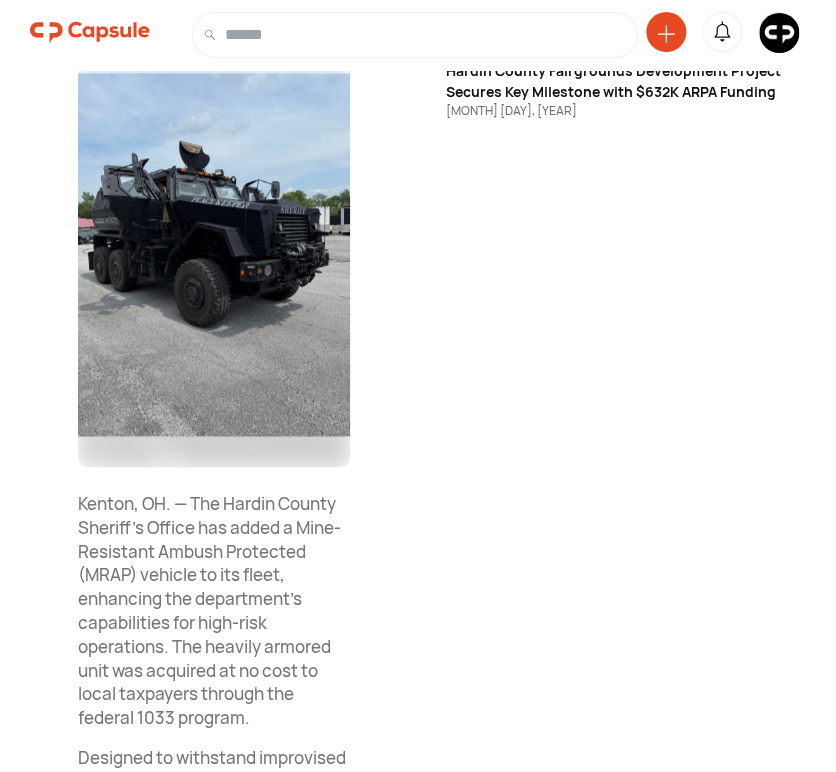 scroll, scrollTop: 555, scrollLeft: 0, axis: vertical 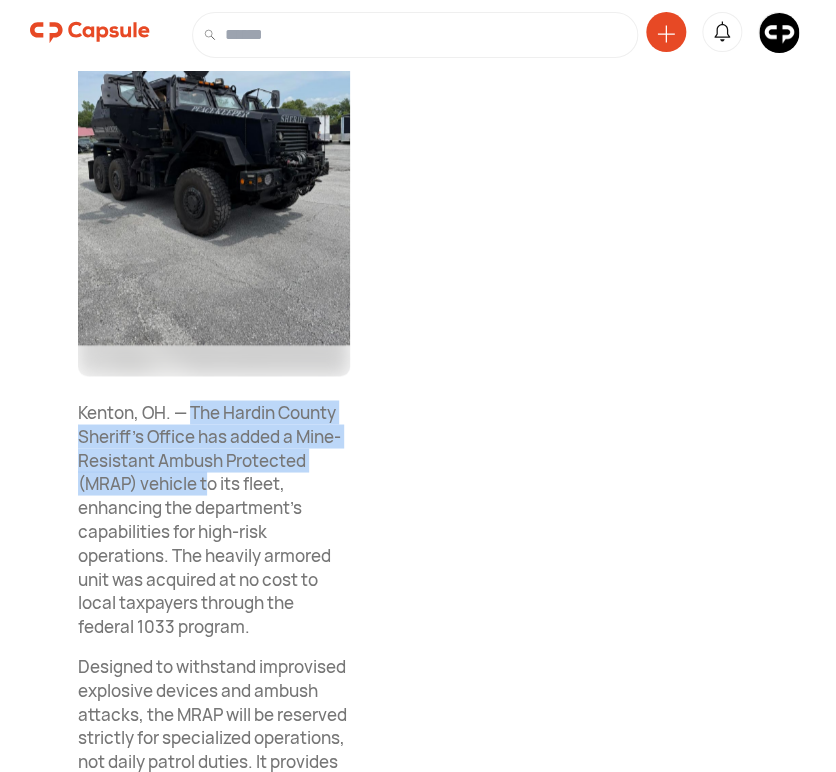 drag, startPoint x: 190, startPoint y: 408, endPoint x: 205, endPoint y: 481, distance: 74.52516 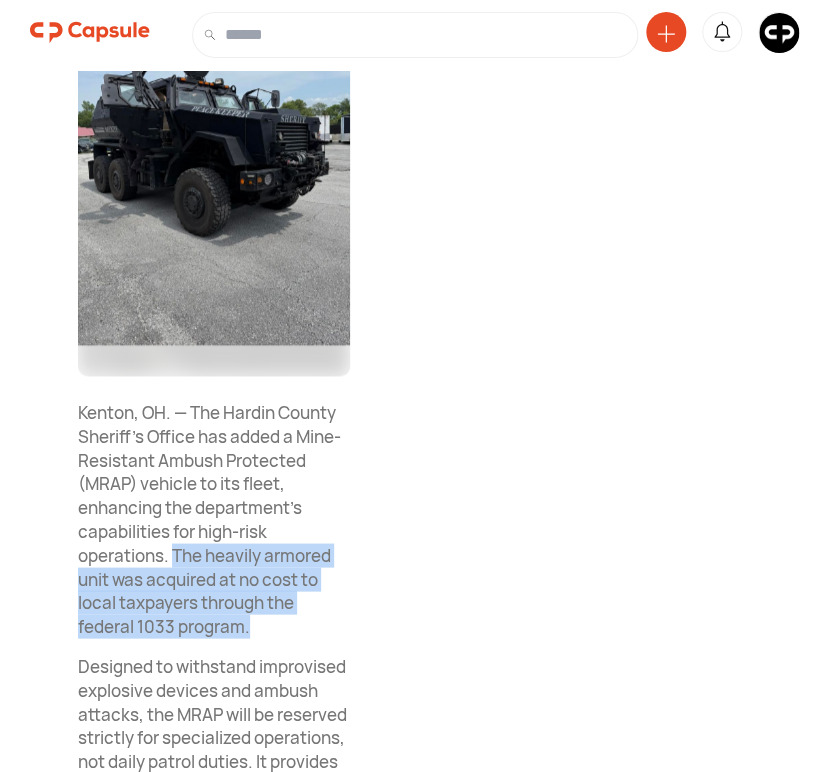drag, startPoint x: 172, startPoint y: 548, endPoint x: 271, endPoint y: 615, distance: 119.54079 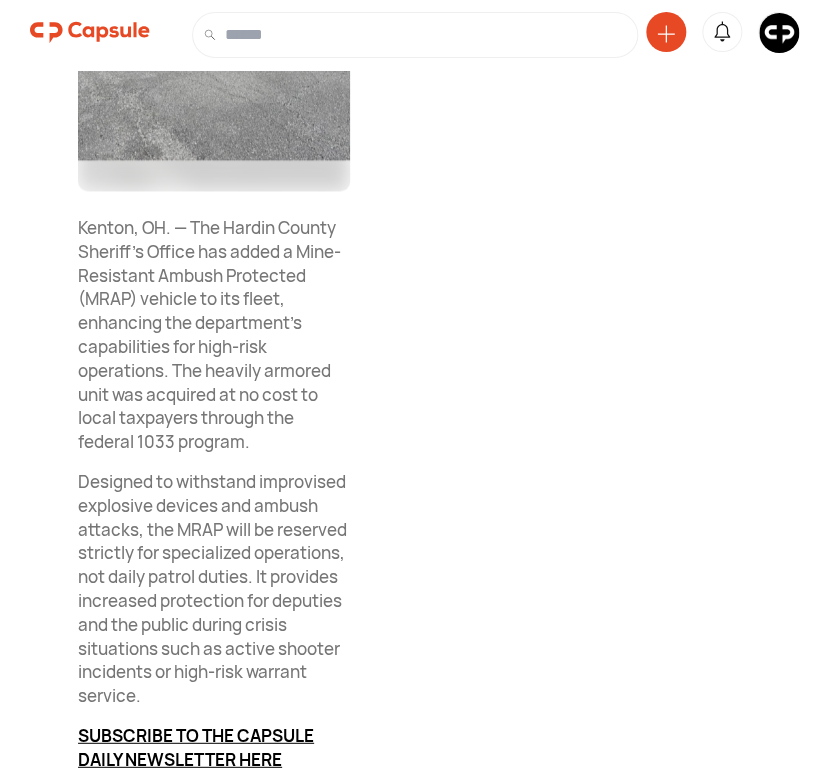 click on "Designed to withstand improvised explosive devices and ambush attacks, the MRAP will be reserved strictly for specialized operations, not daily patrol duties. It provides increased protection for deputies and the public during crisis situations such as active shooter incidents or high-risk warrant service." at bounding box center [214, 588] 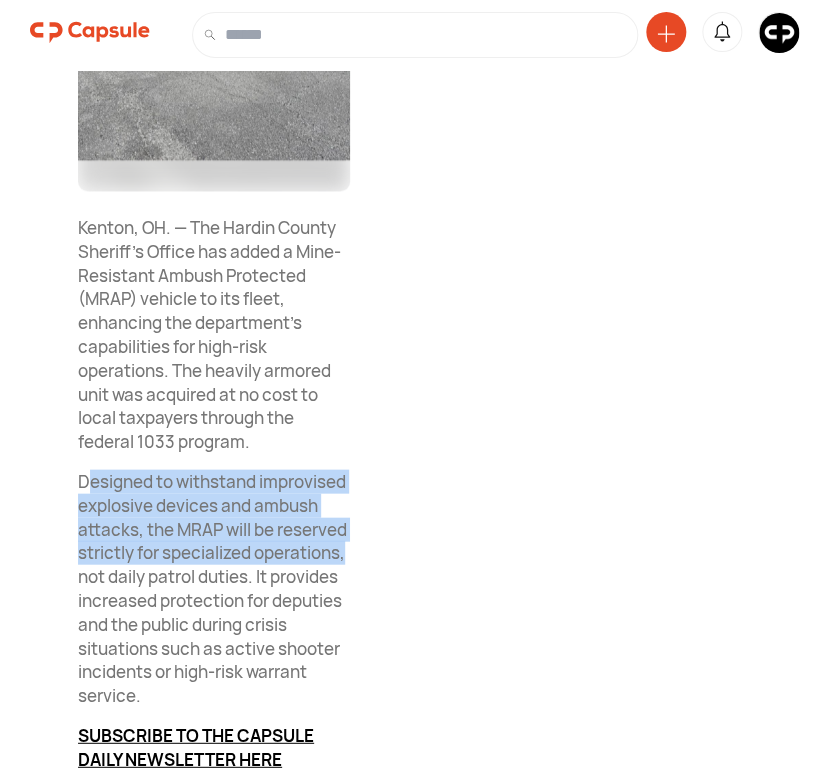 drag, startPoint x: 86, startPoint y: 480, endPoint x: 341, endPoint y: 558, distance: 266.66272 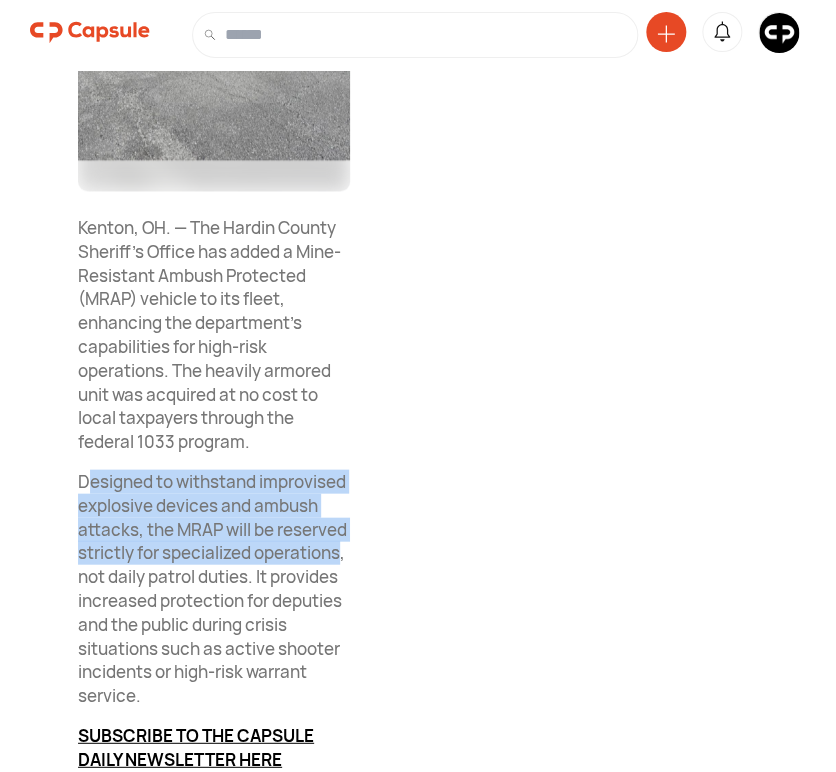 click on "Designed to withstand improvised explosive devices and ambush attacks, the MRAP will be reserved strictly for specialized operations, not daily patrol duties. It provides increased protection for deputies and the public during crisis situations such as active shooter incidents or high-risk warrant service." at bounding box center [214, 588] 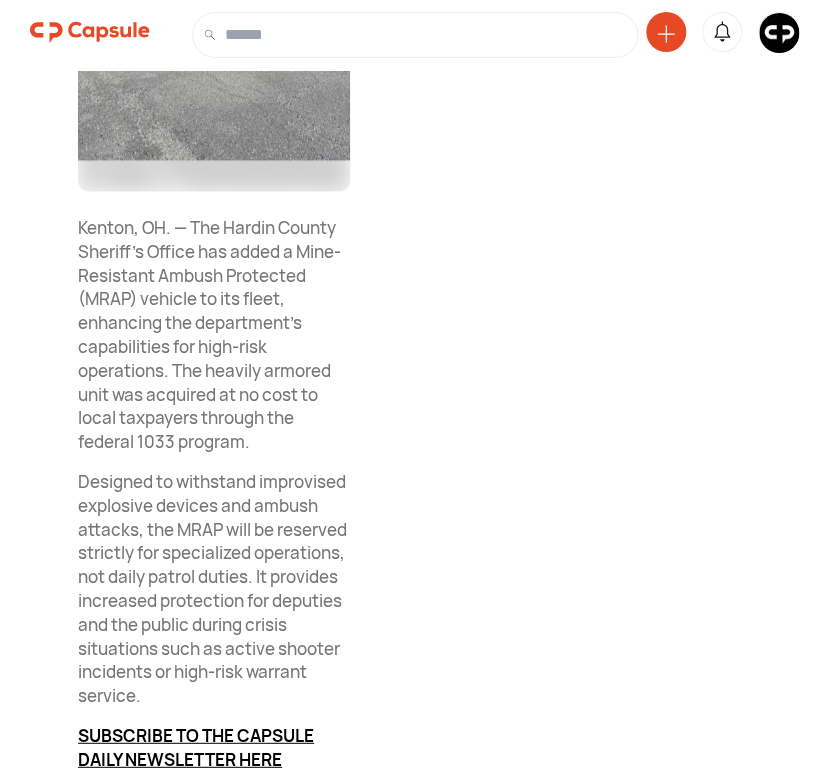 click on "Designed to withstand improvised explosive devices and ambush attacks, the MRAP will be reserved strictly for specialized operations, not daily patrol duties. It provides increased protection for deputies and the public during crisis situations such as active shooter incidents or high-risk warrant service." at bounding box center [214, 588] 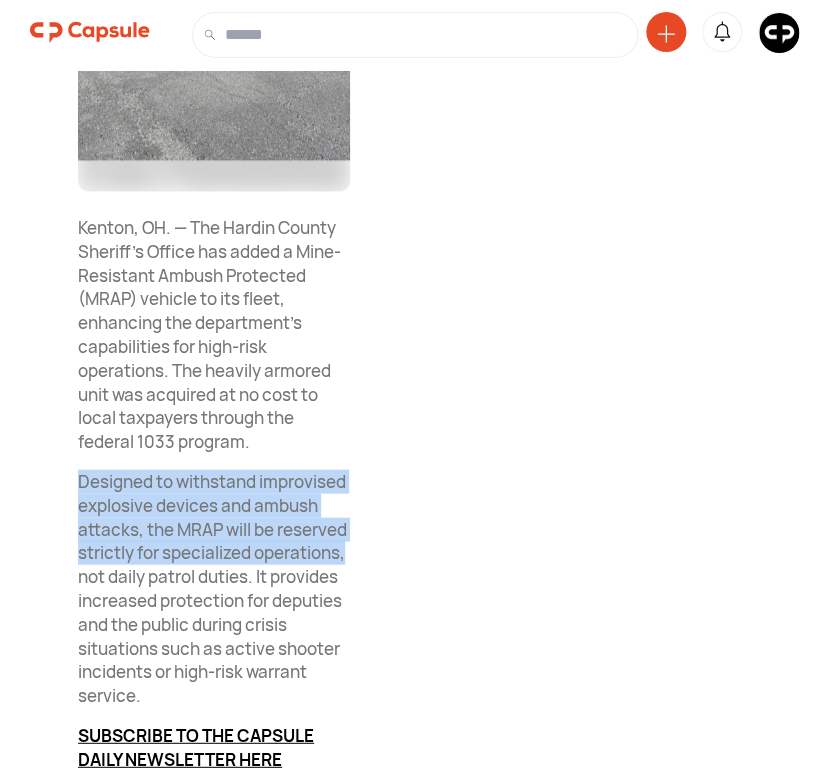 drag, startPoint x: 82, startPoint y: 477, endPoint x: 358, endPoint y: 550, distance: 285.4908 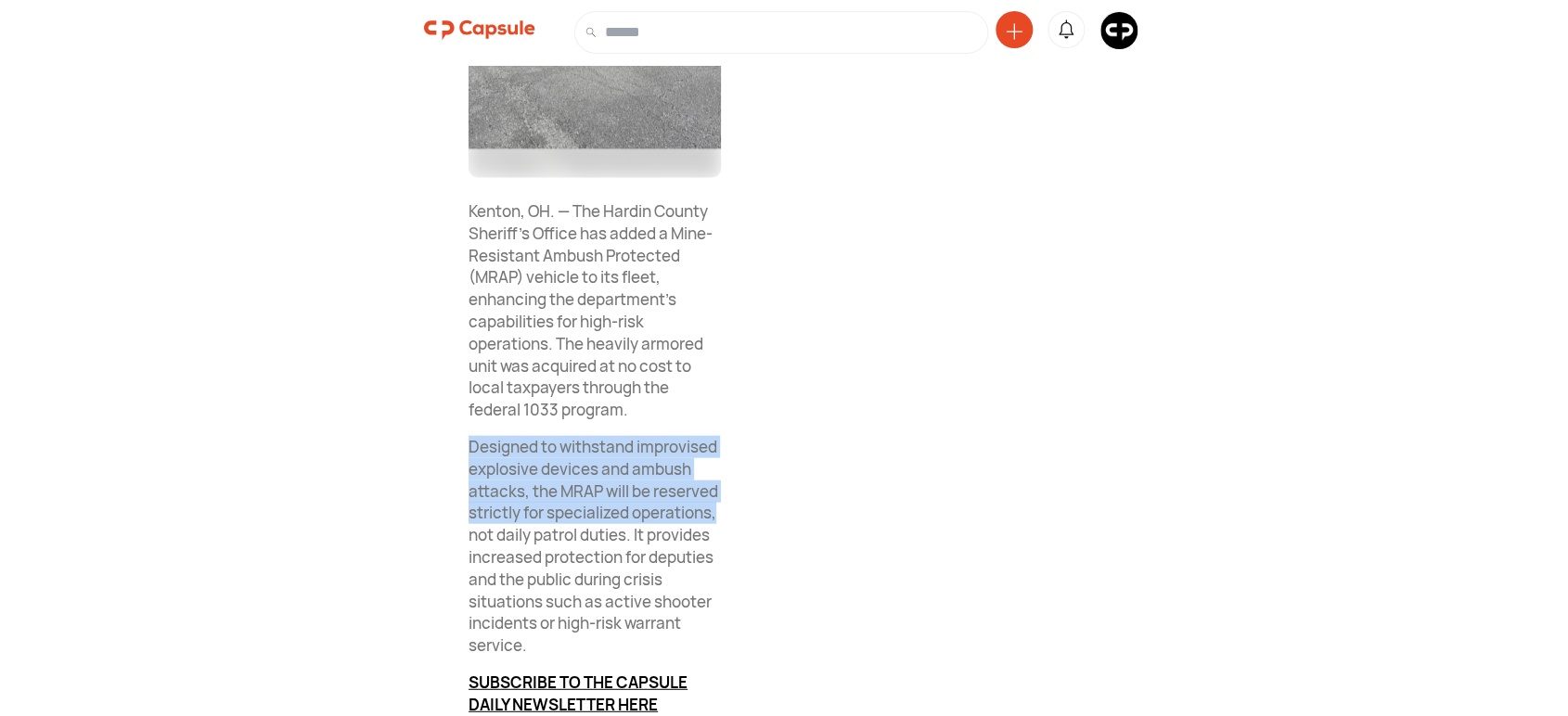 scroll, scrollTop: 553, scrollLeft: 0, axis: vertical 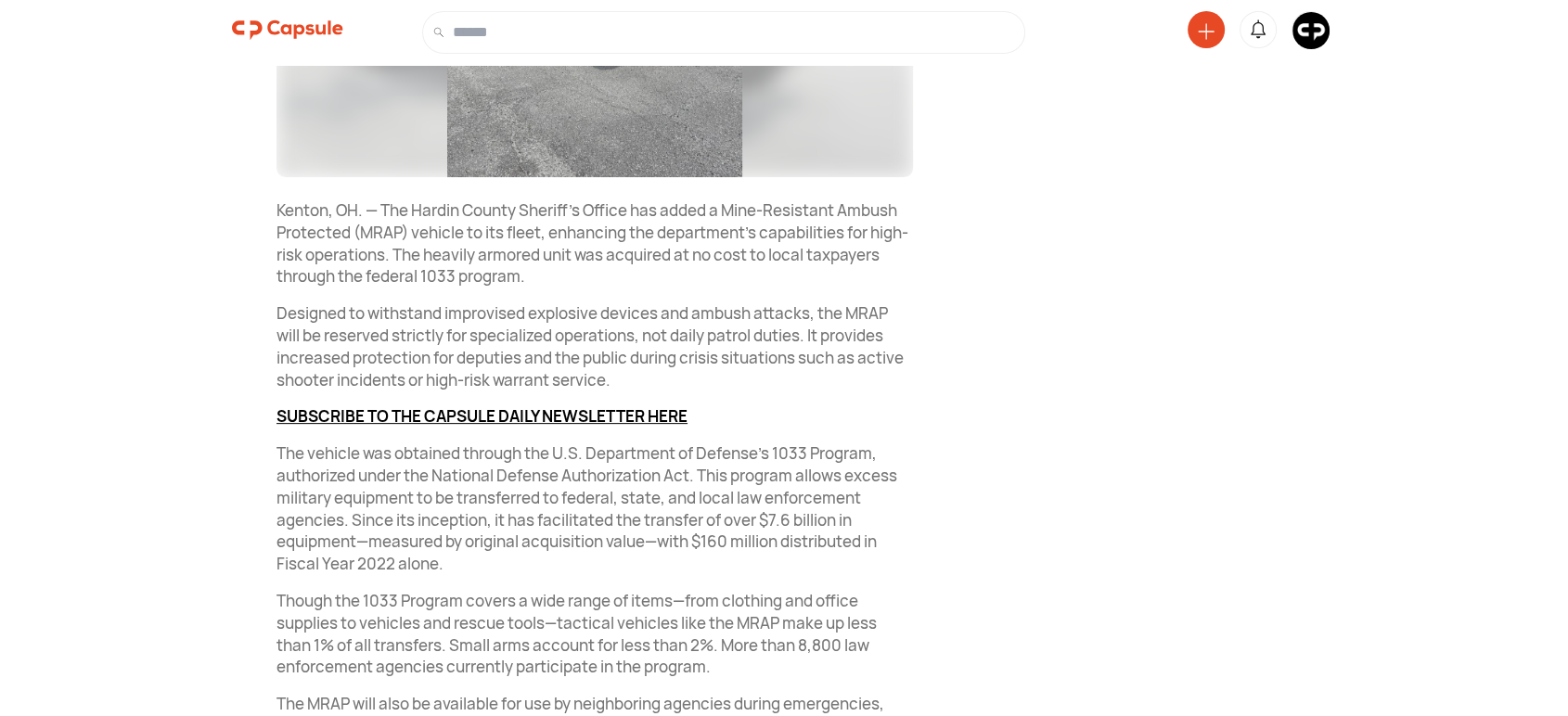 click at bounding box center [784, 32] 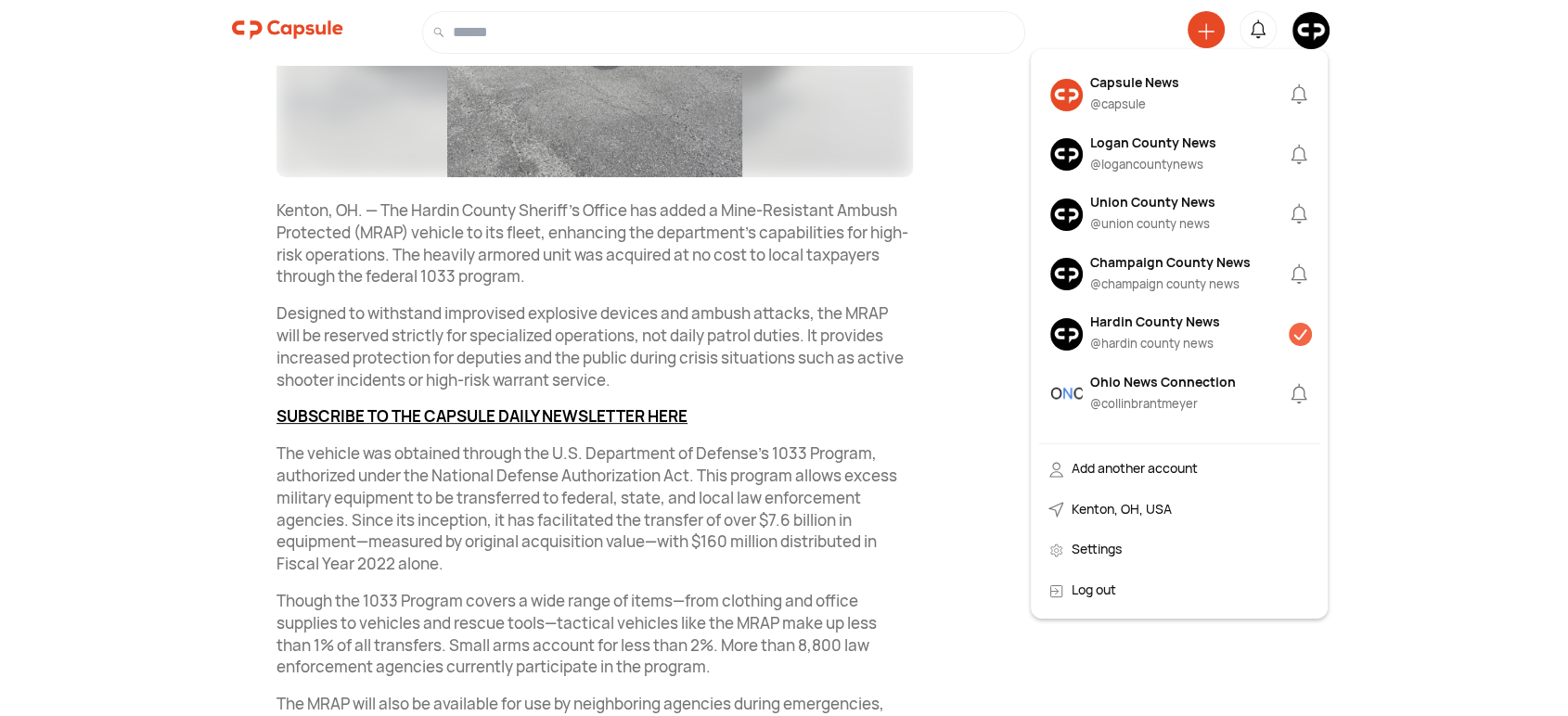 click on "Logan County News" at bounding box center (1153, 142) 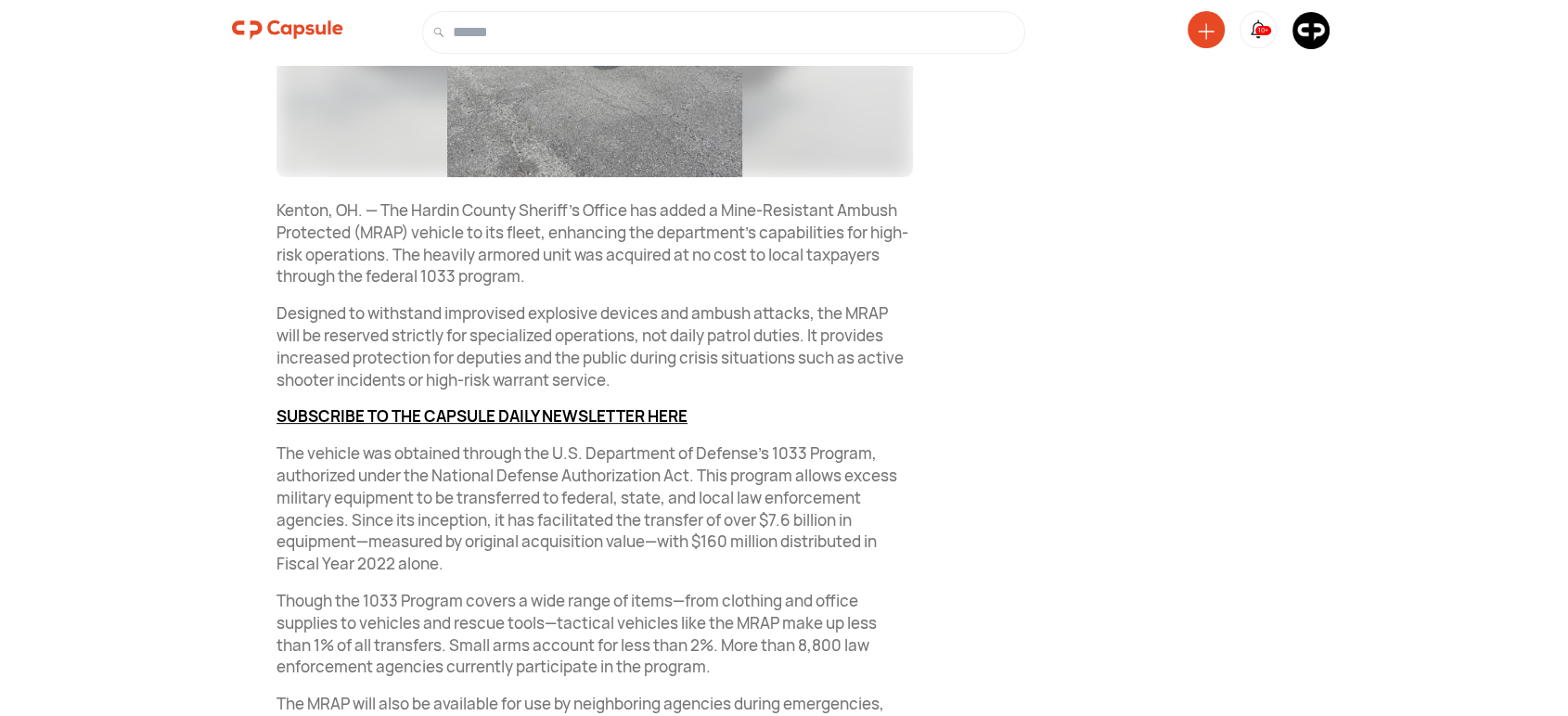 click at bounding box center (1311, 31) 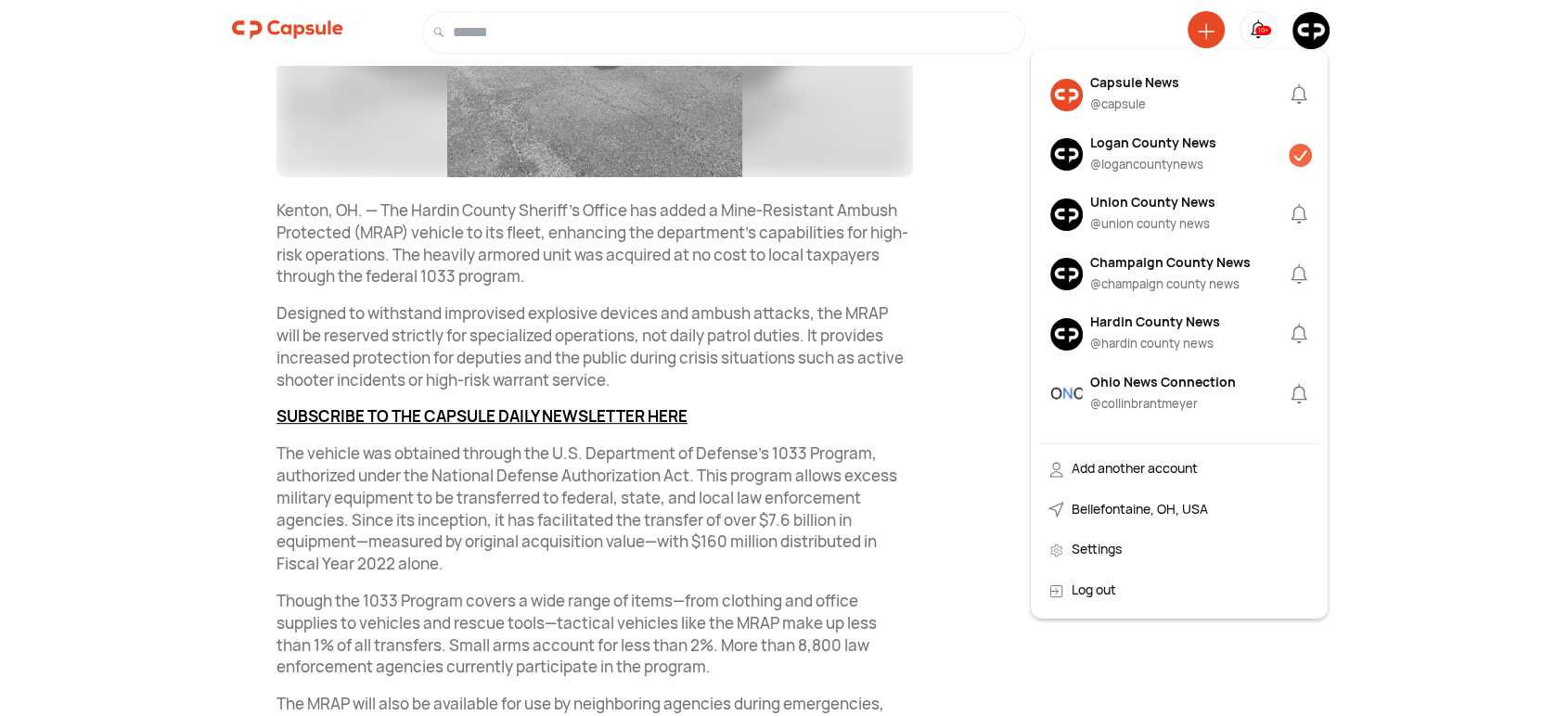 click on "Logan County News" at bounding box center [1153, 142] 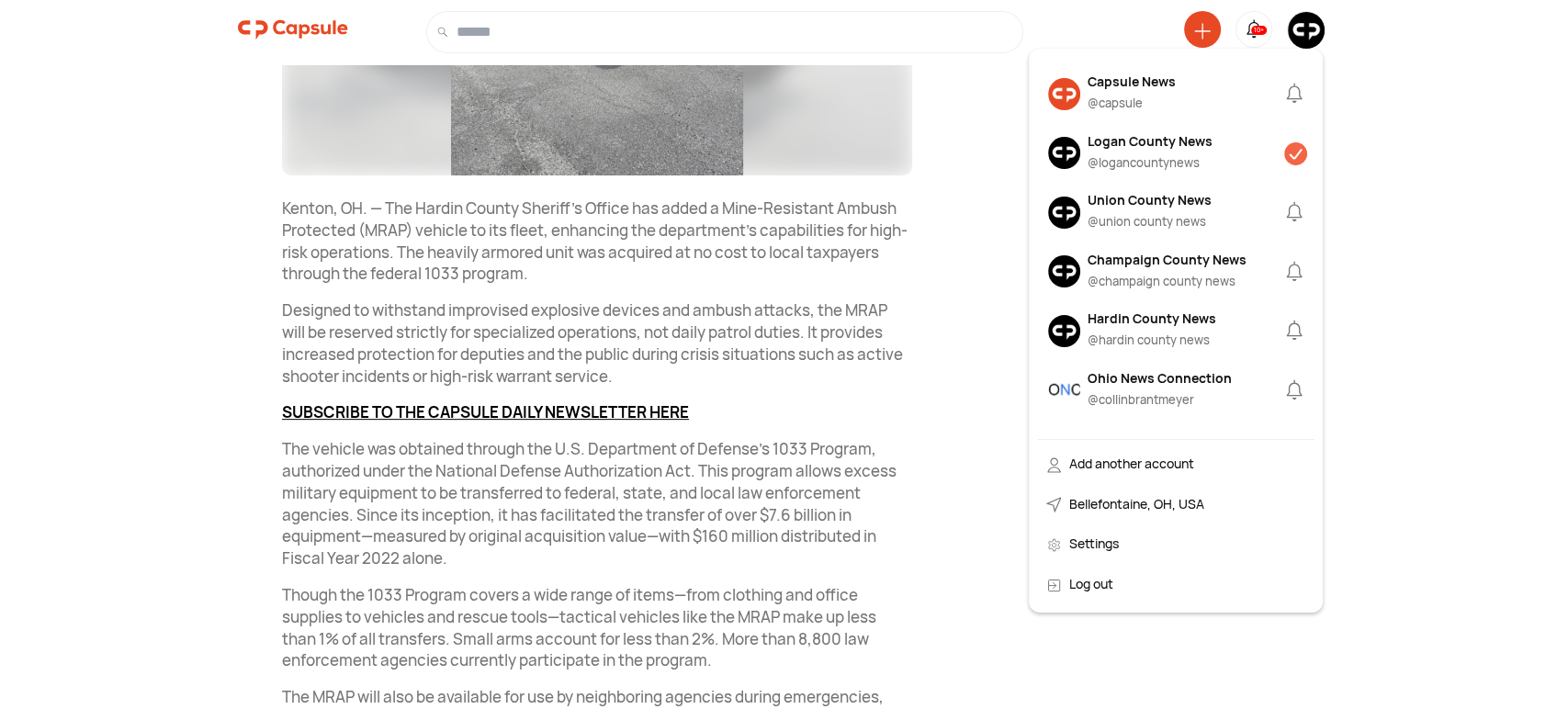 scroll, scrollTop: 0, scrollLeft: 0, axis: both 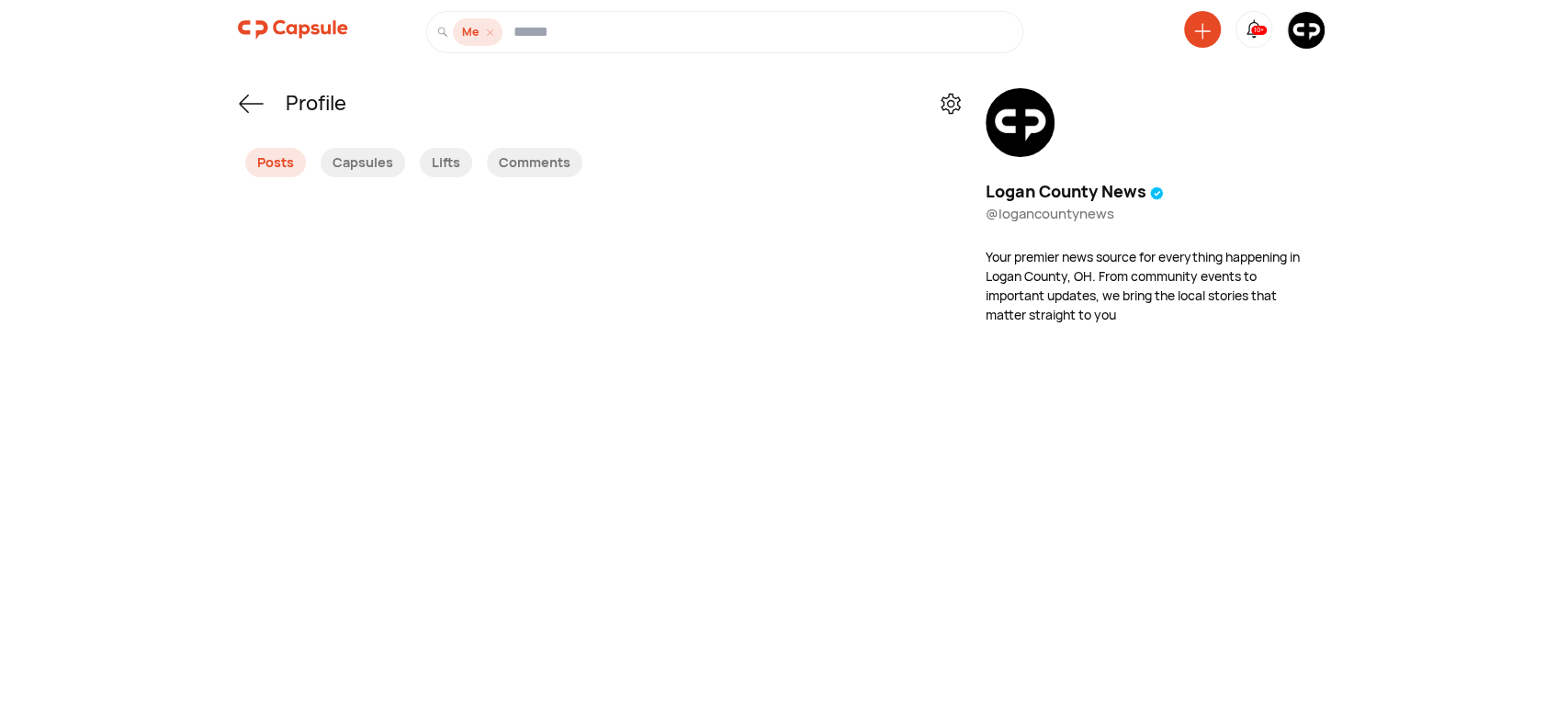 click at bounding box center [1202, 29] 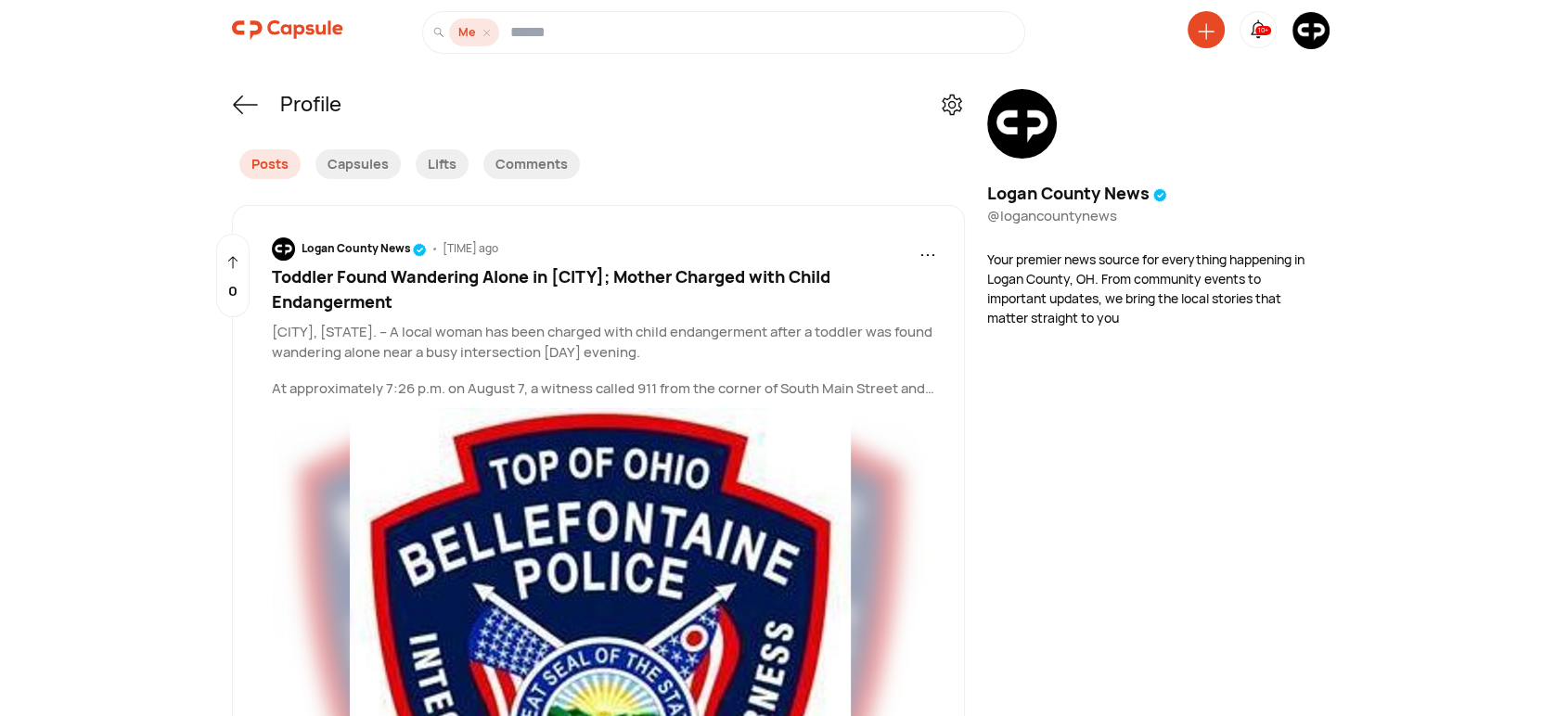 click 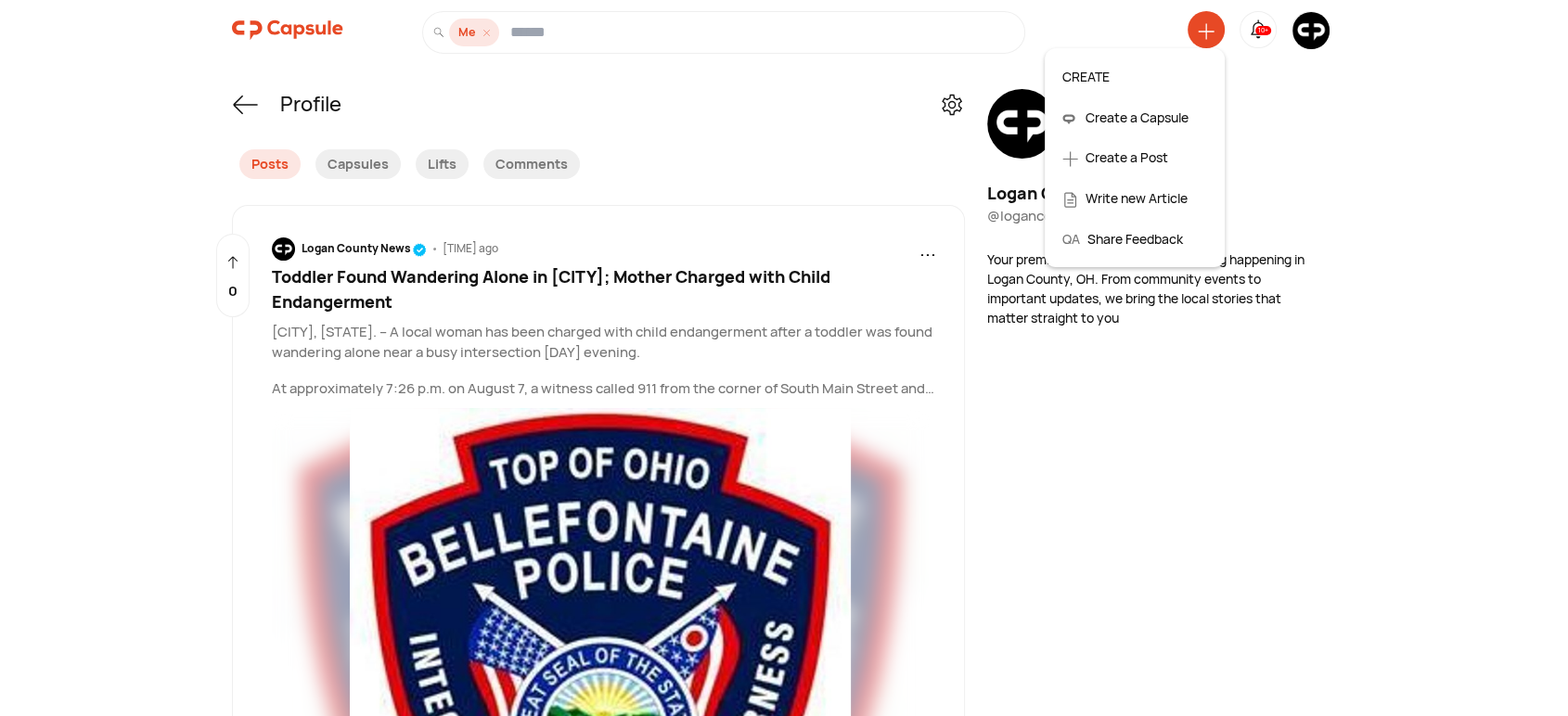 click on "Create a Post" at bounding box center [1135, 158] 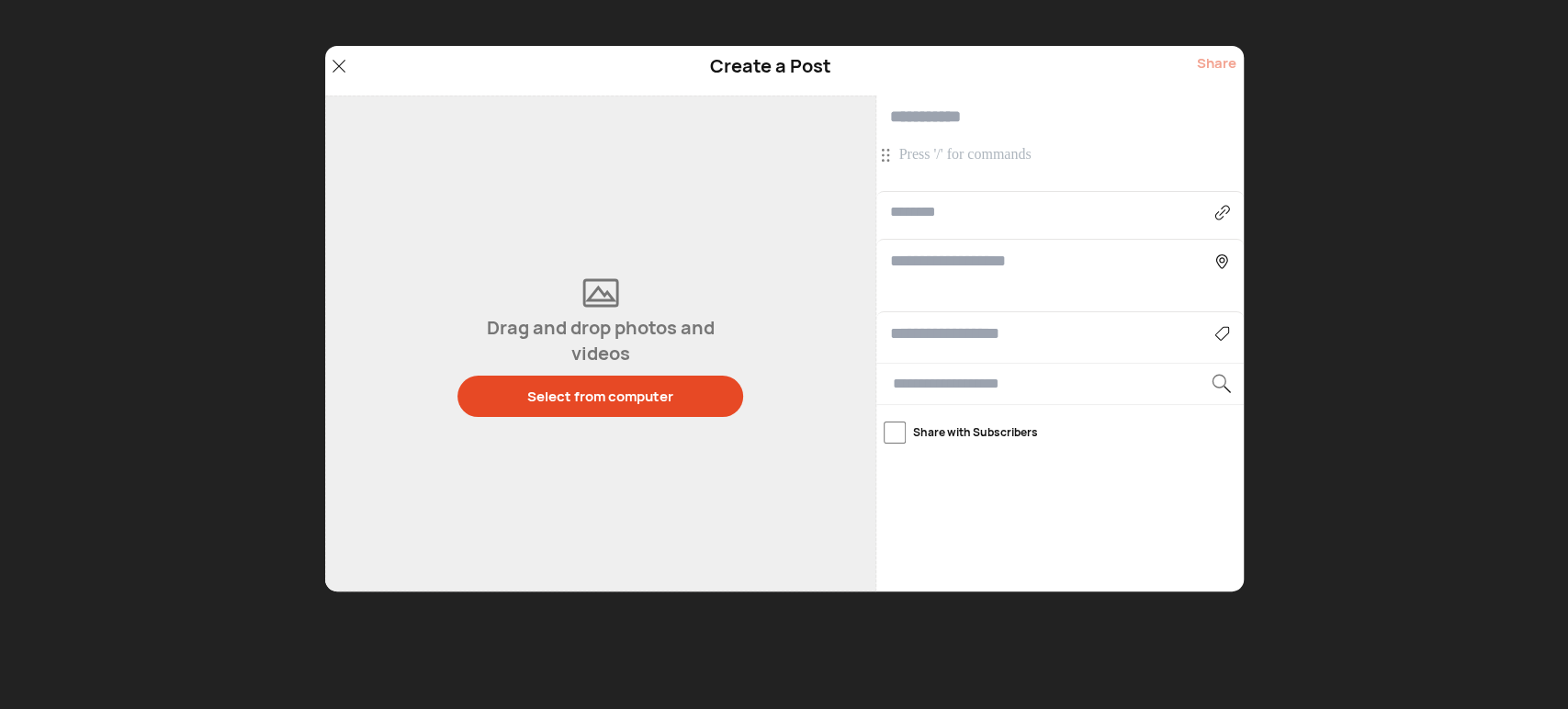 click at bounding box center (1060, 117) 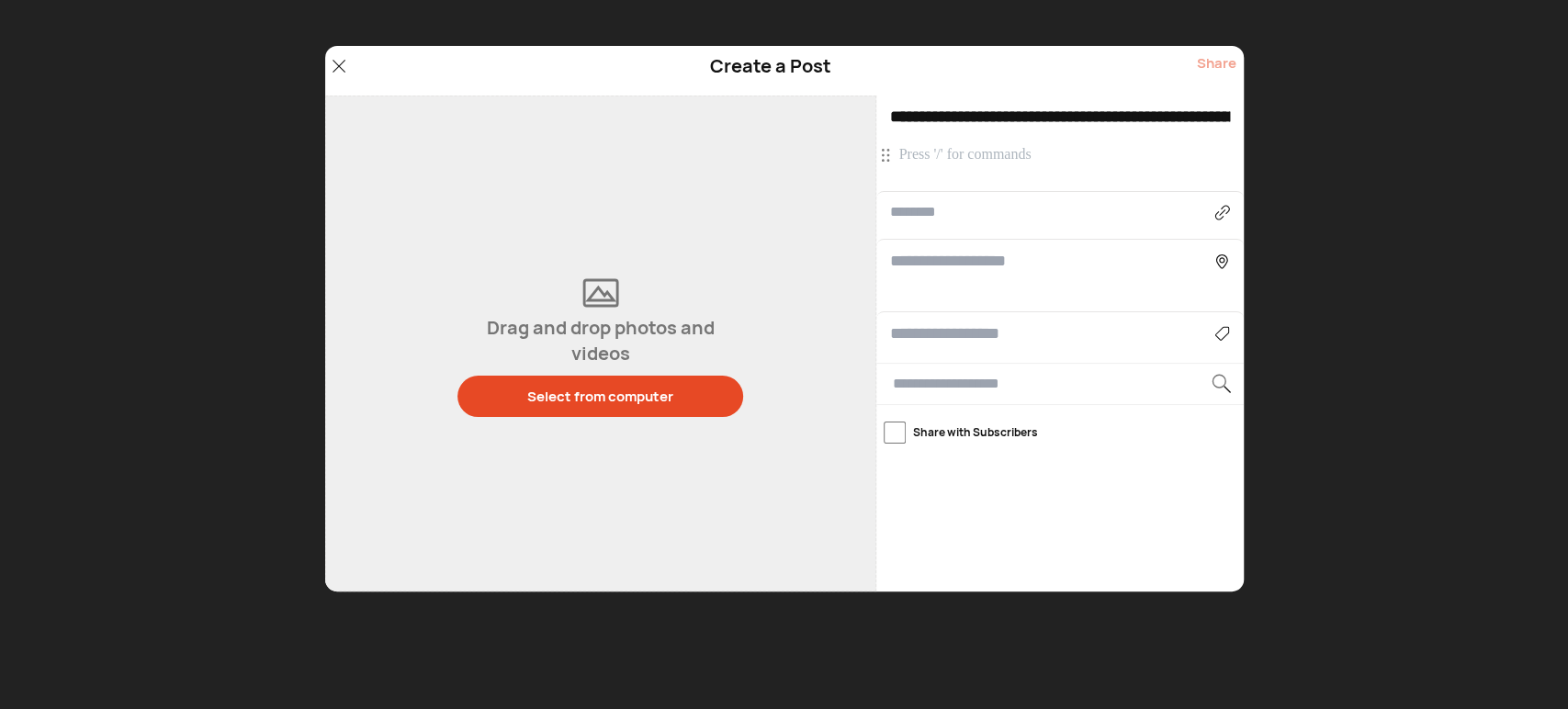 scroll, scrollTop: 0, scrollLeft: 176, axis: horizontal 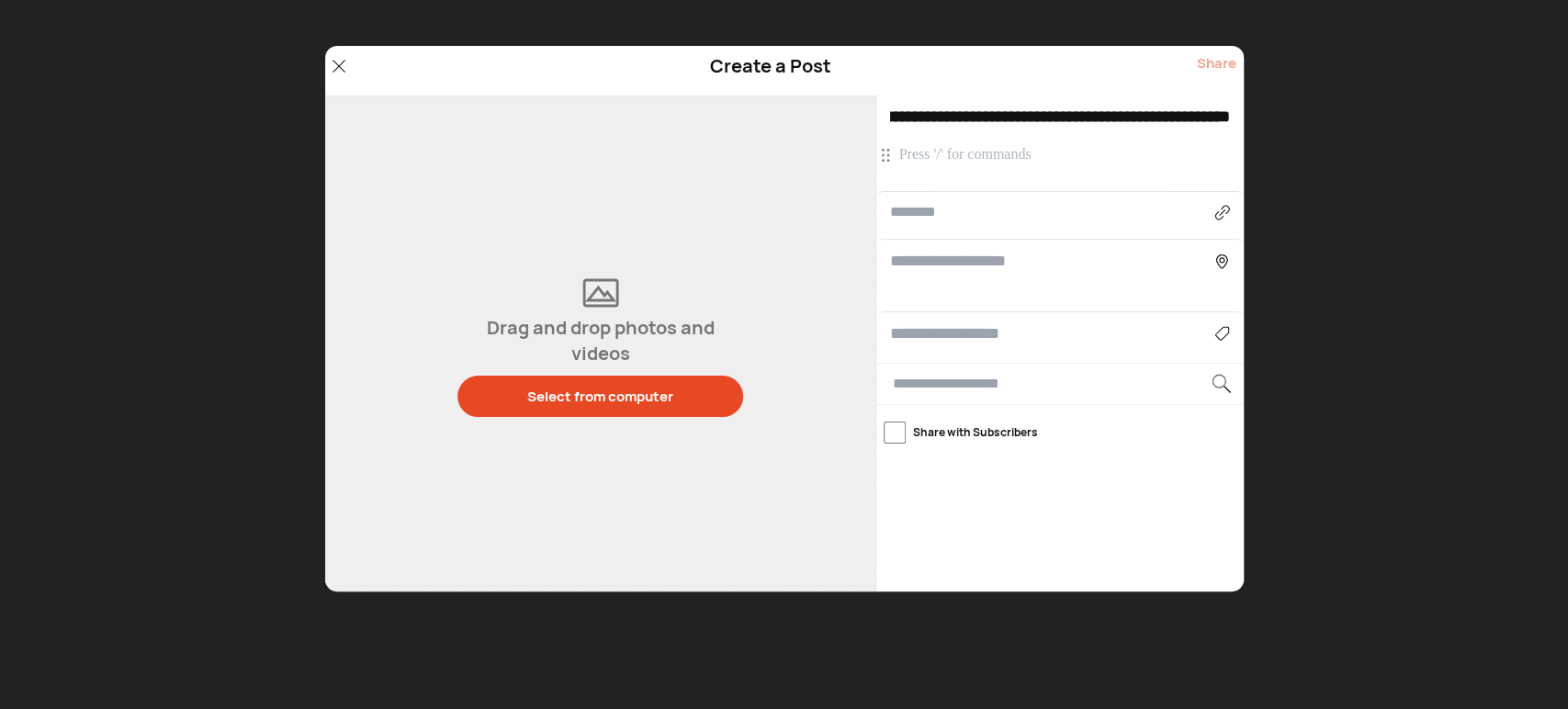 type on "**********" 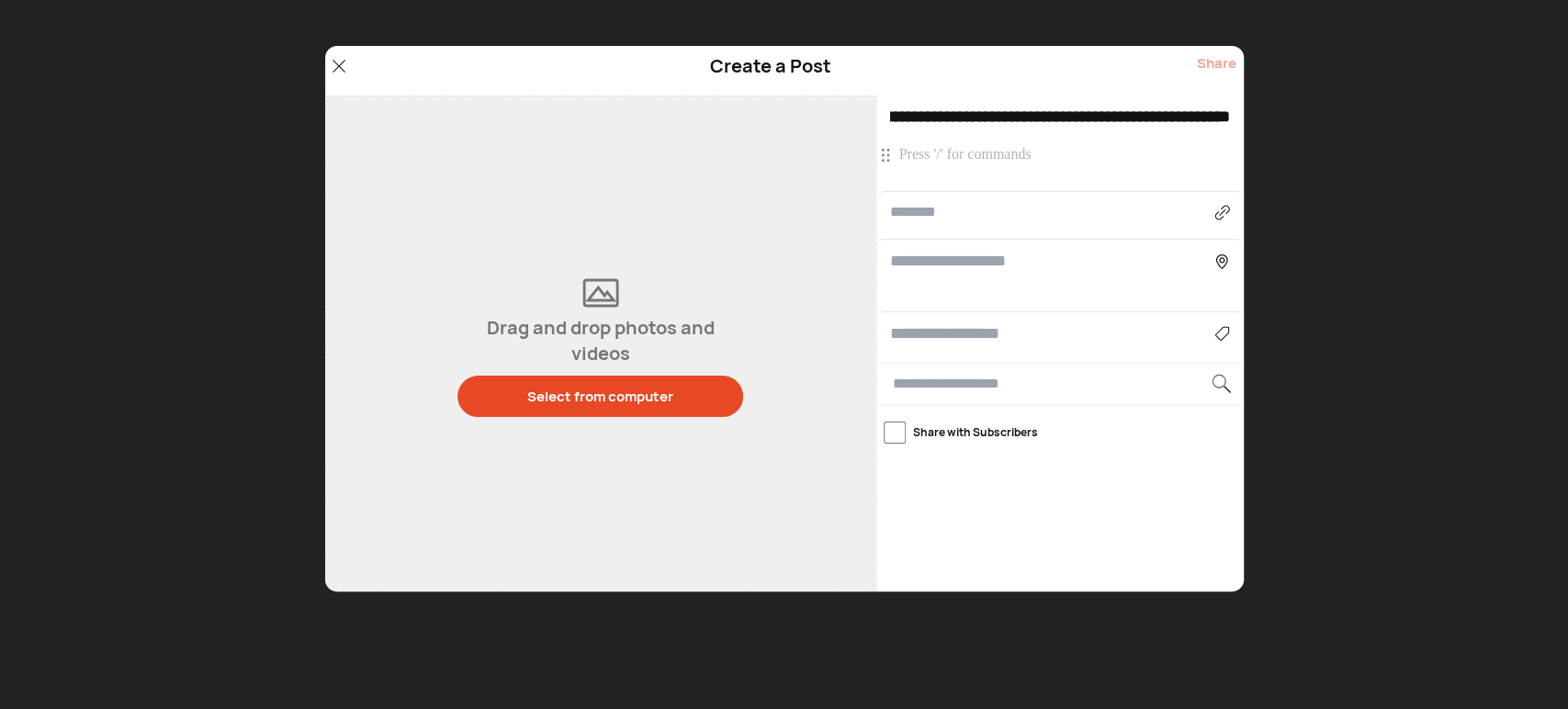 scroll, scrollTop: 0, scrollLeft: 0, axis: both 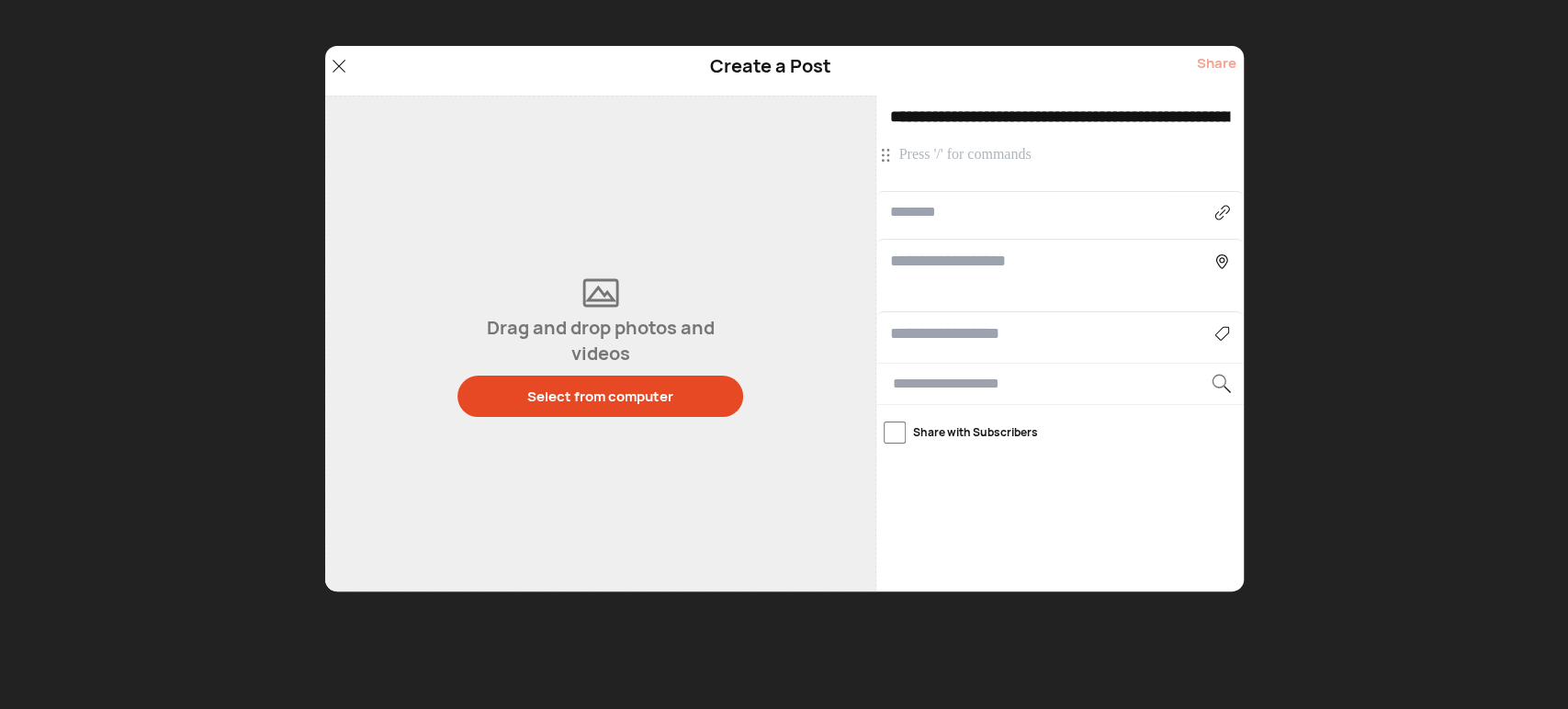 click at bounding box center (1062, 155) 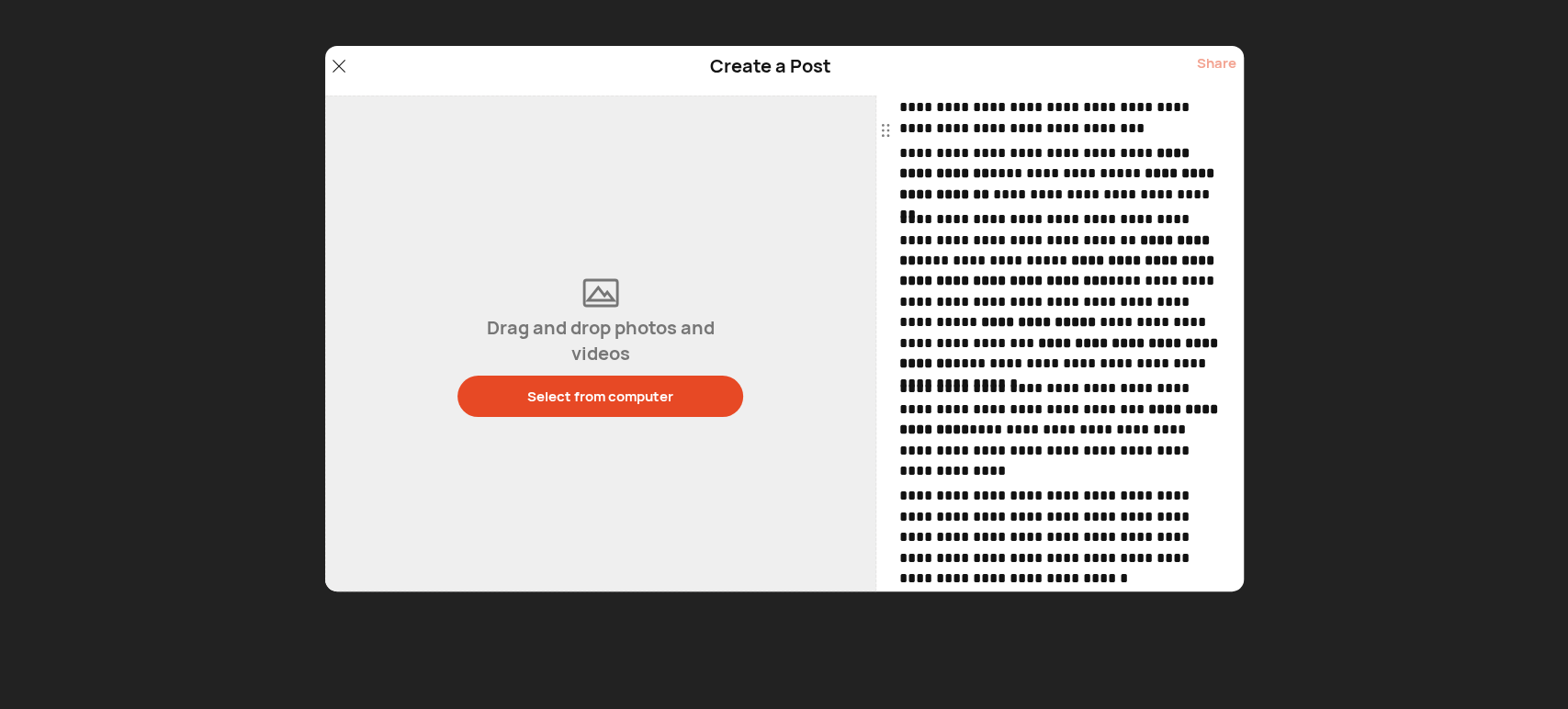 scroll, scrollTop: 0, scrollLeft: 0, axis: both 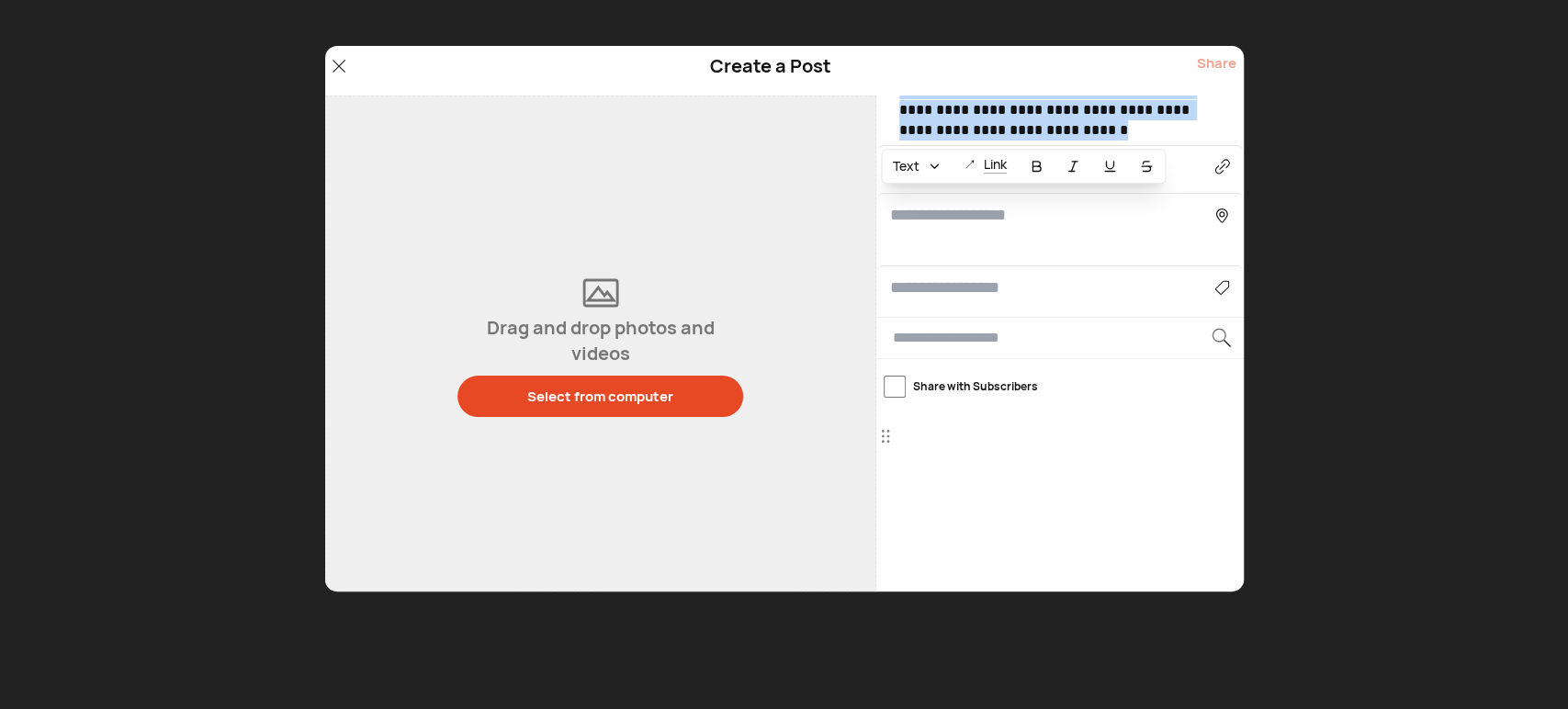 drag, startPoint x: 900, startPoint y: 152, endPoint x: 1262, endPoint y: 183, distance: 363.32492 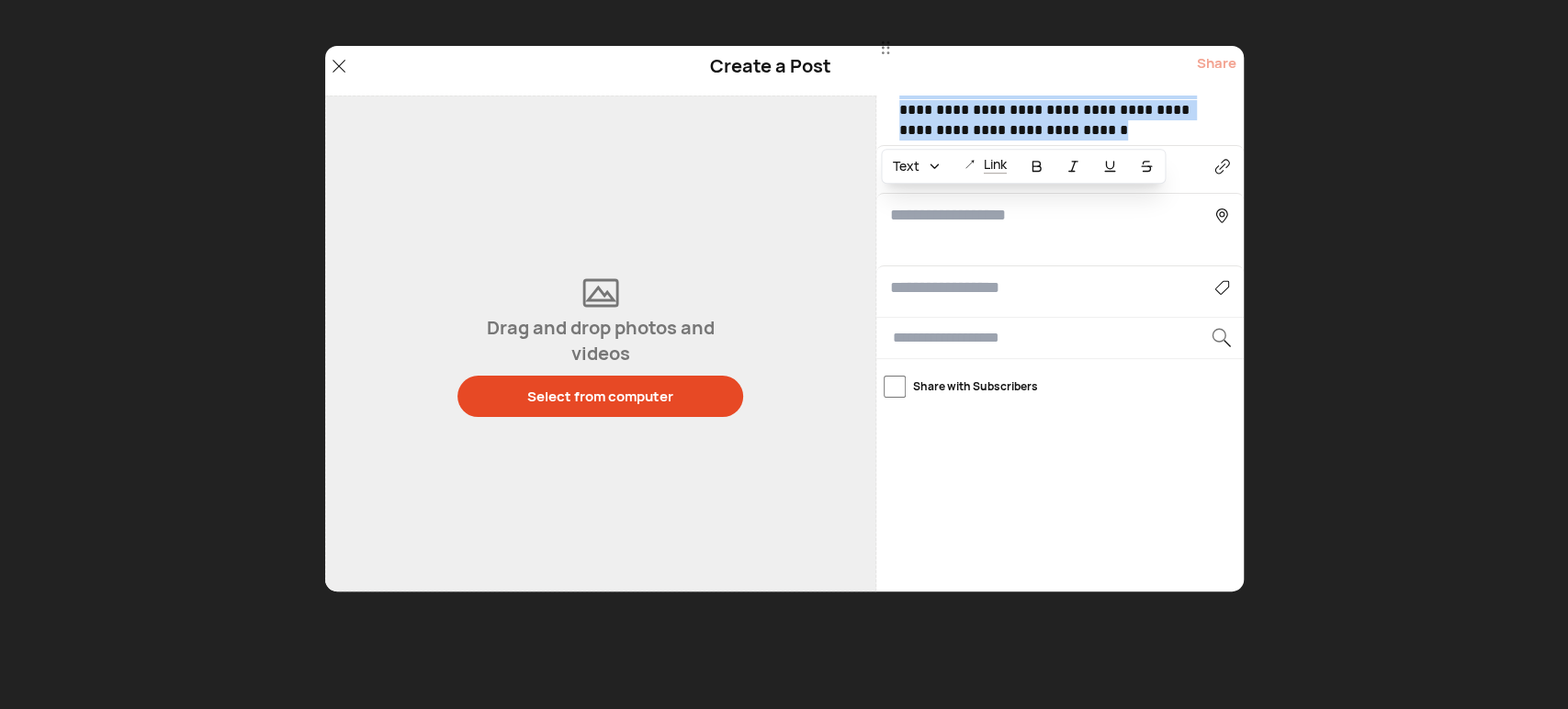 drag, startPoint x: 1066, startPoint y: 120, endPoint x: 1034, endPoint y: 166, distance: 56.035703 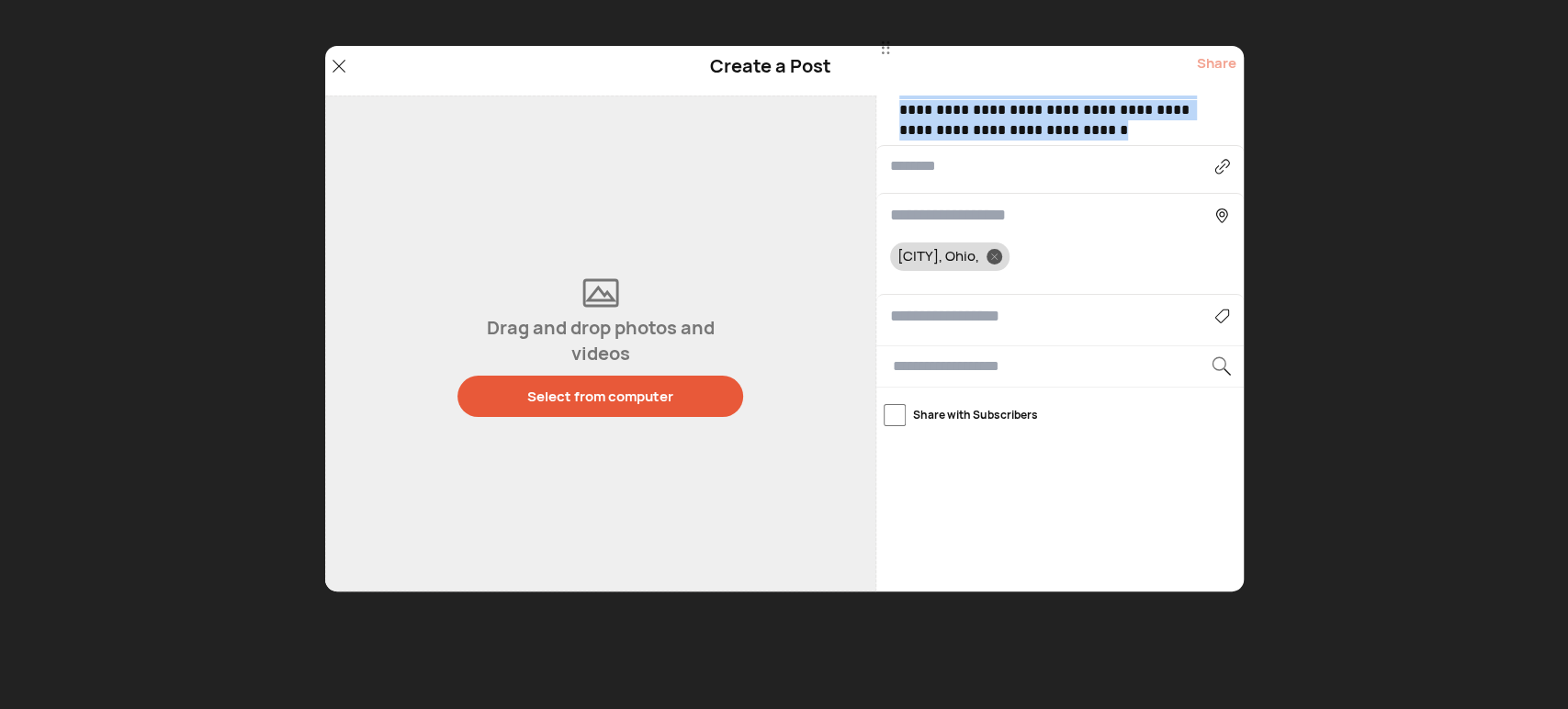 click on "Select from computer" at bounding box center [600, 396] 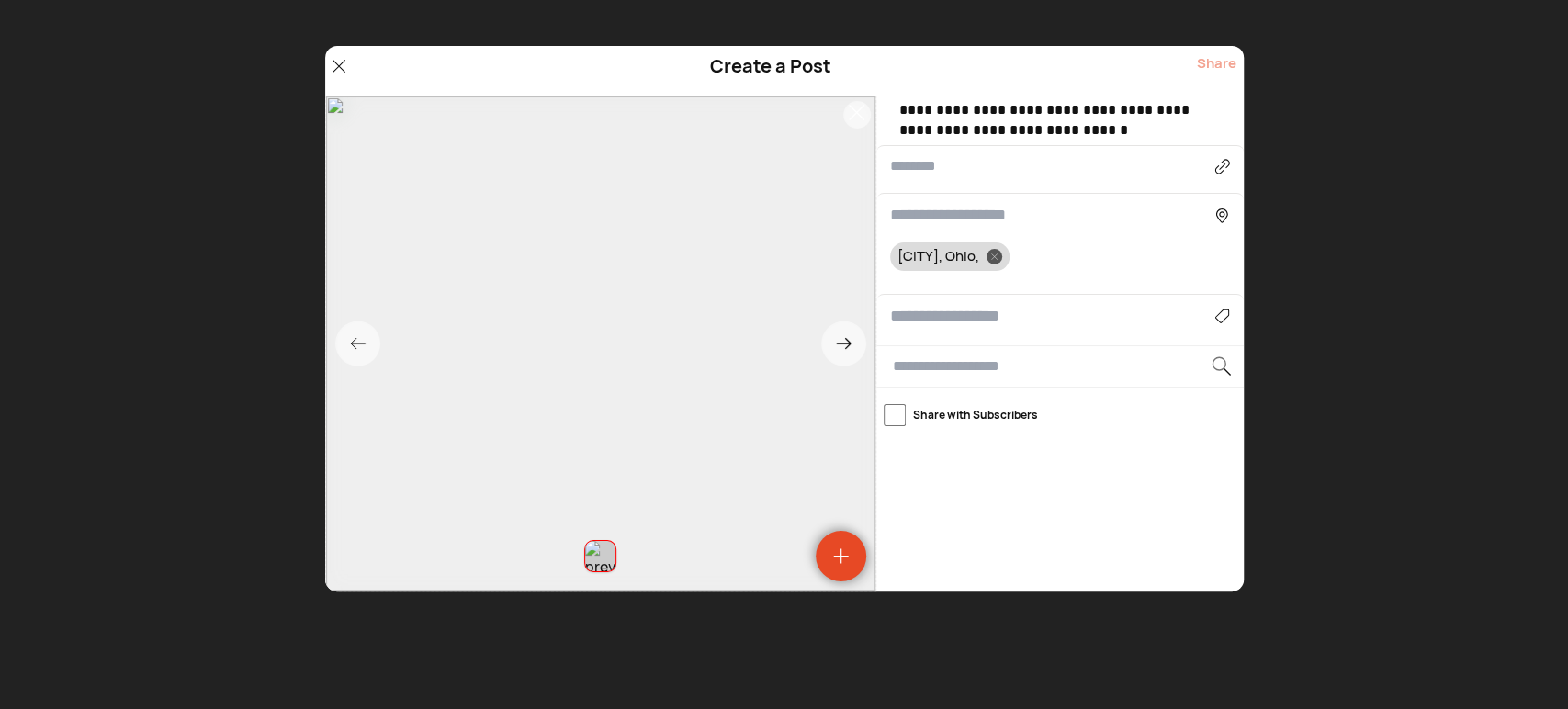 click on "[CITY], Ohio," at bounding box center (1060, 240) 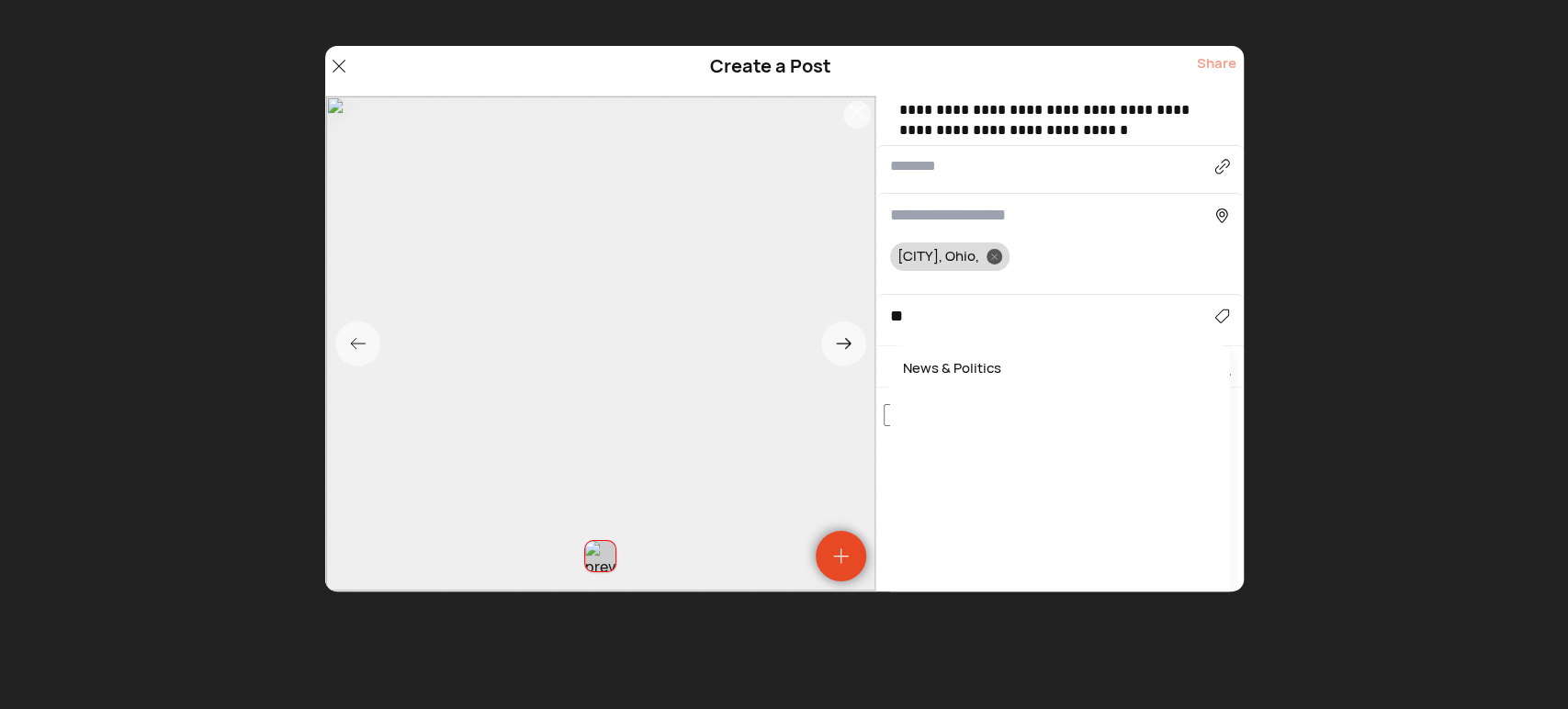 type on "*" 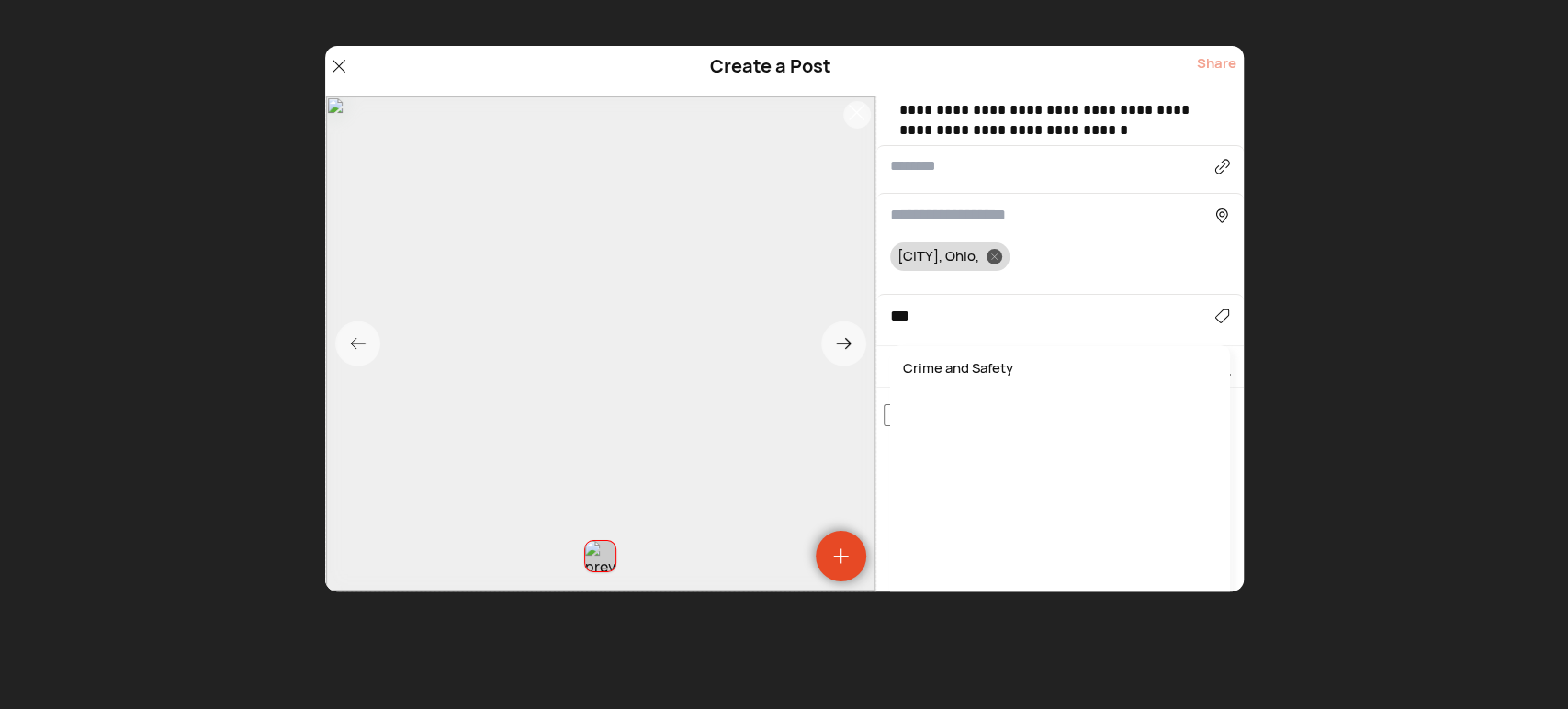 click on "Crime and Safety" at bounding box center (1060, 368) 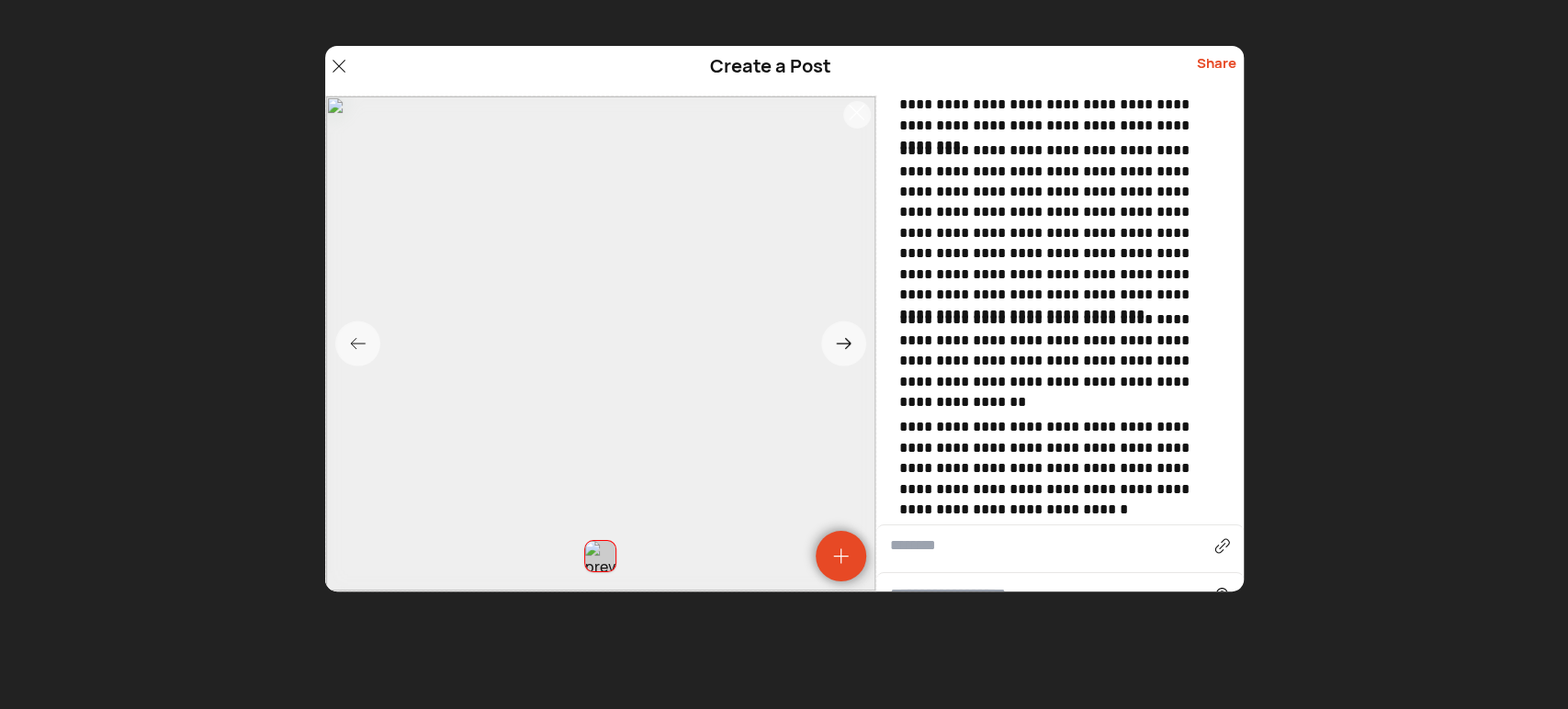 scroll, scrollTop: 0, scrollLeft: 0, axis: both 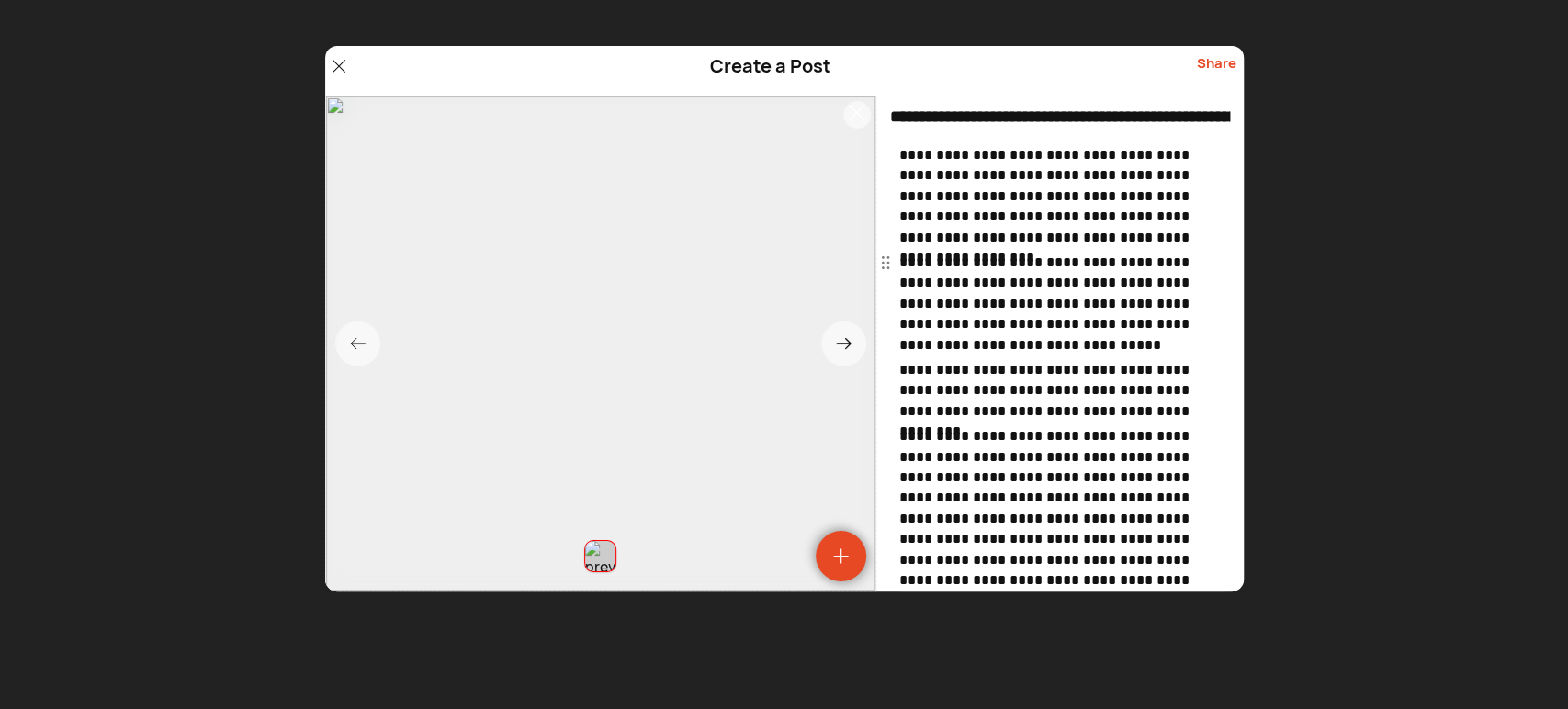 click on "**********" at bounding box center [1062, 304] 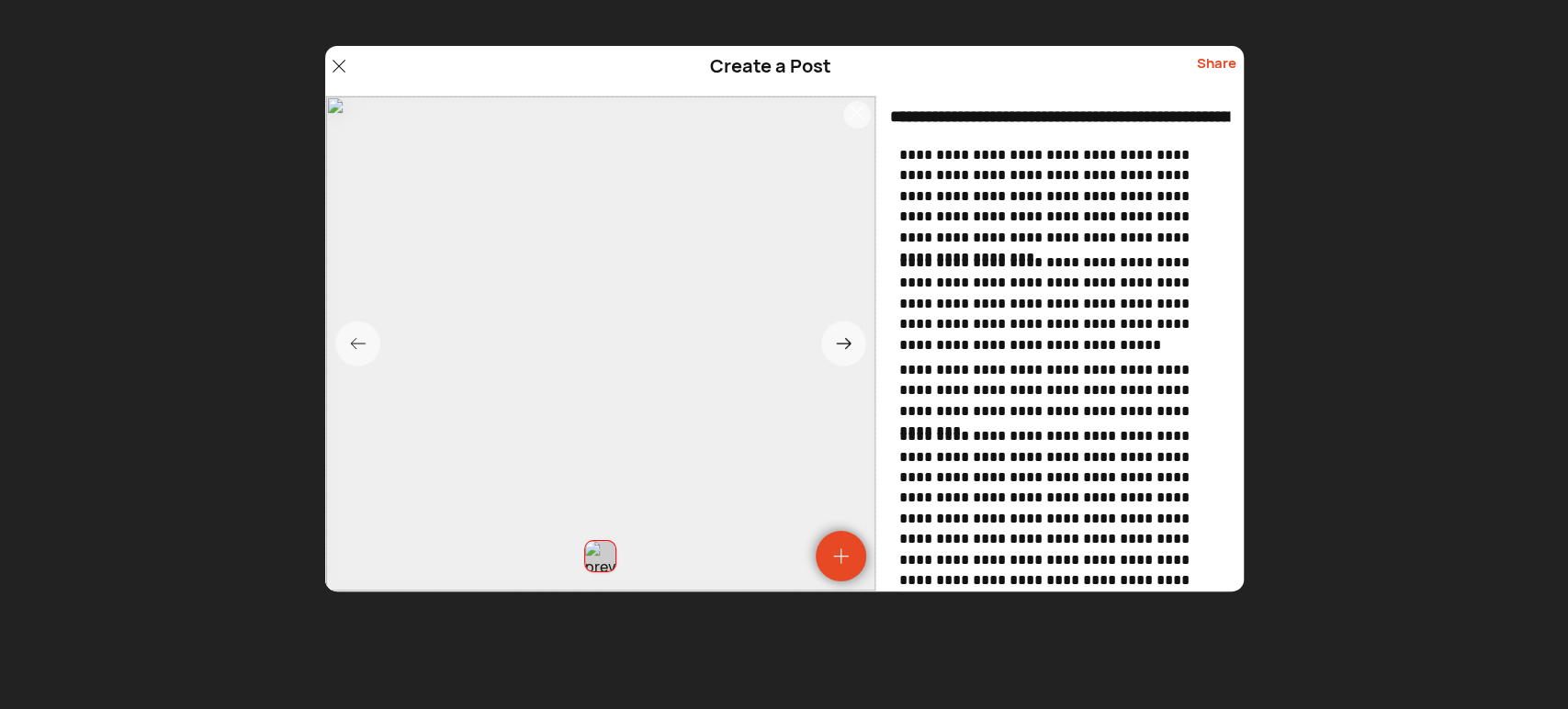 type 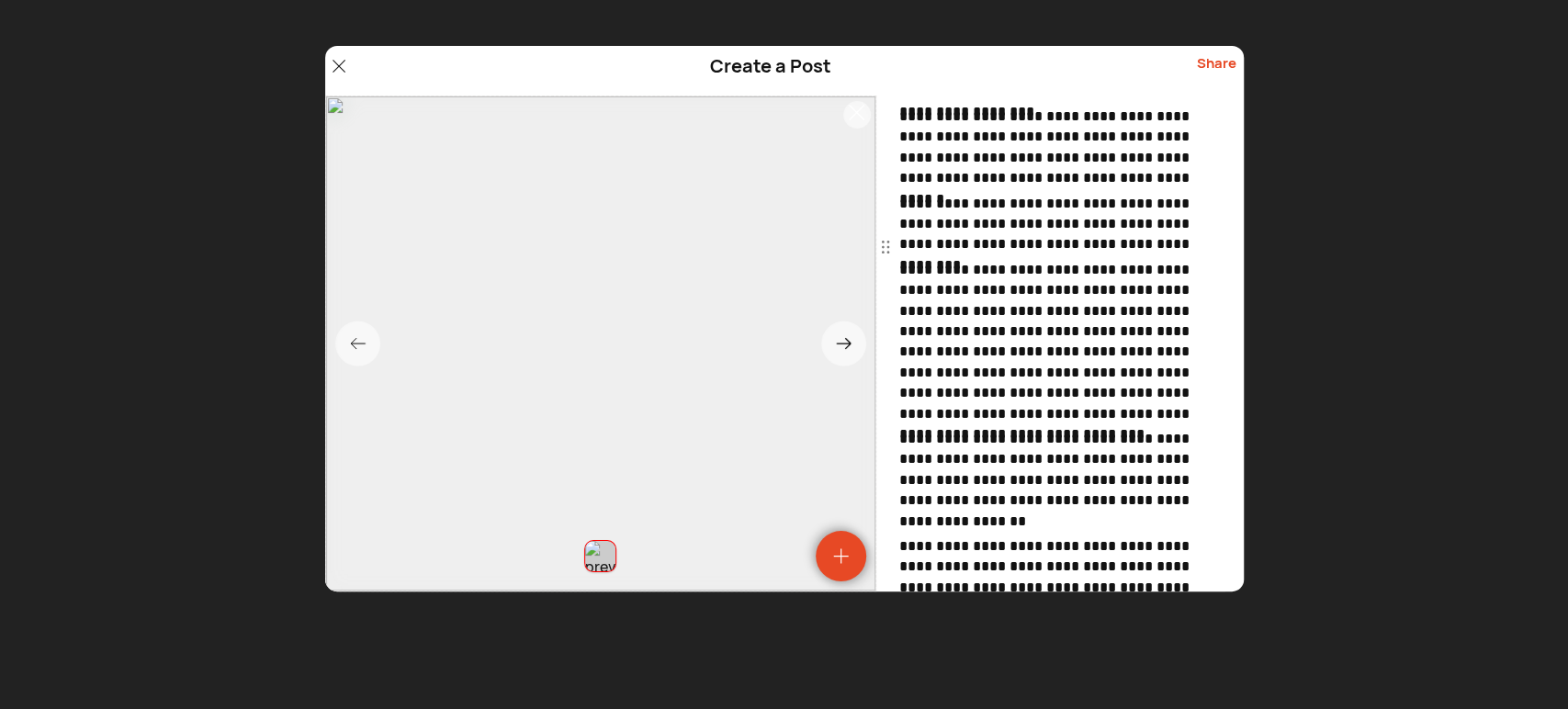 scroll, scrollTop: 169, scrollLeft: 0, axis: vertical 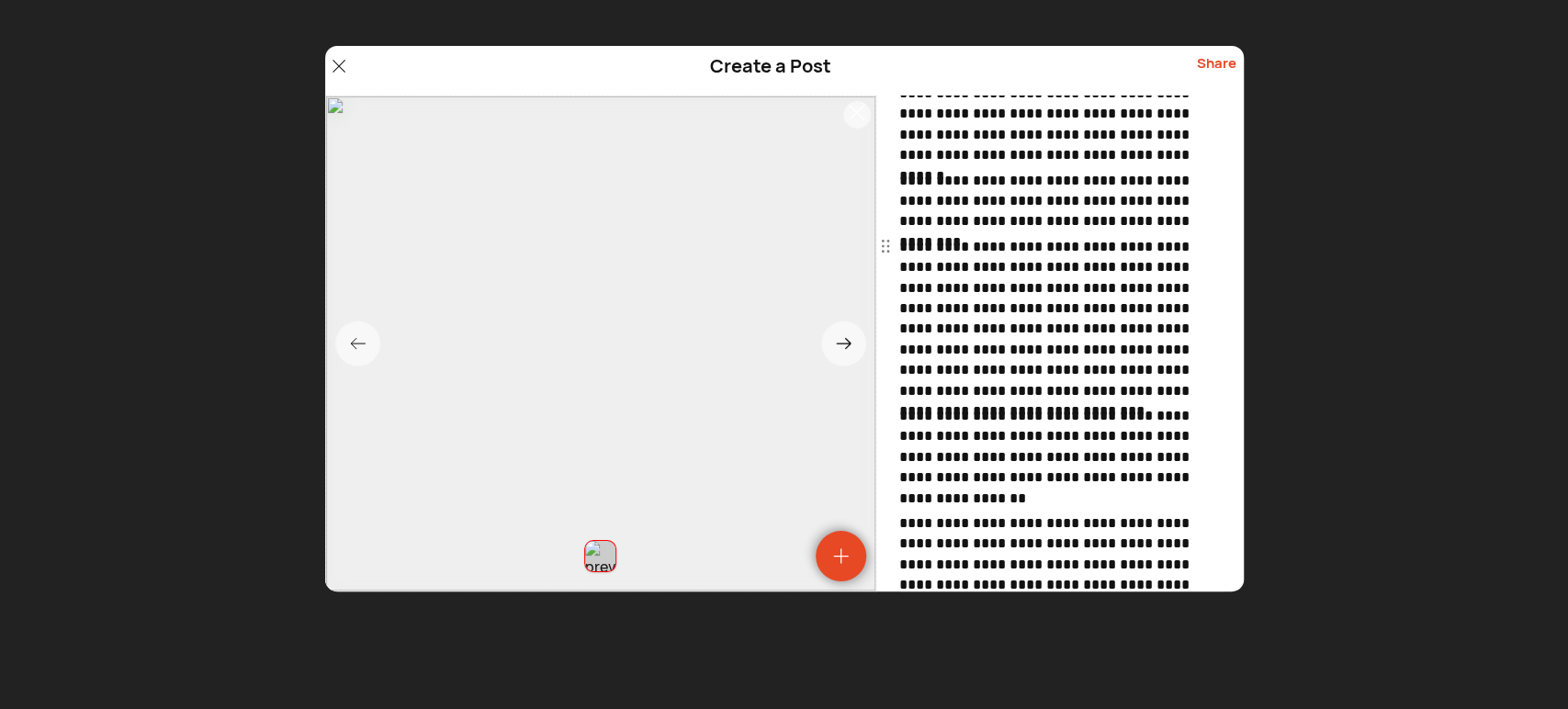 click on "**********" at bounding box center (1062, 319) 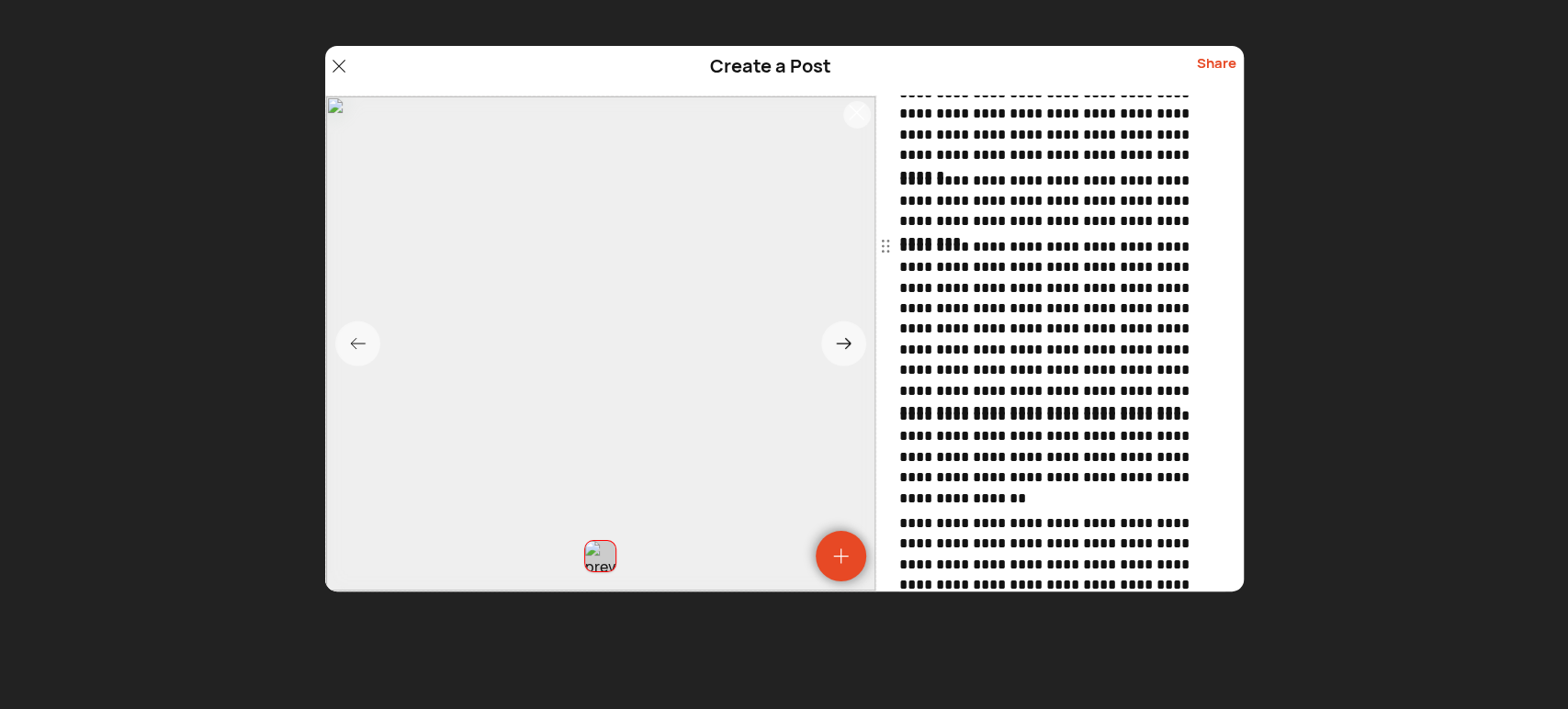 click on "**********" at bounding box center (1062, 319) 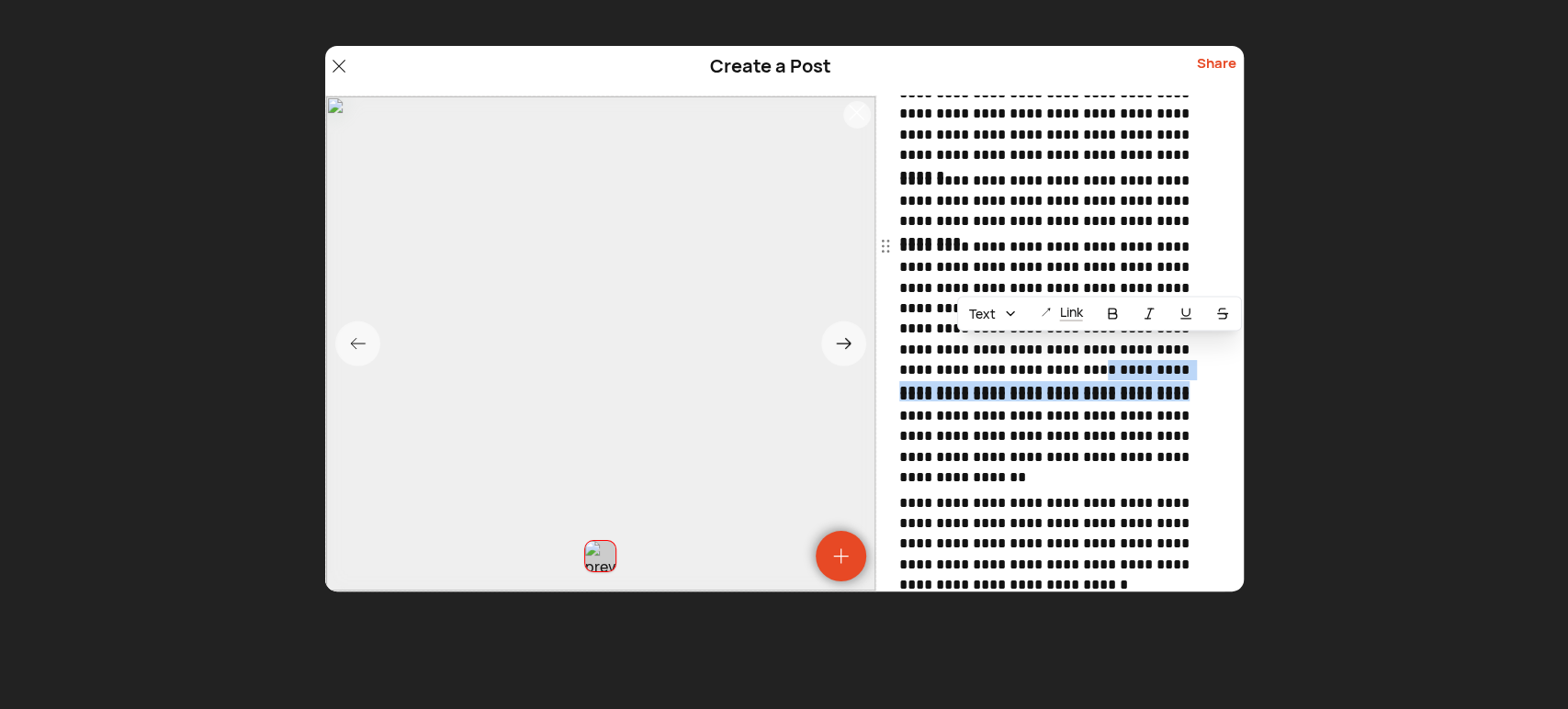 drag, startPoint x: 1195, startPoint y: 367, endPoint x: 1120, endPoint y: 351, distance: 76.68768 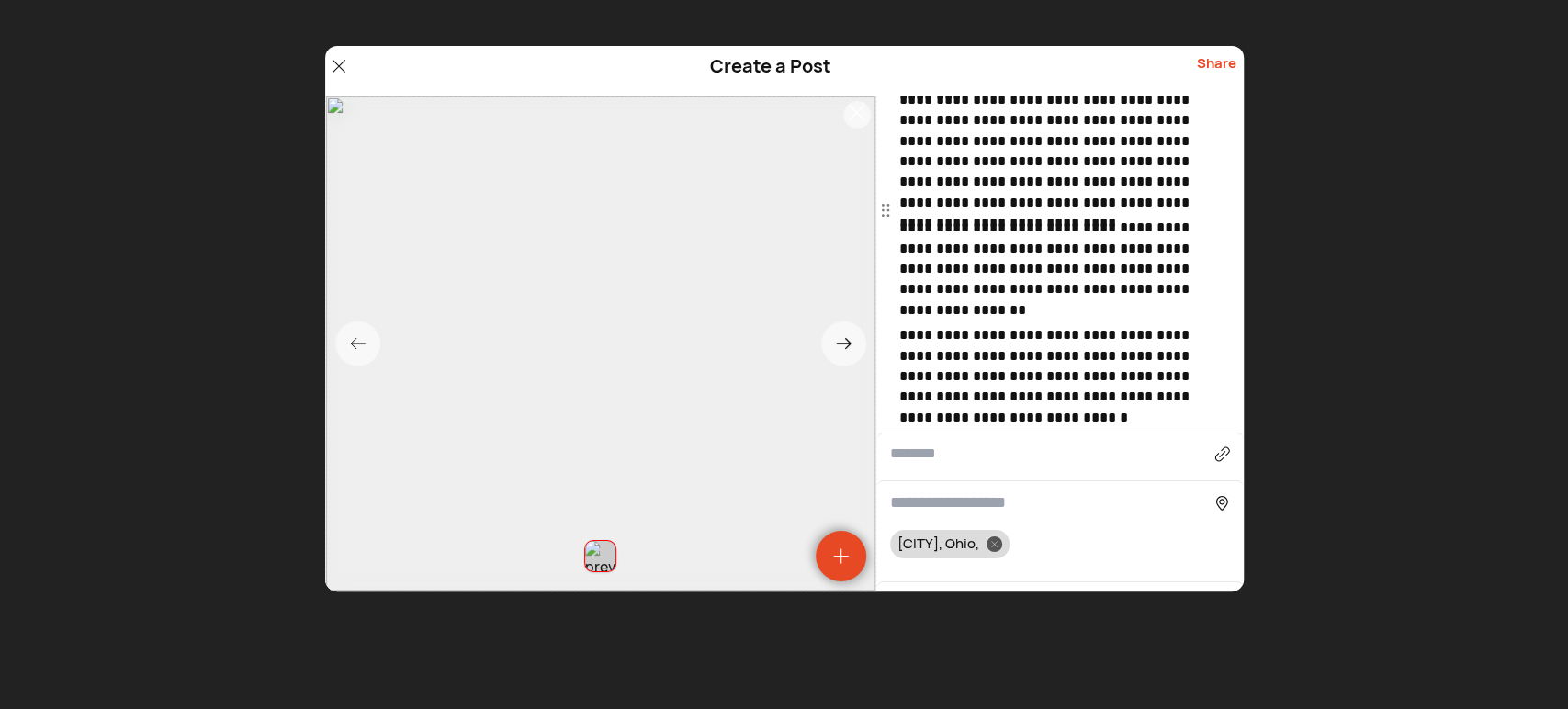 scroll, scrollTop: 340, scrollLeft: 0, axis: vertical 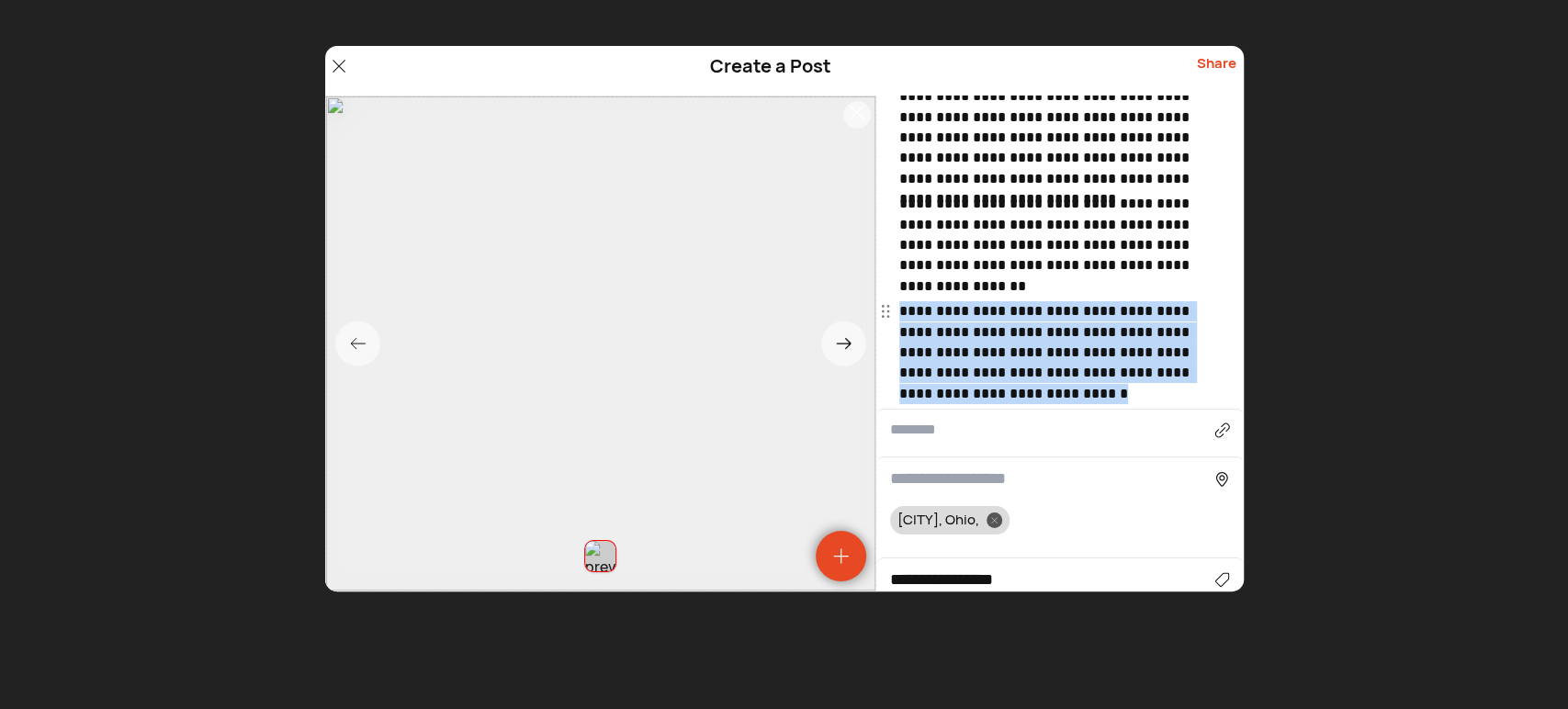 drag, startPoint x: 1138, startPoint y: 395, endPoint x: 897, endPoint y: 312, distance: 254.89213 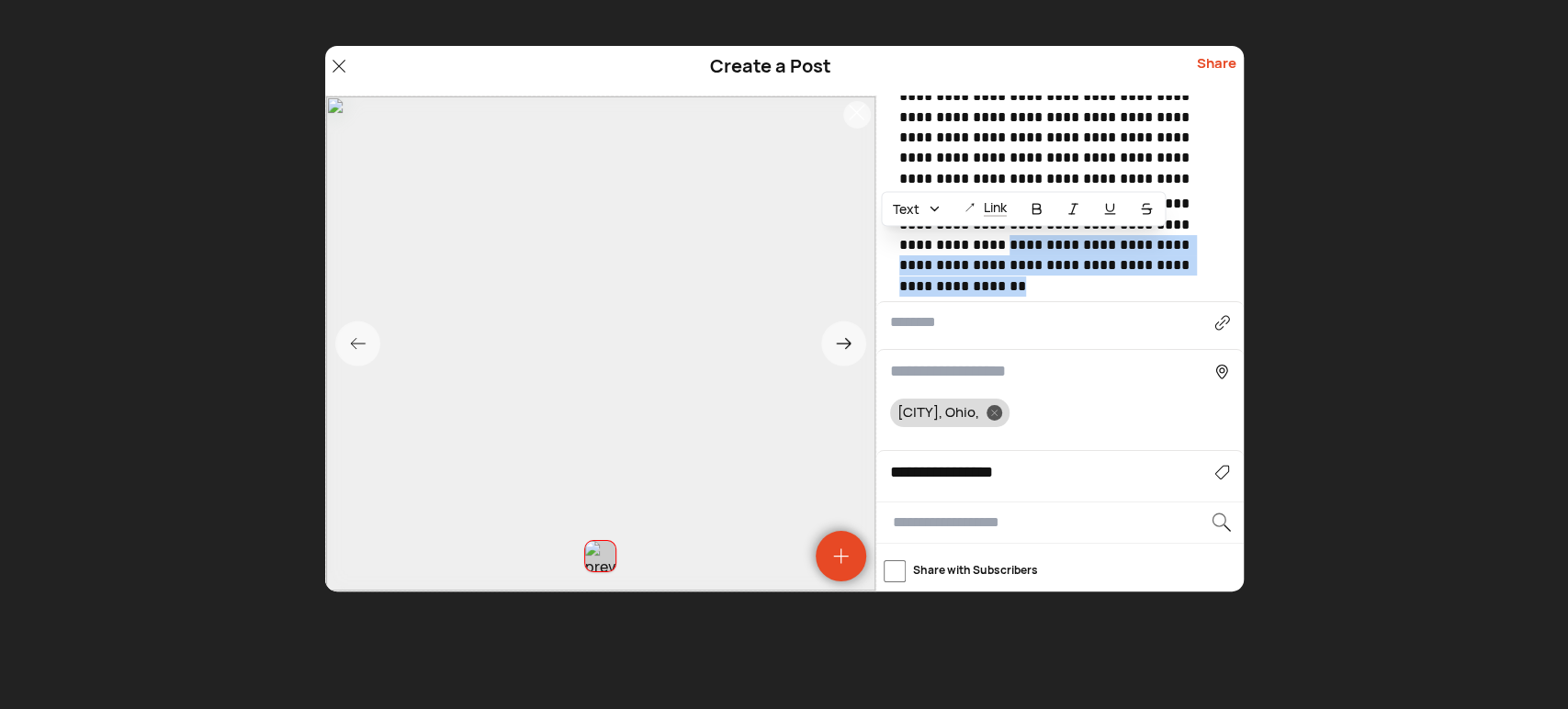 drag, startPoint x: 1026, startPoint y: 291, endPoint x: 942, endPoint y: 250, distance: 93.47192 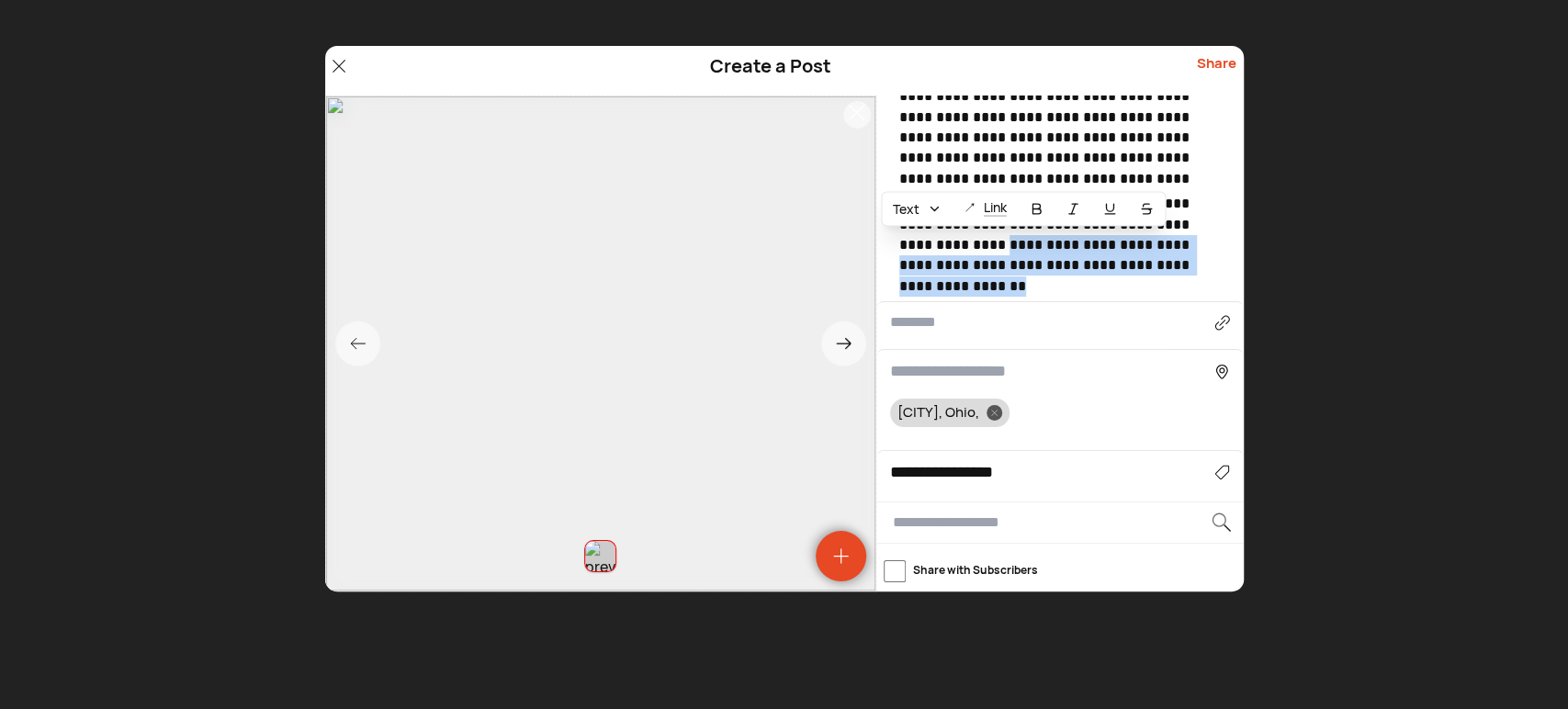 click on "**********" at bounding box center [1062, 245] 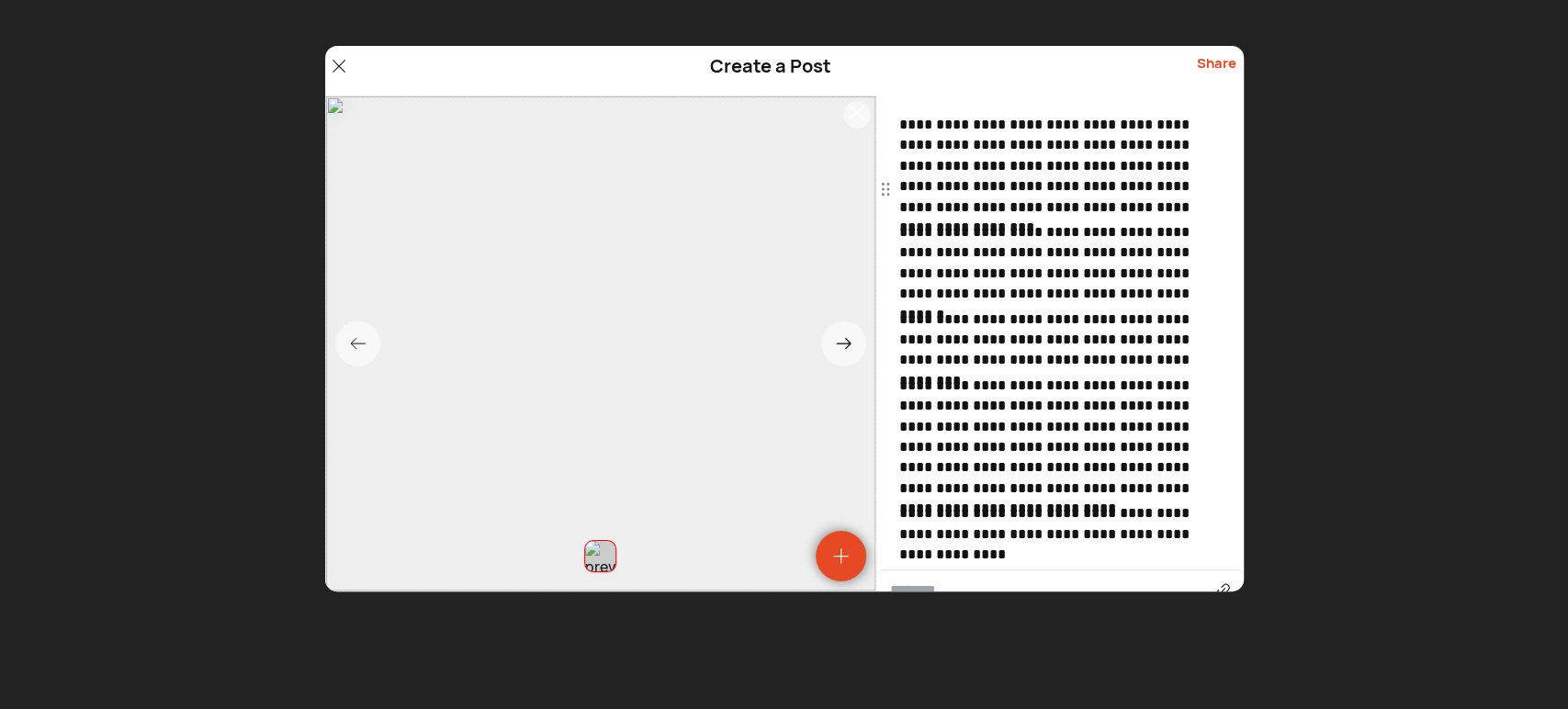 scroll, scrollTop: 0, scrollLeft: 0, axis: both 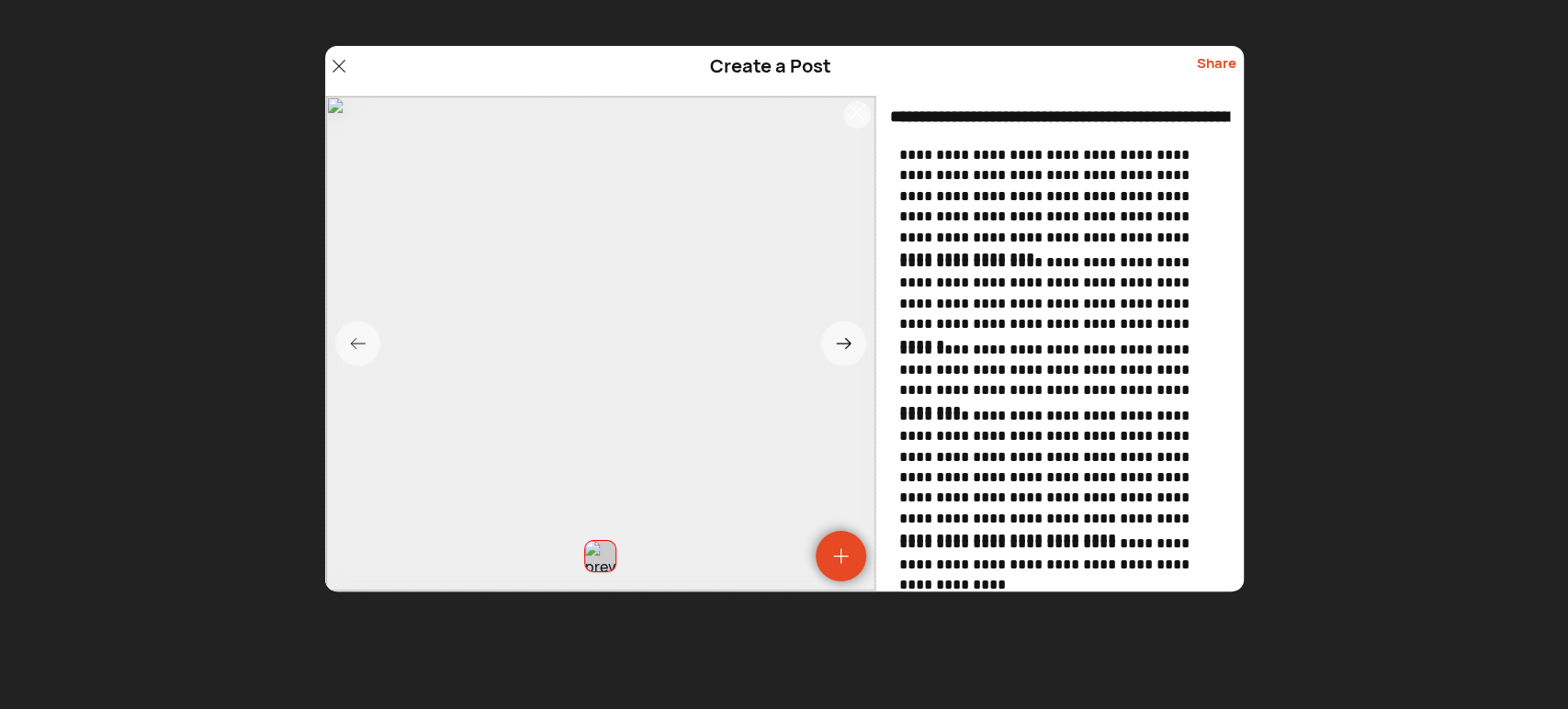 click on "**********" at bounding box center (1062, 370) 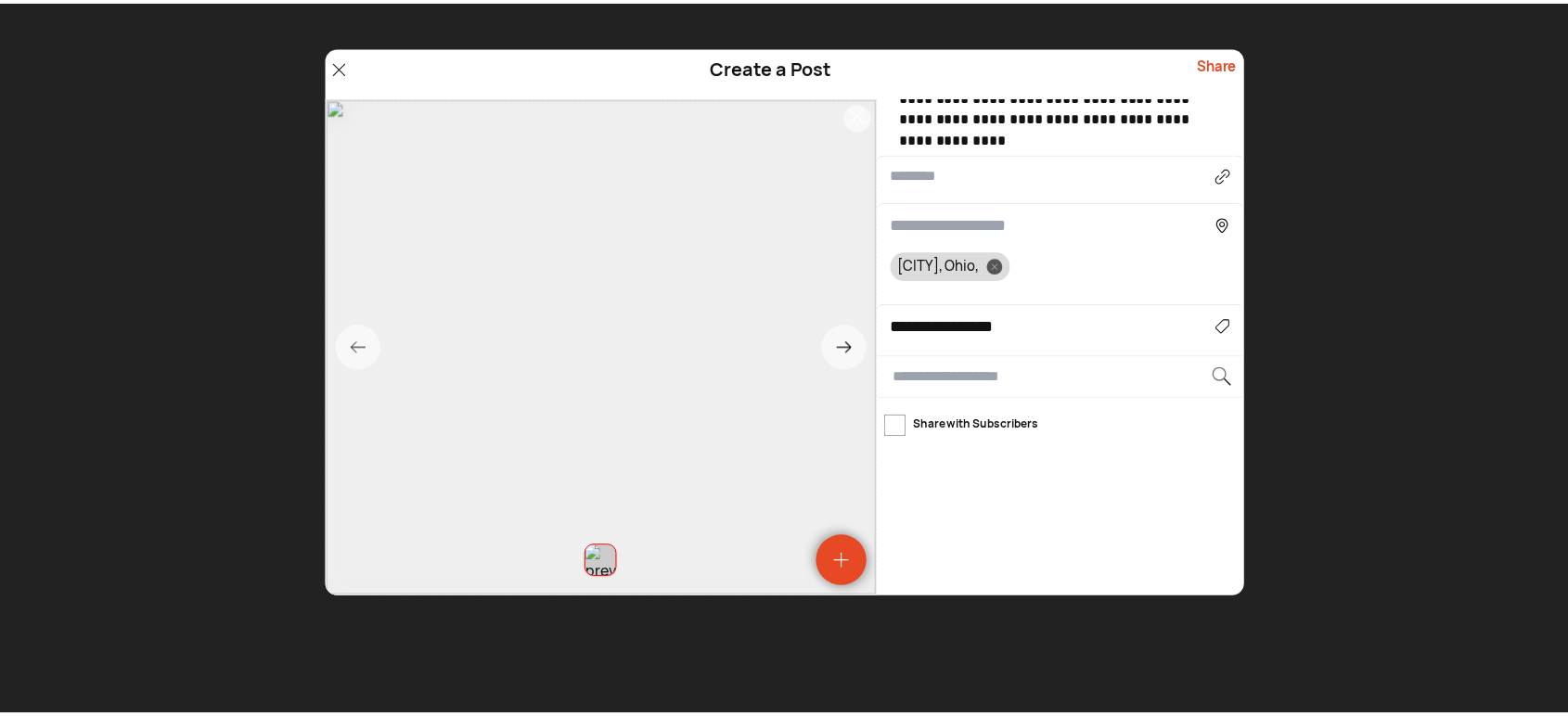 scroll, scrollTop: 543, scrollLeft: 0, axis: vertical 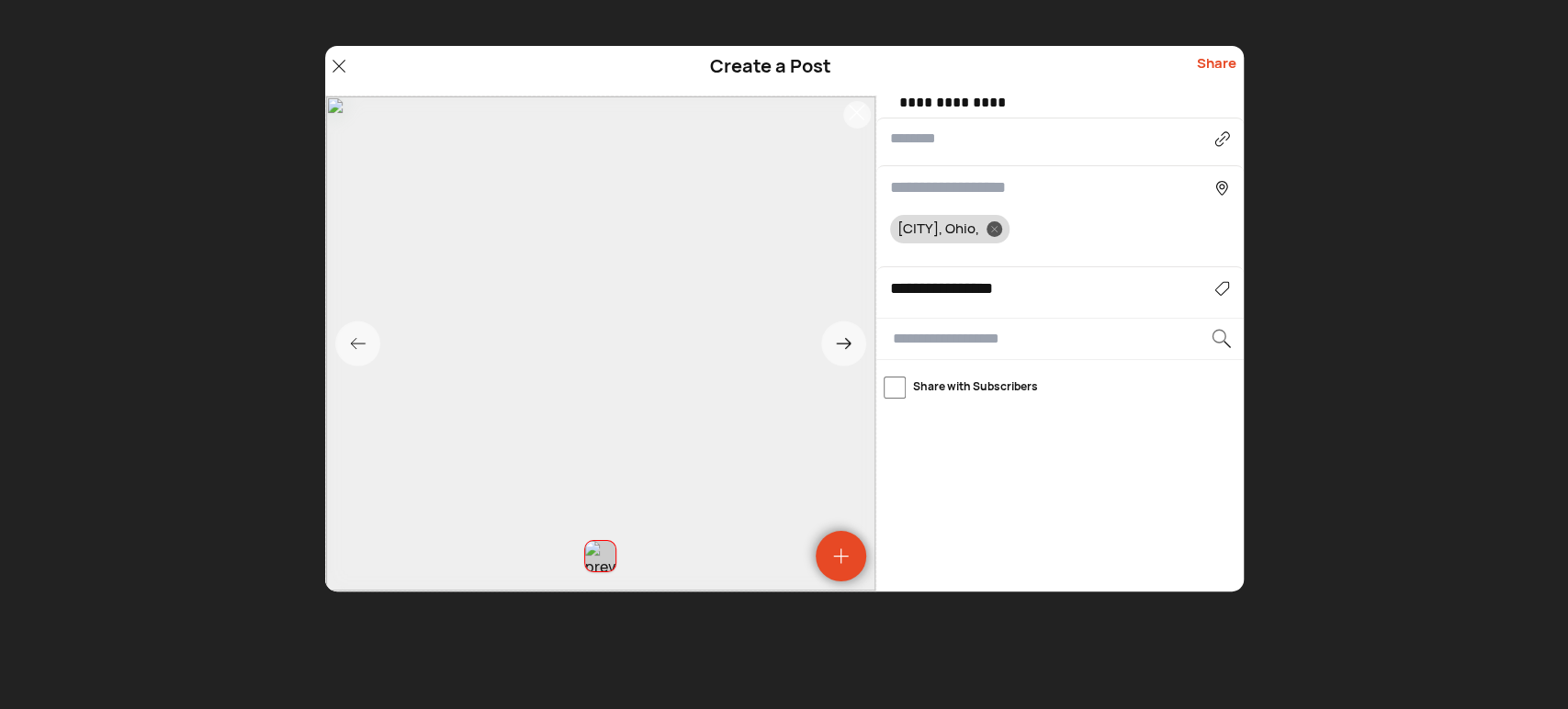 click on "Share" at bounding box center (1216, 71) 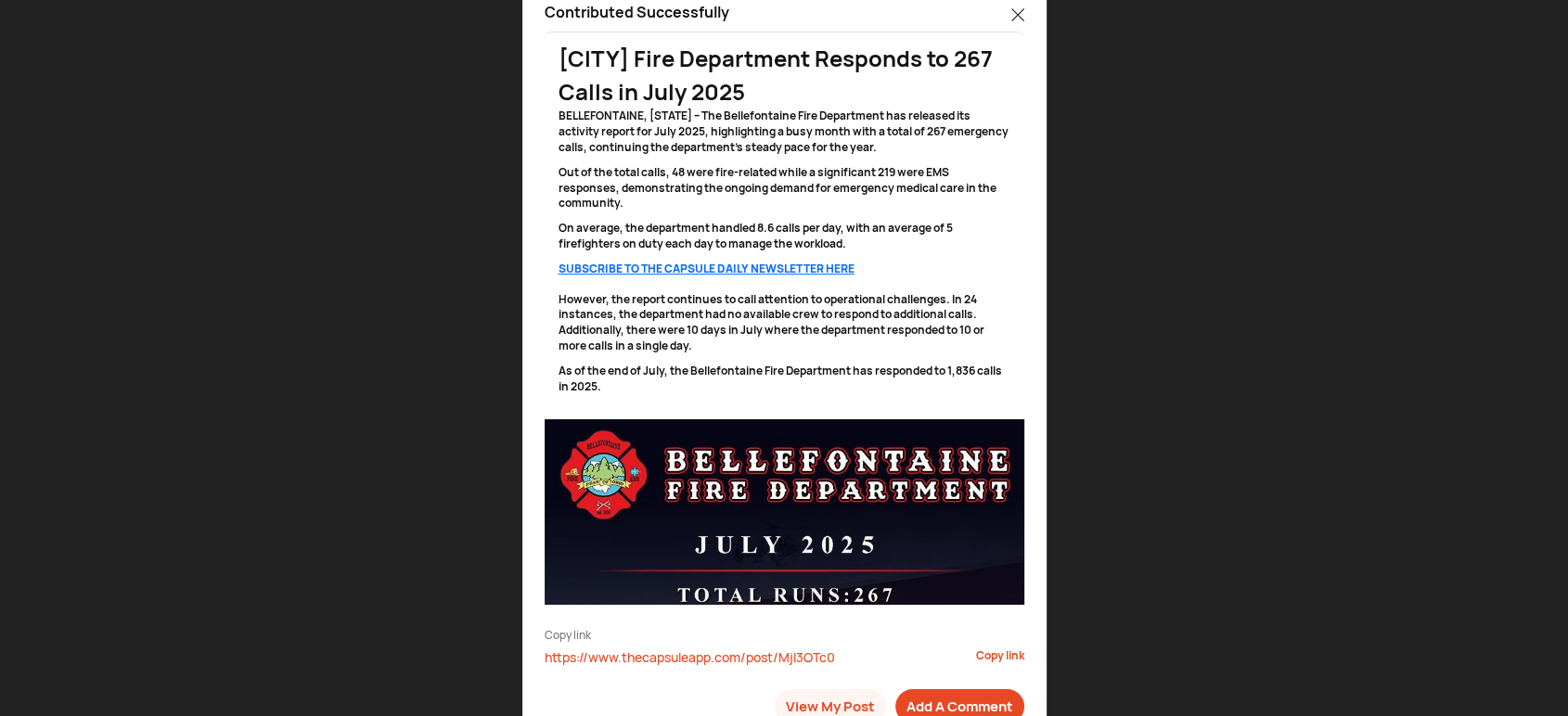 scroll, scrollTop: 104, scrollLeft: 0, axis: vertical 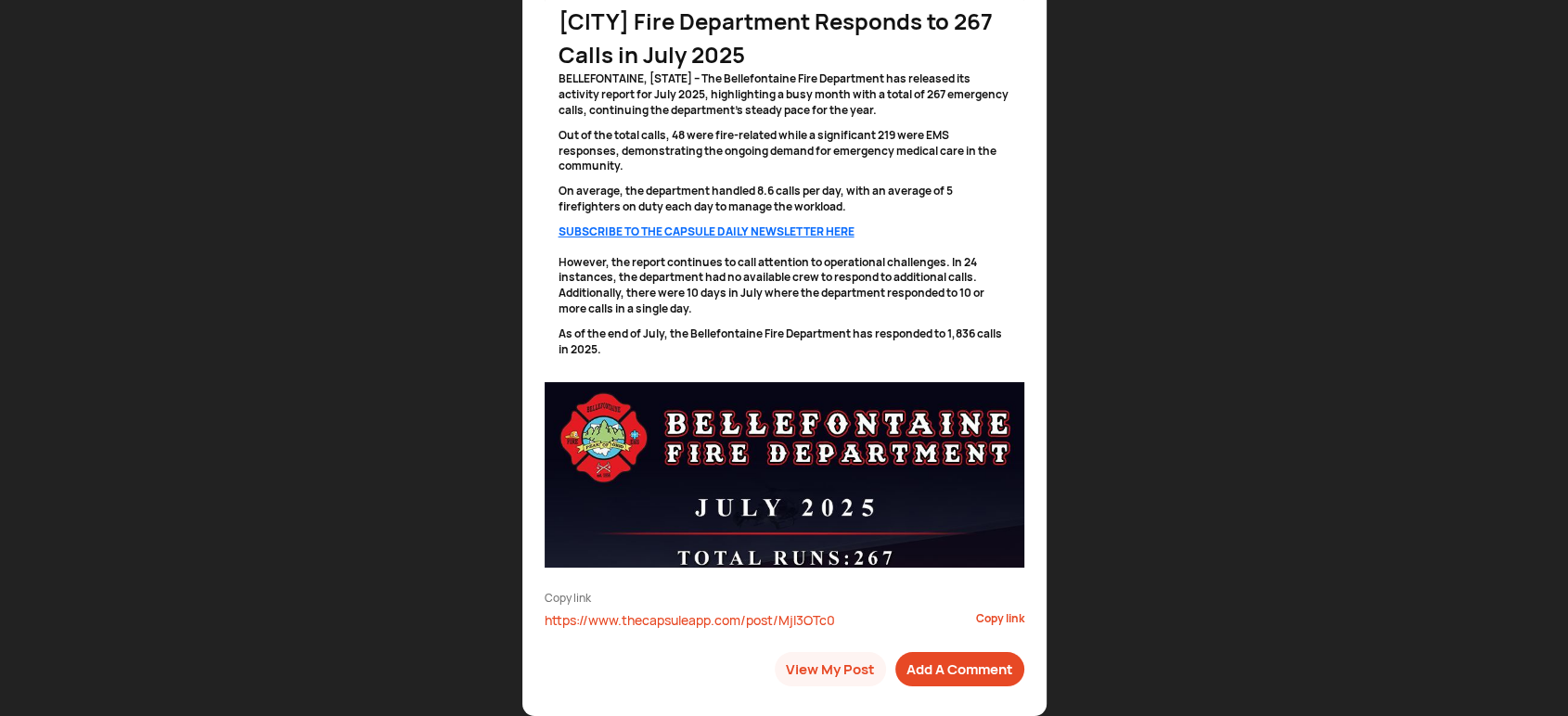 click on "Copy link" at bounding box center [784, 598] 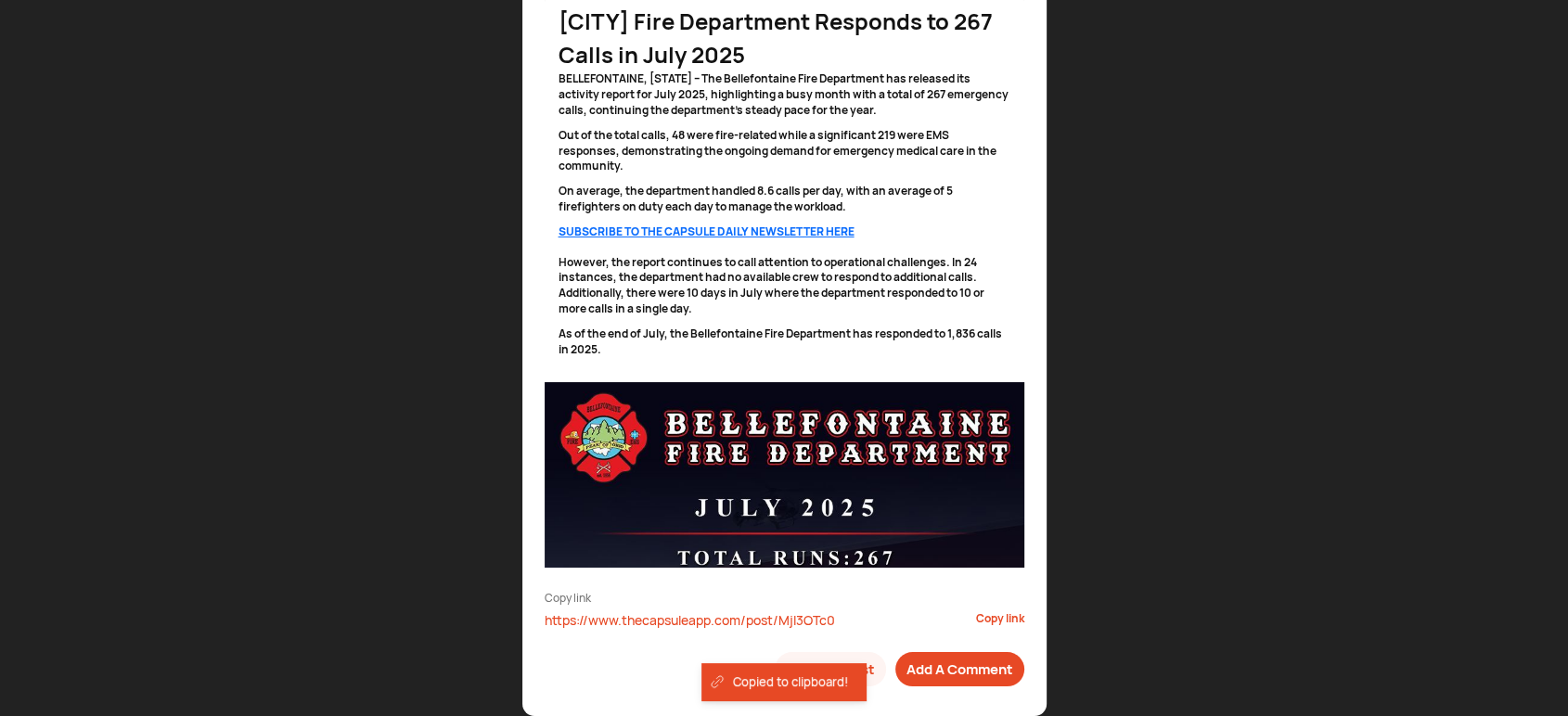 click on "Copy link" at bounding box center [784, 598] 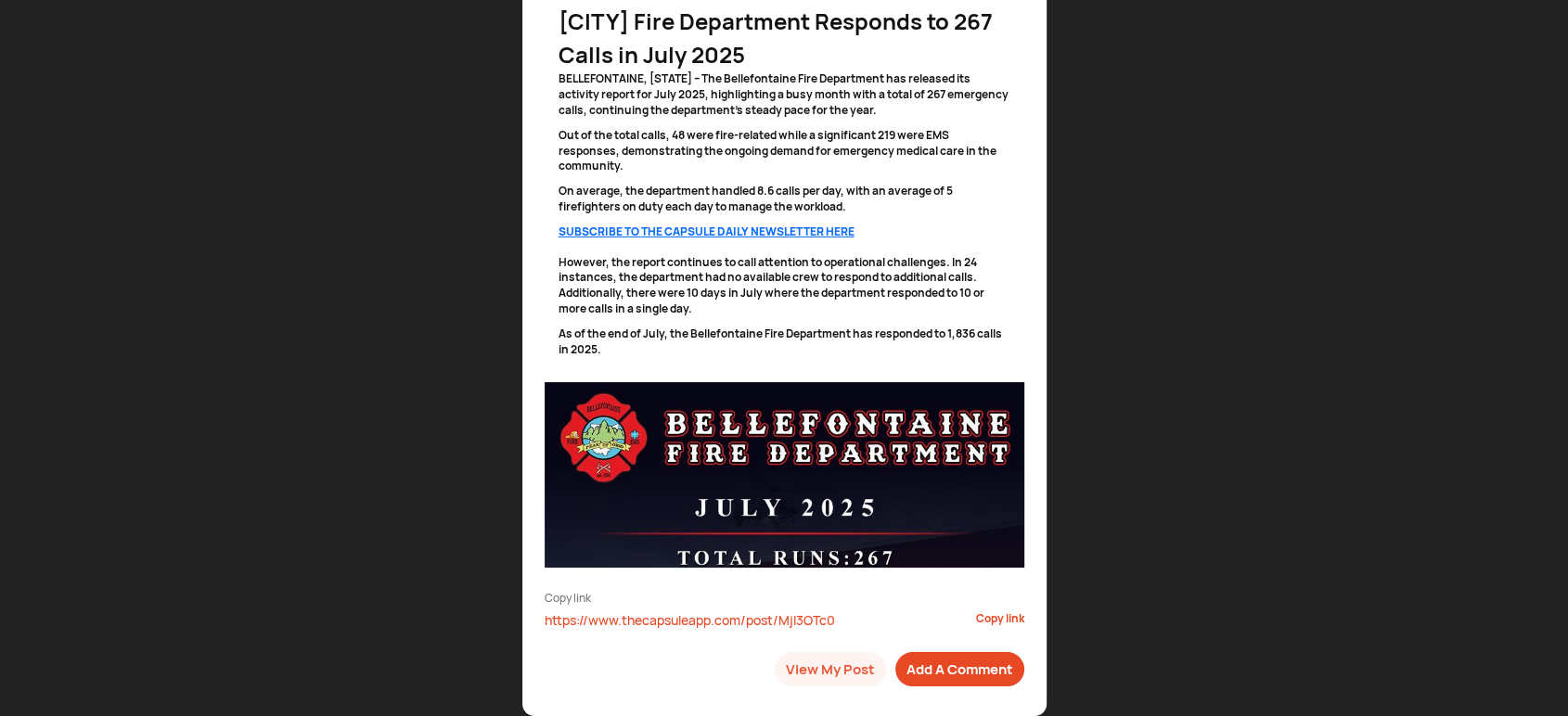 click on "View My Post" at bounding box center [830, 669] 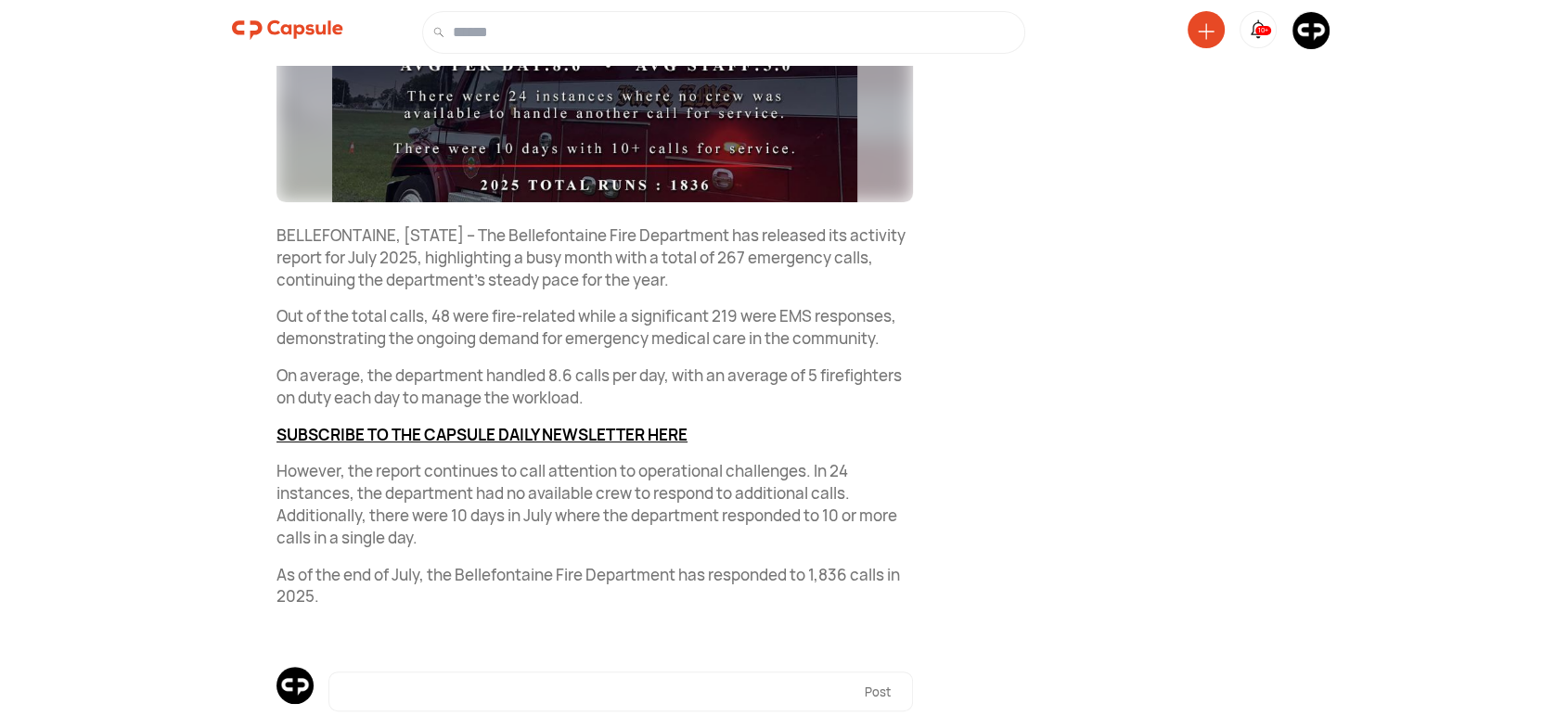 scroll, scrollTop: 515, scrollLeft: 0, axis: vertical 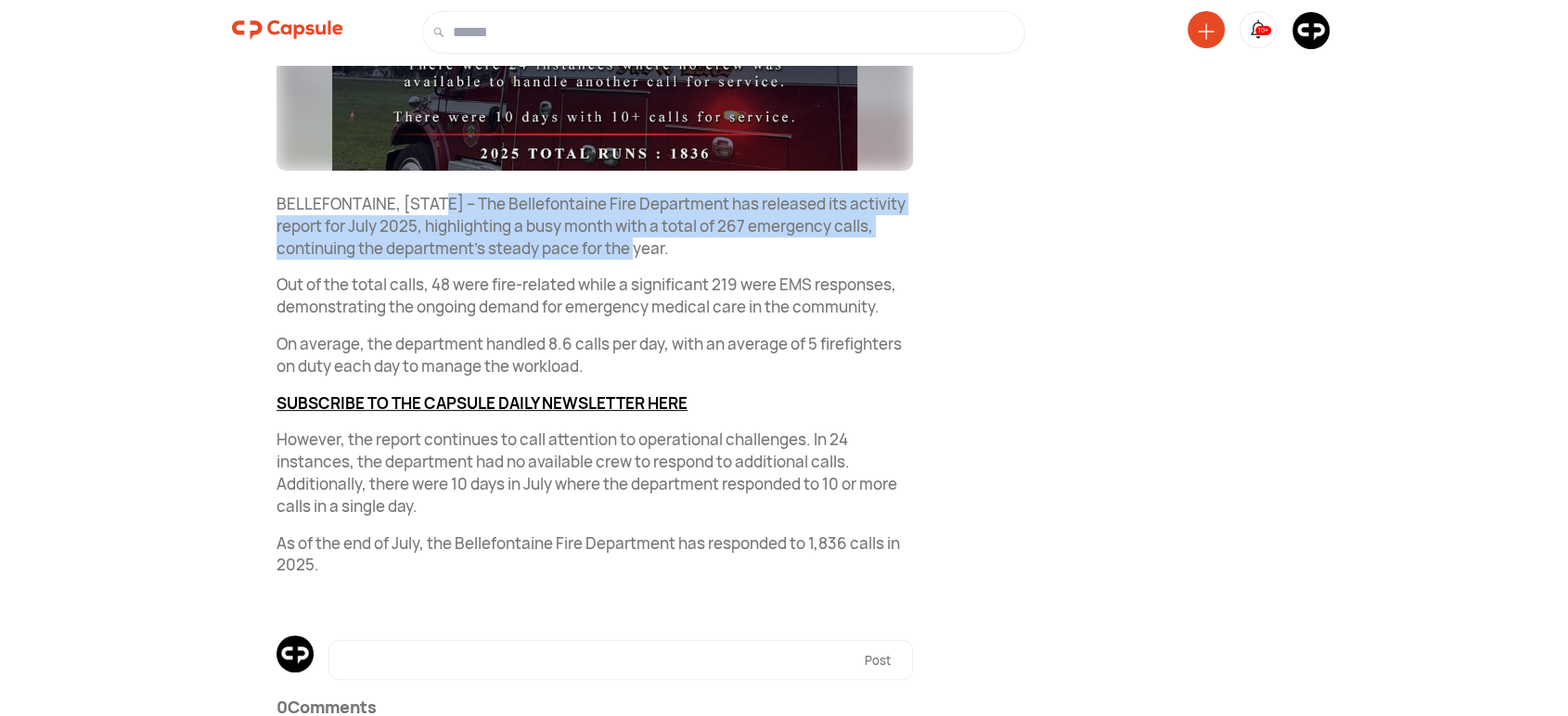 drag, startPoint x: 437, startPoint y: 199, endPoint x: 700, endPoint y: 226, distance: 264.382 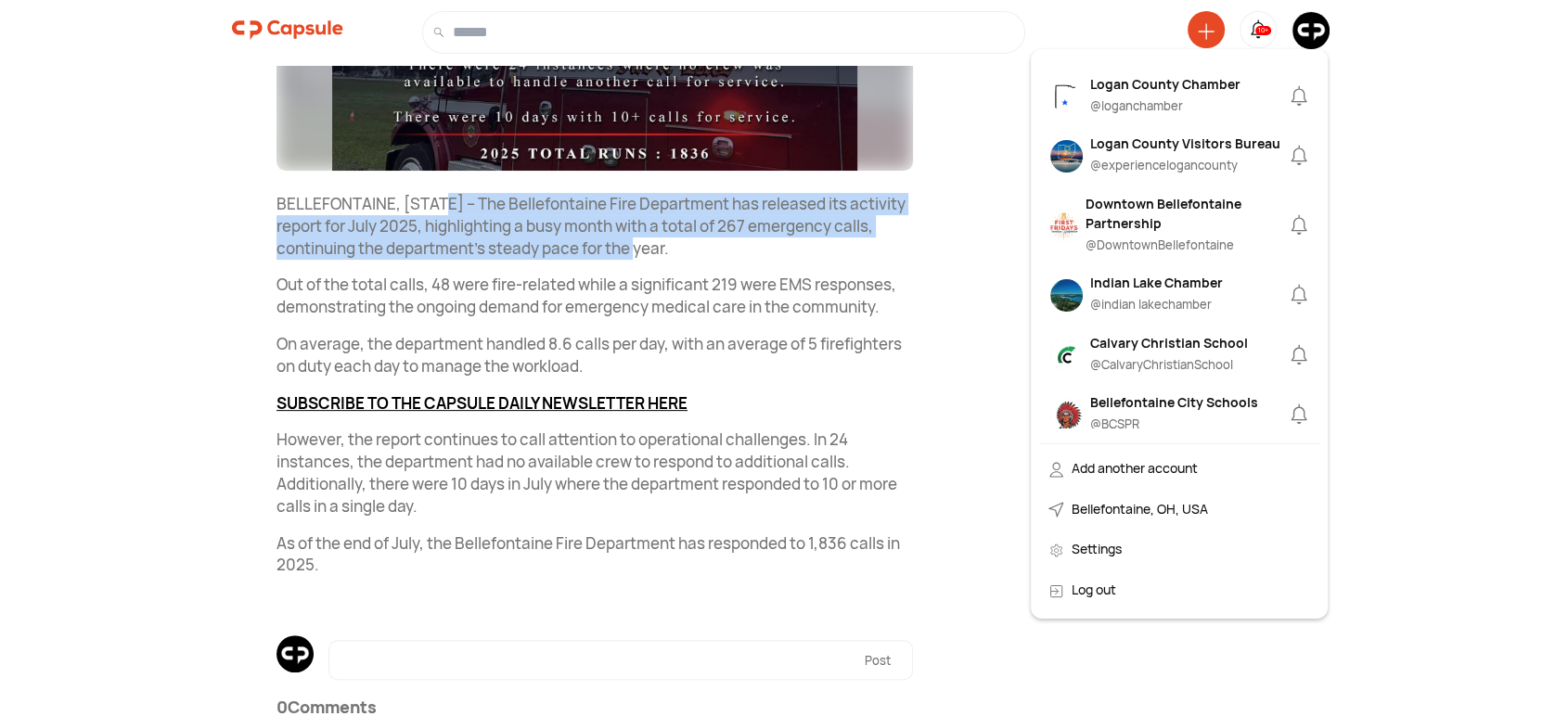 scroll, scrollTop: 343, scrollLeft: 0, axis: vertical 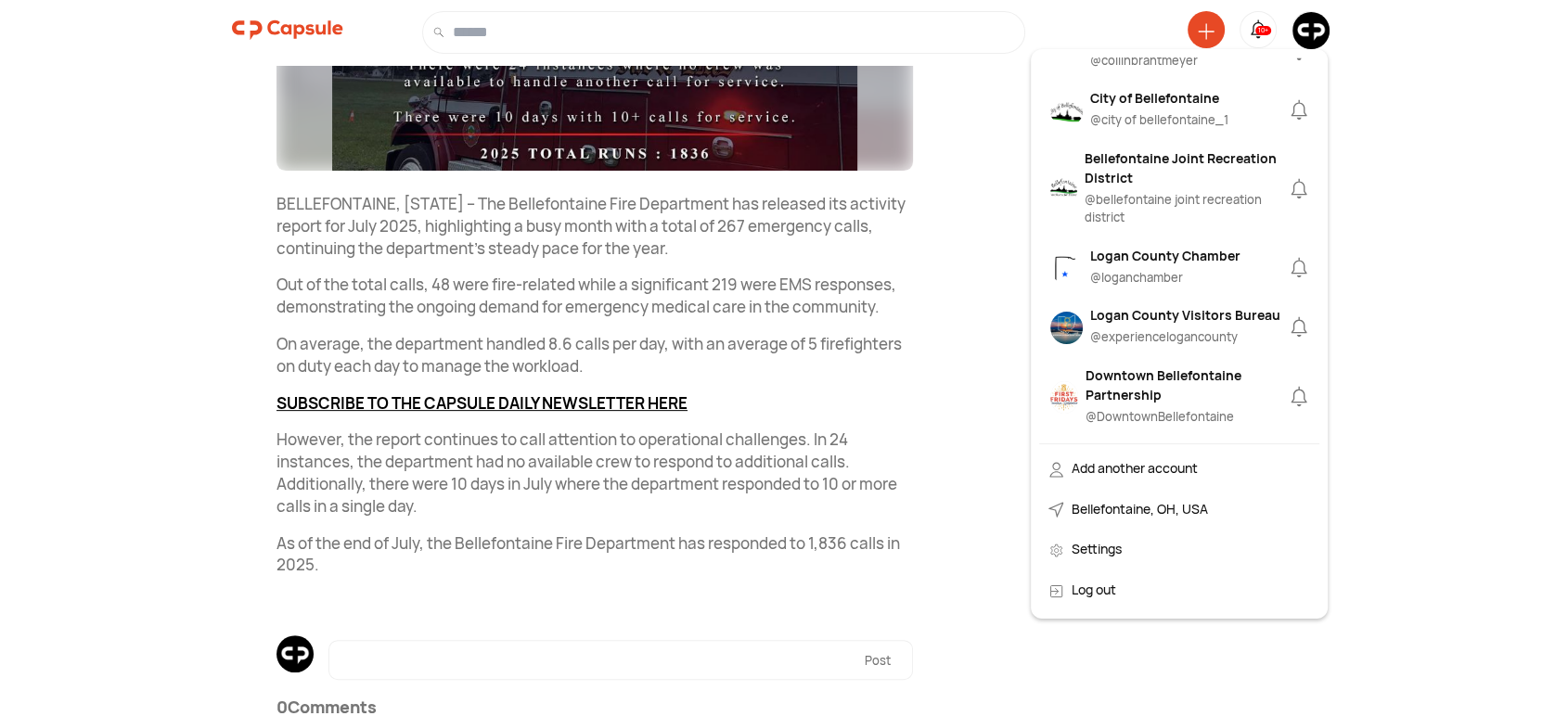 click on "Logan County Chamber" at bounding box center [1165, 255] 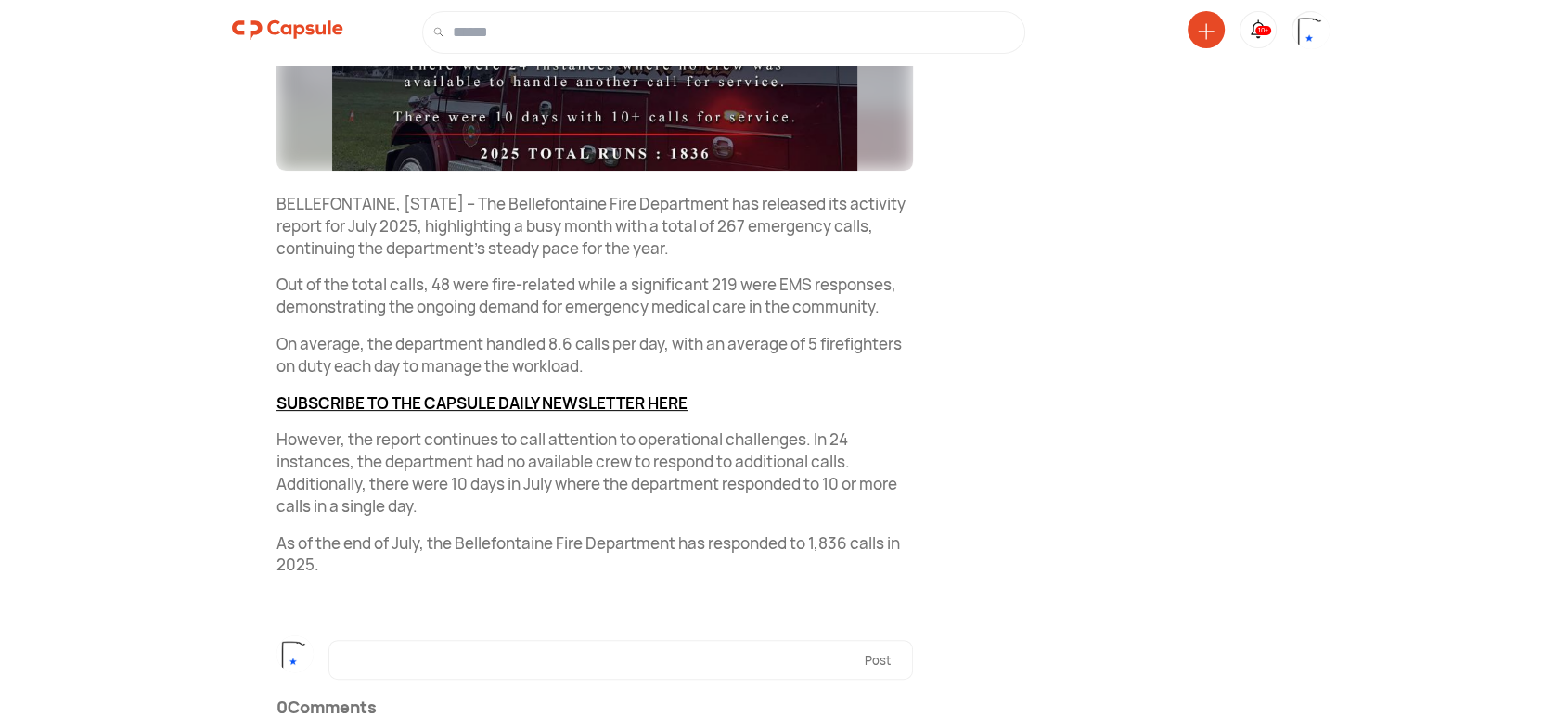 click 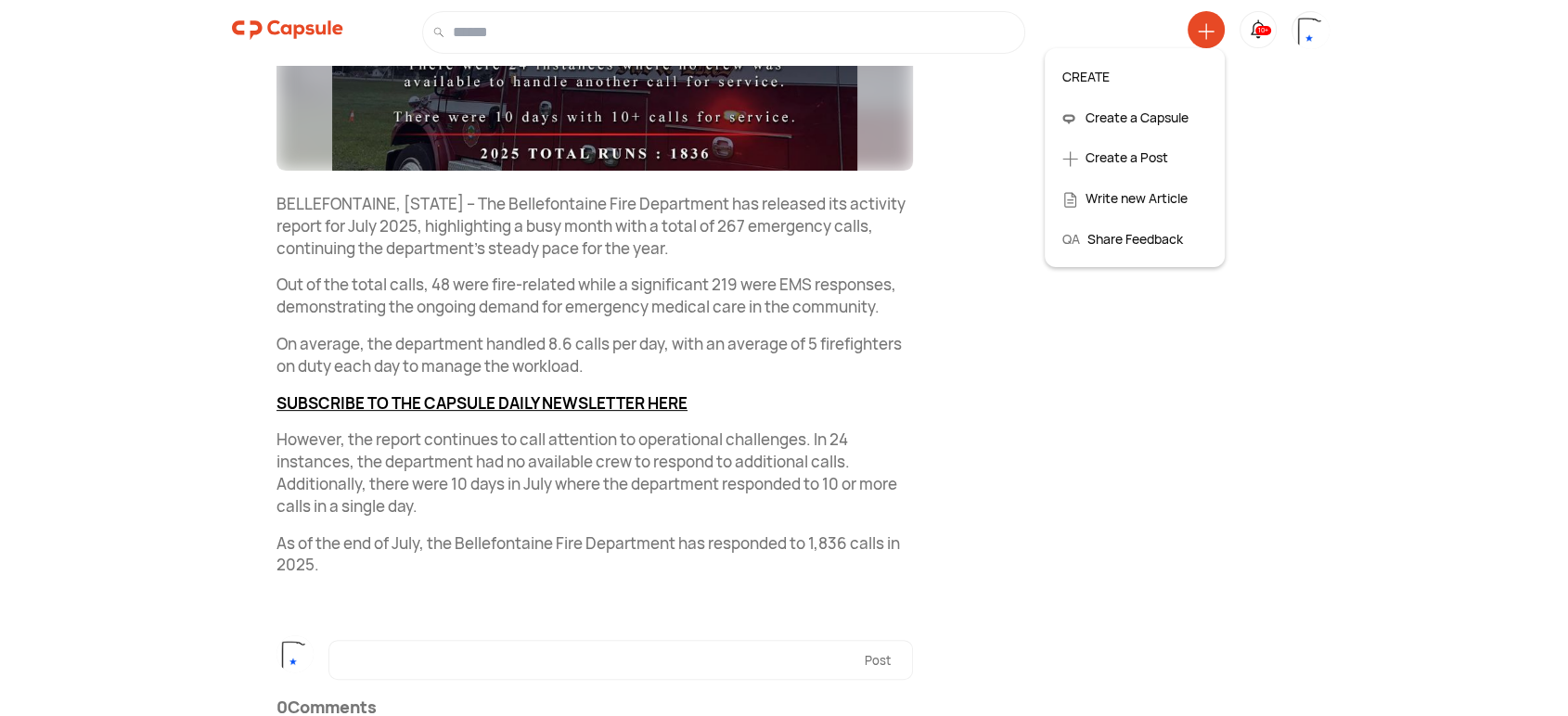 click on "Create a Post" at bounding box center [1135, 158] 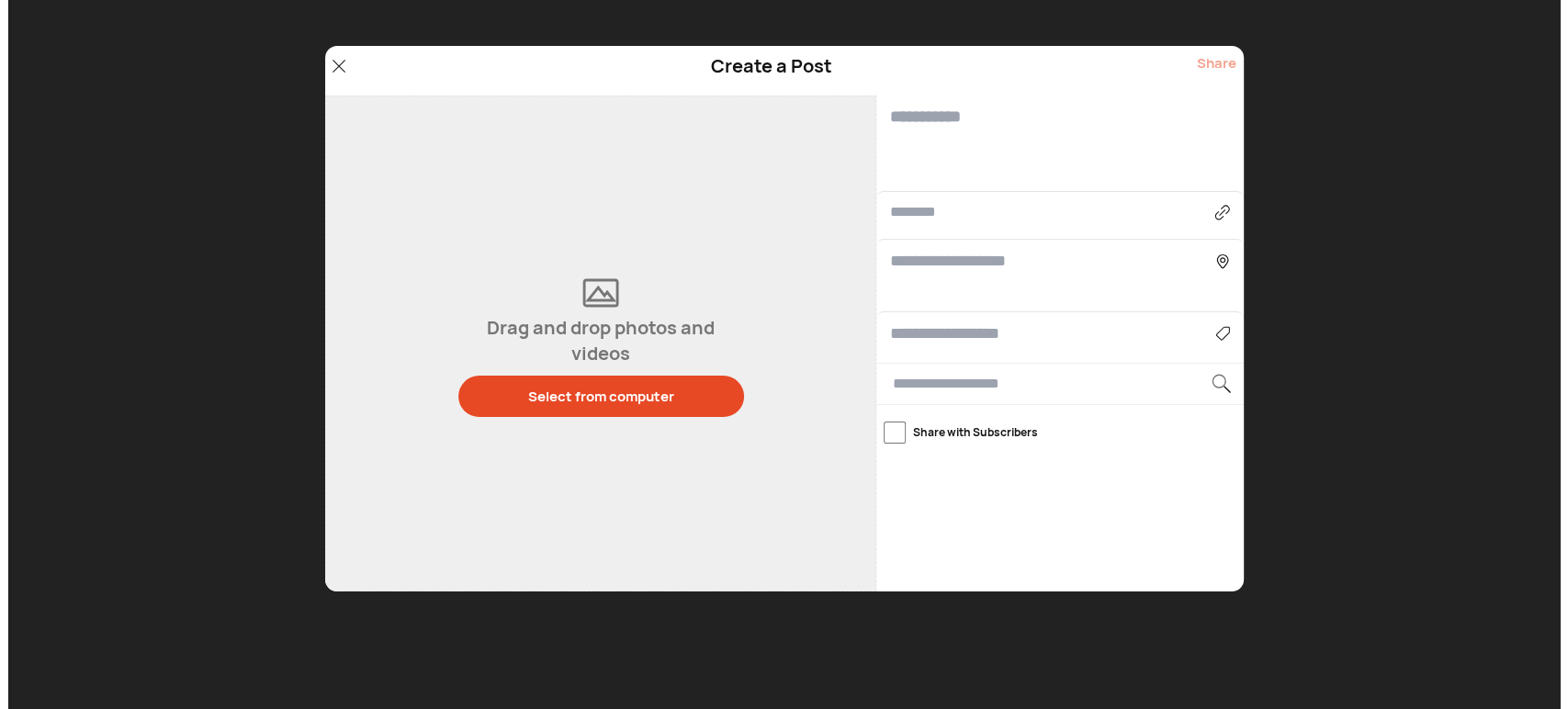 scroll, scrollTop: 0, scrollLeft: 0, axis: both 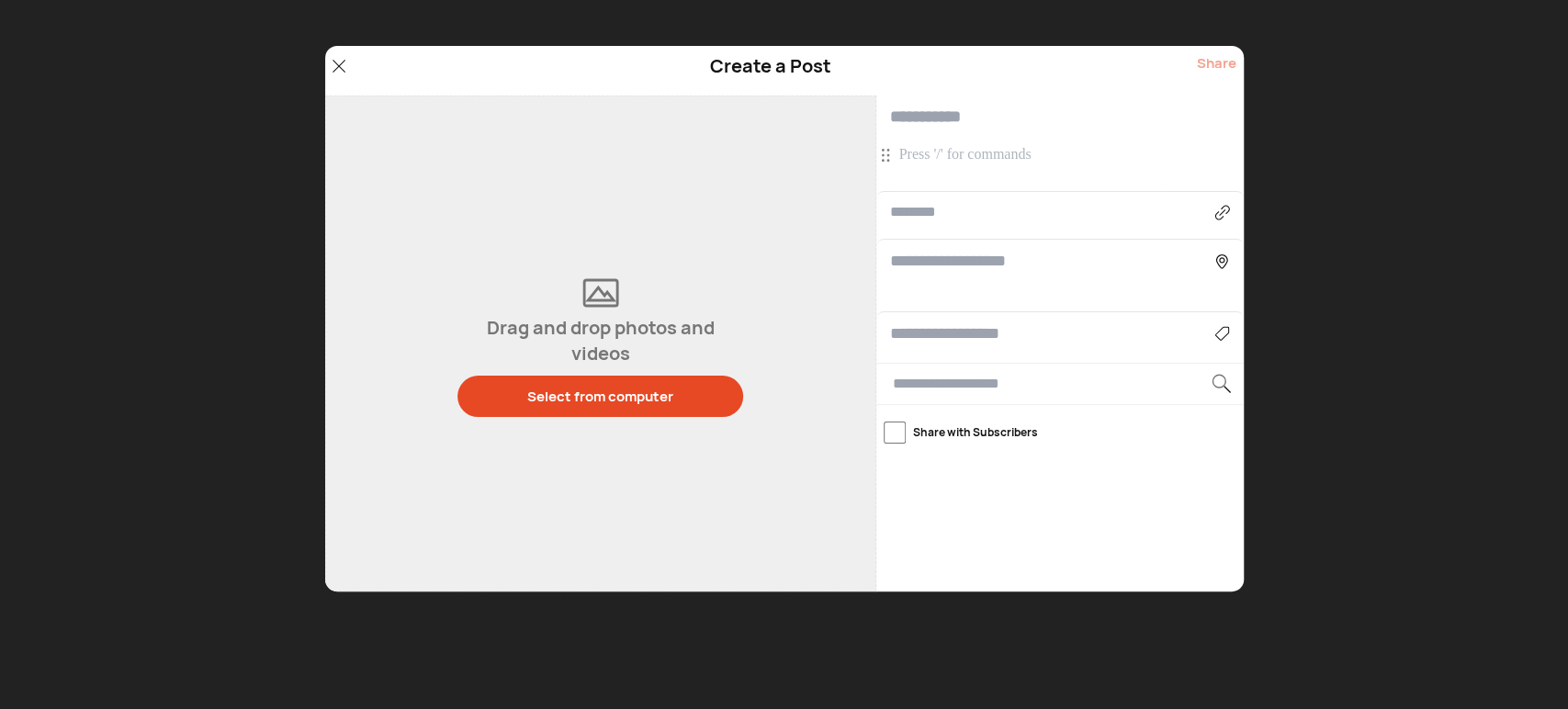 click at bounding box center (1062, 155) 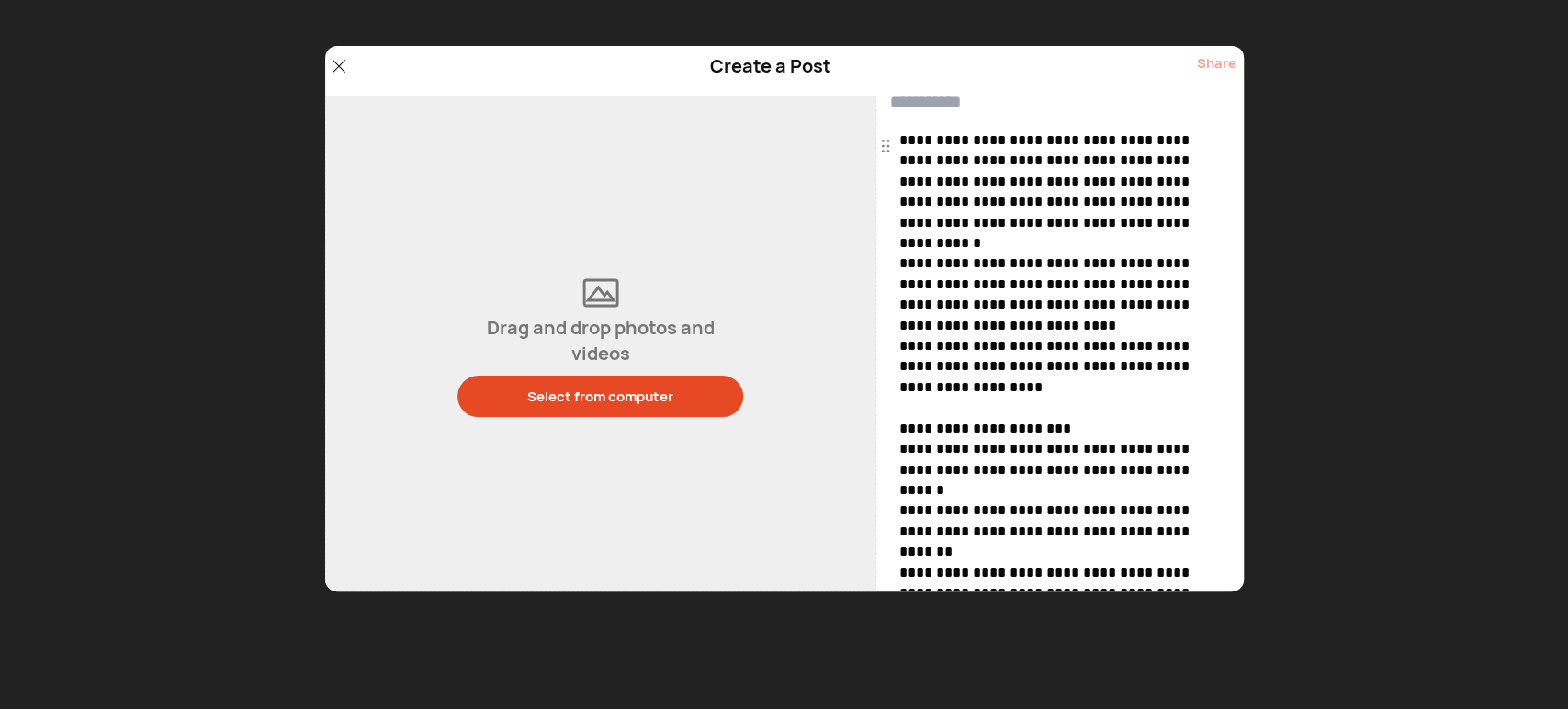 scroll, scrollTop: 0, scrollLeft: 0, axis: both 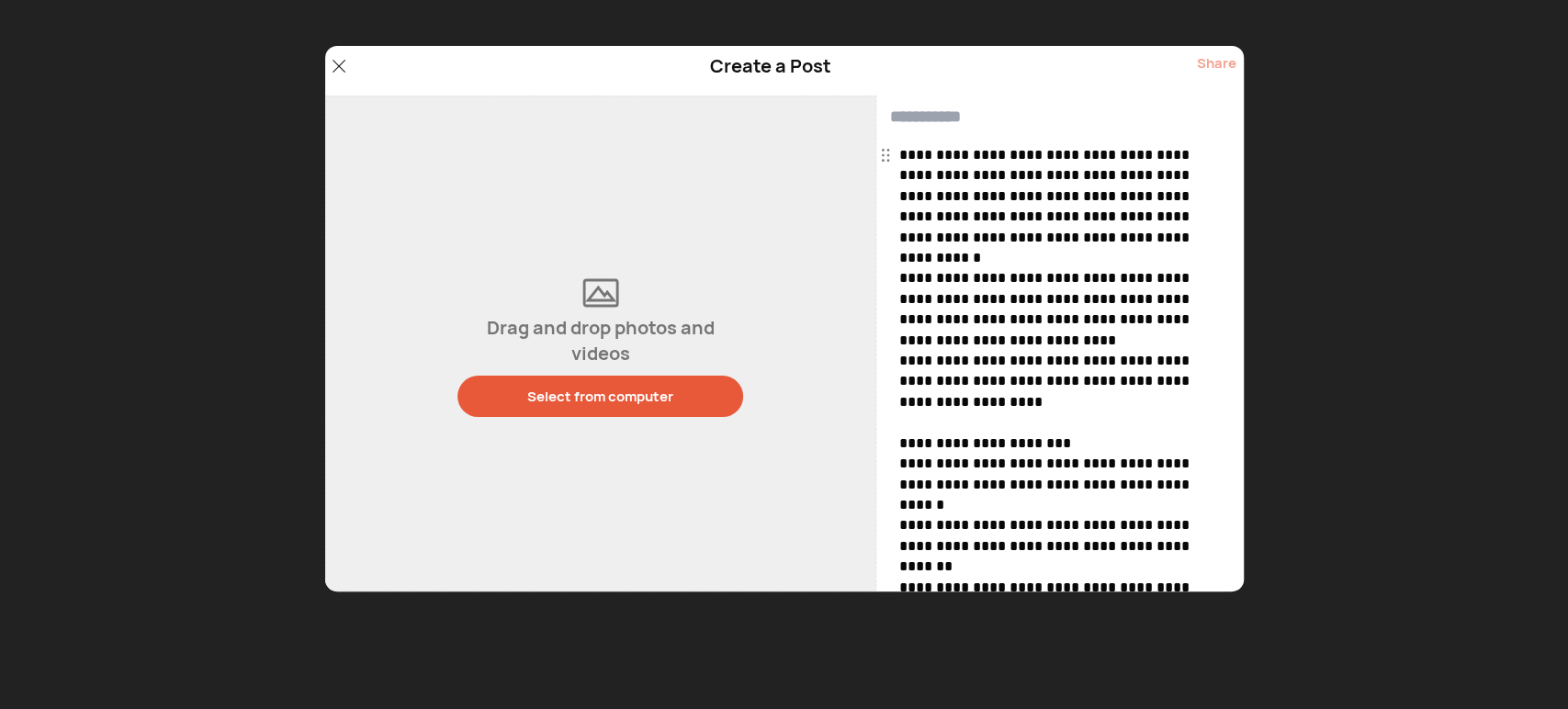 click on "Select from computer" at bounding box center [600, 396] 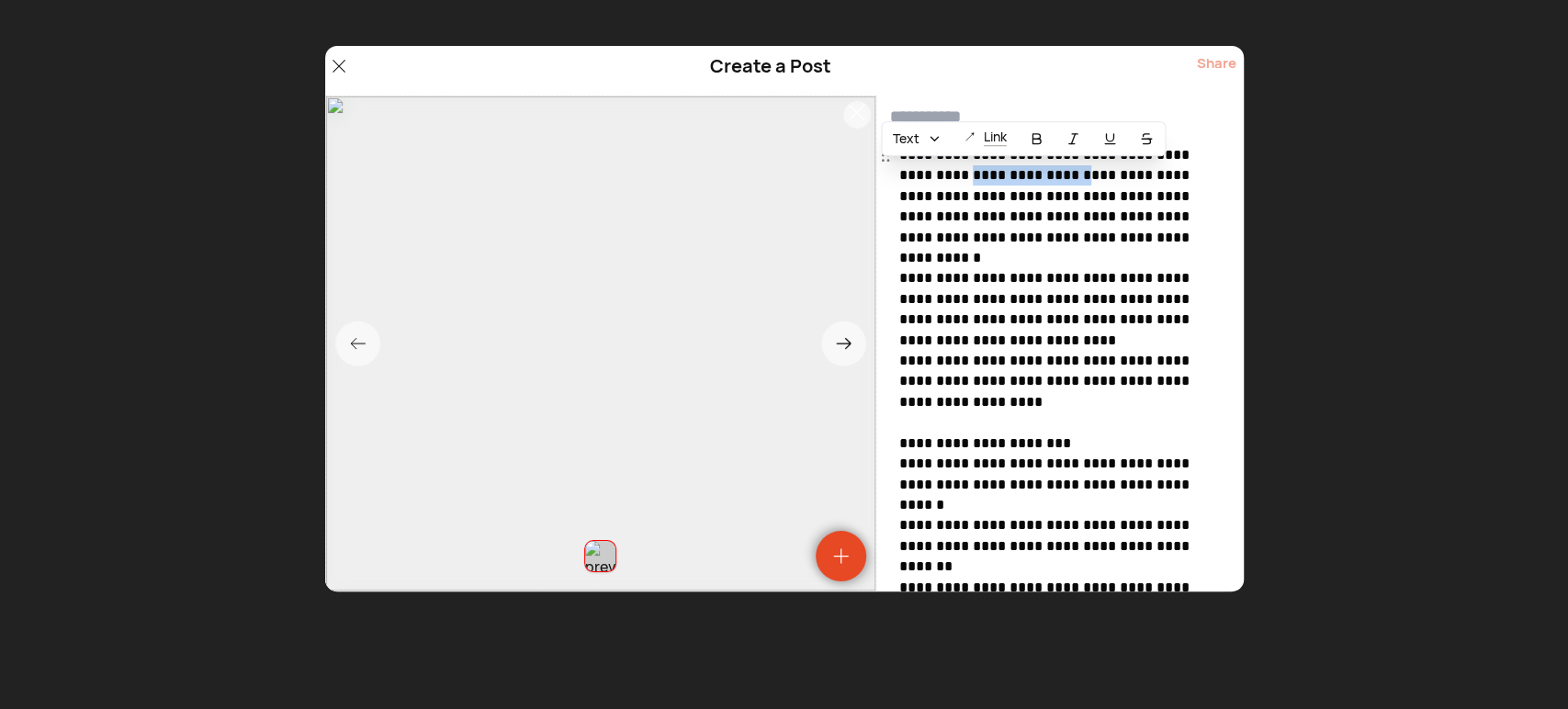 drag, startPoint x: 919, startPoint y: 175, endPoint x: 1035, endPoint y: 181, distance: 116.15507 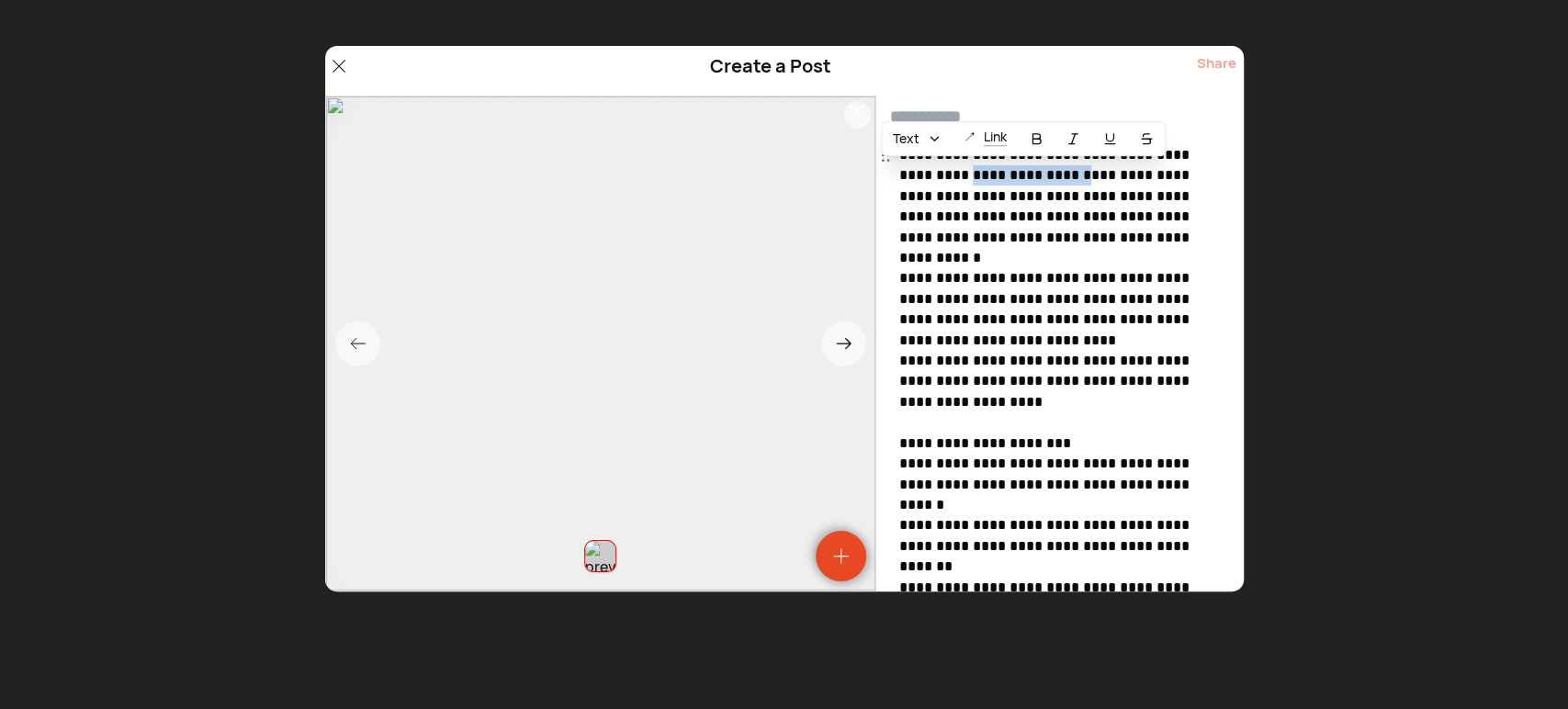 click on "**********" at bounding box center (1046, 206) 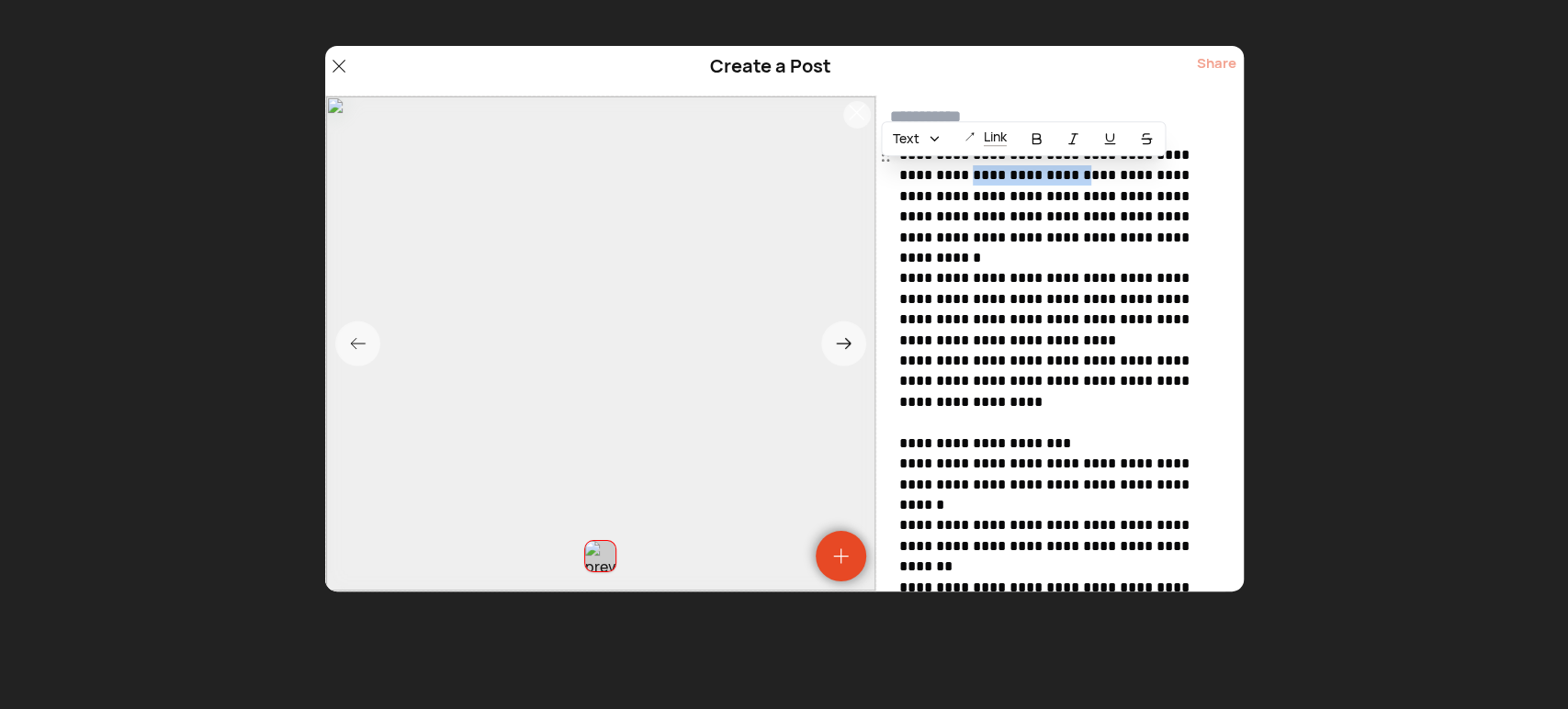 copy on "**********" 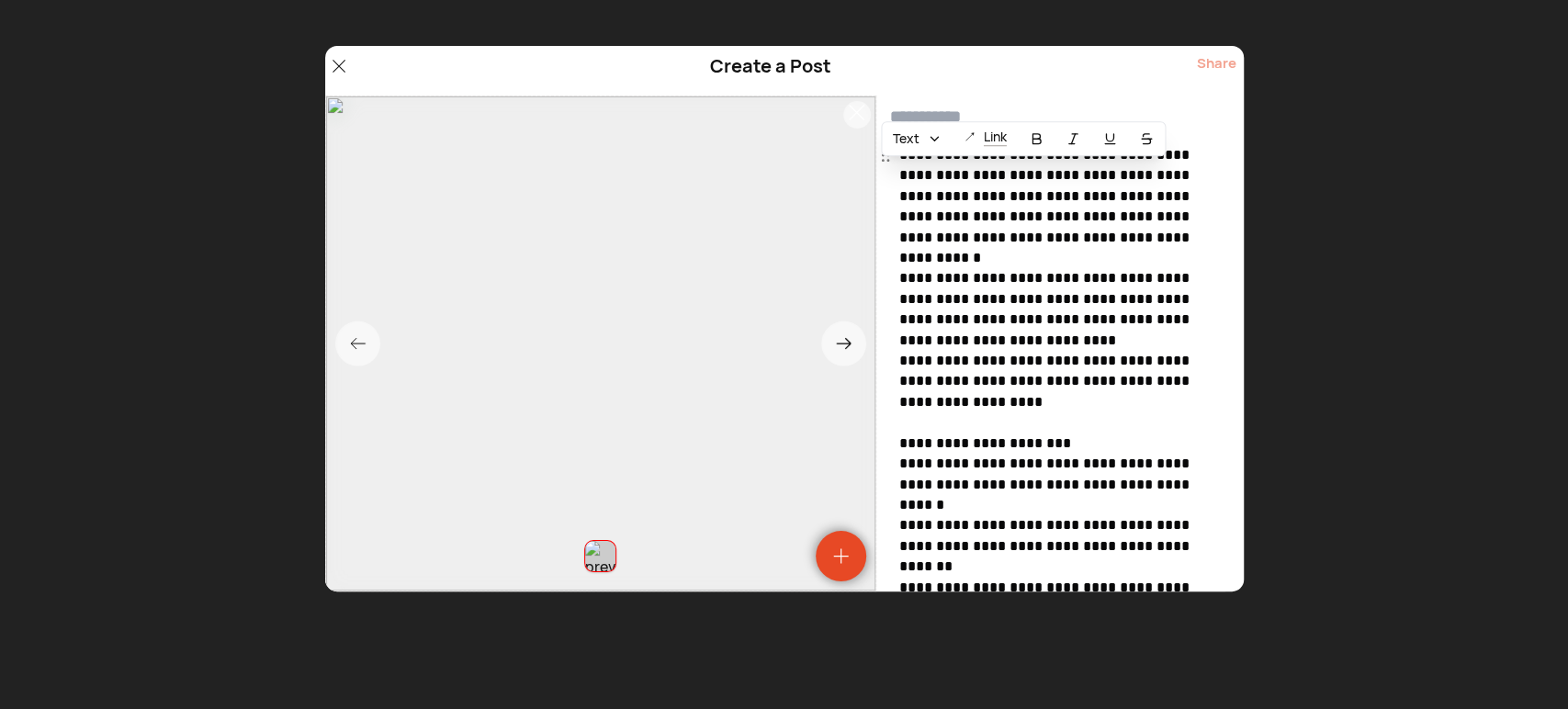 click on "**********" at bounding box center (784, 354) 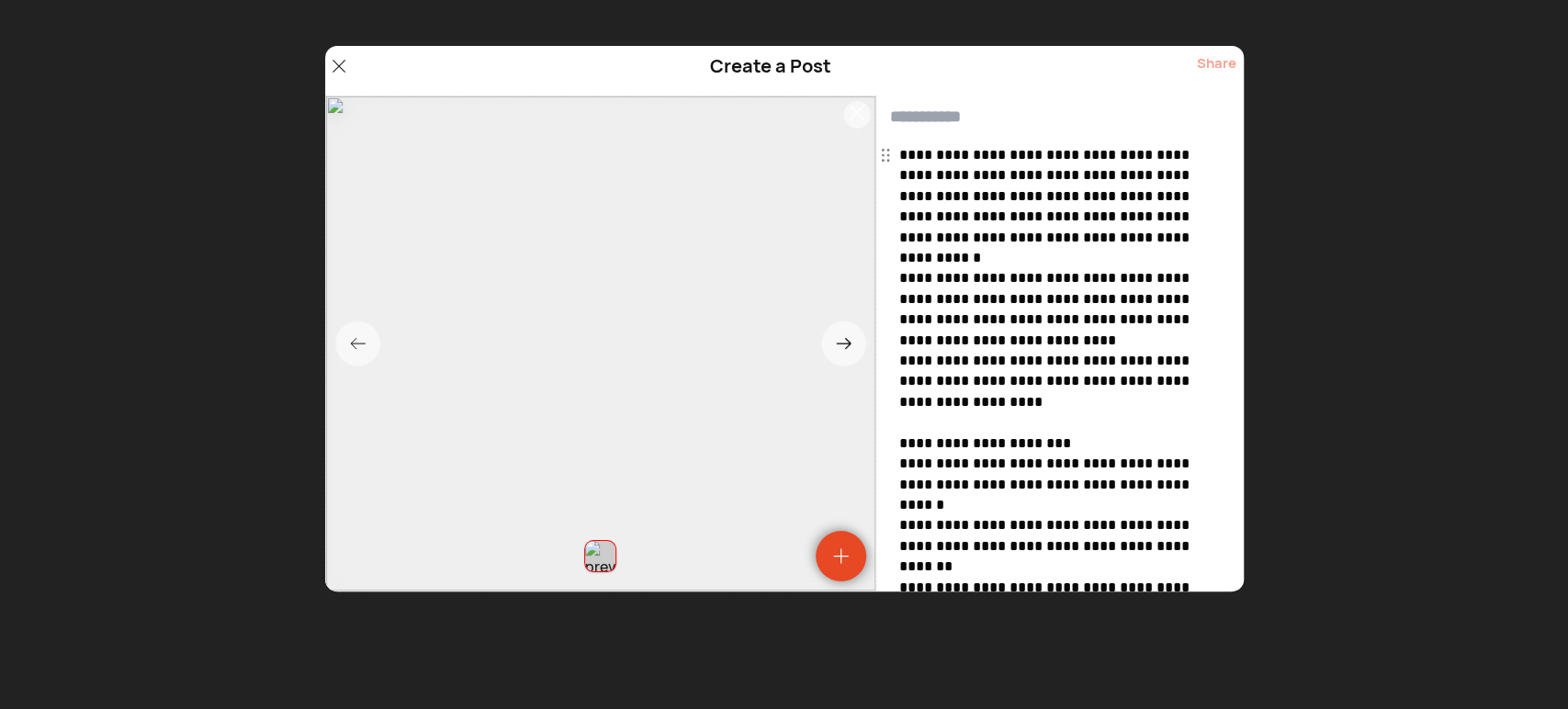 click at bounding box center (1060, 117) 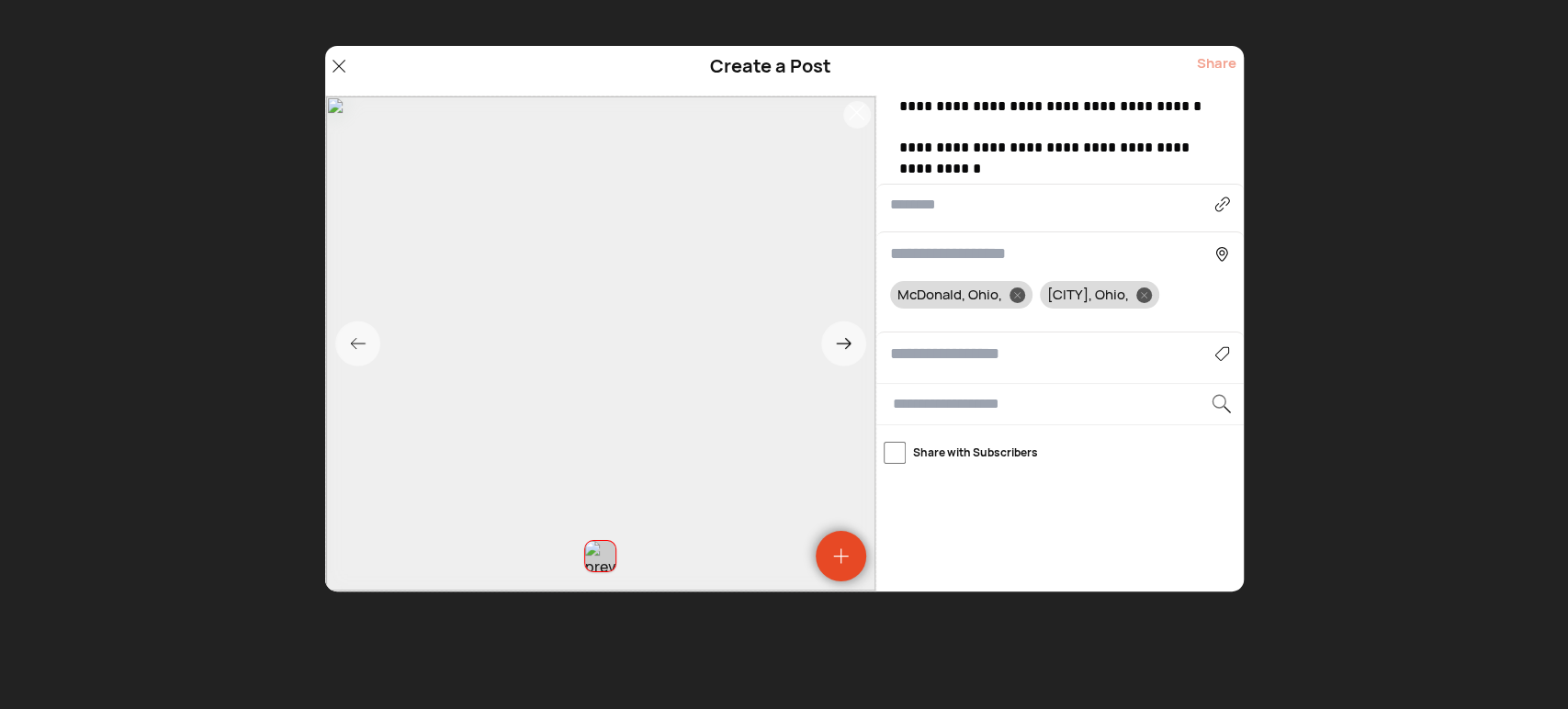 scroll, scrollTop: 526, scrollLeft: 0, axis: vertical 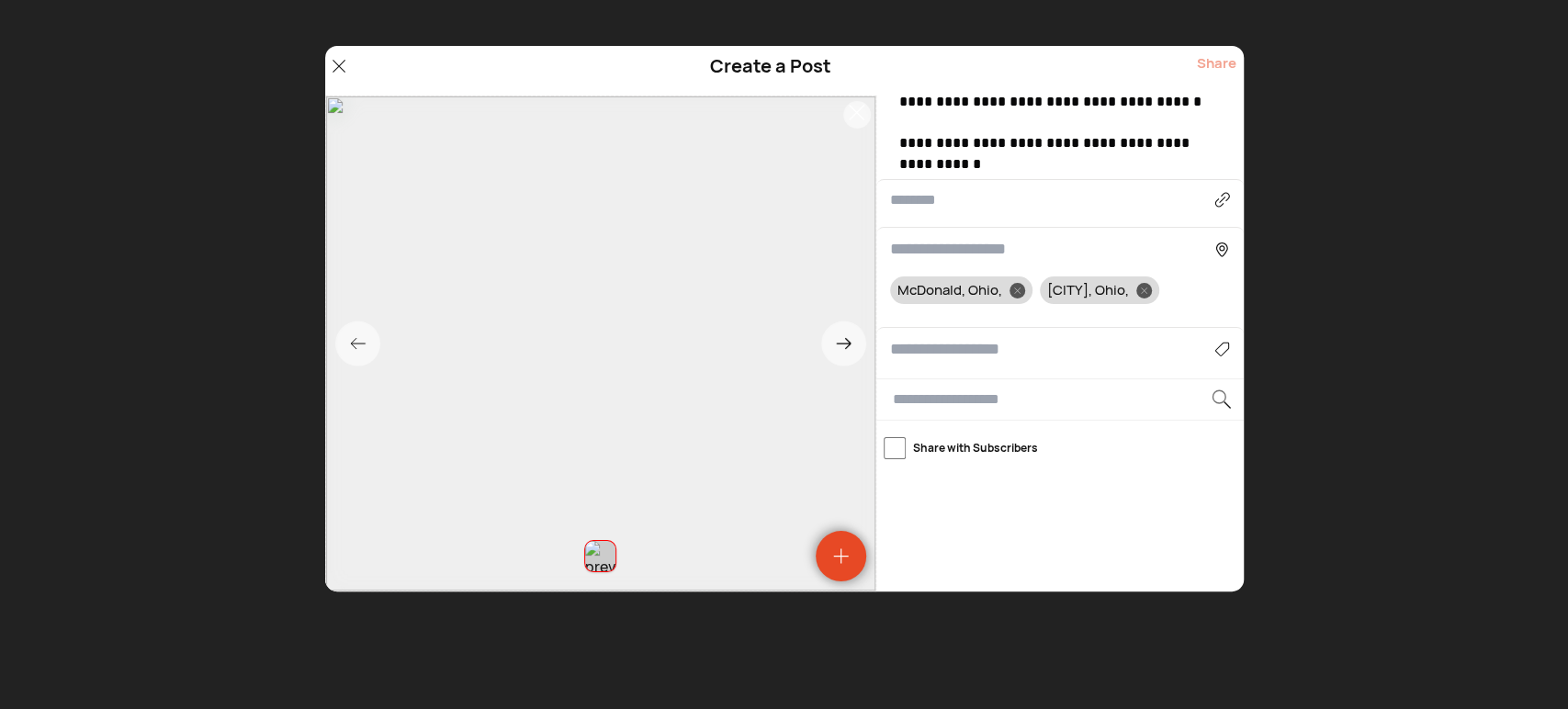 type on "**********" 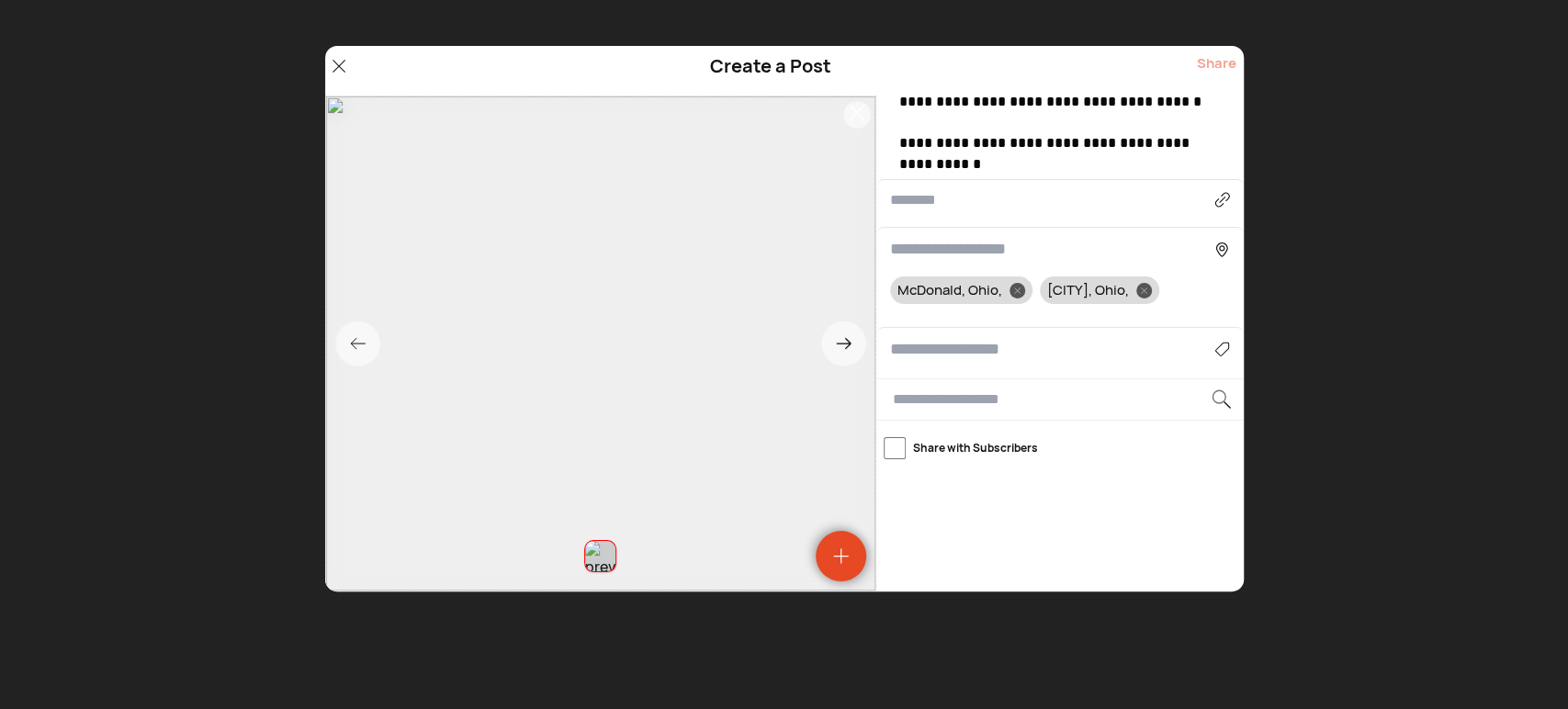 click on "Agriculture Art, Music & Events Business & Finance Cars & Motorcycles  Community & Development Crime and Safety Family & Friends Food, Drink & Shopping Gaming Health & Wellness News & Politics Non-profit & Volunteers  Obituaries Pets Real Estate School & Education Sports TV, Pop Culture & Fashion Technology & Science Travel Weather" at bounding box center (1060, 349) 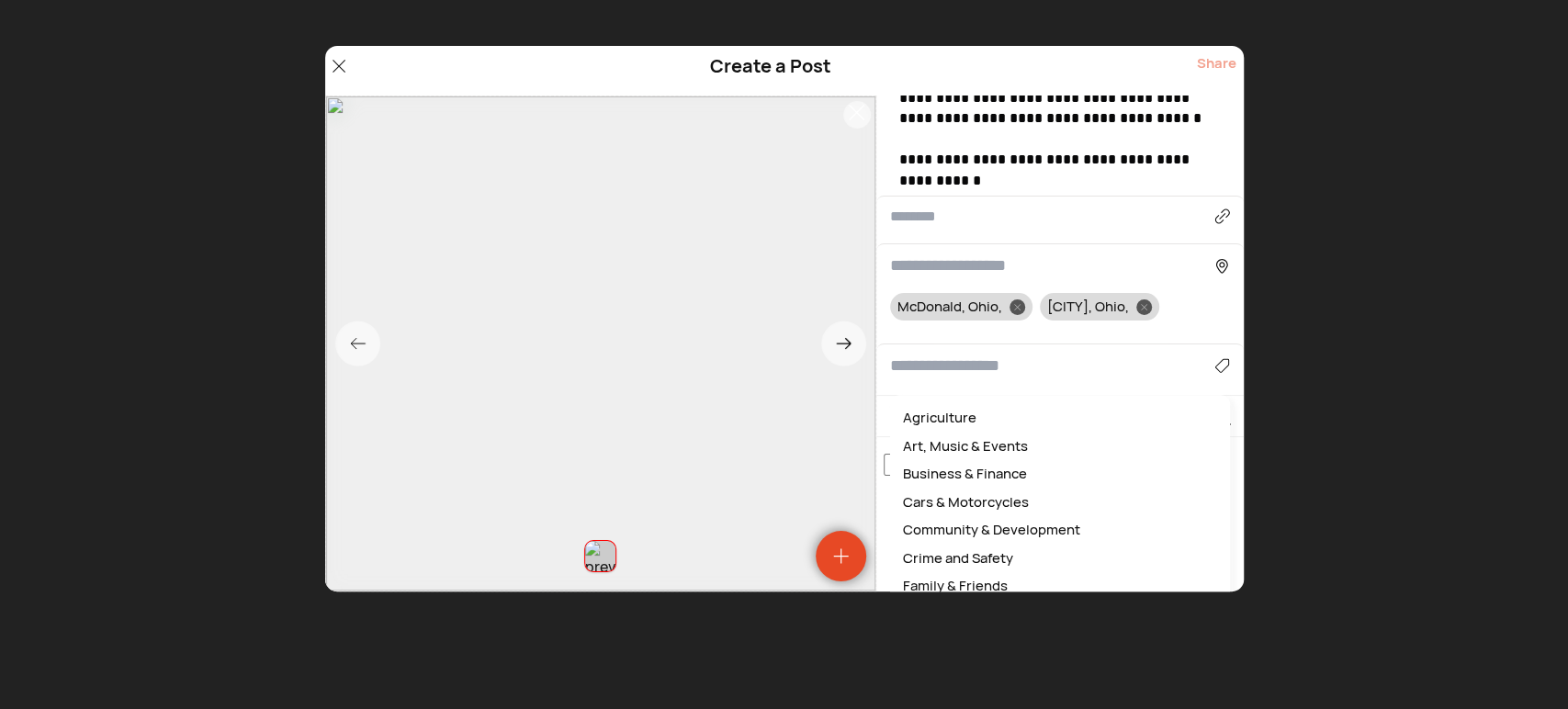 scroll, scrollTop: 508, scrollLeft: 0, axis: vertical 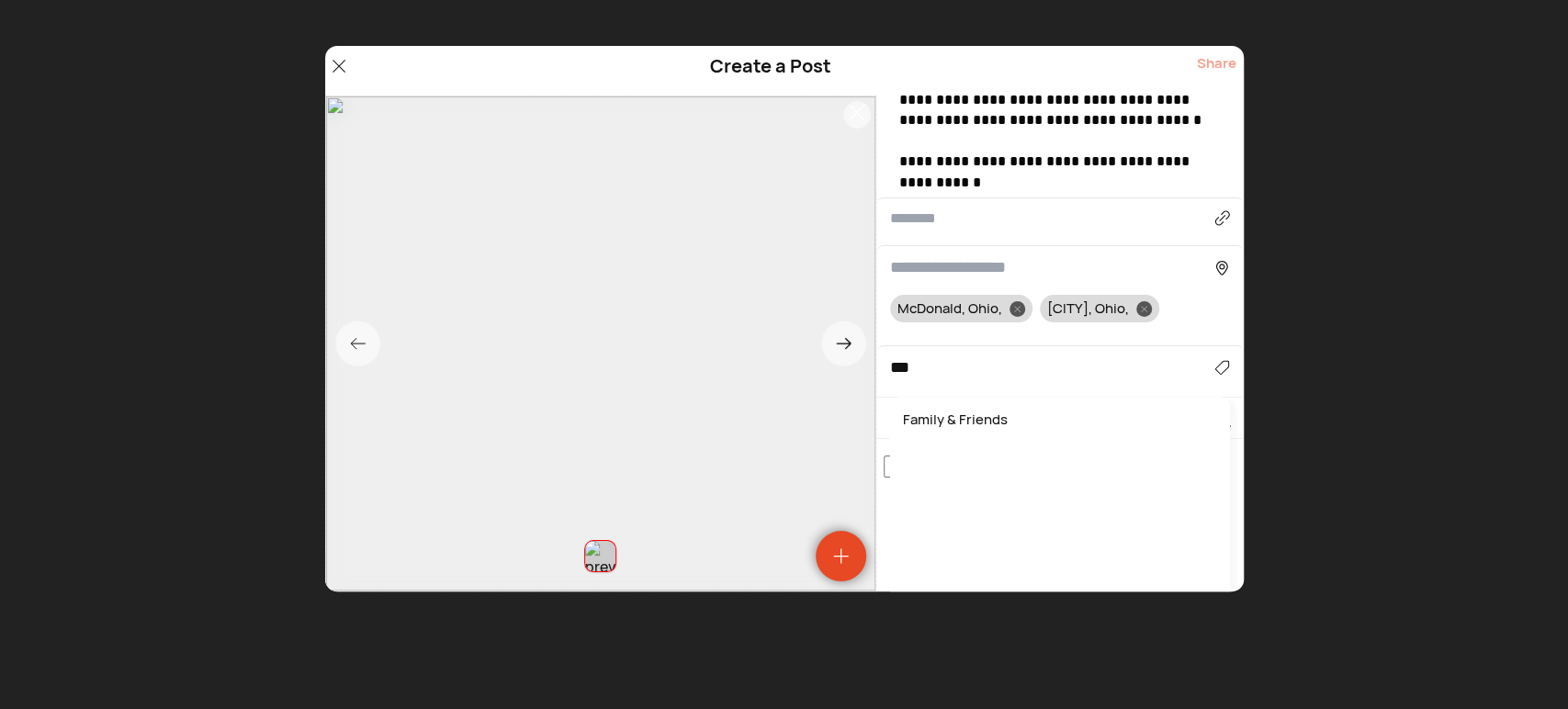 click on "Family & Friends" at bounding box center (1060, 420) 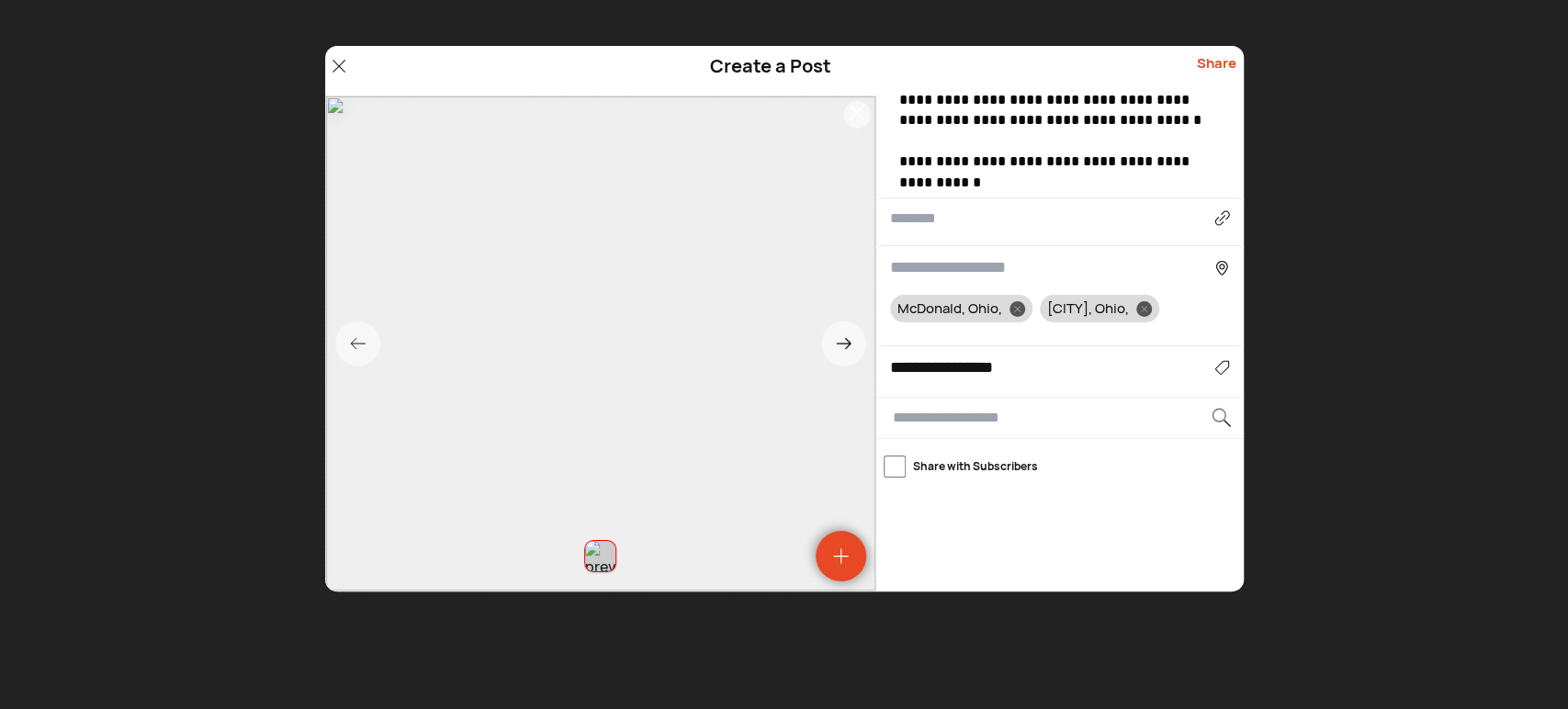 click at bounding box center [1017, 309] 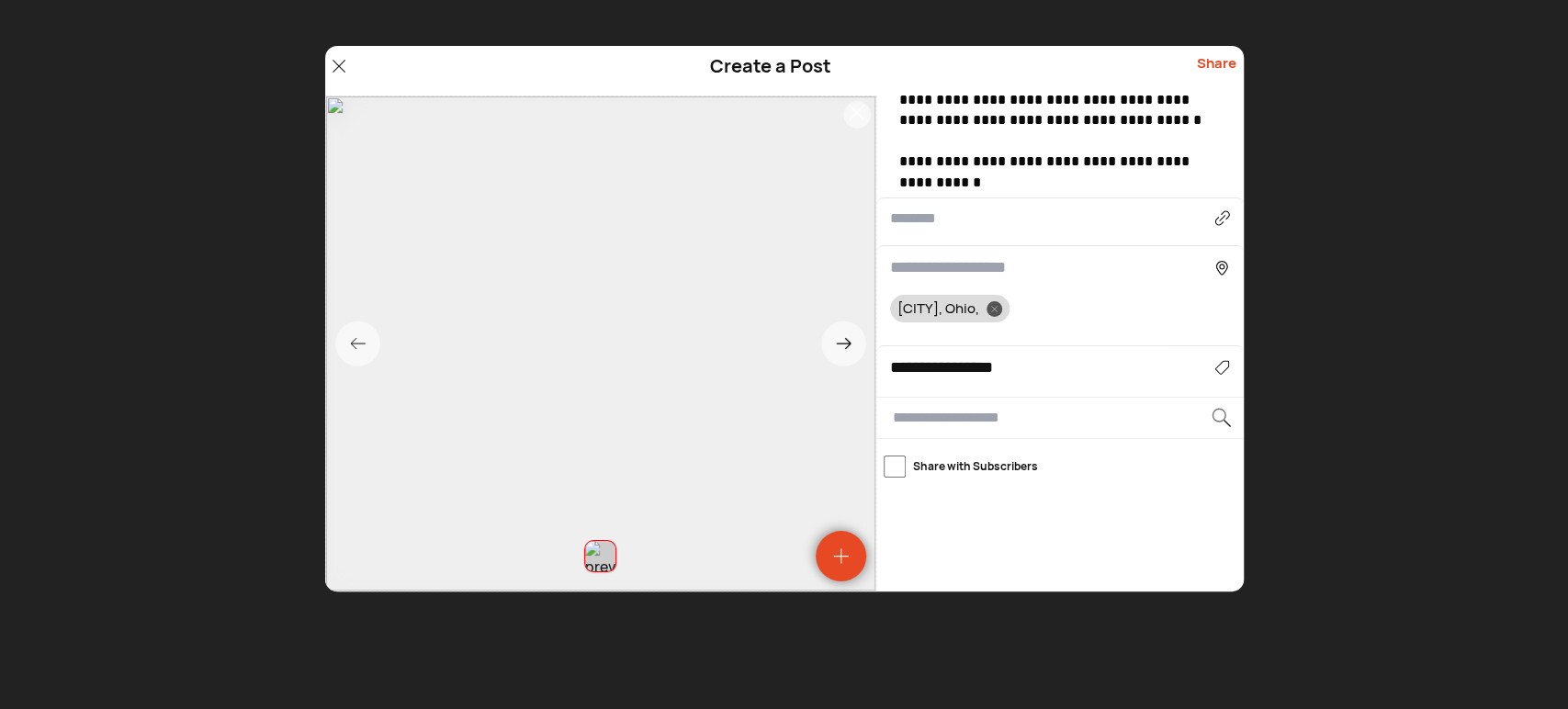 click at bounding box center (994, 309) 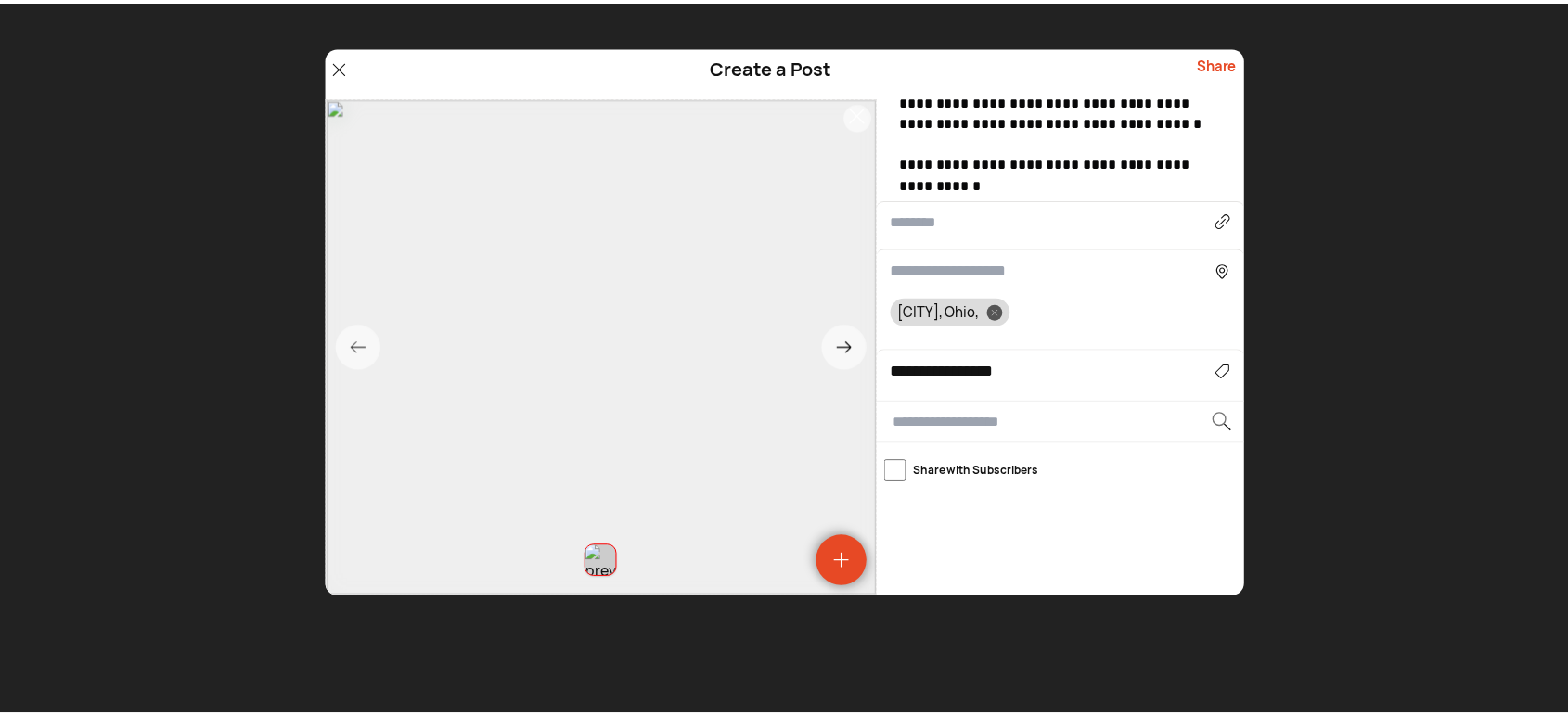 scroll, scrollTop: 504, scrollLeft: 0, axis: vertical 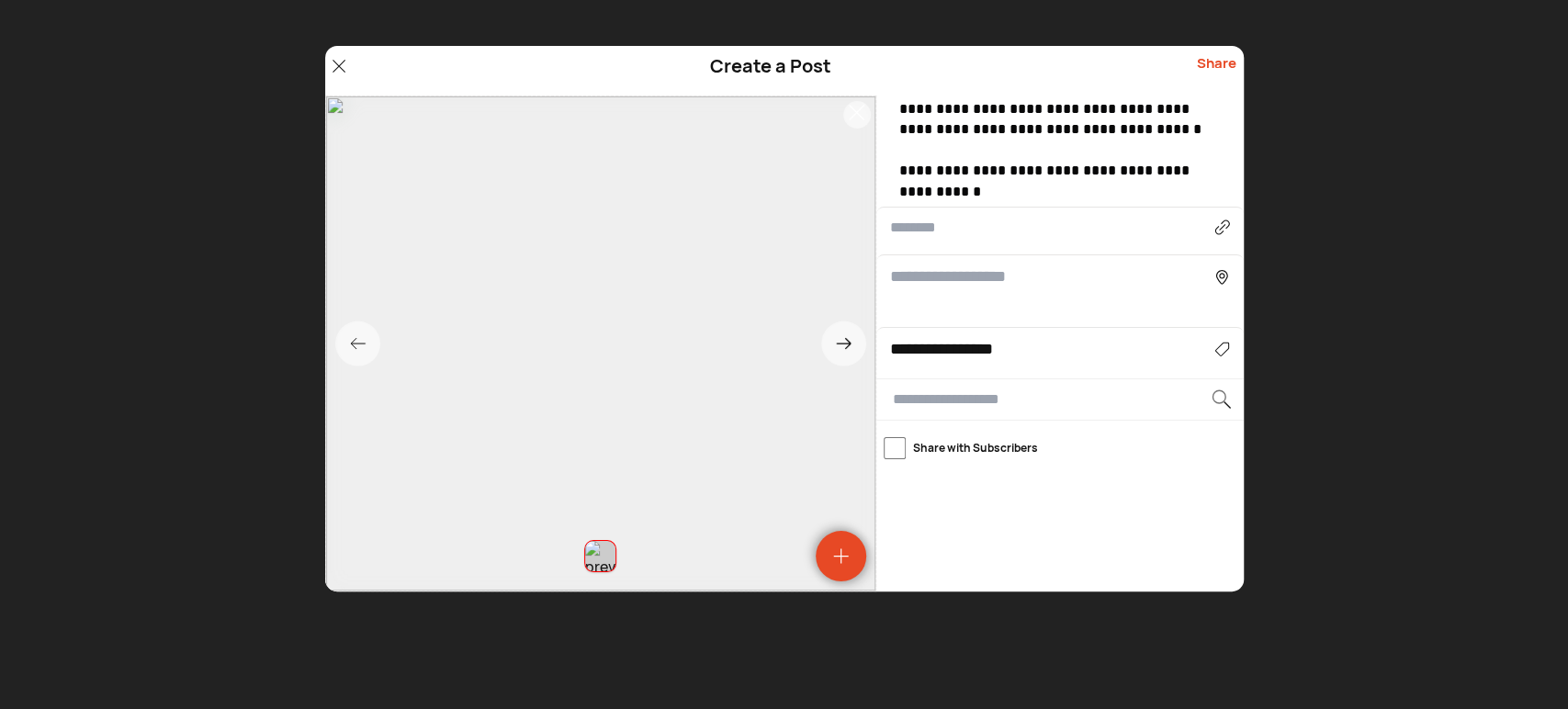 click at bounding box center [1053, 276] 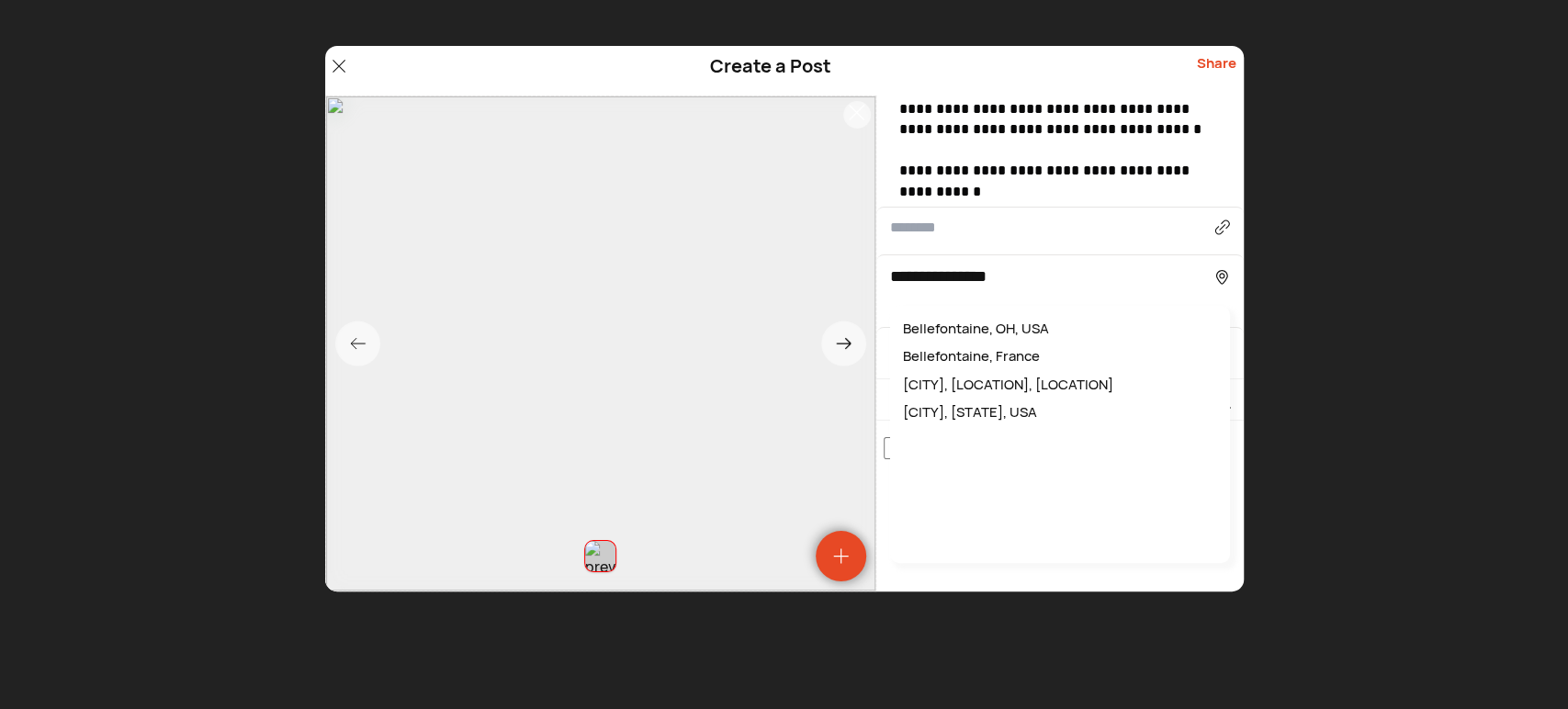 click on "Bellefontaine, OH, USA" at bounding box center [1060, 329] 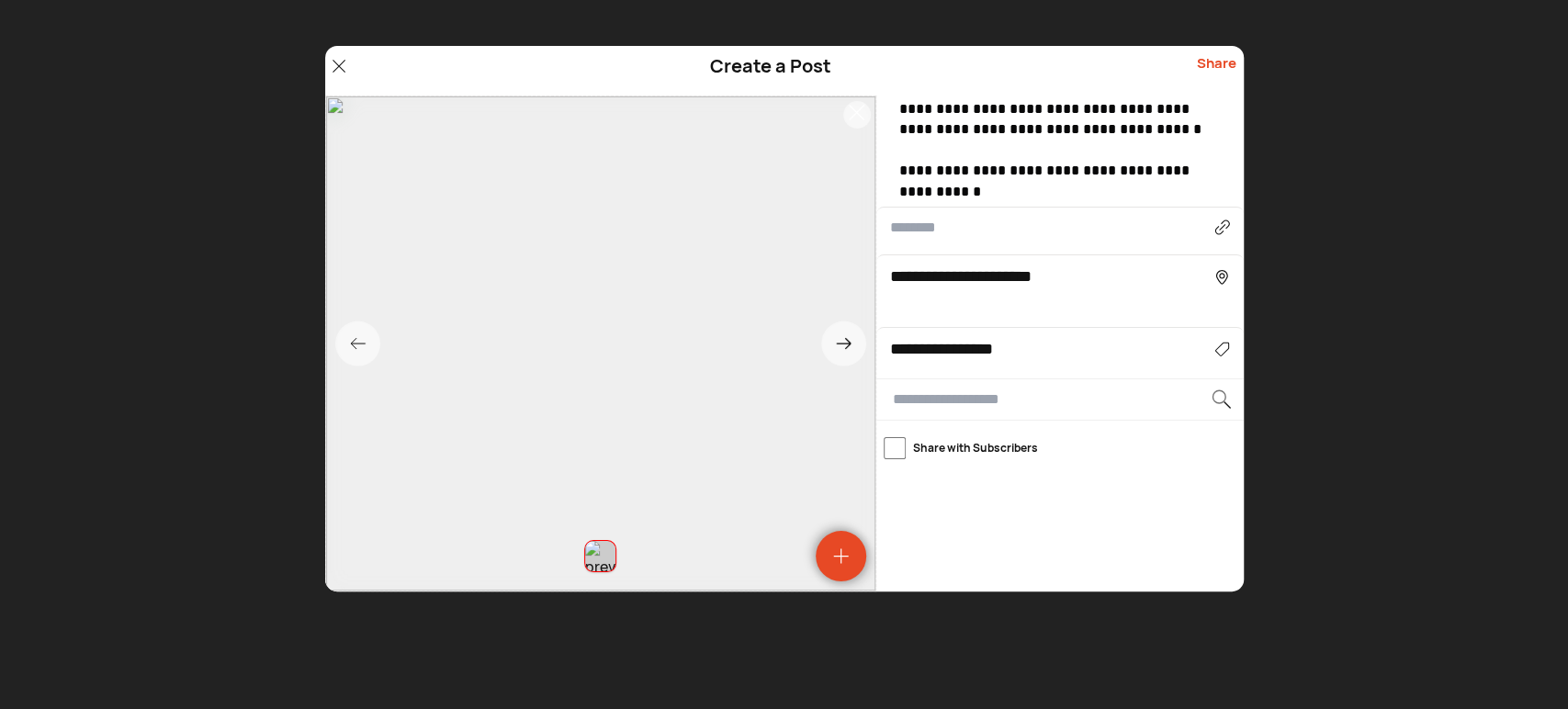 type 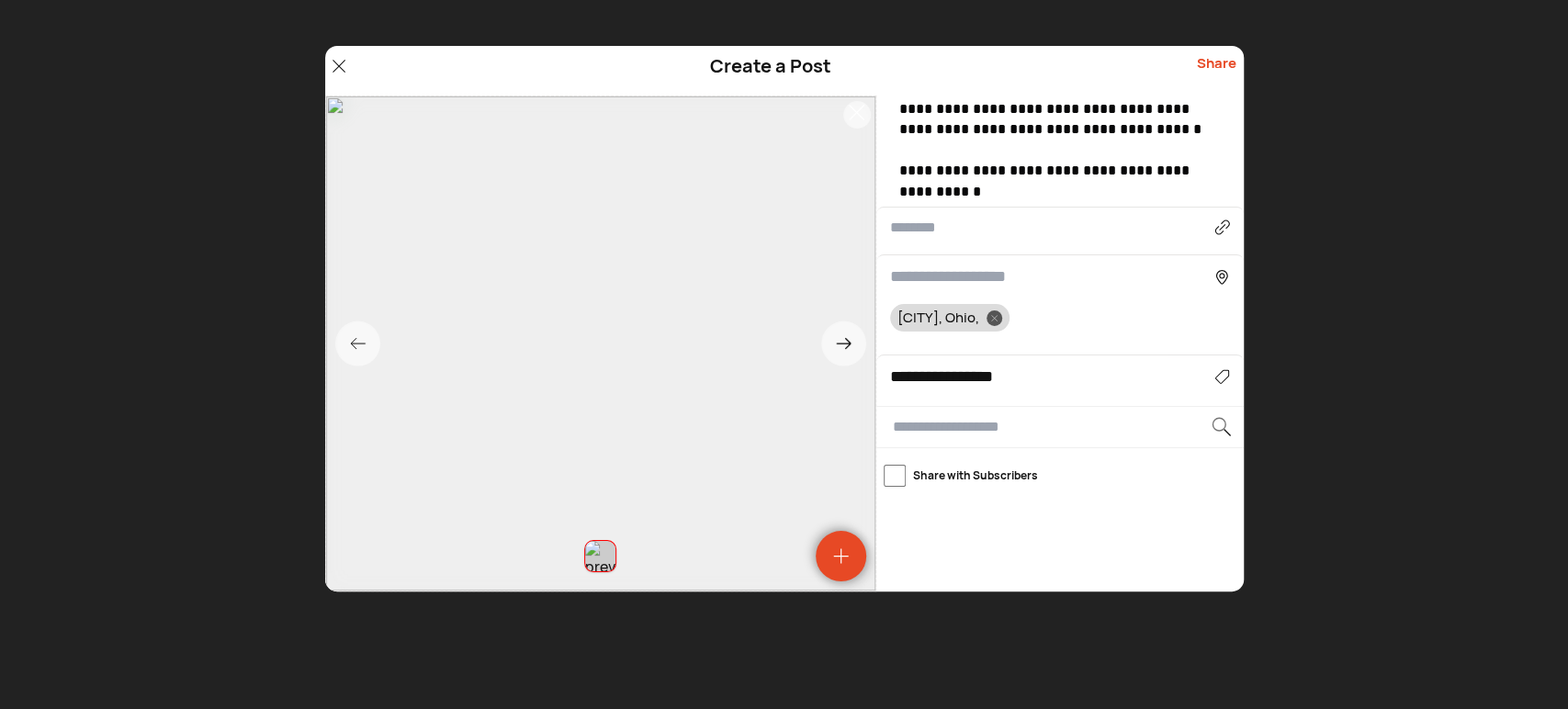 click on "Share" at bounding box center (1216, 71) 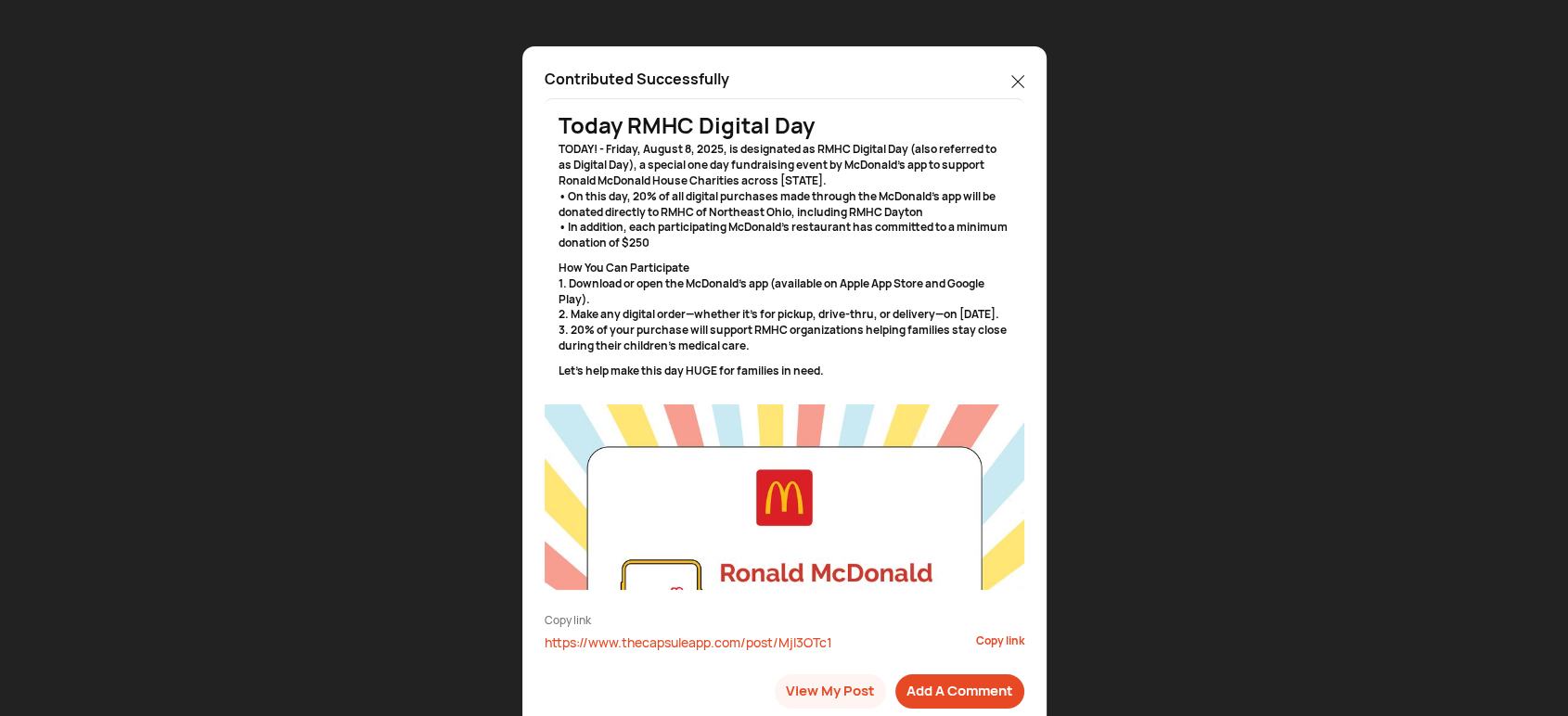 drag, startPoint x: 1021, startPoint y: 85, endPoint x: 1102, endPoint y: 76, distance: 81.49847 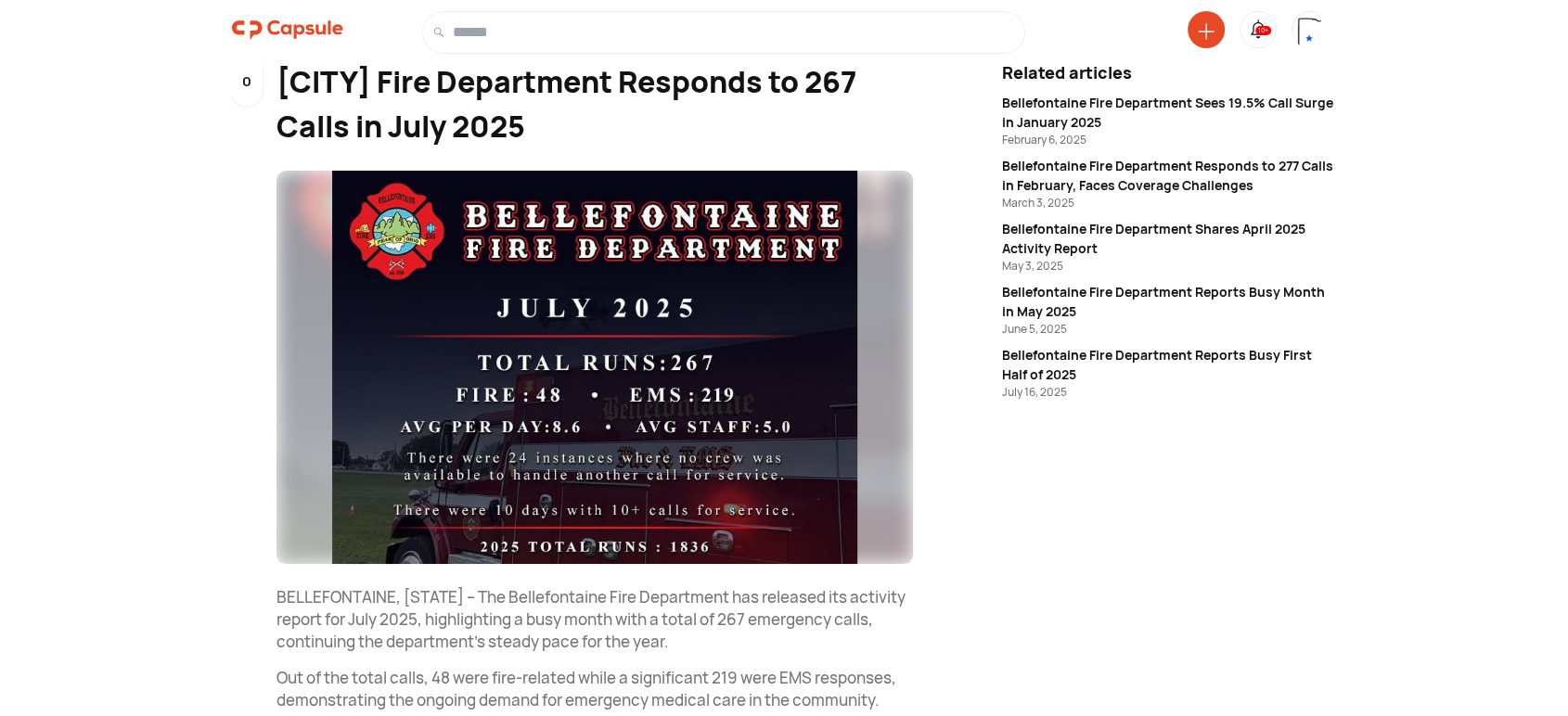 scroll, scrollTop: 0, scrollLeft: 0, axis: both 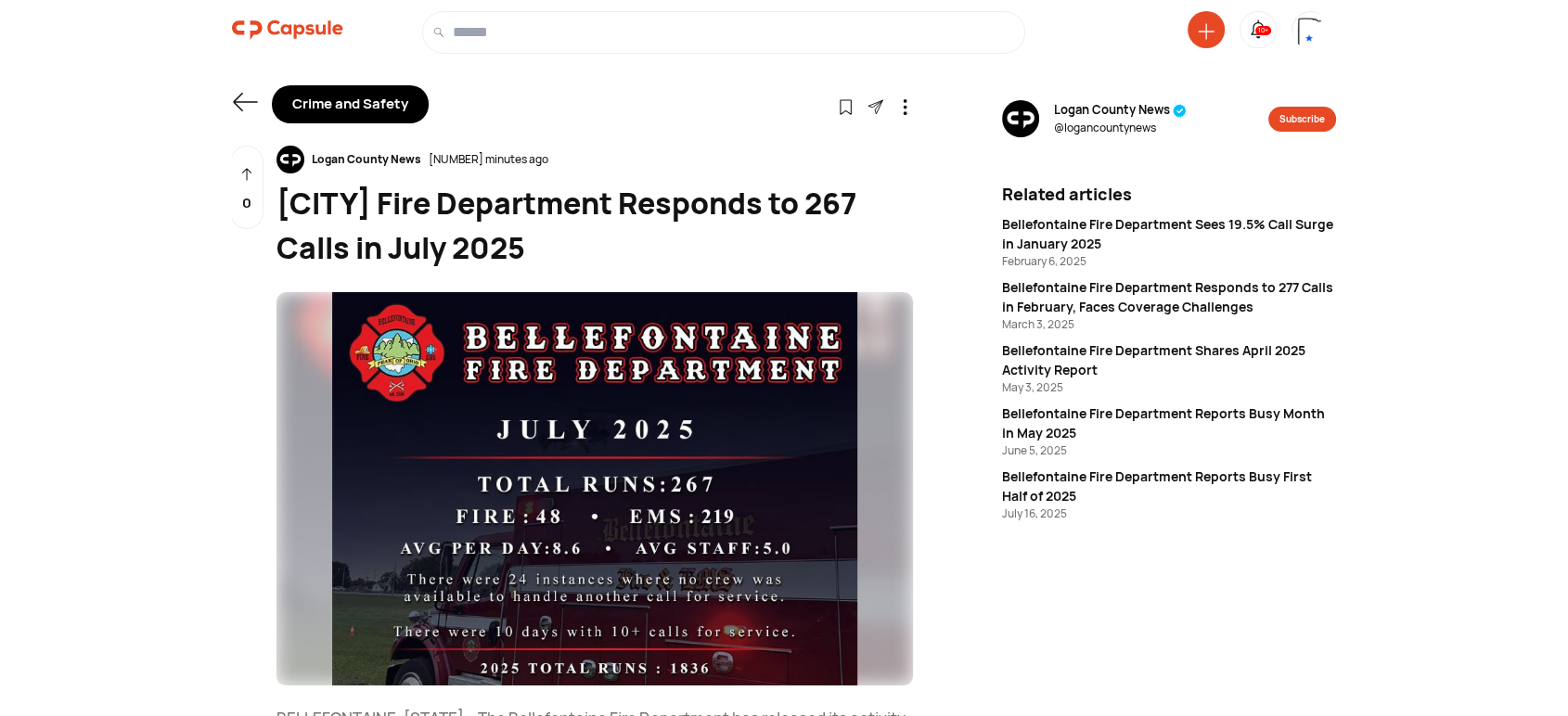 click at bounding box center [1311, 40] 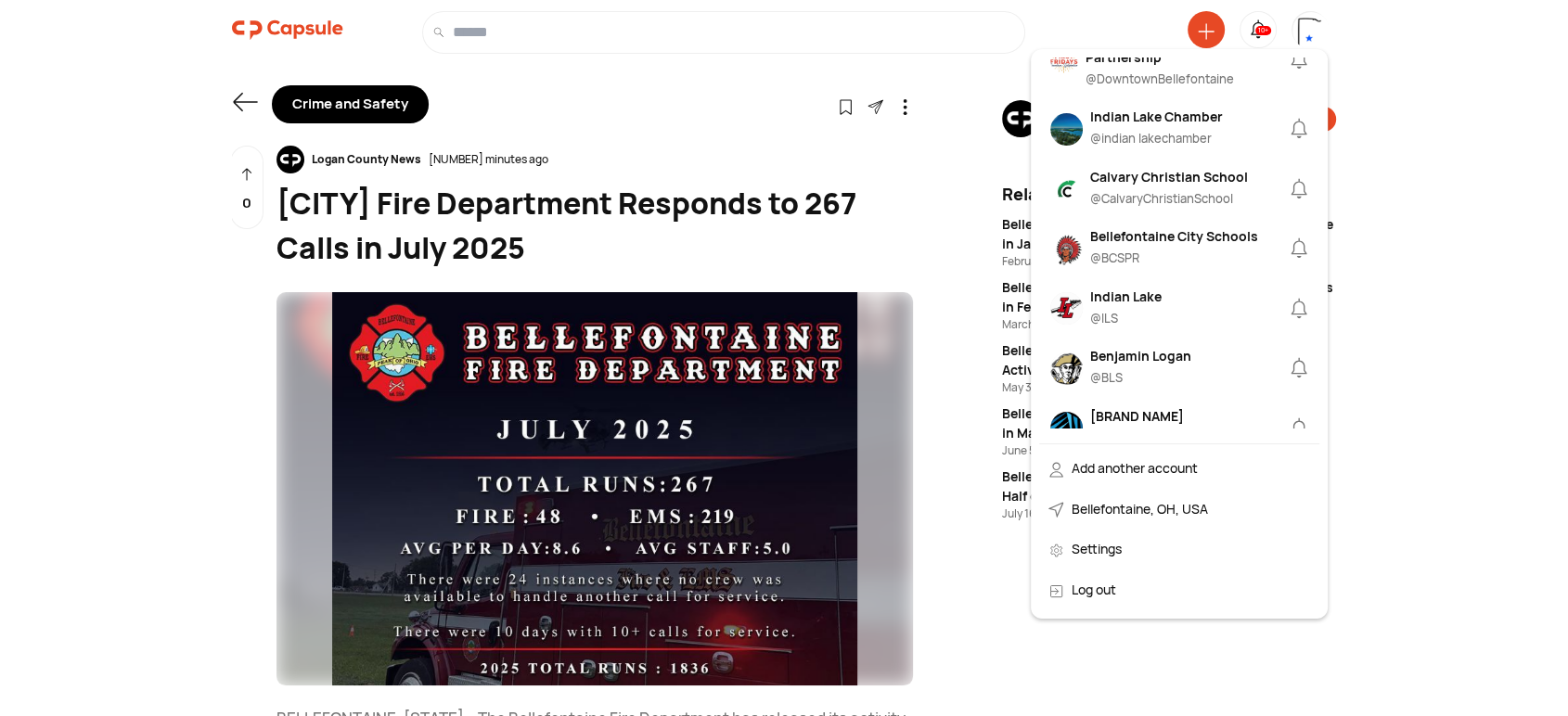 scroll, scrollTop: 686, scrollLeft: 0, axis: vertical 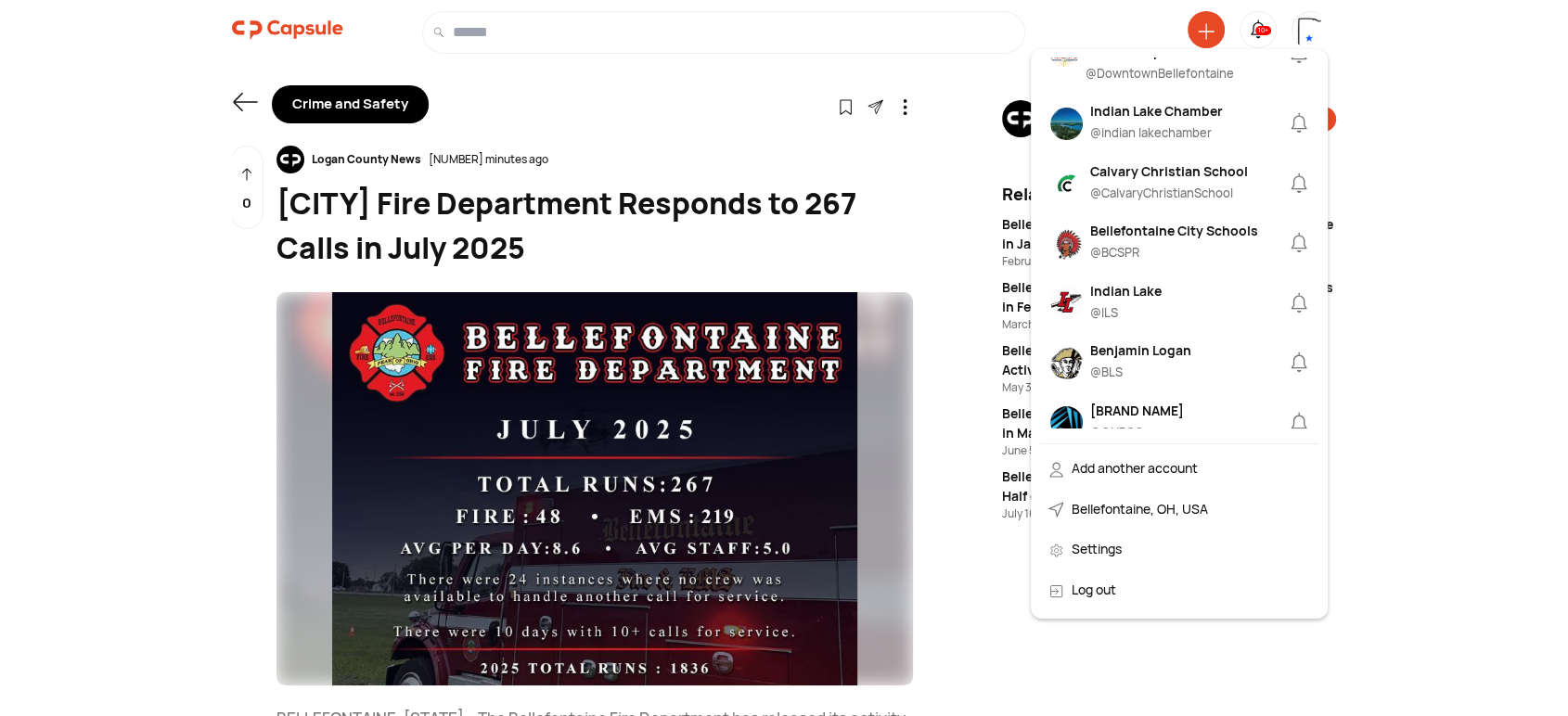 click on "Bellefontaine City Schools" at bounding box center (1174, 230) 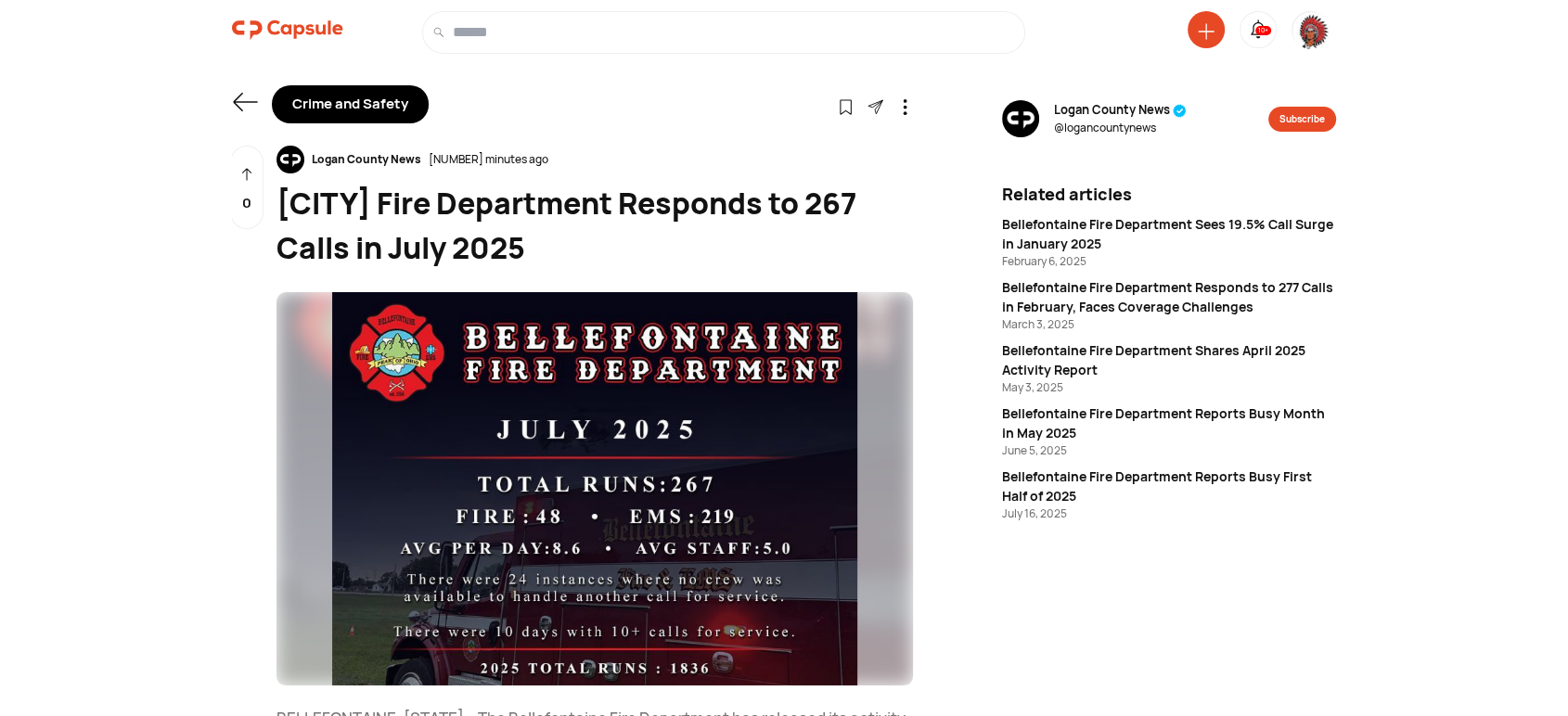 click at bounding box center [1311, 32] 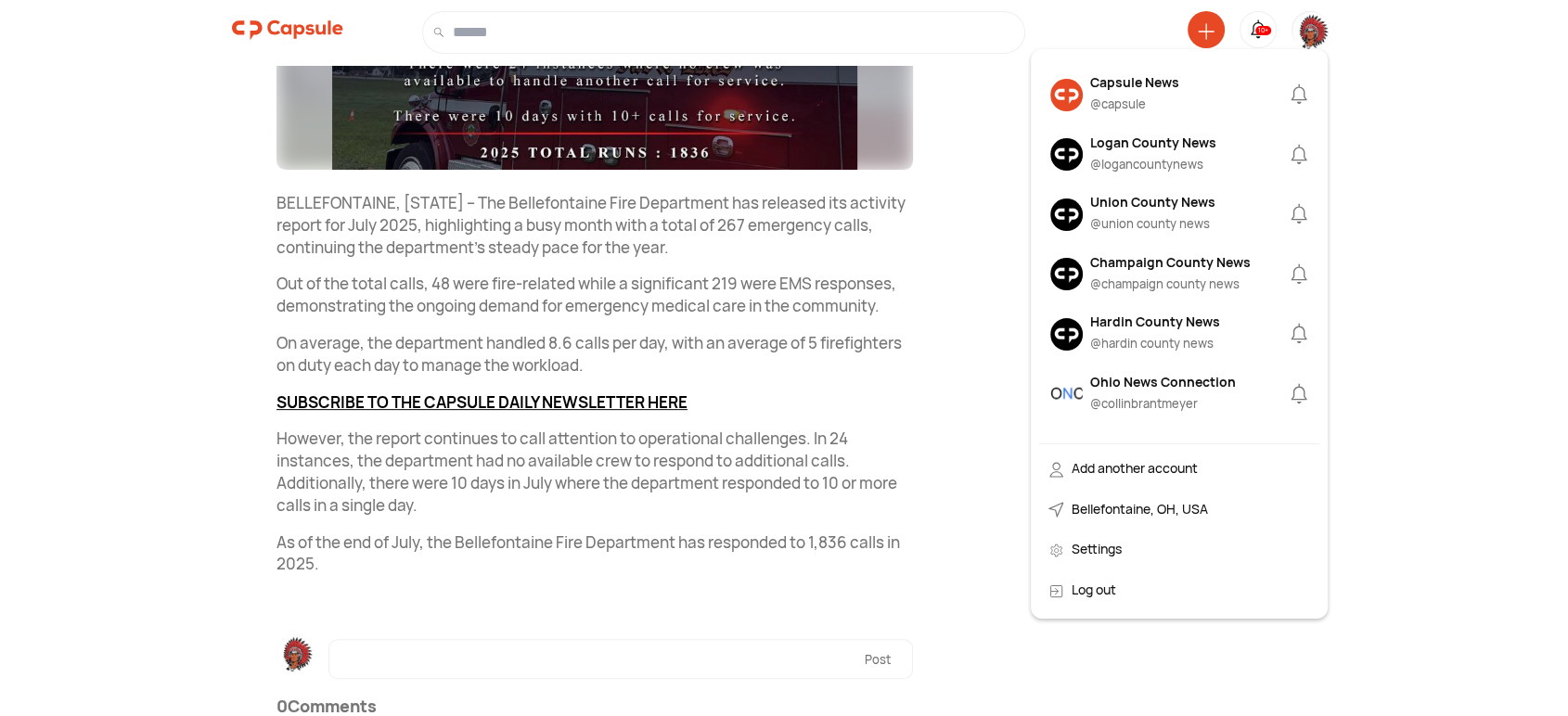 scroll, scrollTop: 563, scrollLeft: 0, axis: vertical 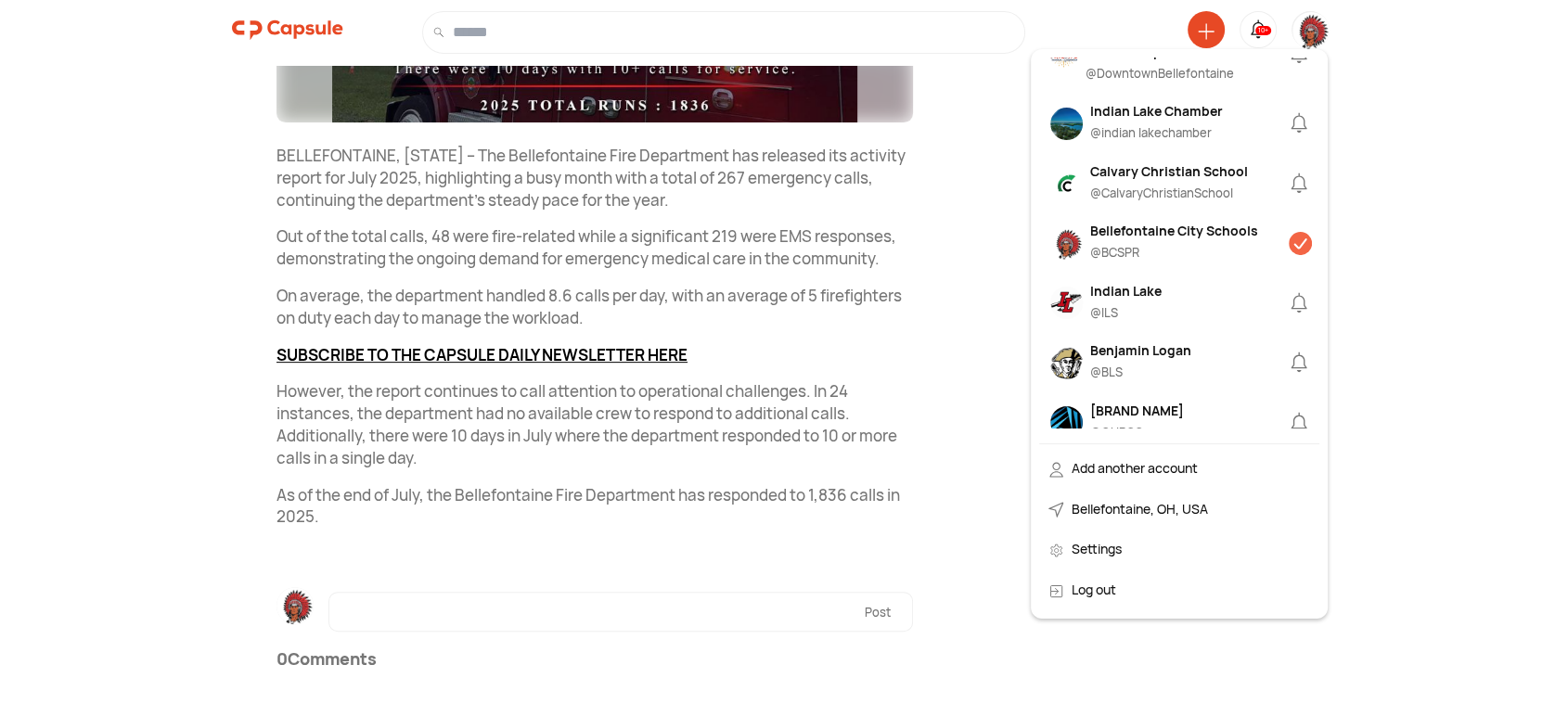 click on "@ BCSPR" at bounding box center [1174, 253] 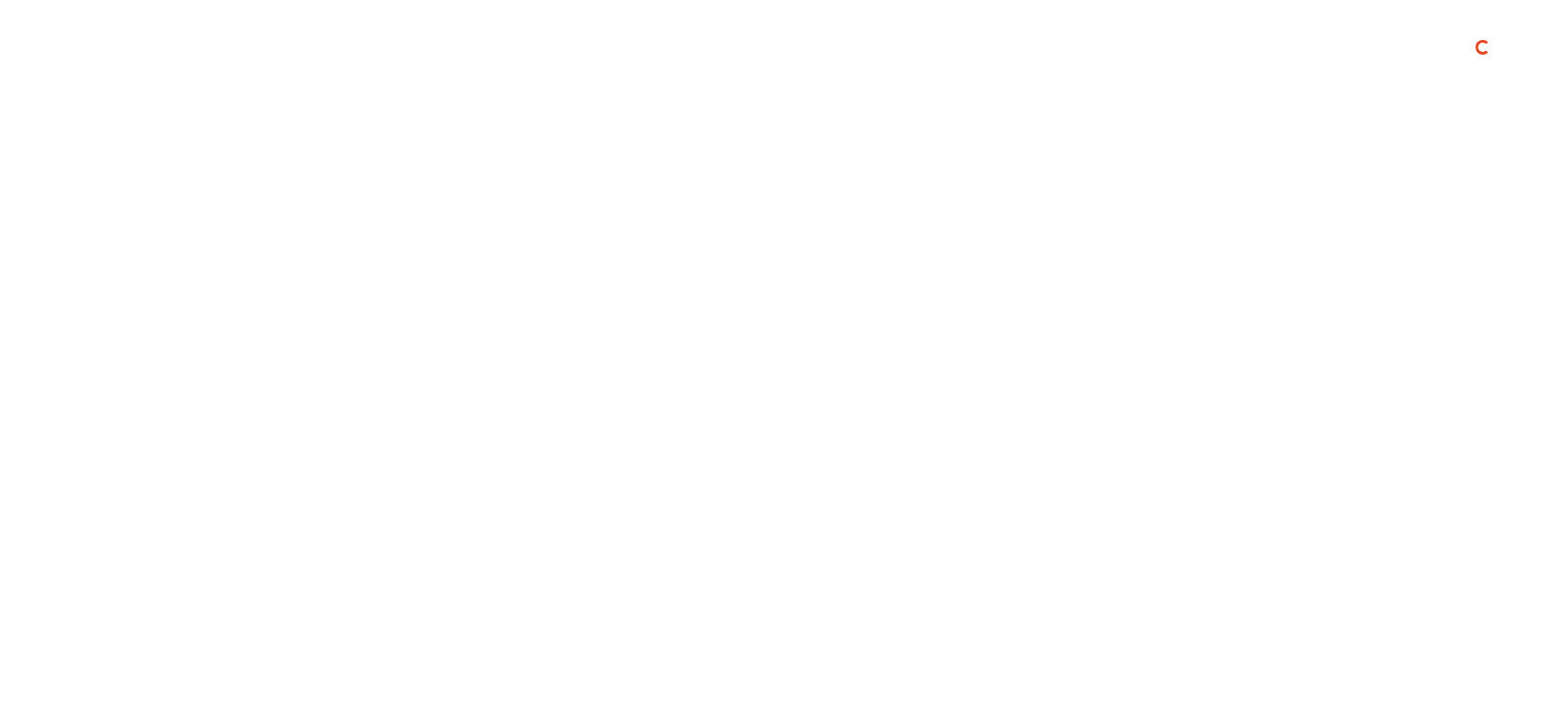 scroll, scrollTop: 0, scrollLeft: 0, axis: both 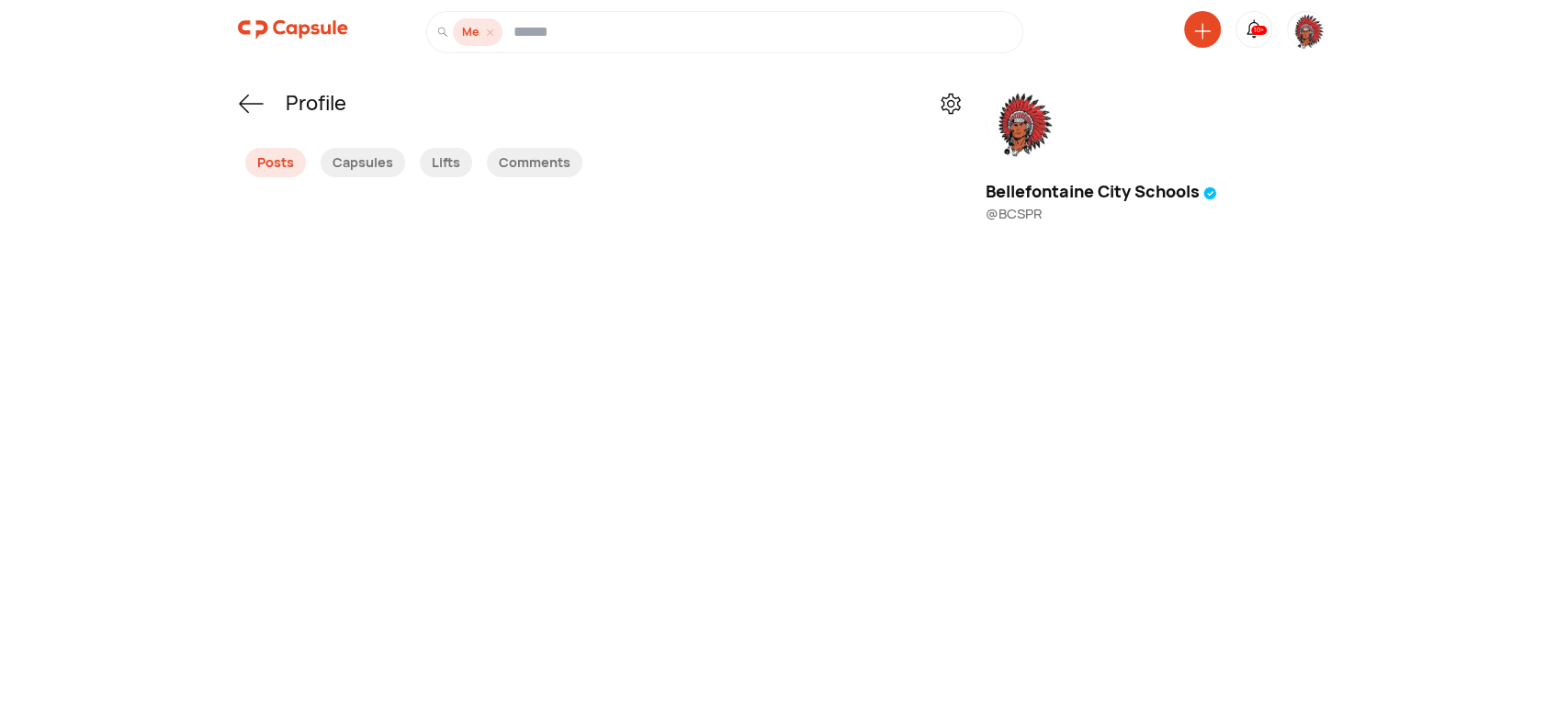 click on "Capsules" at bounding box center (363, 163) 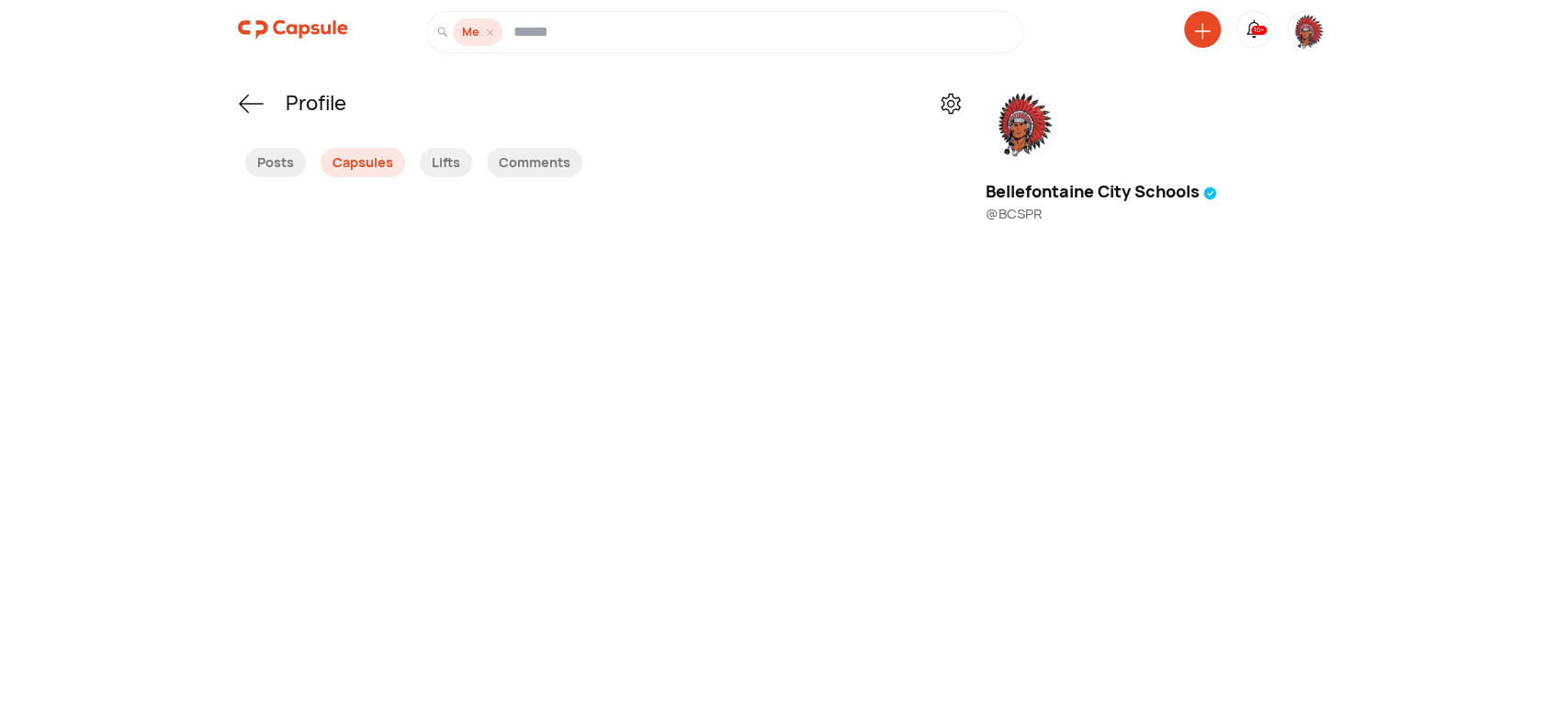 click on "Capsules" at bounding box center (363, 163) 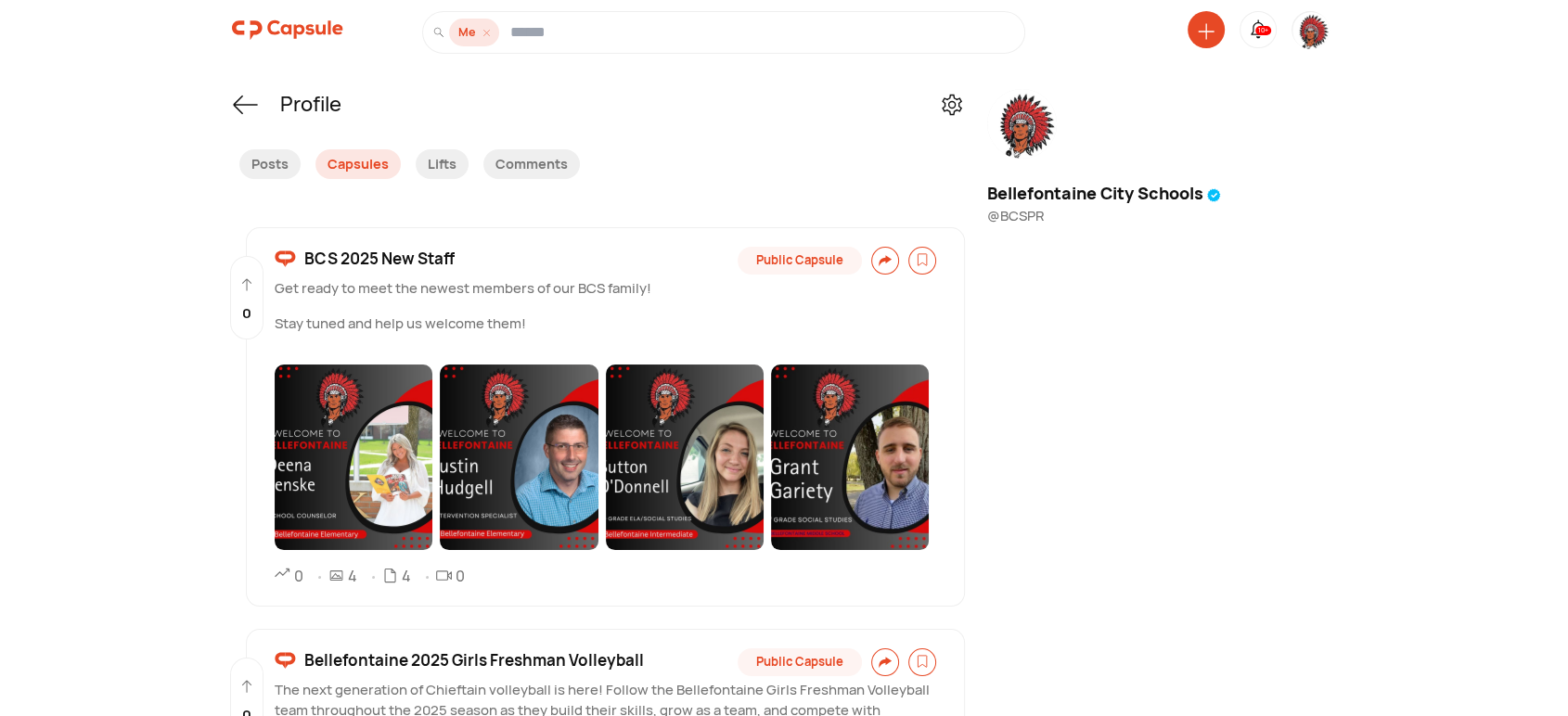 click on "BCS 2025 New Staff" at bounding box center [379, 259] 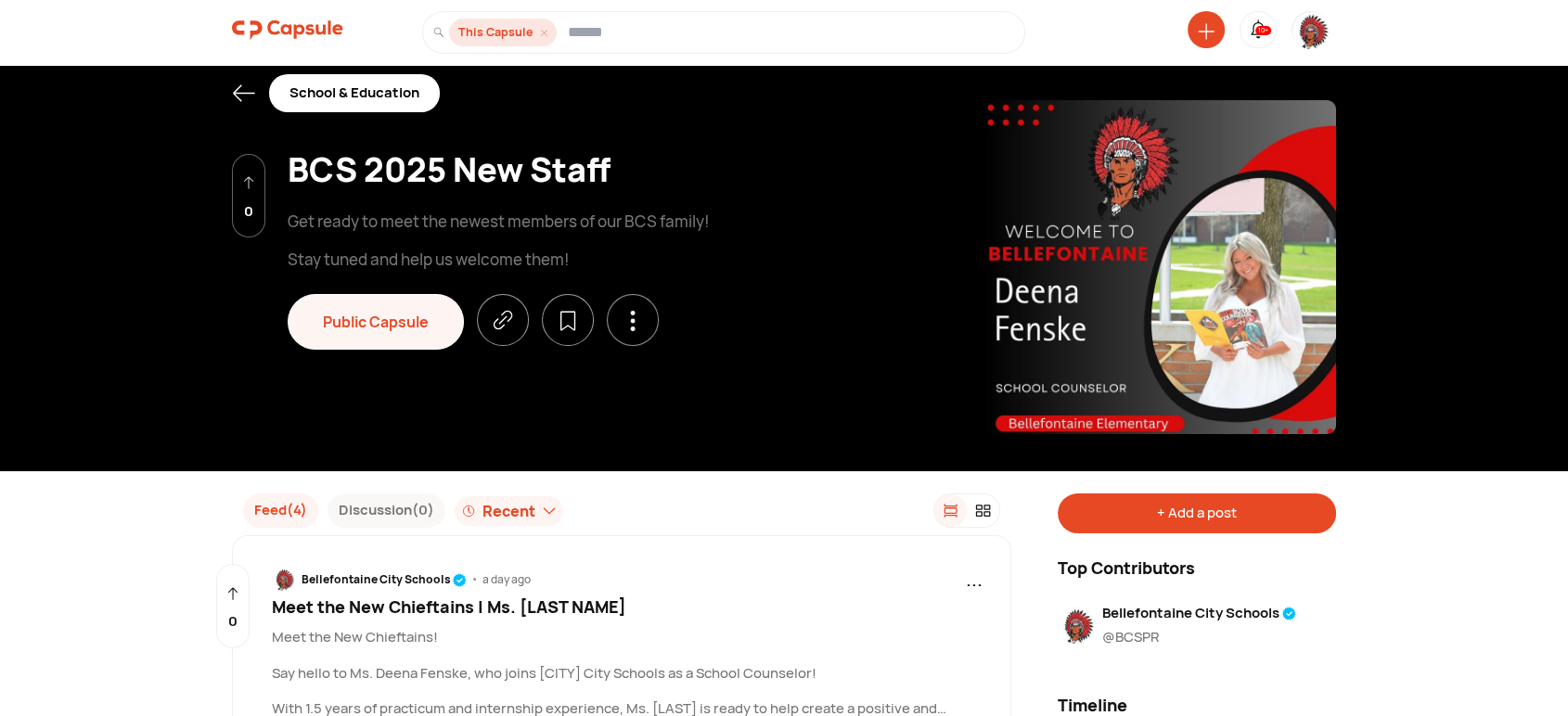 click on "+ Add a post" at bounding box center [1197, 513] 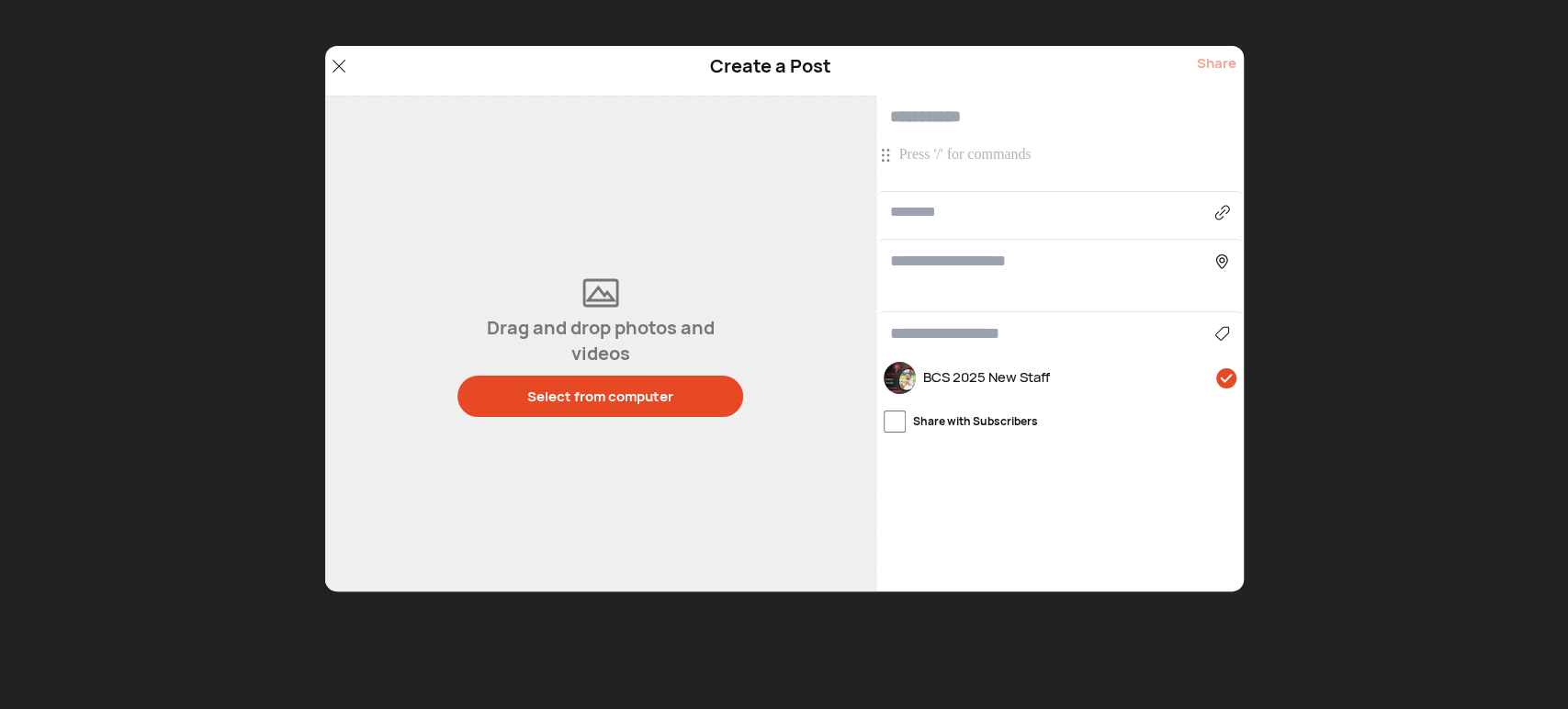 click at bounding box center (1060, 117) 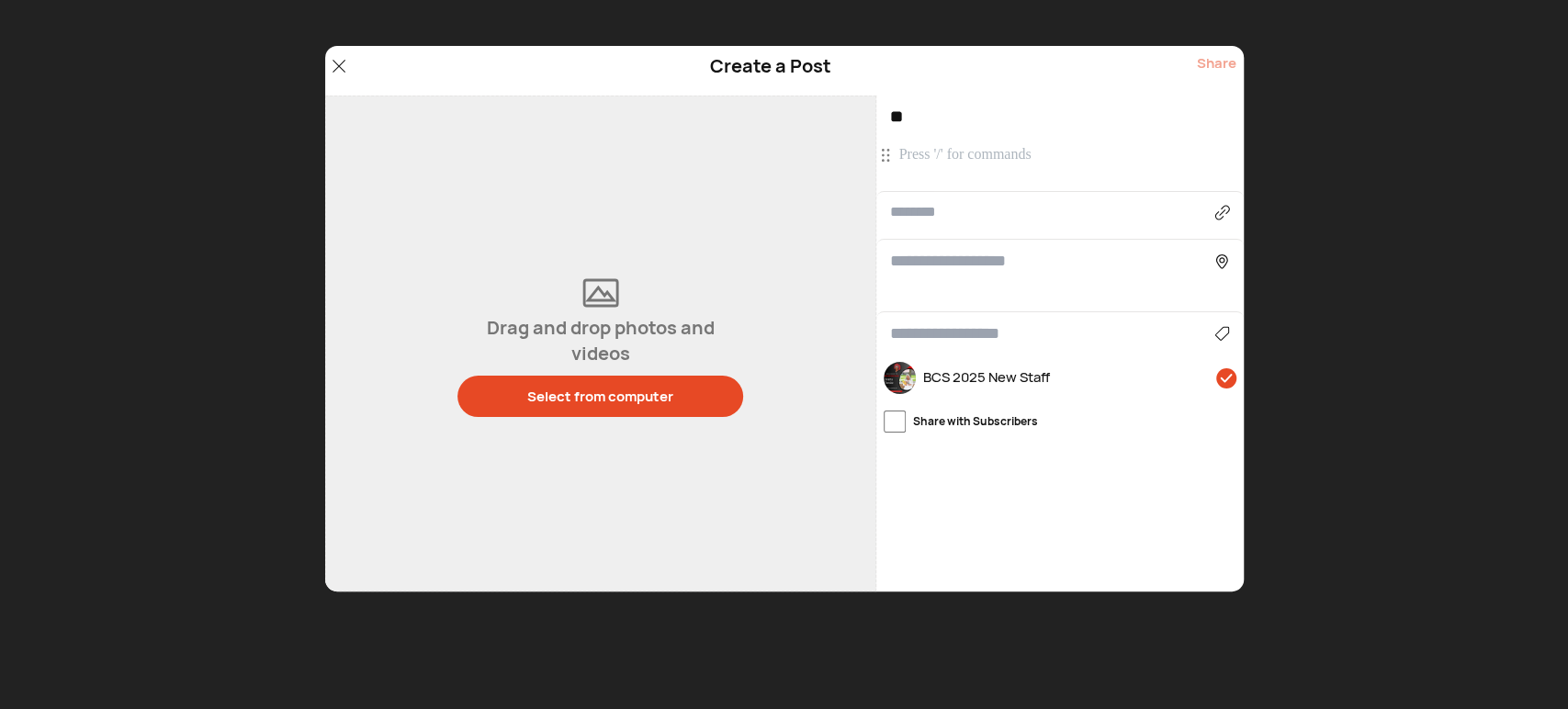 type on "*" 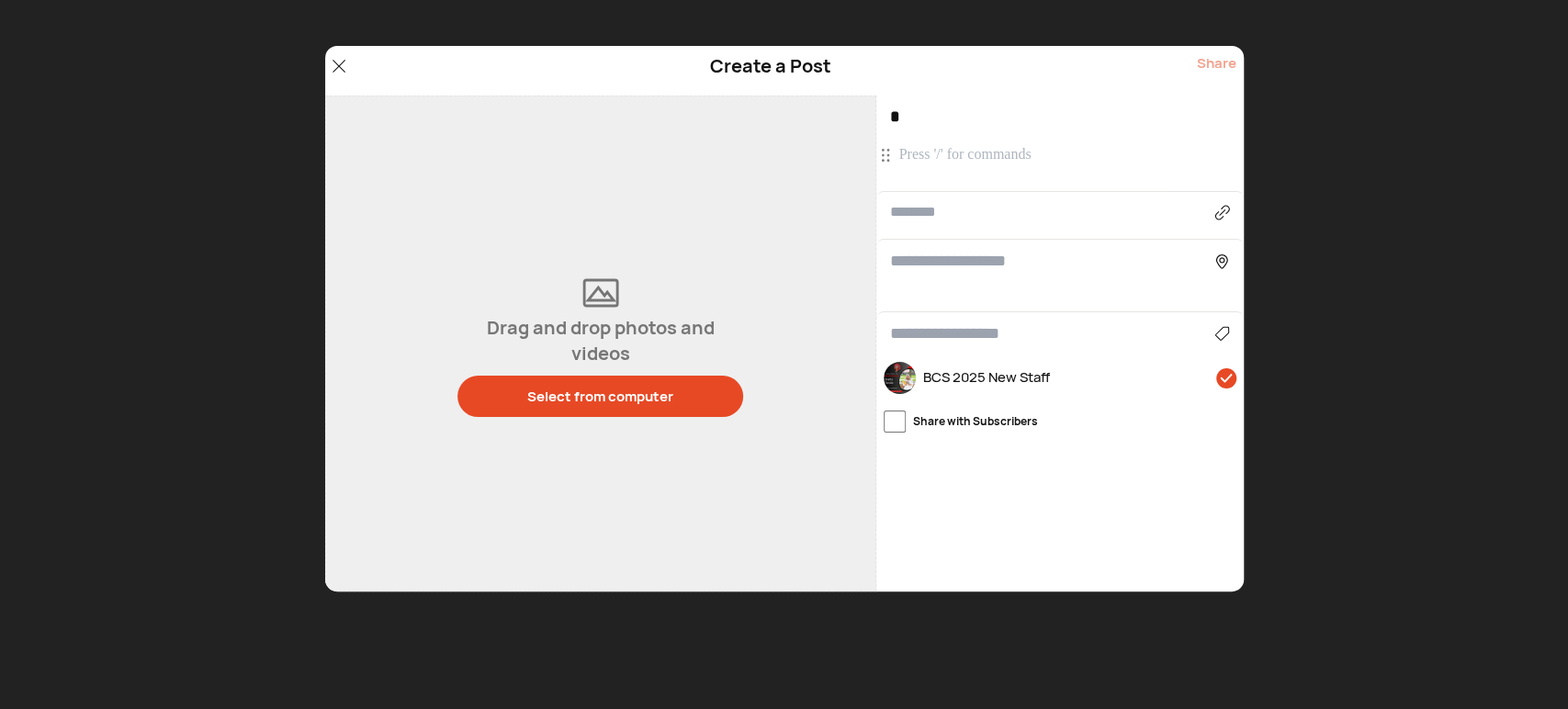 type 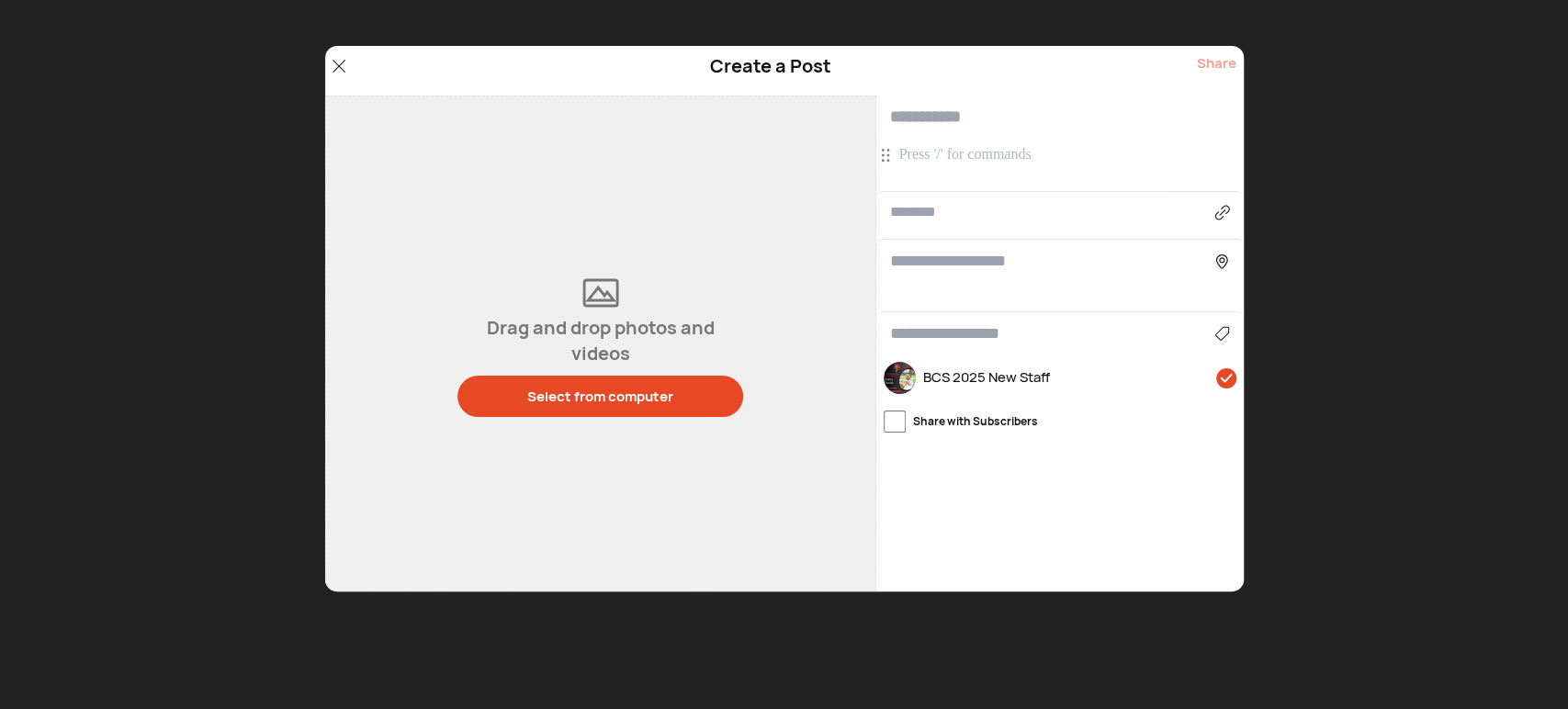 click 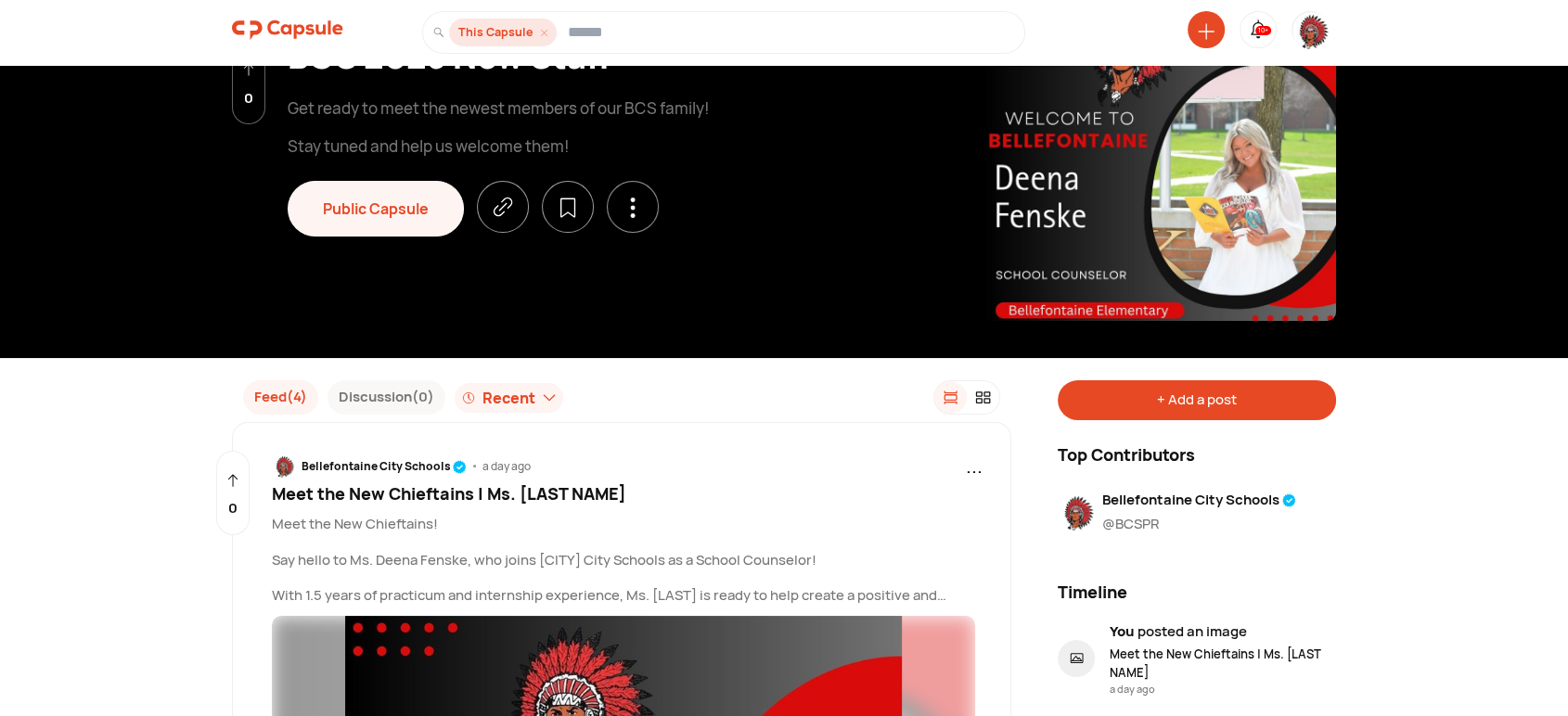 scroll, scrollTop: 171, scrollLeft: 0, axis: vertical 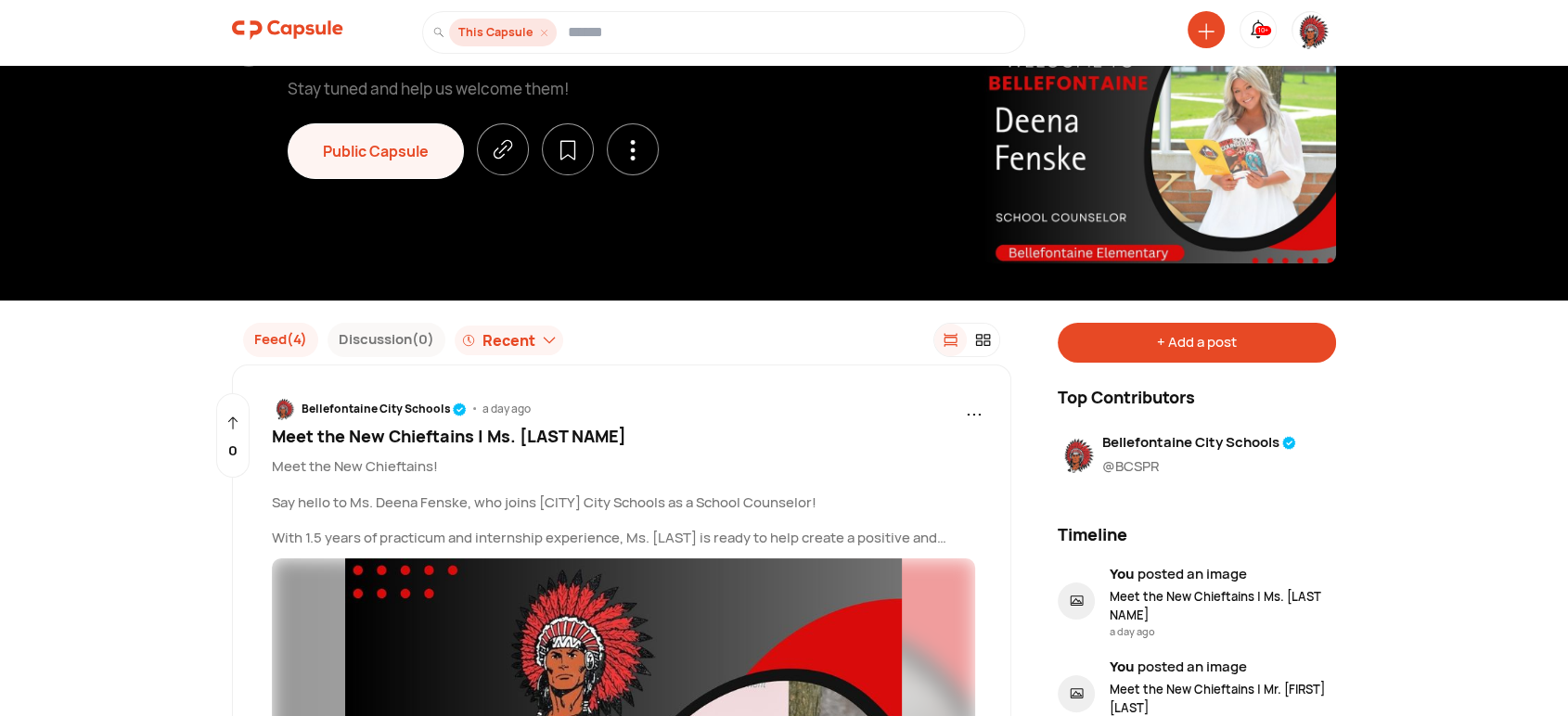 click on "Meet the New Chieftains | Ms. [LAST NAME]" at bounding box center (449, 436) 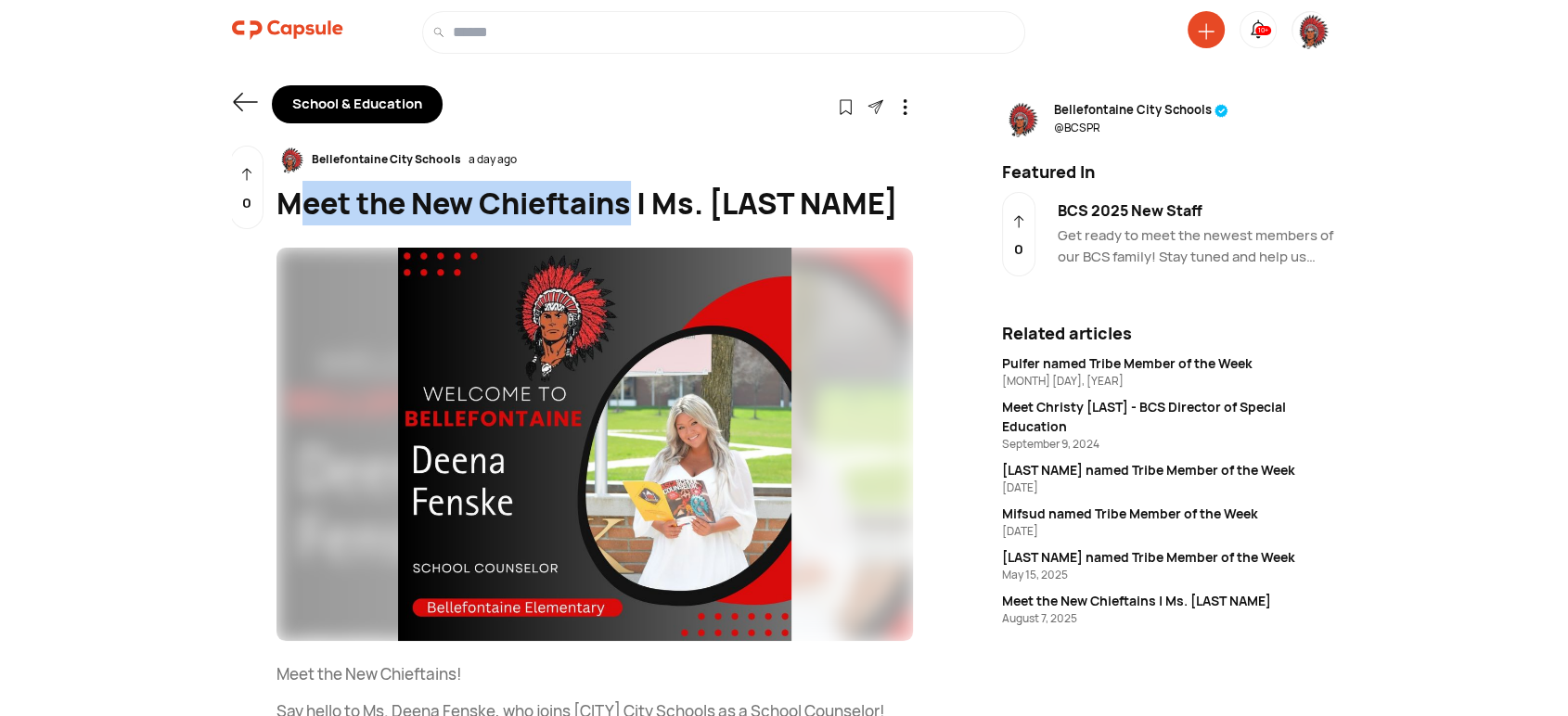drag, startPoint x: 634, startPoint y: 205, endPoint x: 347, endPoint y: 195, distance: 287.17416 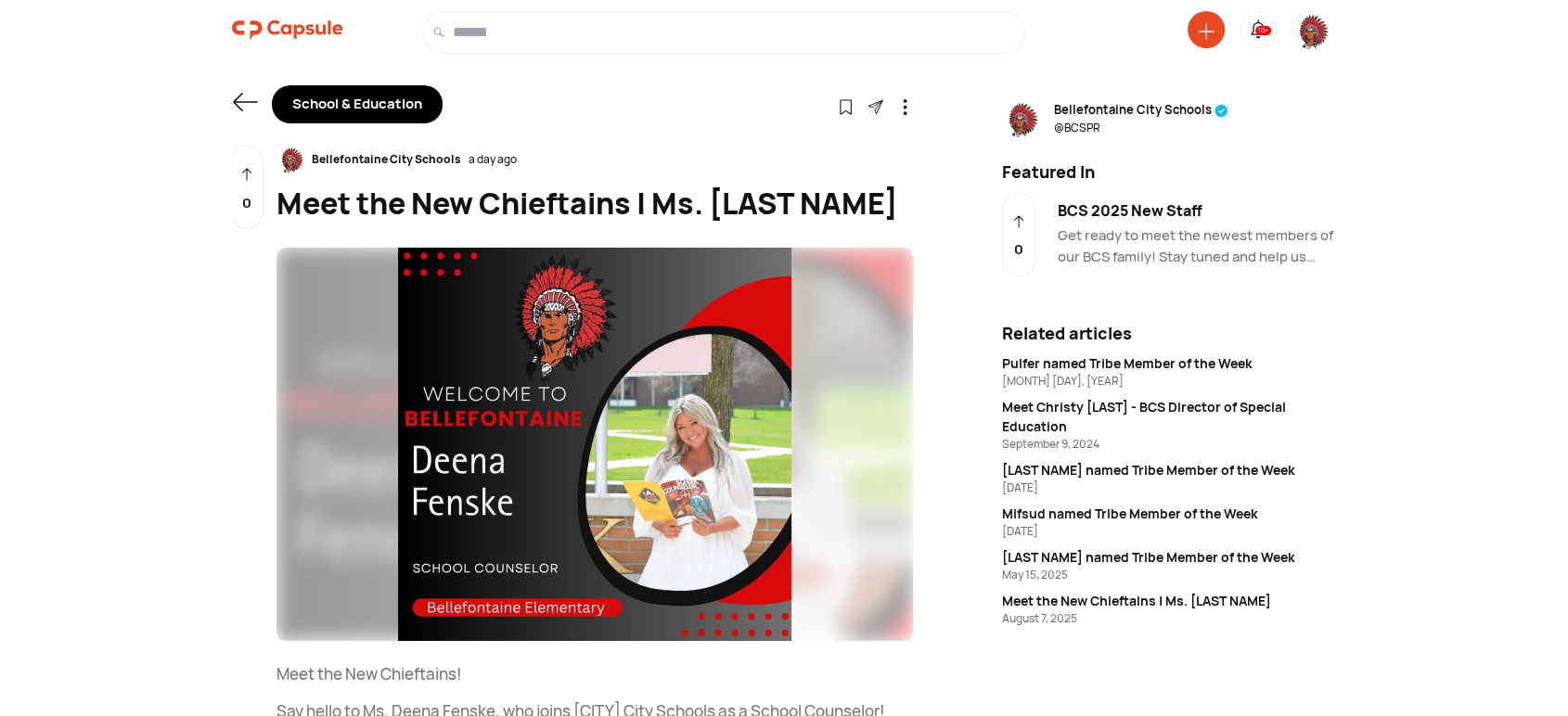 click on "Meet the New Chieftains | Ms. [LAST NAME]" at bounding box center [595, 203] 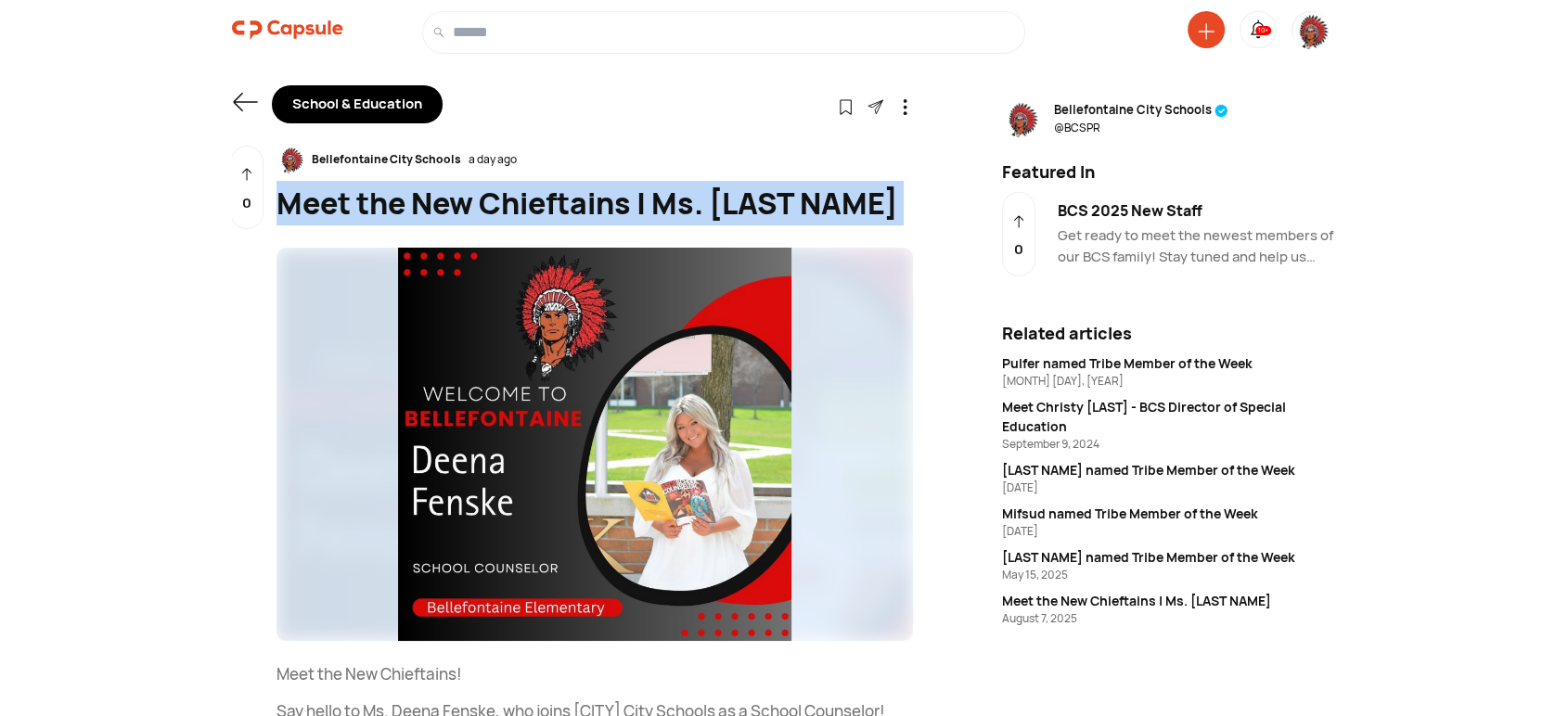 drag, startPoint x: 374, startPoint y: 237, endPoint x: 272, endPoint y: 213, distance: 104.785495 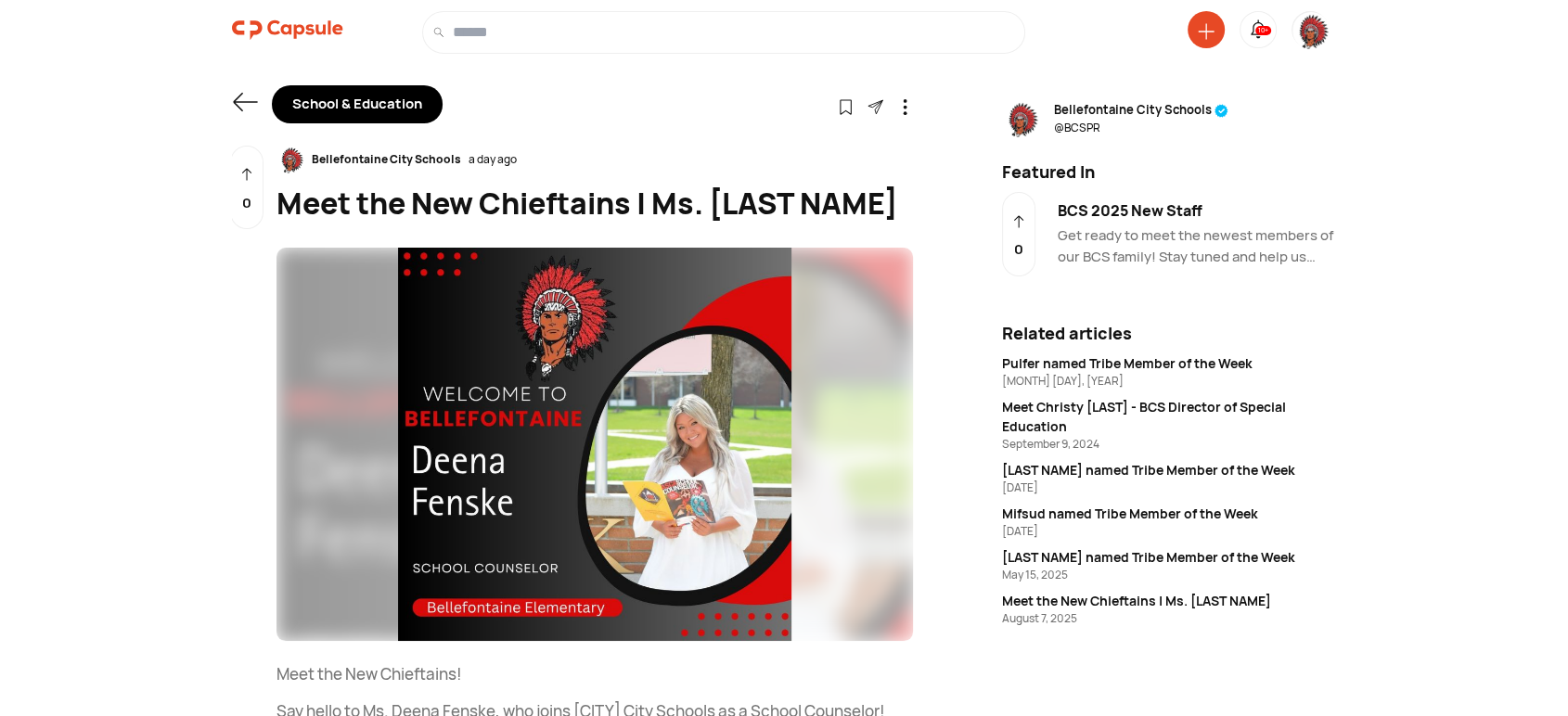 click 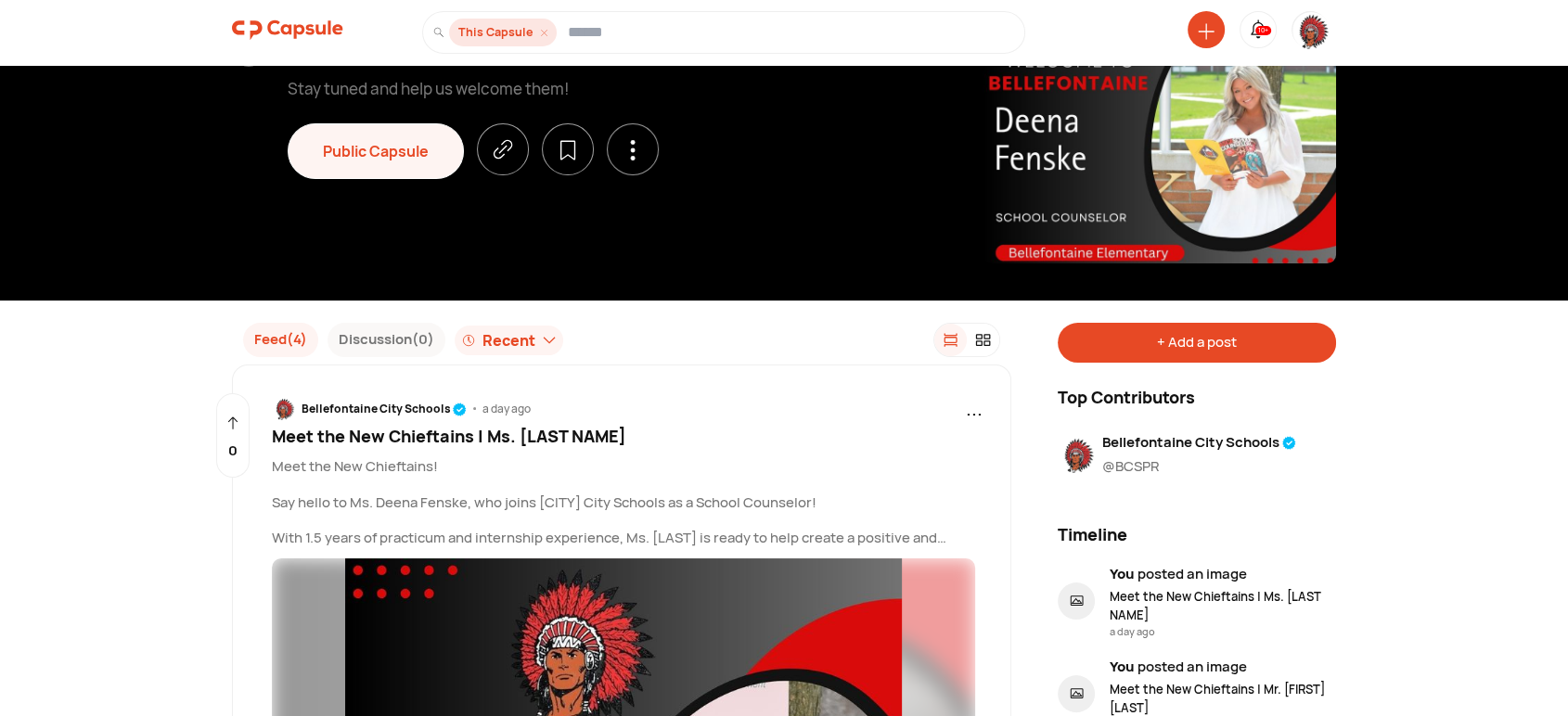 click on "+ Add a post" at bounding box center [1197, 342] 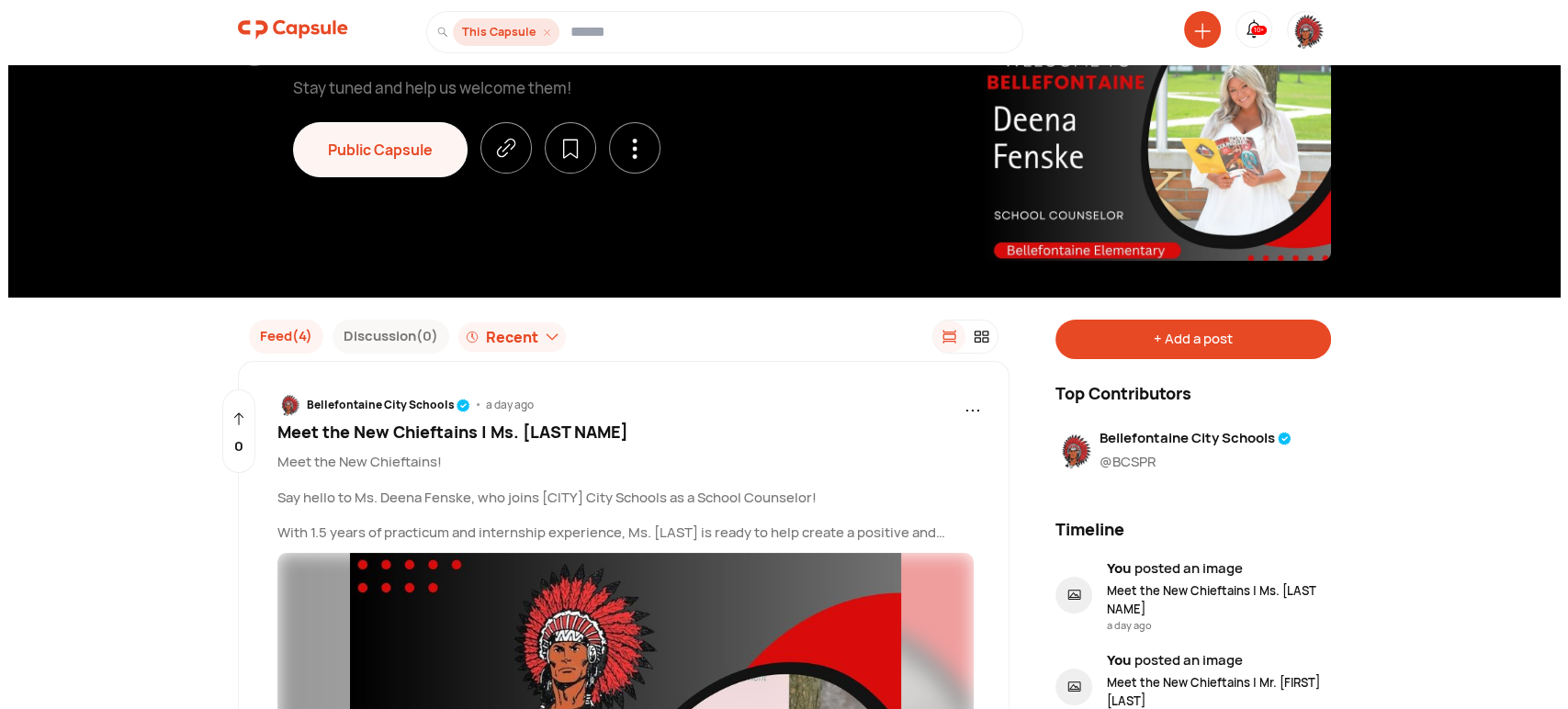 scroll, scrollTop: 0, scrollLeft: 0, axis: both 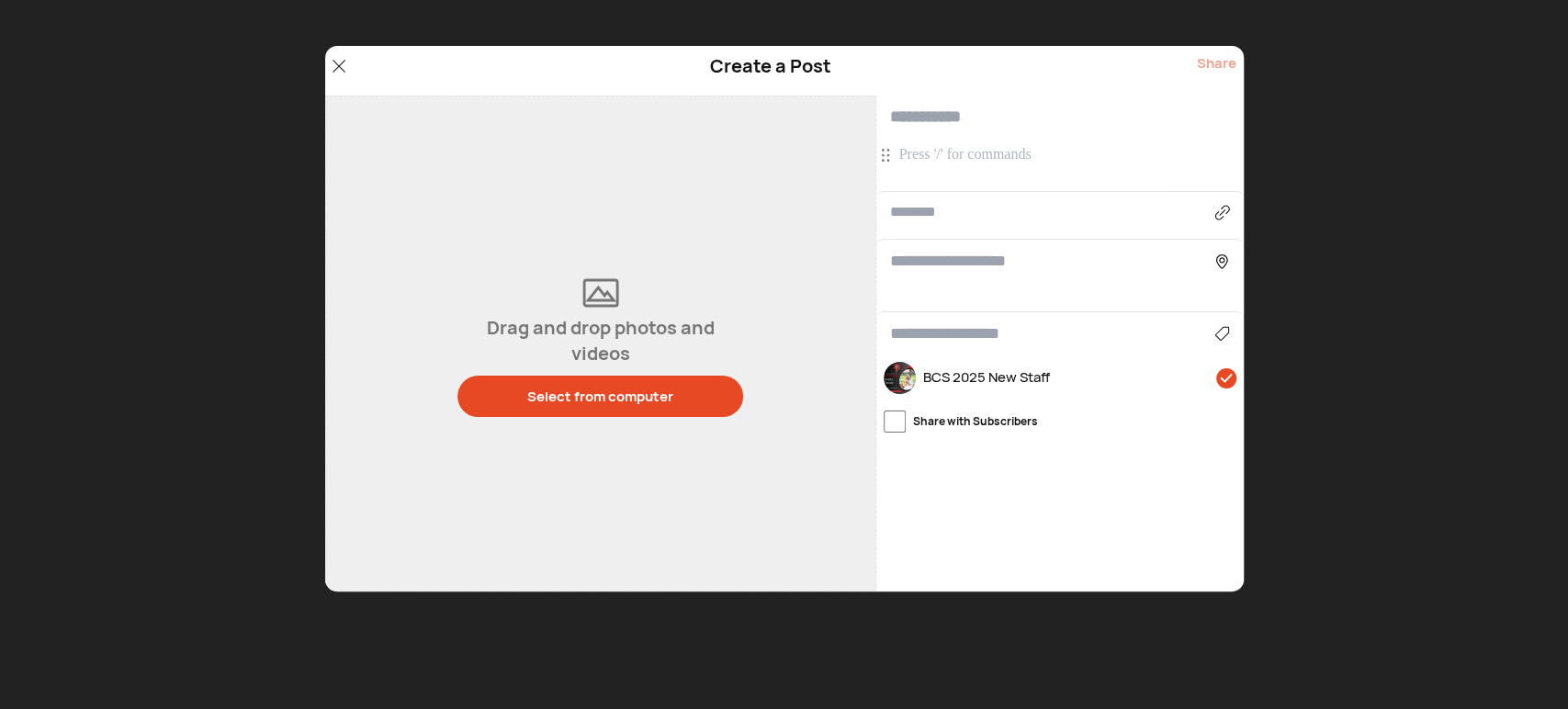 click at bounding box center (1060, 117) 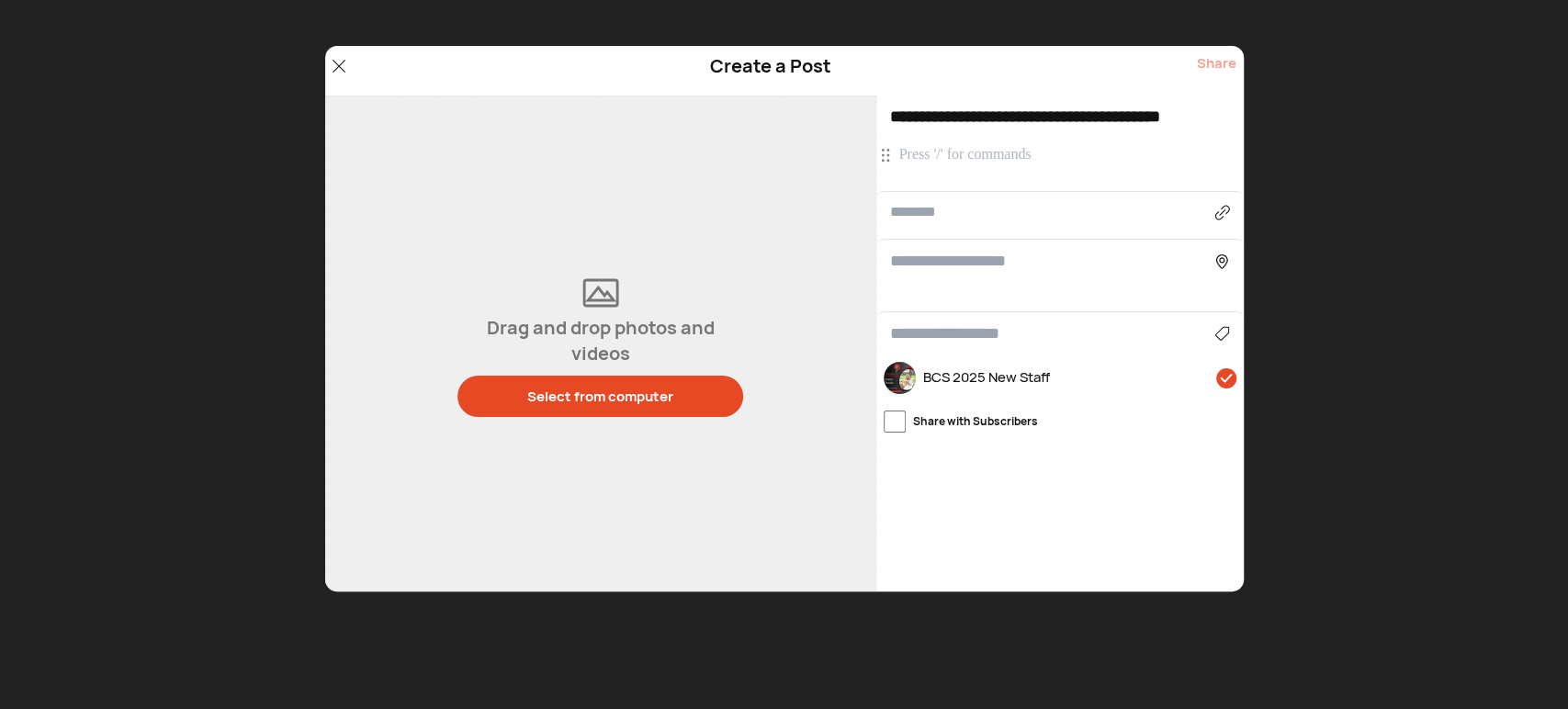 scroll, scrollTop: 0, scrollLeft: 10, axis: horizontal 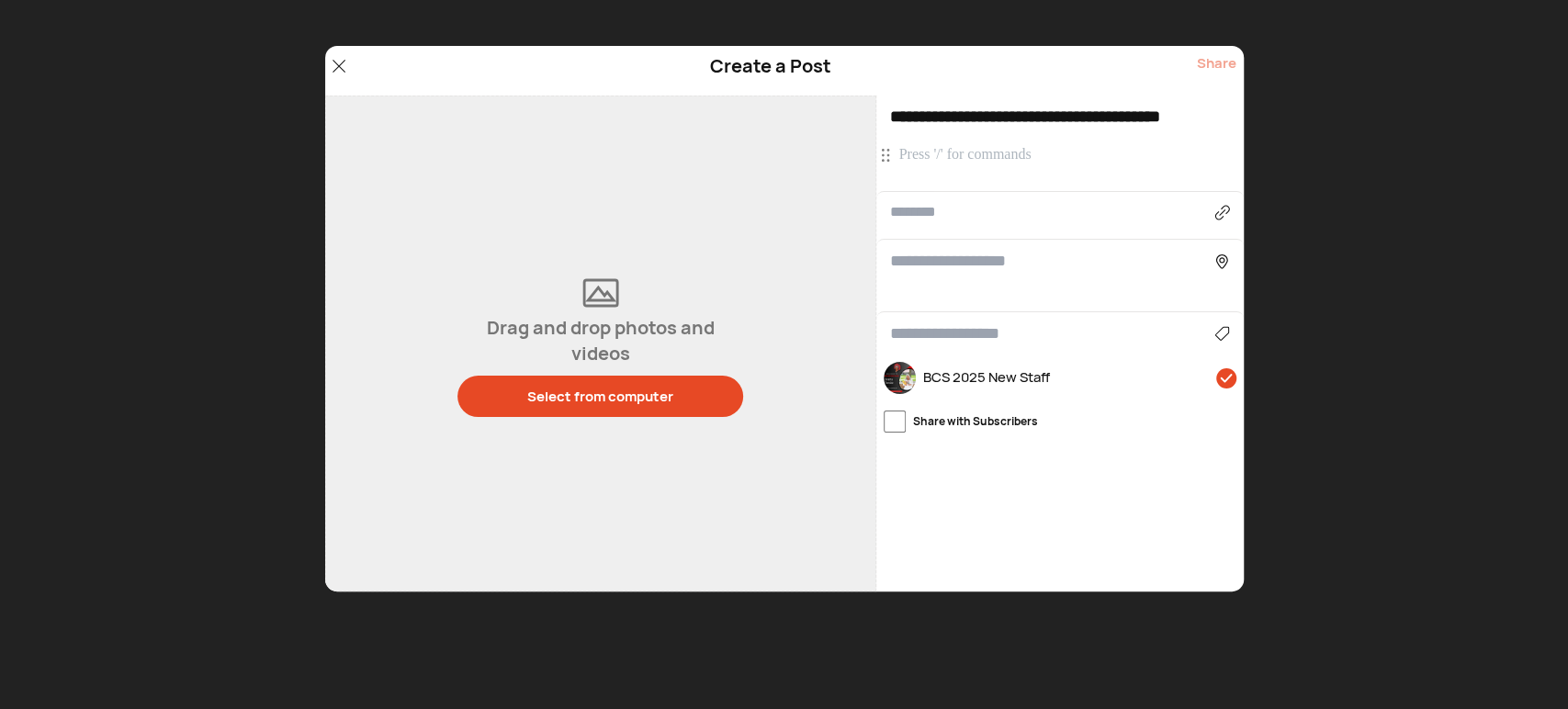 type on "**********" 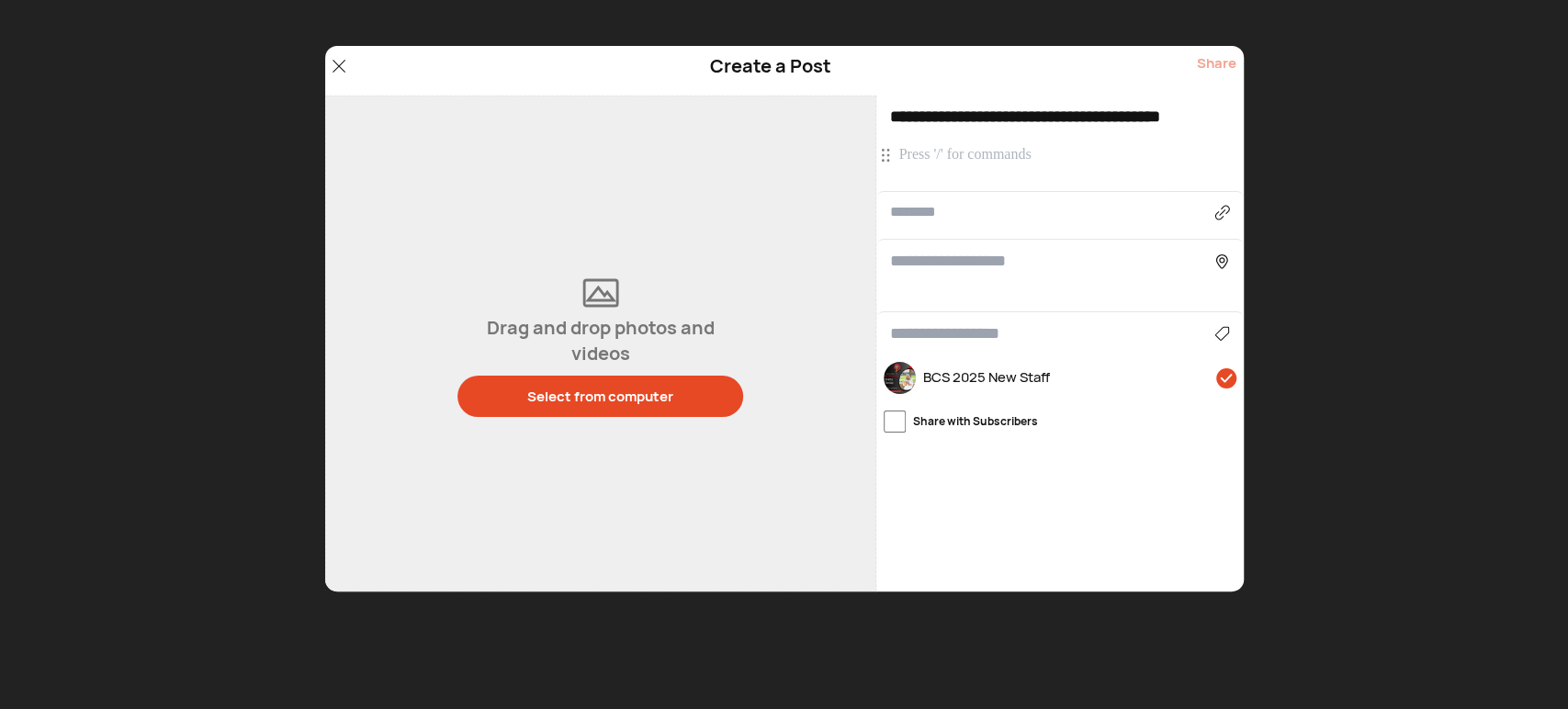 scroll, scrollTop: 0, scrollLeft: 0, axis: both 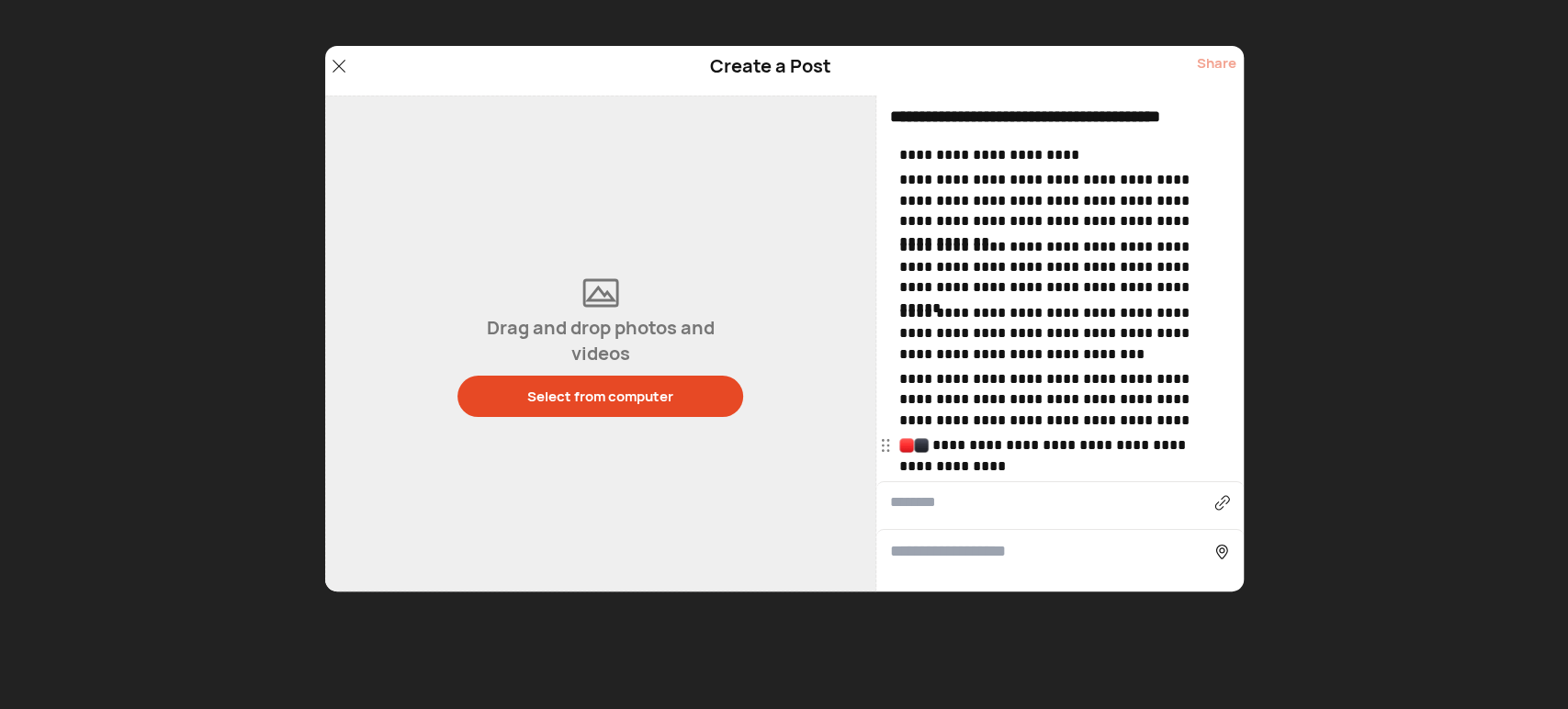drag, startPoint x: 934, startPoint y: 449, endPoint x: 939, endPoint y: 416, distance: 33.376639 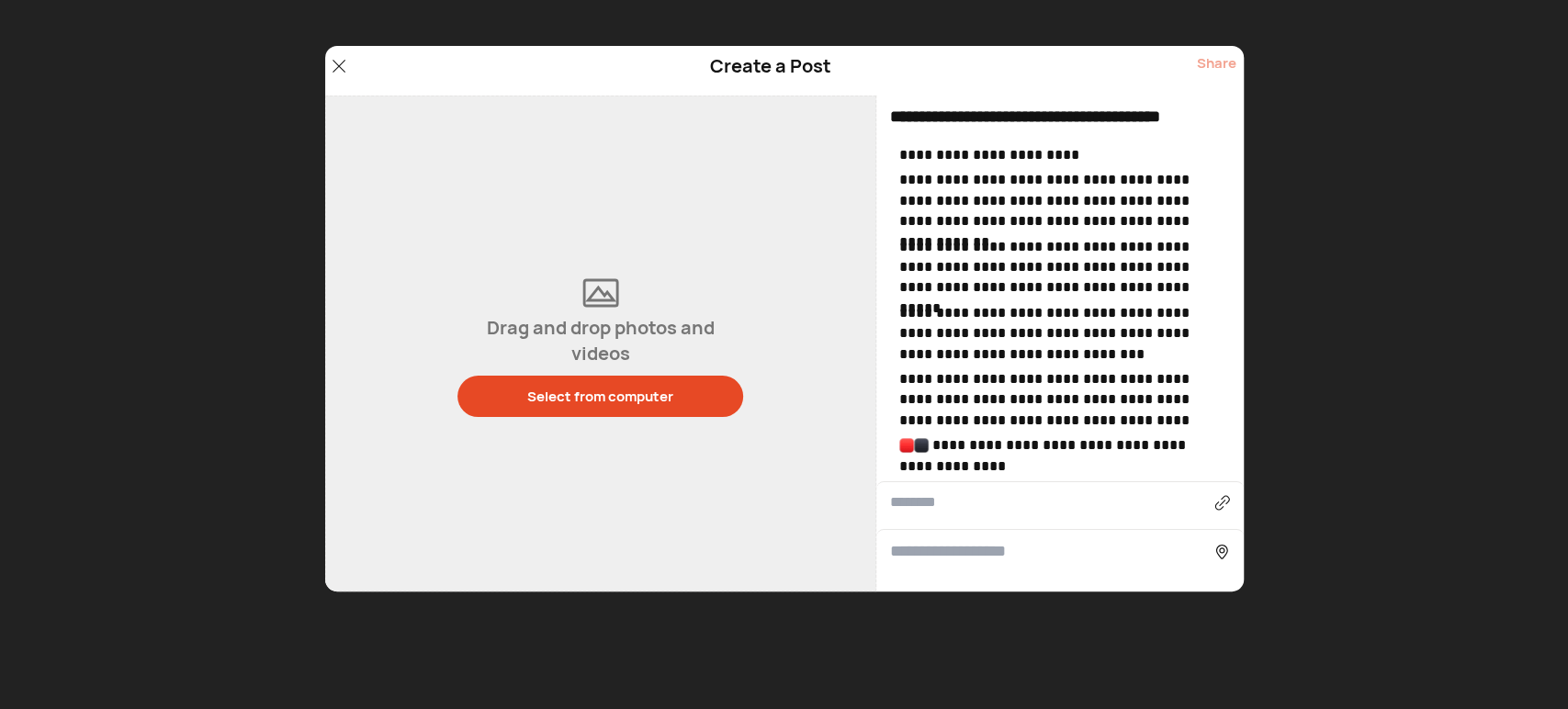 type 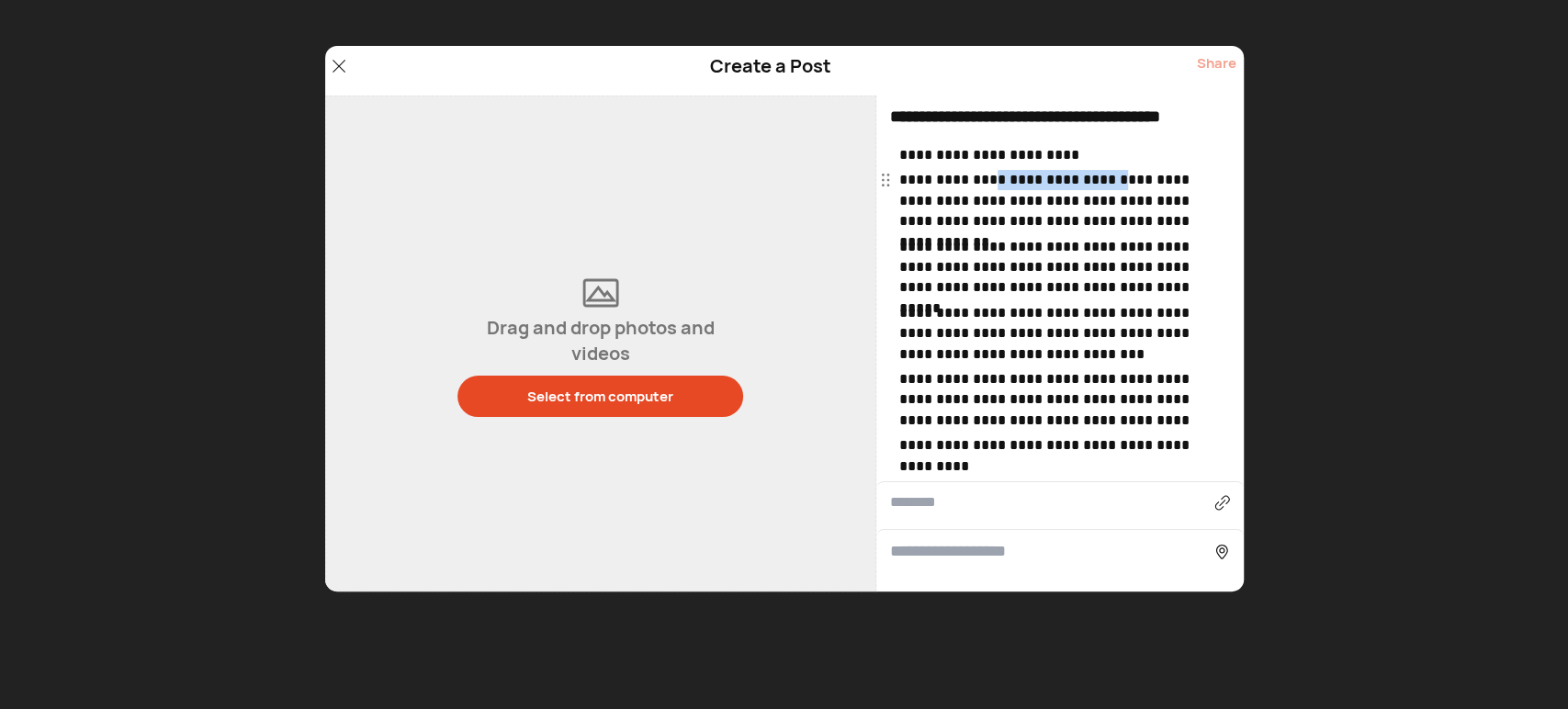 drag, startPoint x: 982, startPoint y: 182, endPoint x: 1117, endPoint y: 183, distance: 135.0037 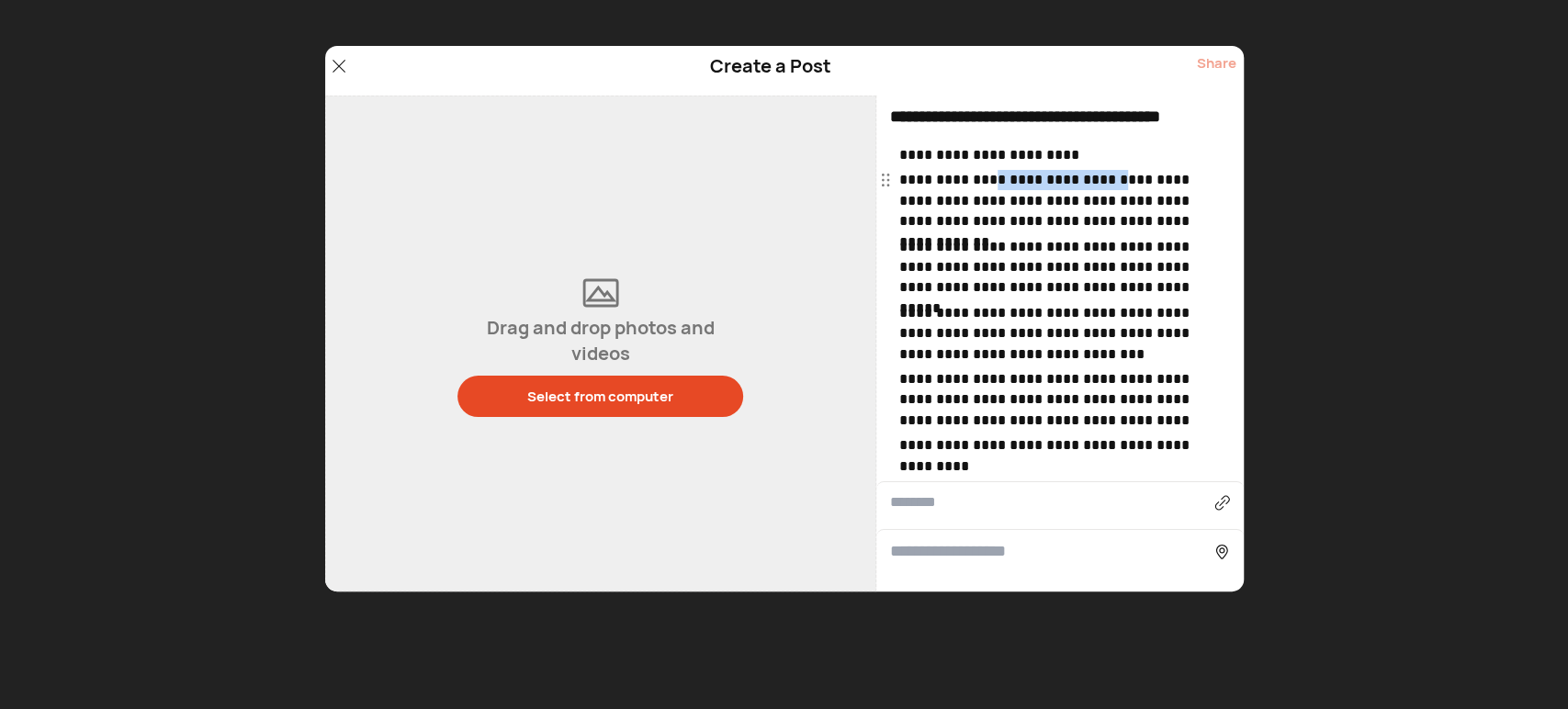 click on "**********" at bounding box center (1062, 200) 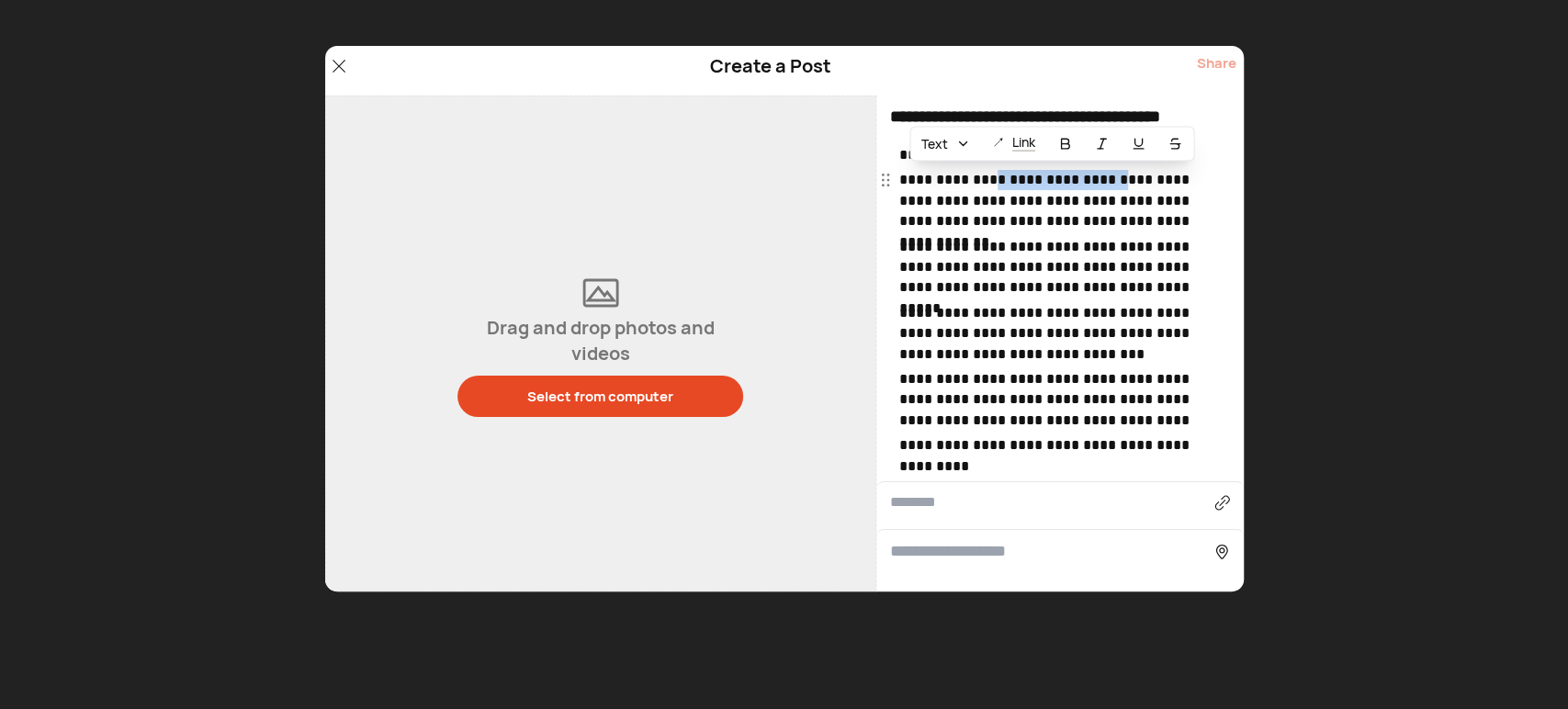 copy on "**********" 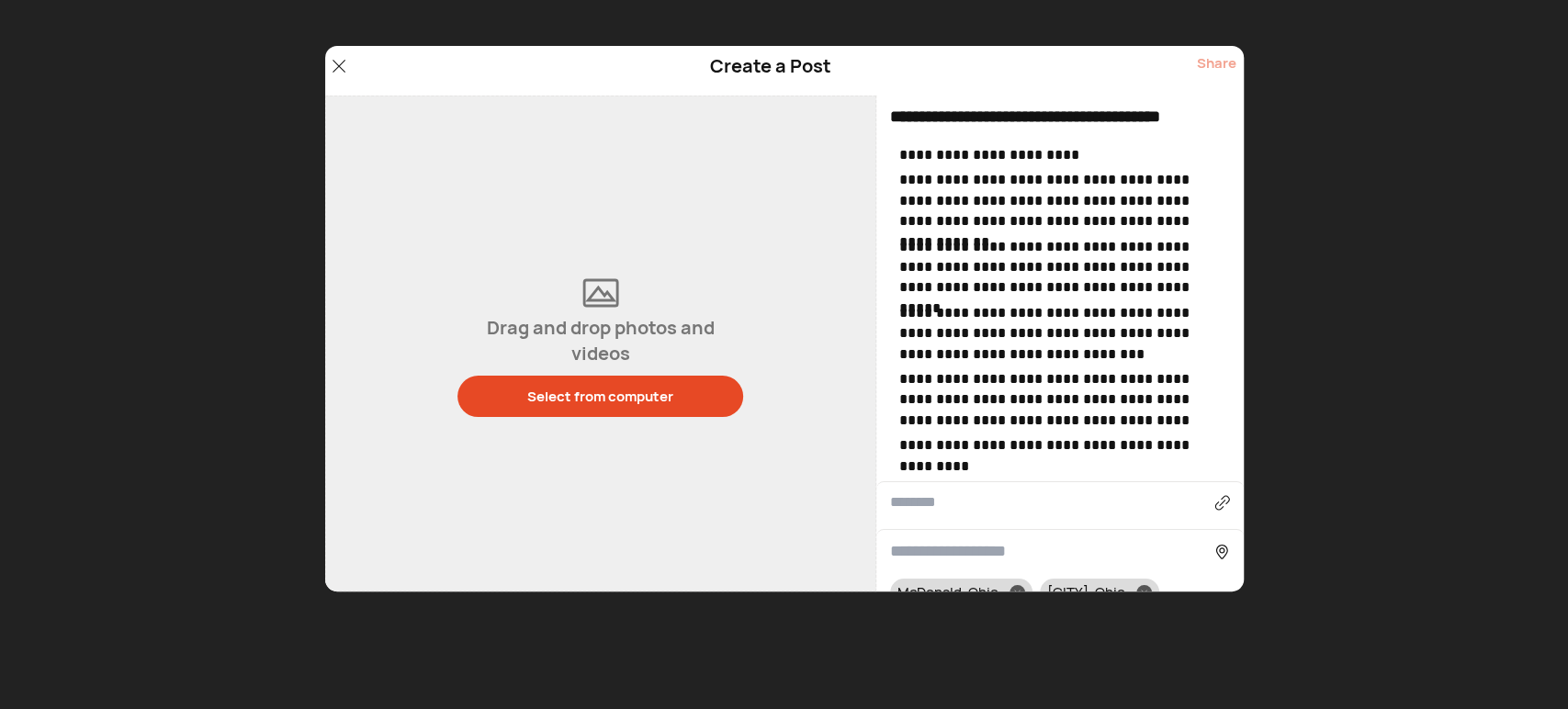 scroll, scrollTop: 0, scrollLeft: 11, axis: horizontal 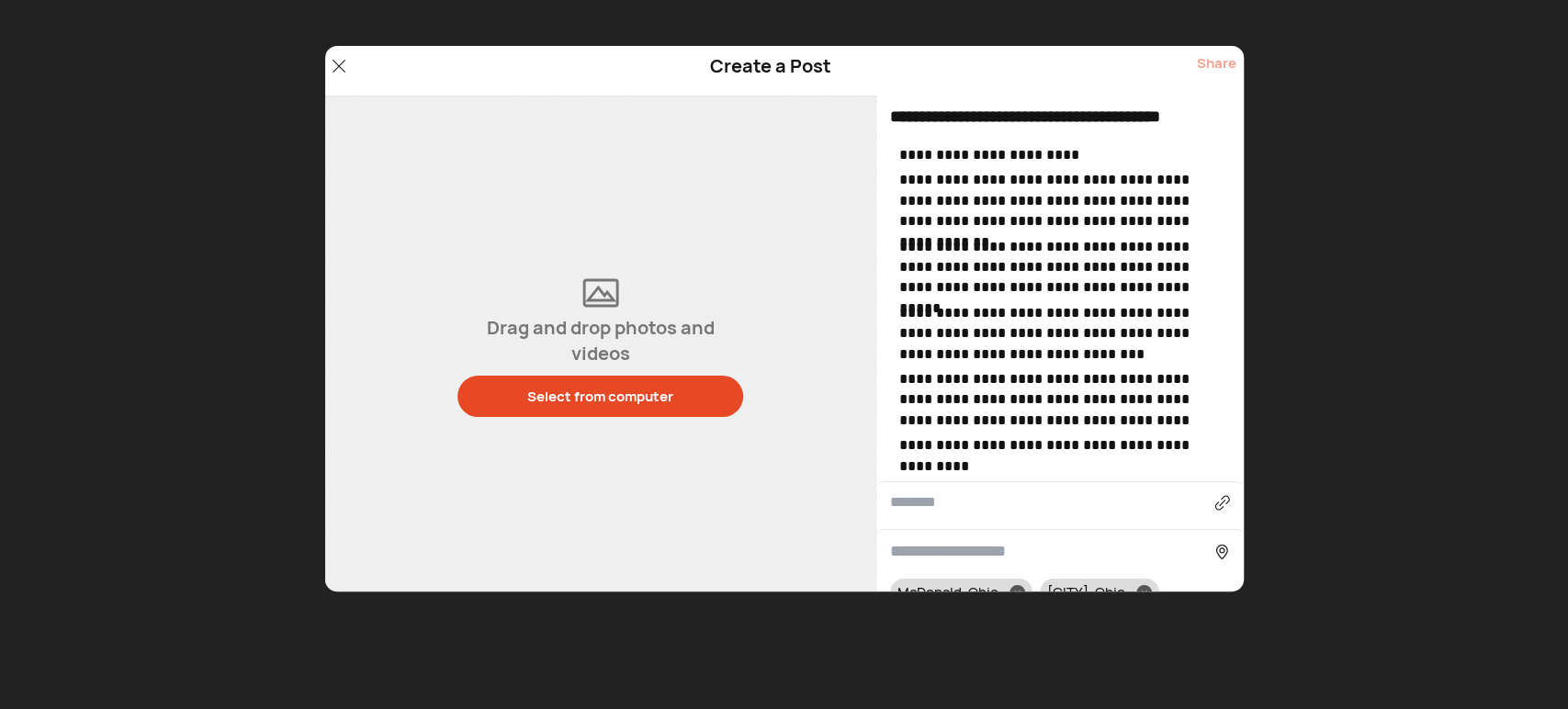 drag, startPoint x: 1102, startPoint y: 116, endPoint x: 1326, endPoint y: 108, distance: 224.14281 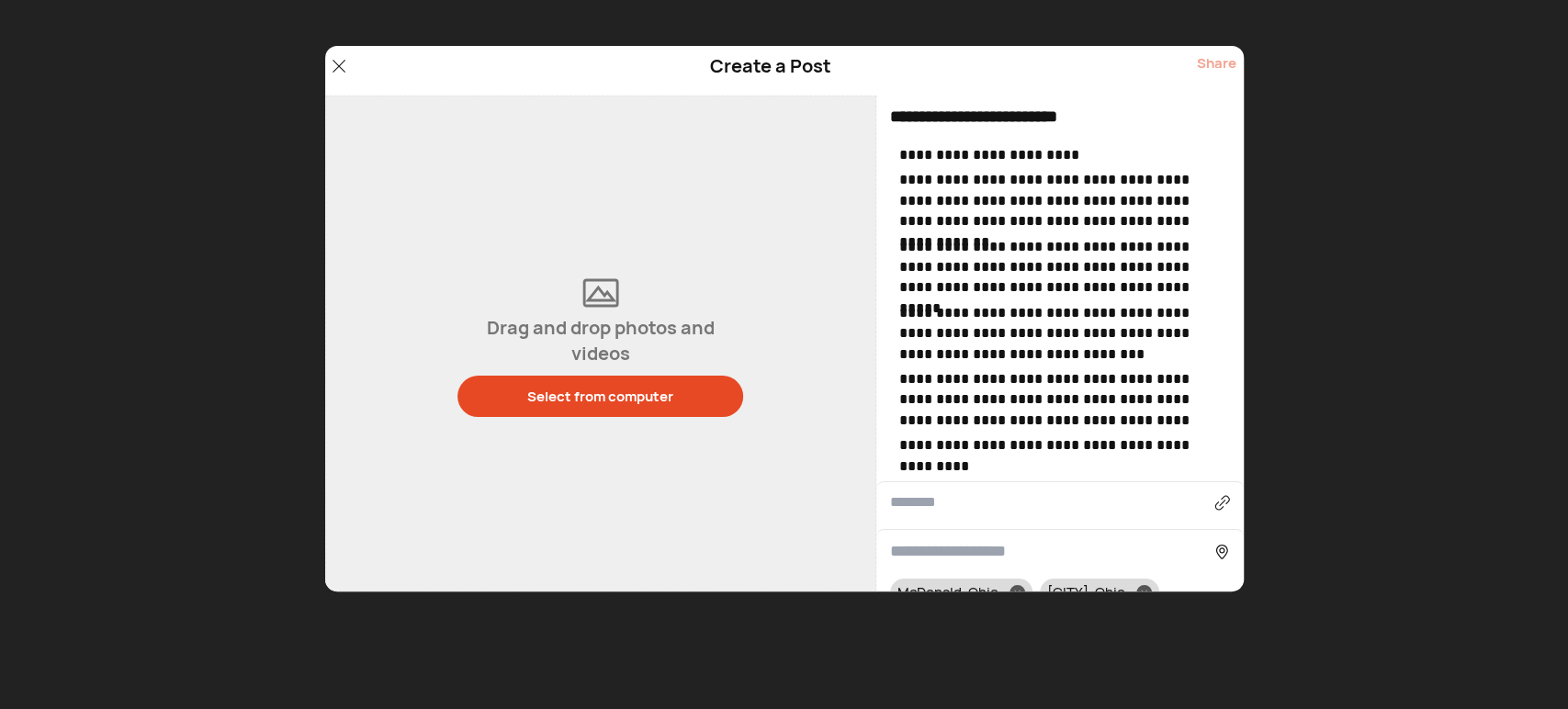 scroll, scrollTop: 0, scrollLeft: 0, axis: both 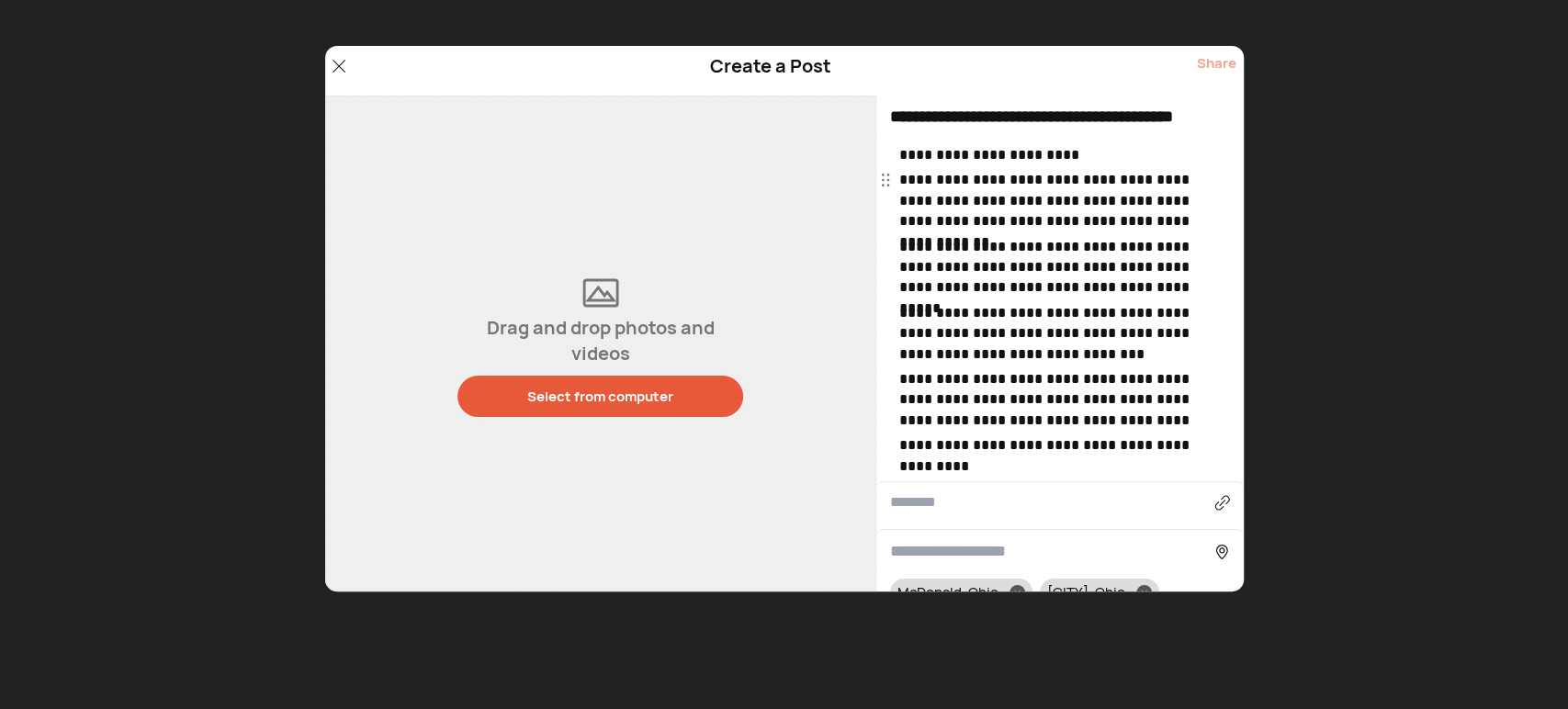 type on "**********" 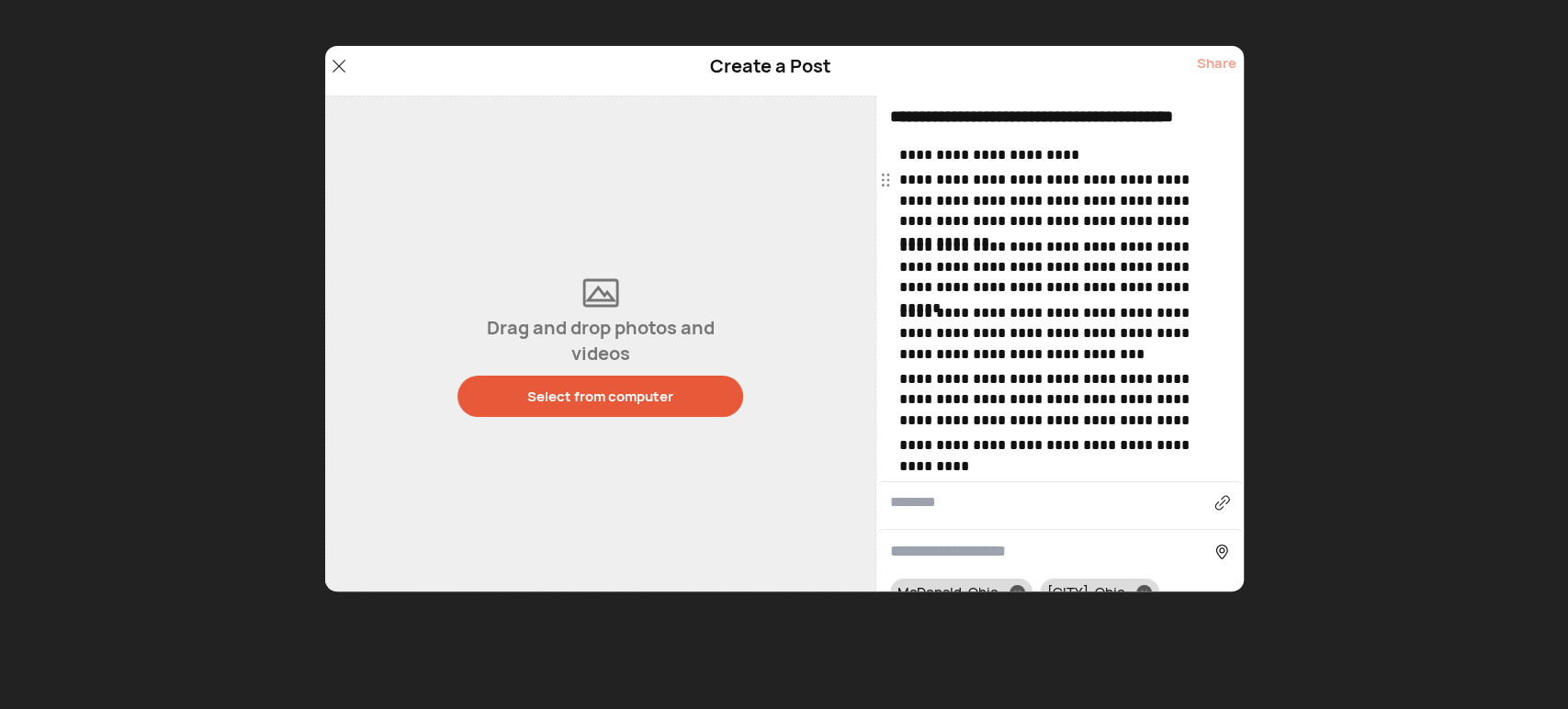 scroll, scrollTop: 0, scrollLeft: 0, axis: both 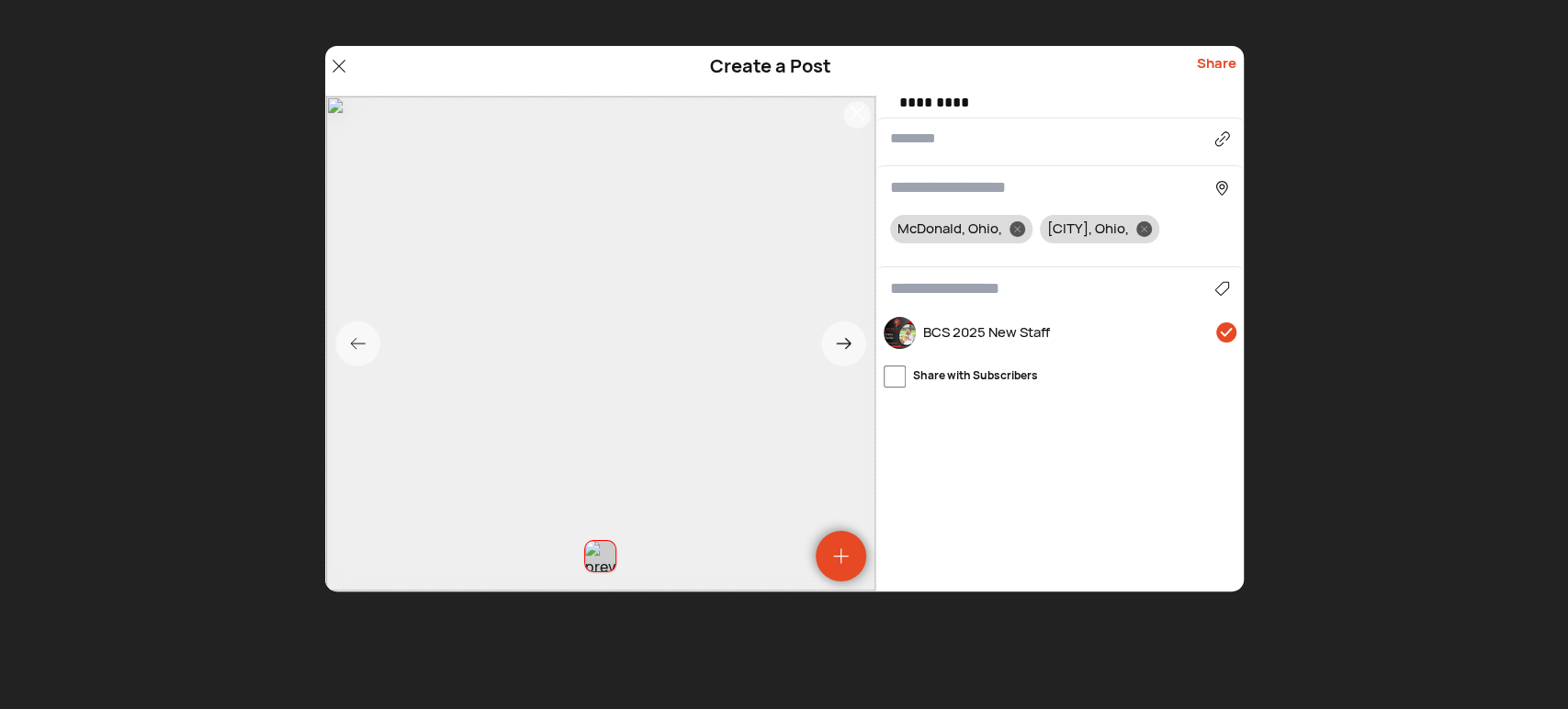 click on "Share with Subscribers" at bounding box center [1064, 377] 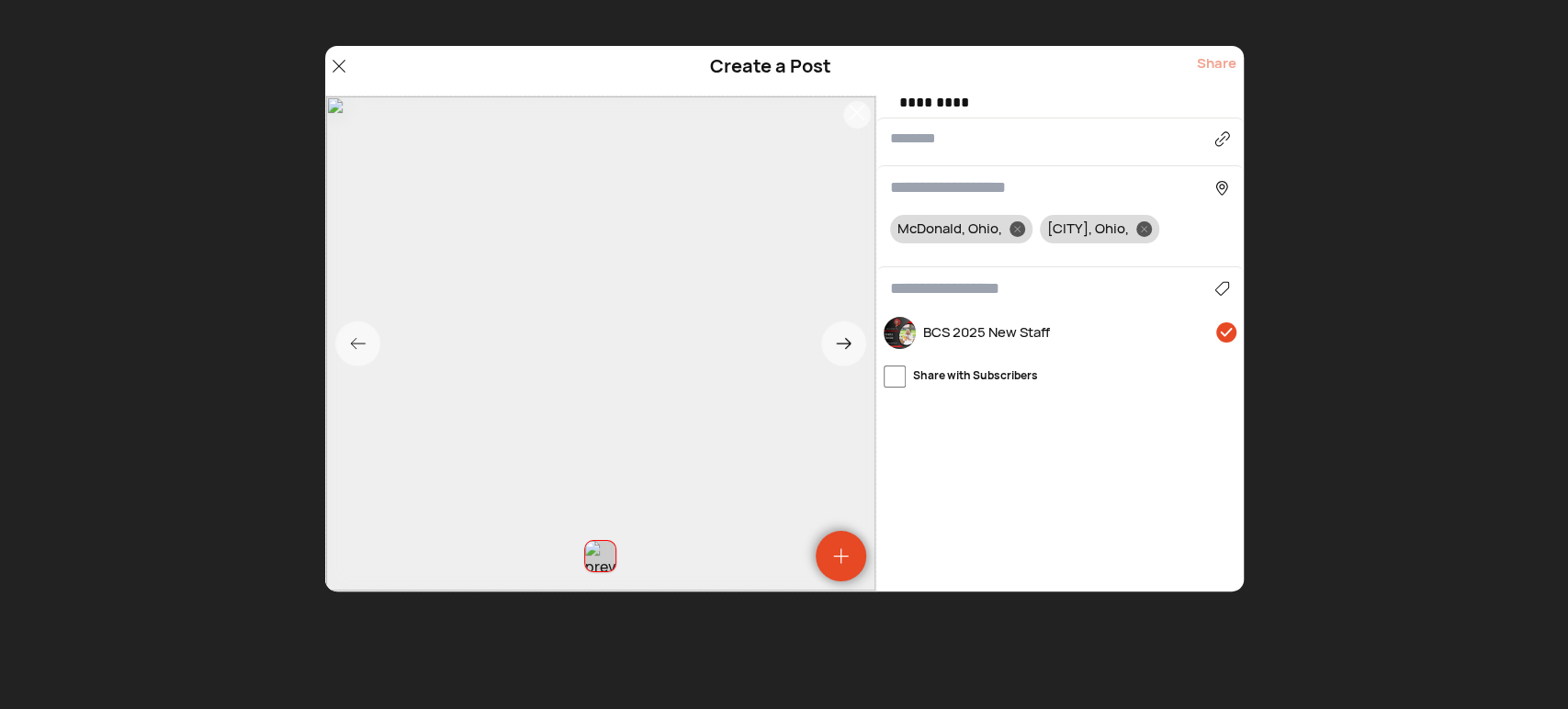 click on "Agriculture Art, Music & Events Business & Finance Cars & Motorcycles  Community & Development Crime and Safety Family & Friends Food, Drink & Shopping Gaming Health & Wellness News & Politics Non-profit & Volunteers  Obituaries Pets Real Estate School & Education Sports TV, Pop Culture & Fashion Technology & Science Travel Weather" at bounding box center (1060, 288) 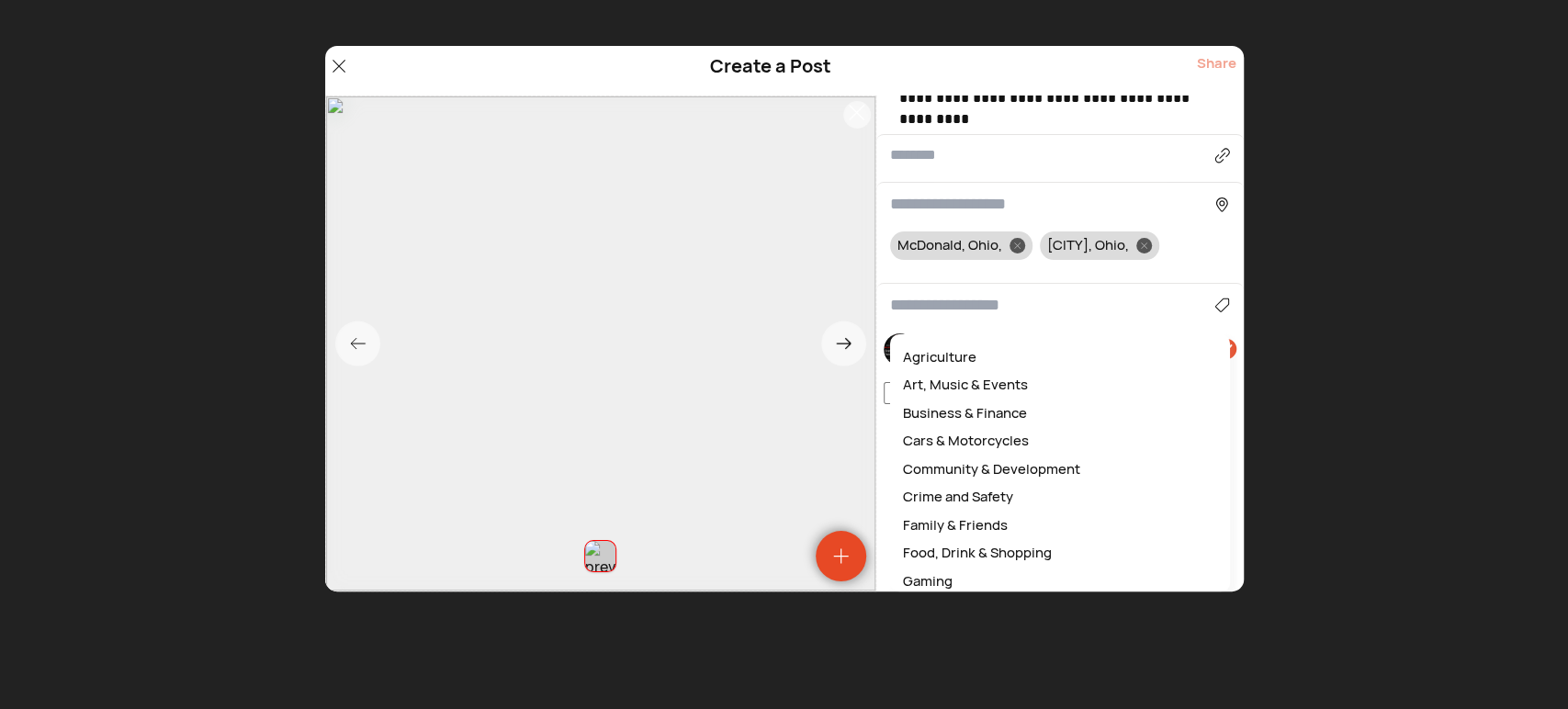 click on "Agriculture Art, Music & Events Business & Finance Cars & Motorcycles  Community & Development Crime and Safety Family & Friends Food, Drink & Shopping Gaming Health & Wellness News & Politics Non-profit & Volunteers  Obituaries Pets Real Estate School & Education Sports TV, Pop Culture & Fashion Technology & Science Travel Weather" at bounding box center (1060, 305) 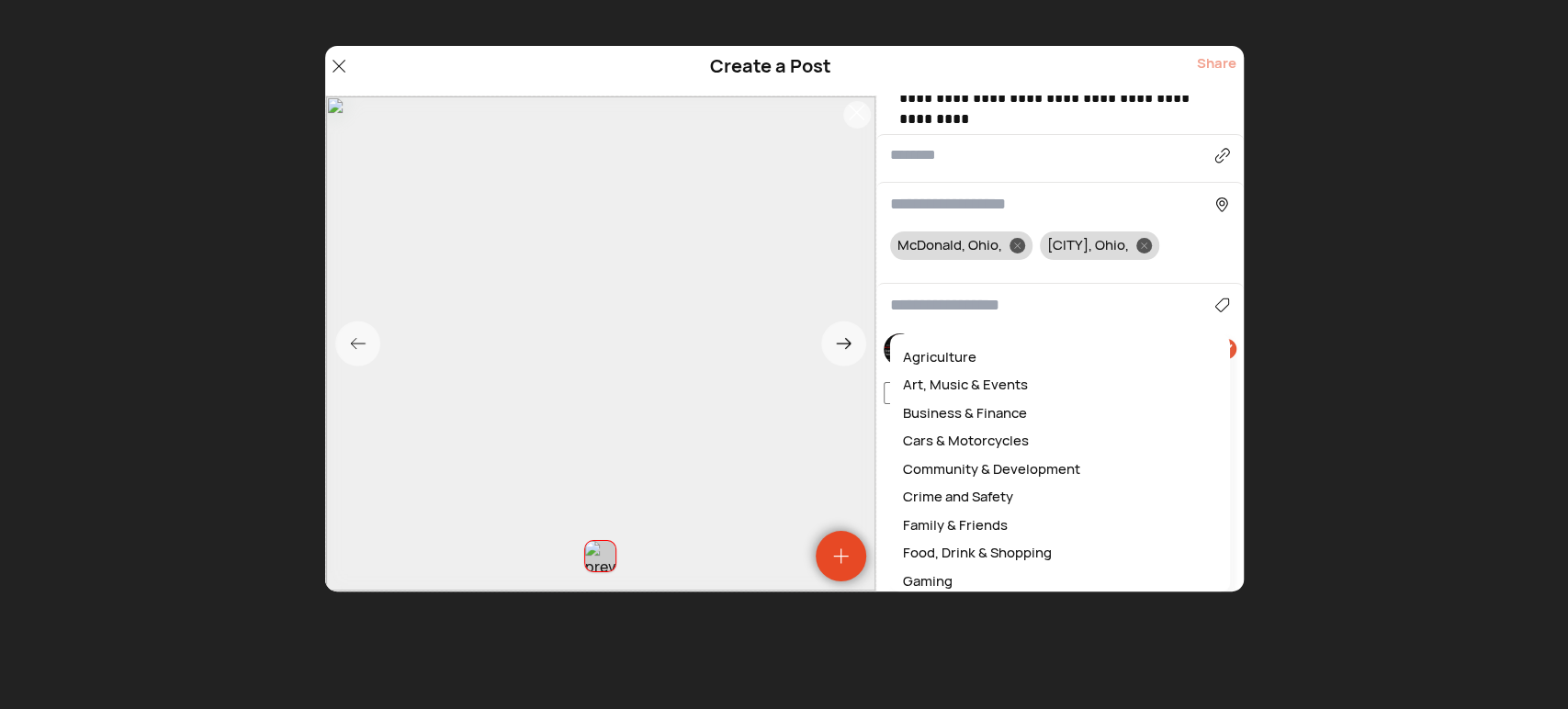 scroll, scrollTop: 345, scrollLeft: 0, axis: vertical 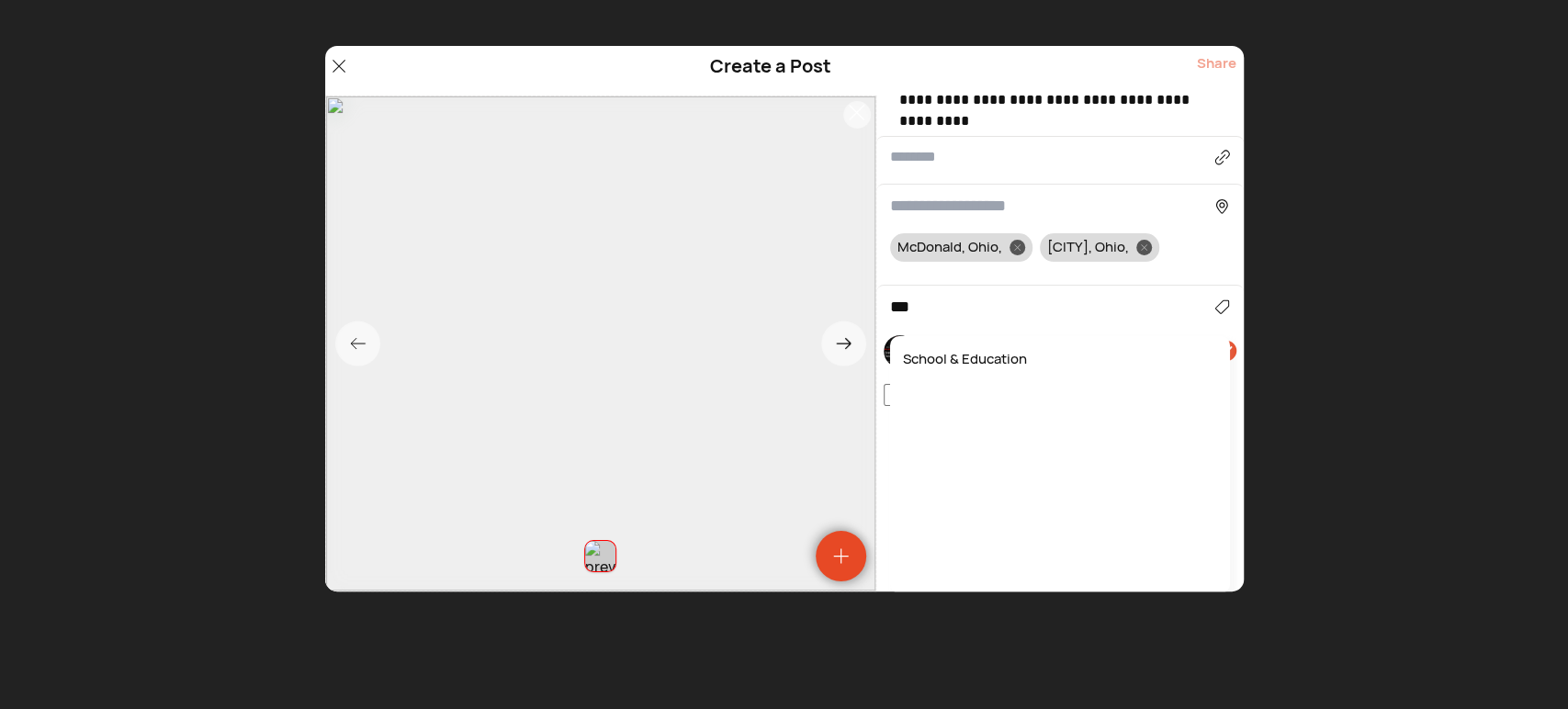 click on "School & Education" at bounding box center (1060, 465) 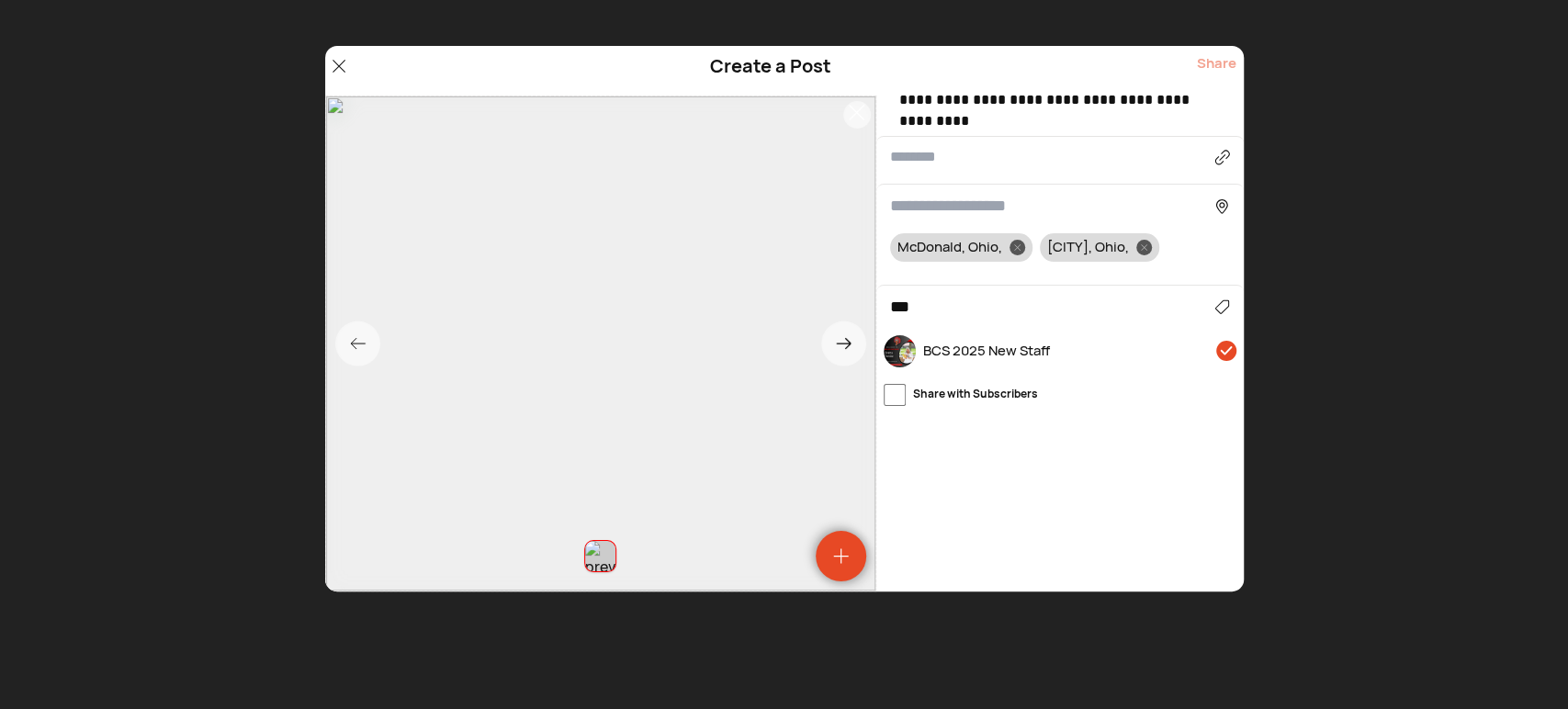 click 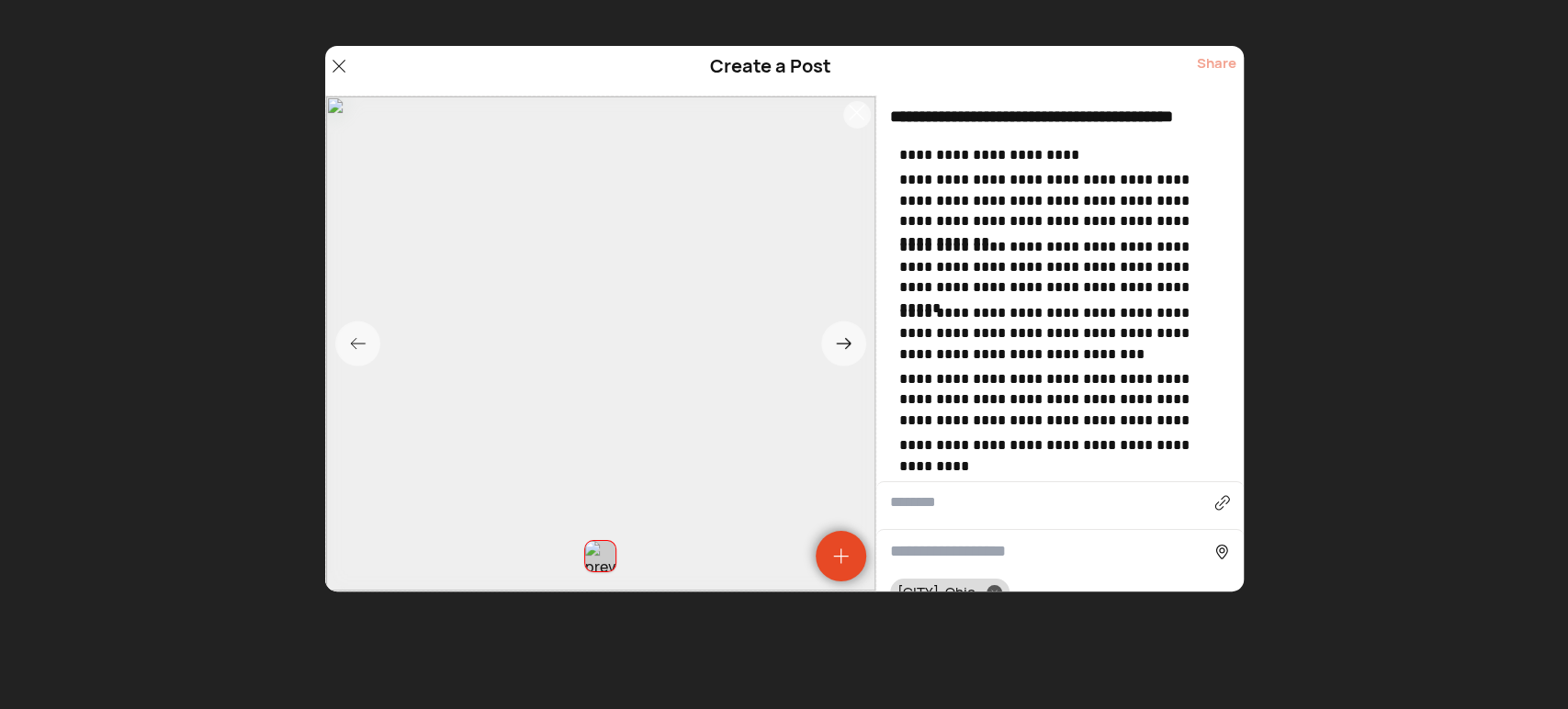scroll, scrollTop: 364, scrollLeft: 0, axis: vertical 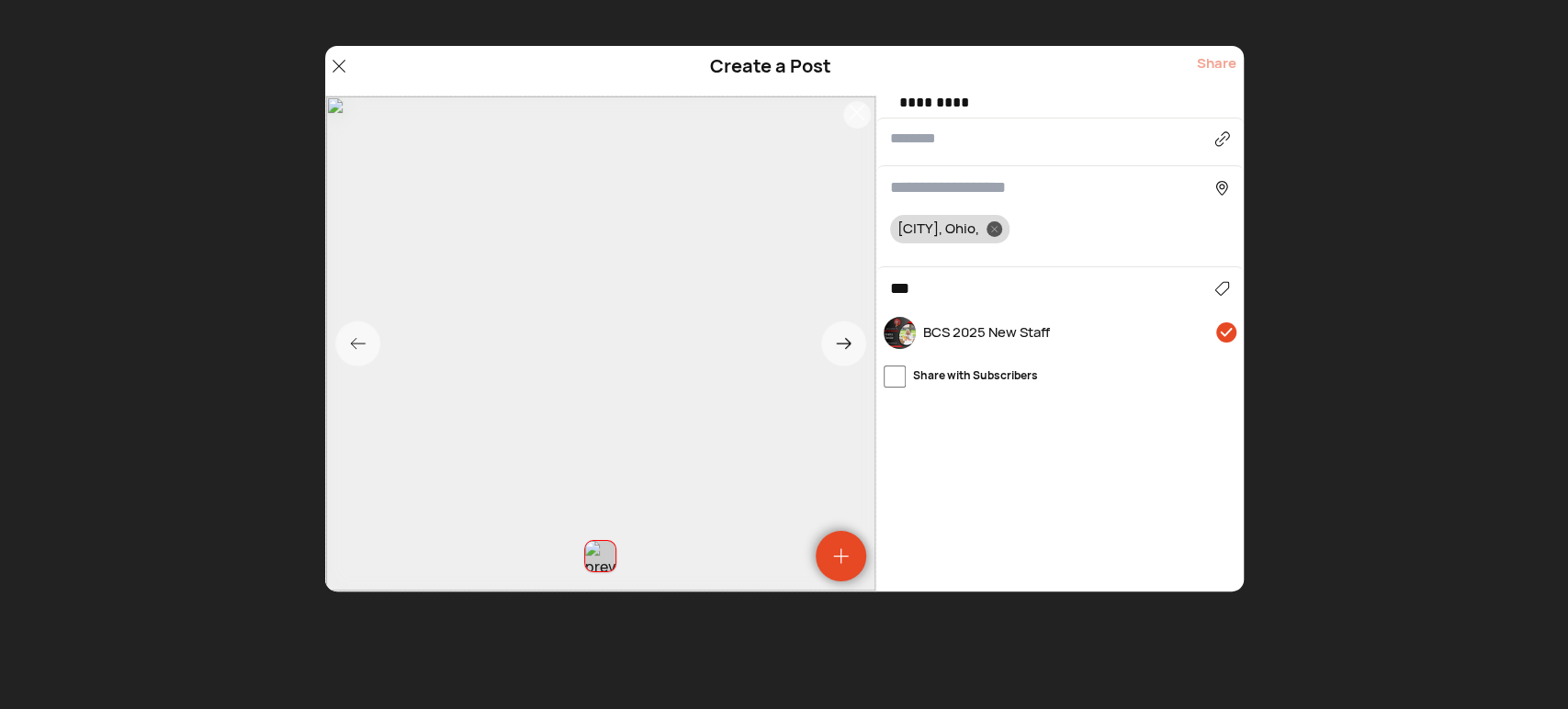 click on "*** School & Education" at bounding box center (1060, 288) 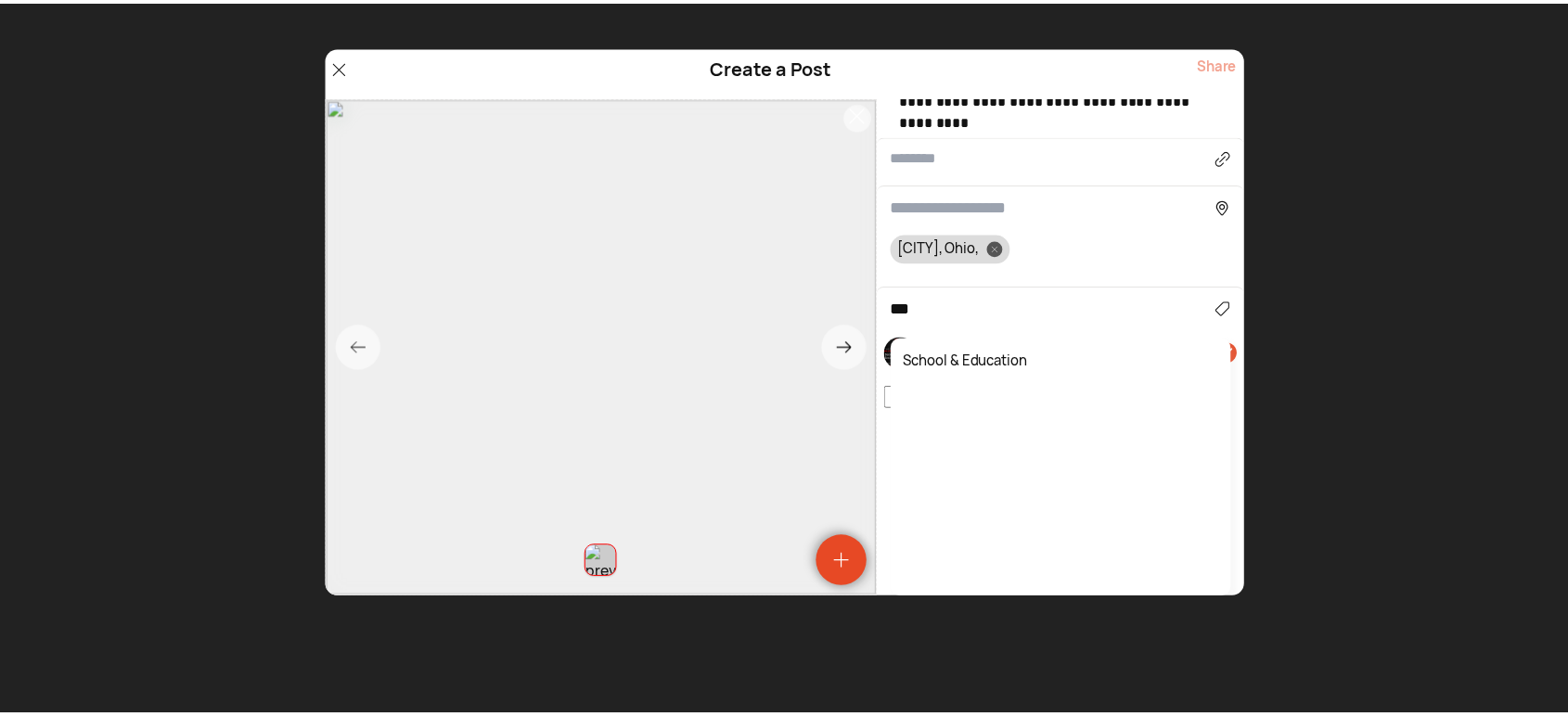 scroll, scrollTop: 349, scrollLeft: 0, axis: vertical 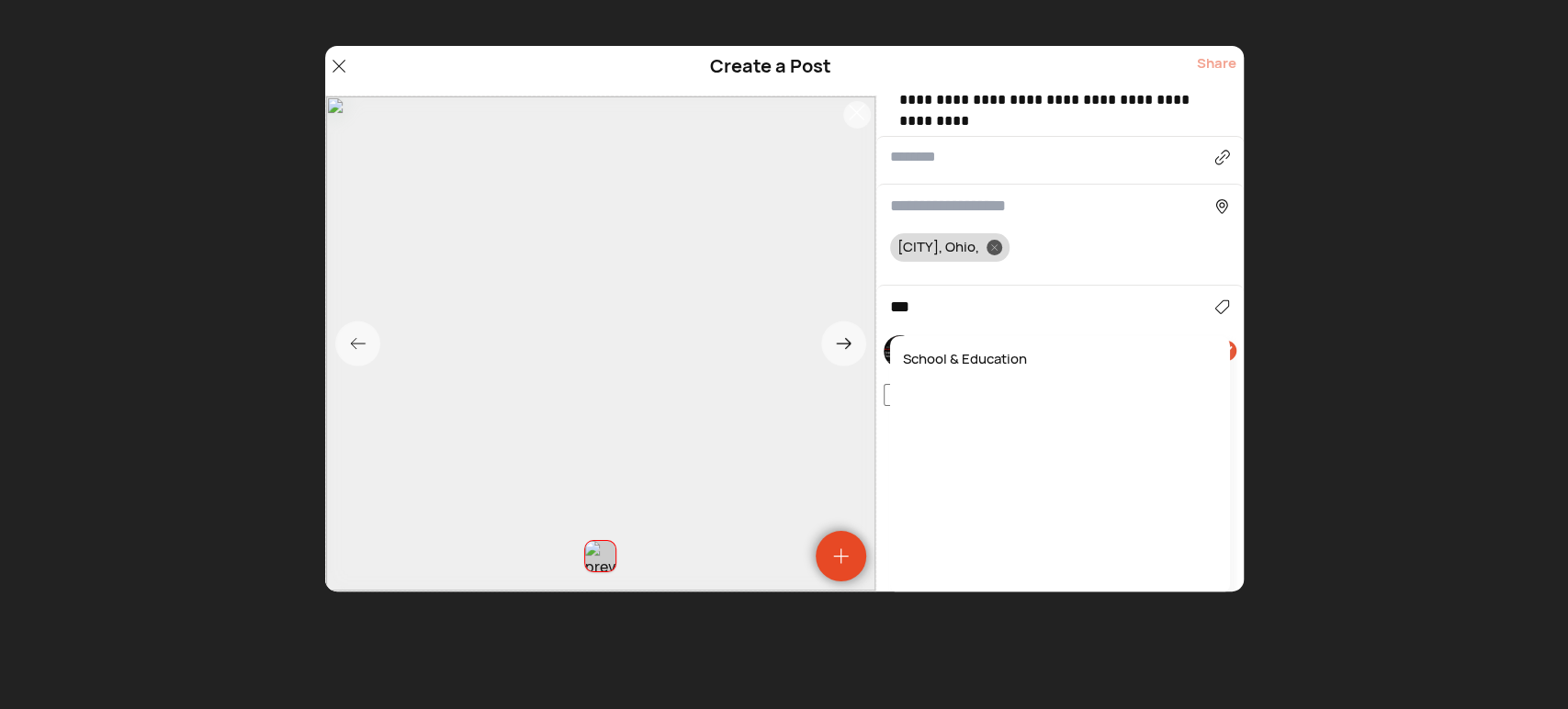 click on "School & Education" at bounding box center (1060, 359) 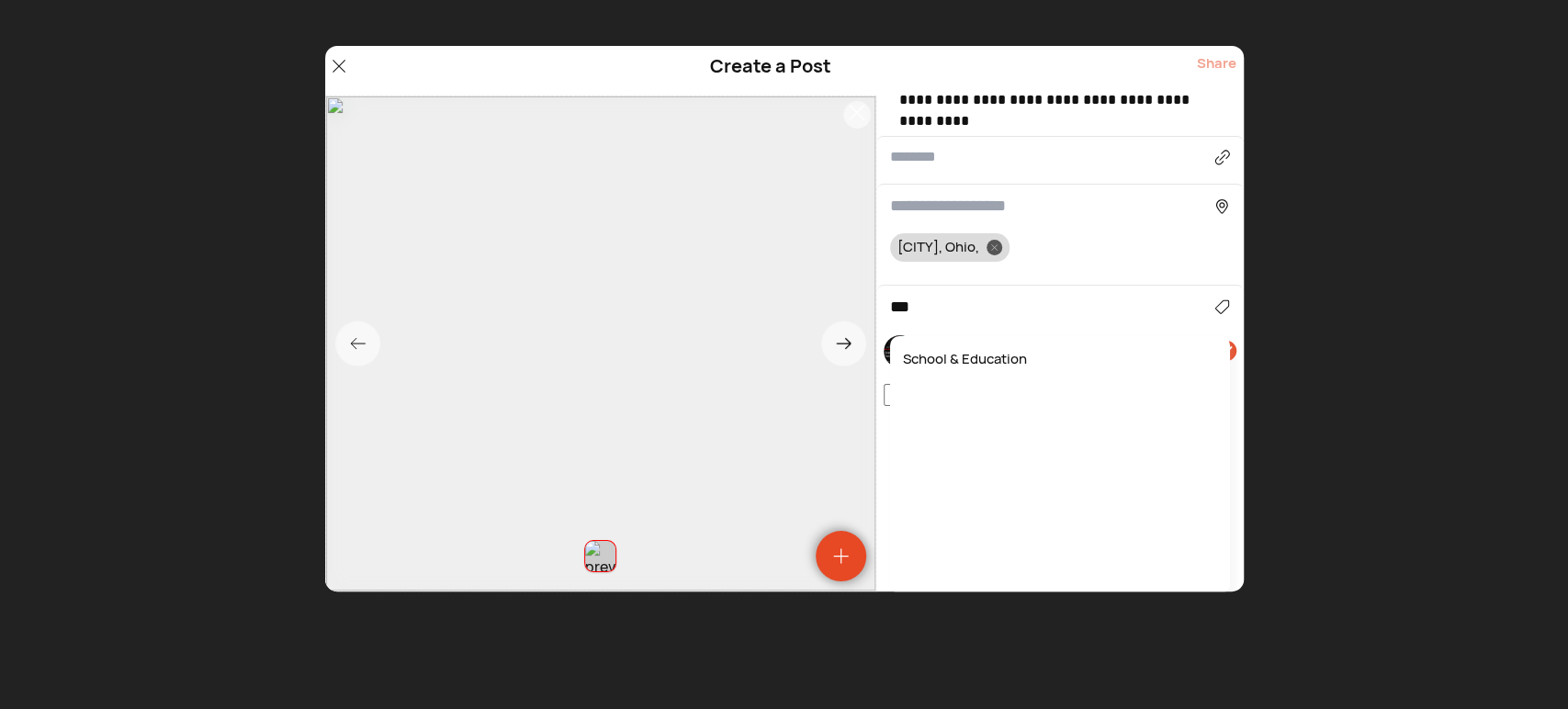 type on "**********" 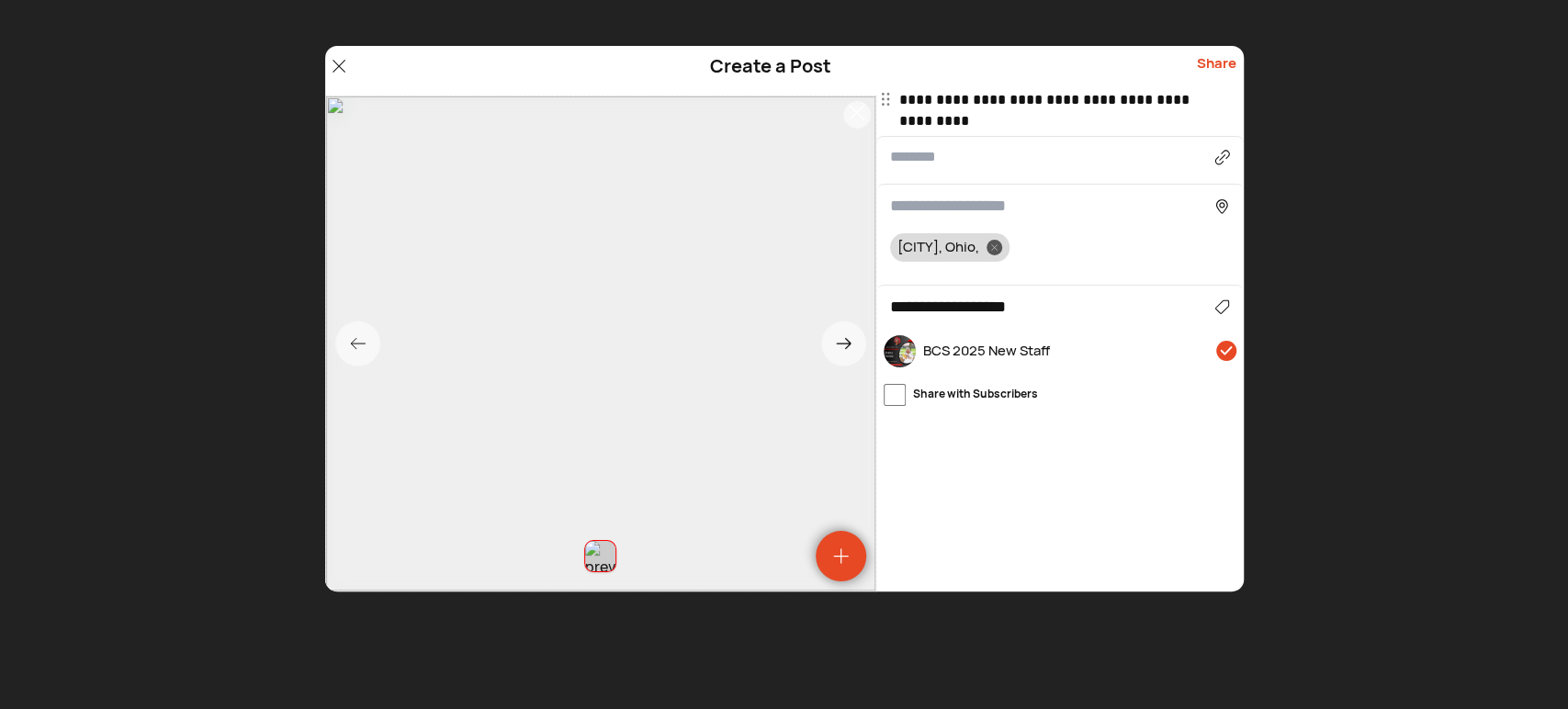 click on "Share" at bounding box center [1216, 71] 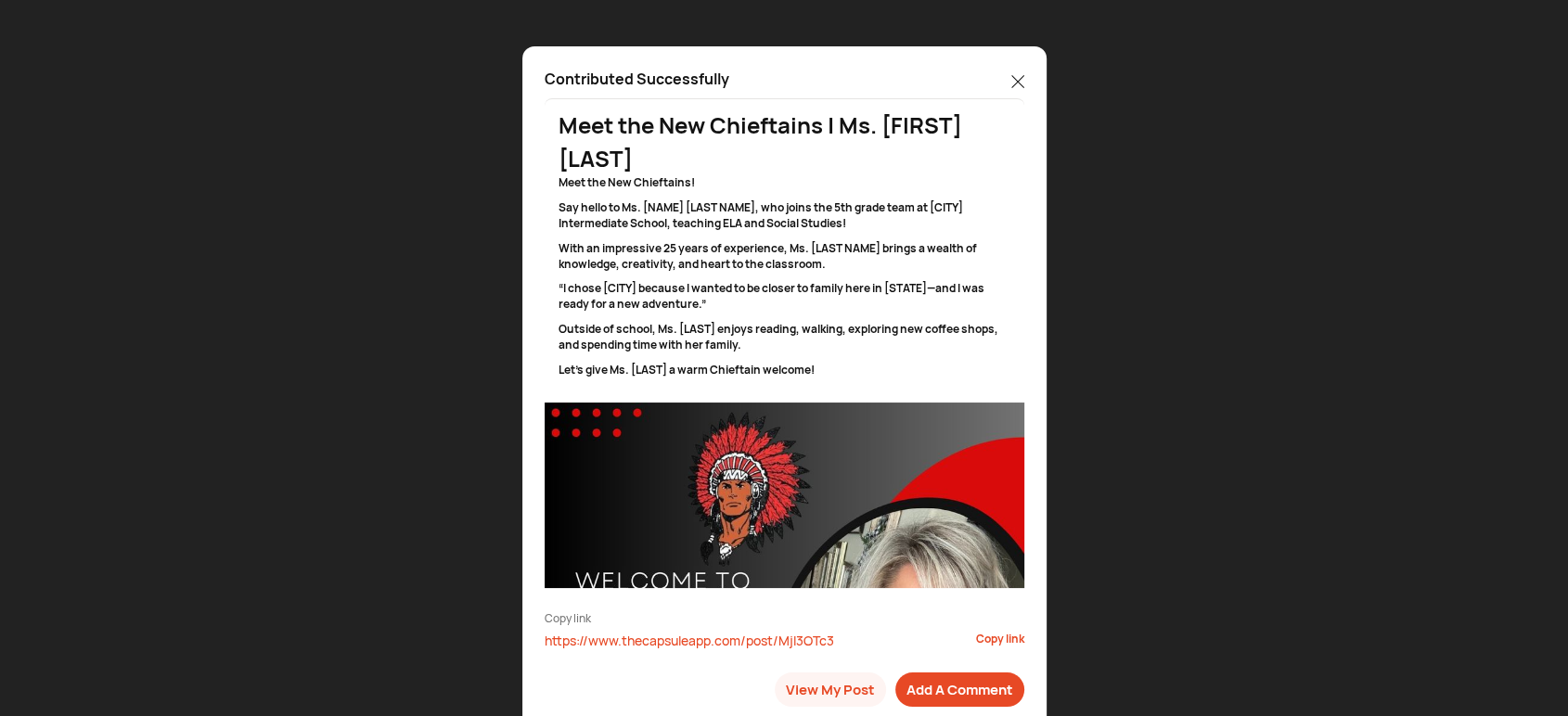 click 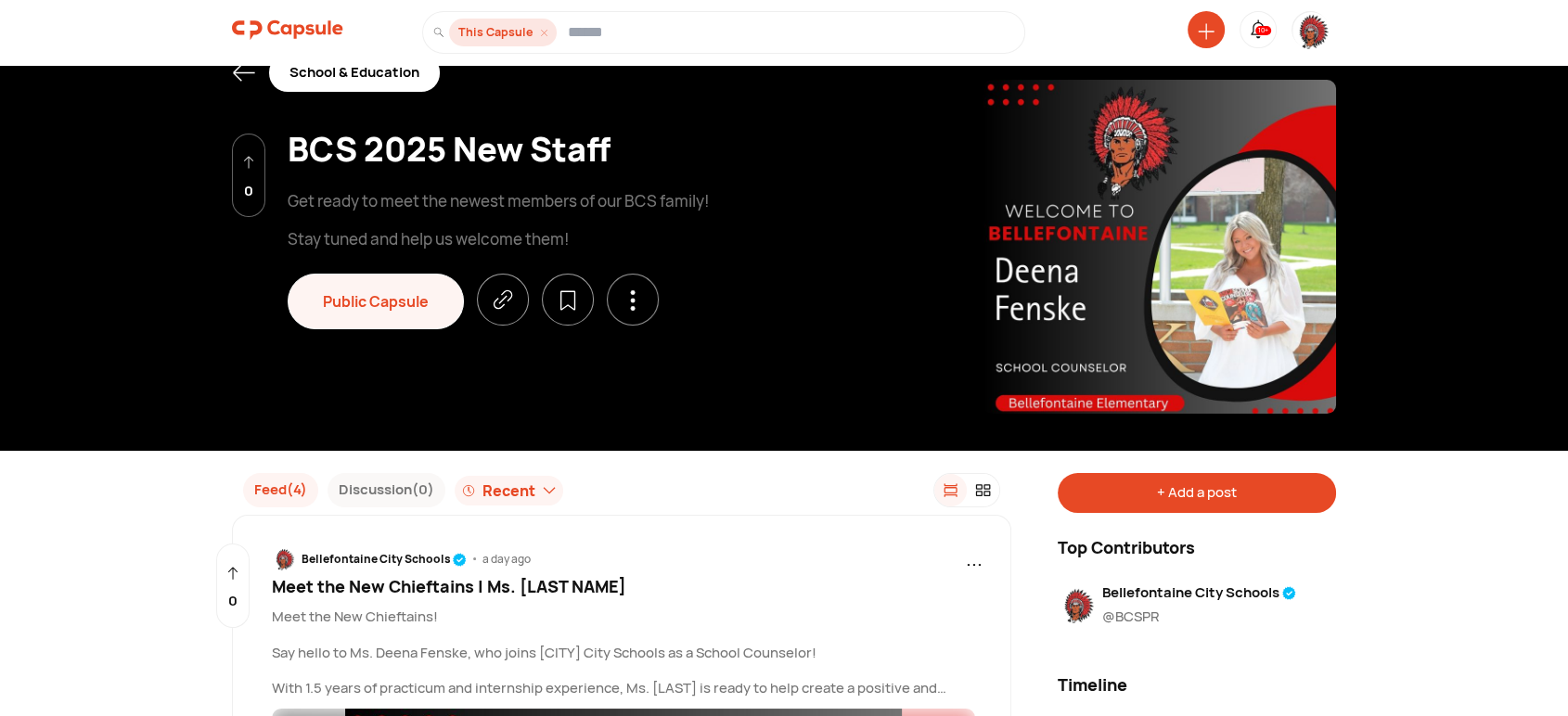 scroll, scrollTop: 171, scrollLeft: 0, axis: vertical 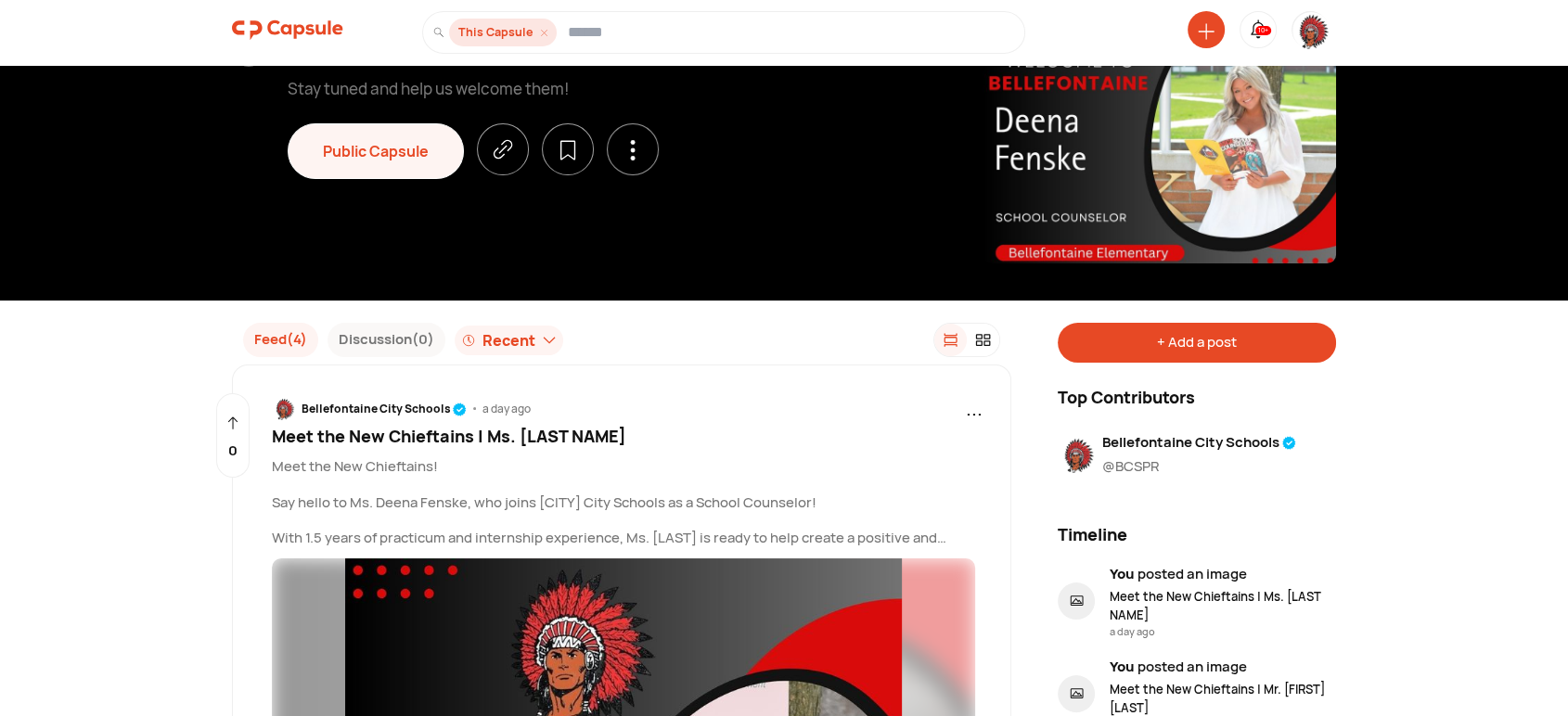 click at bounding box center (1311, 32) 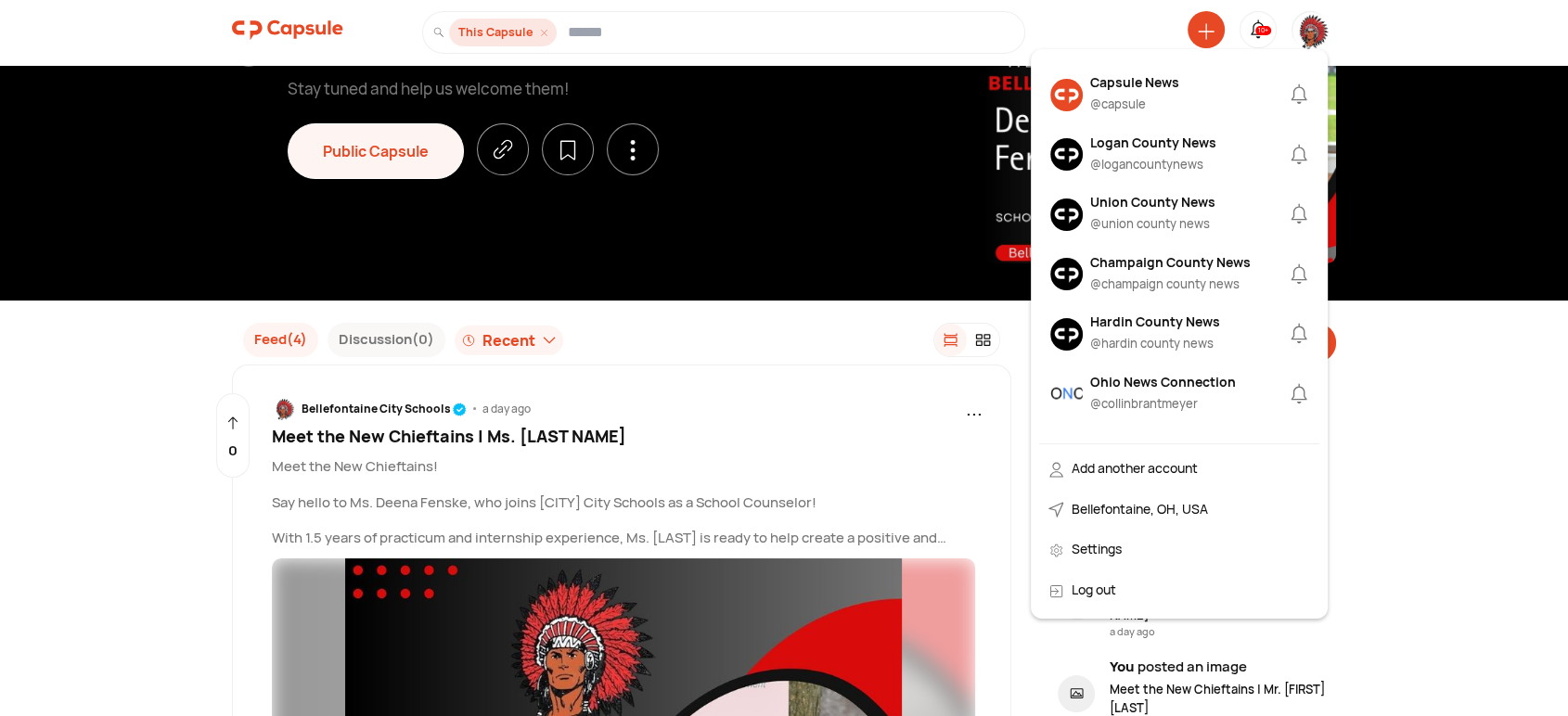 click on "Union County News" at bounding box center (1152, 201) 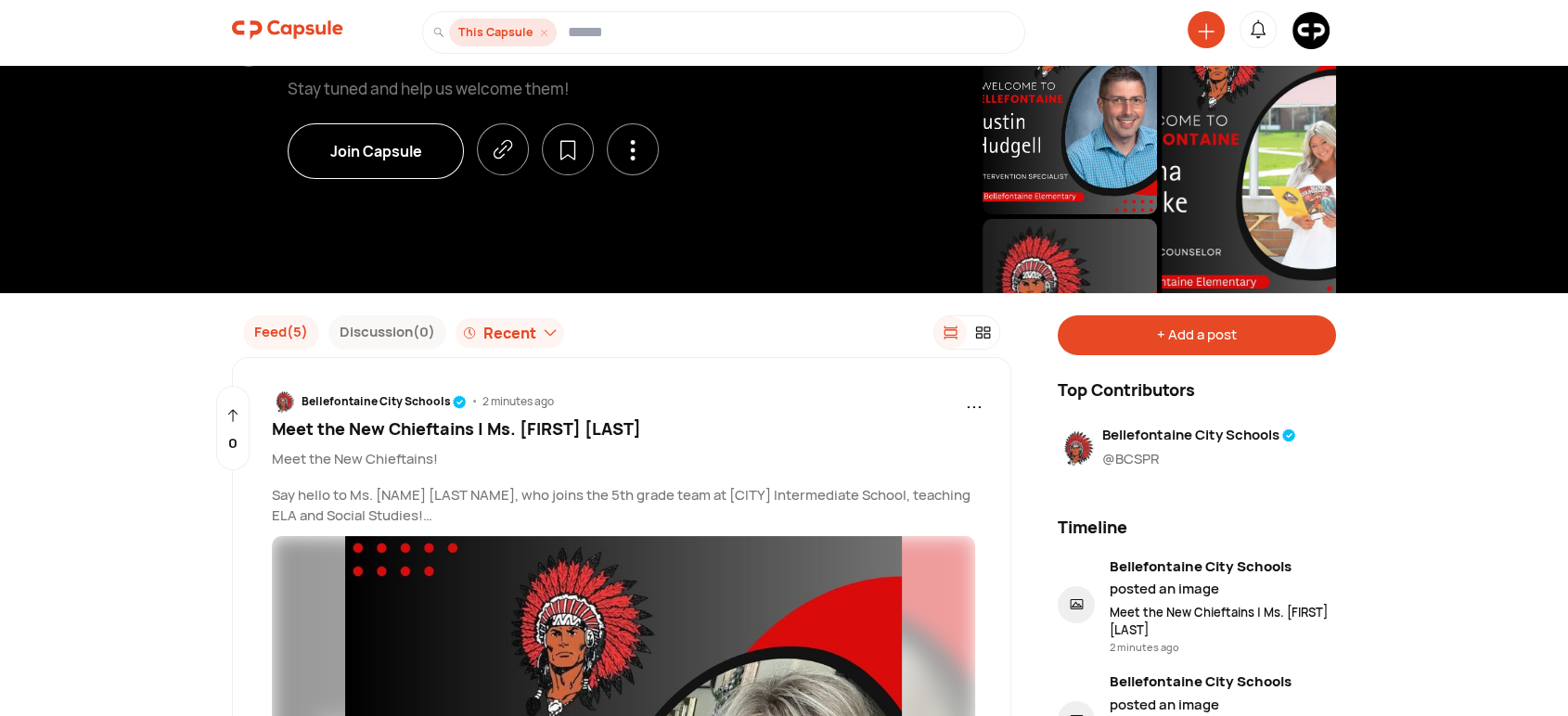 scroll, scrollTop: 0, scrollLeft: 0, axis: both 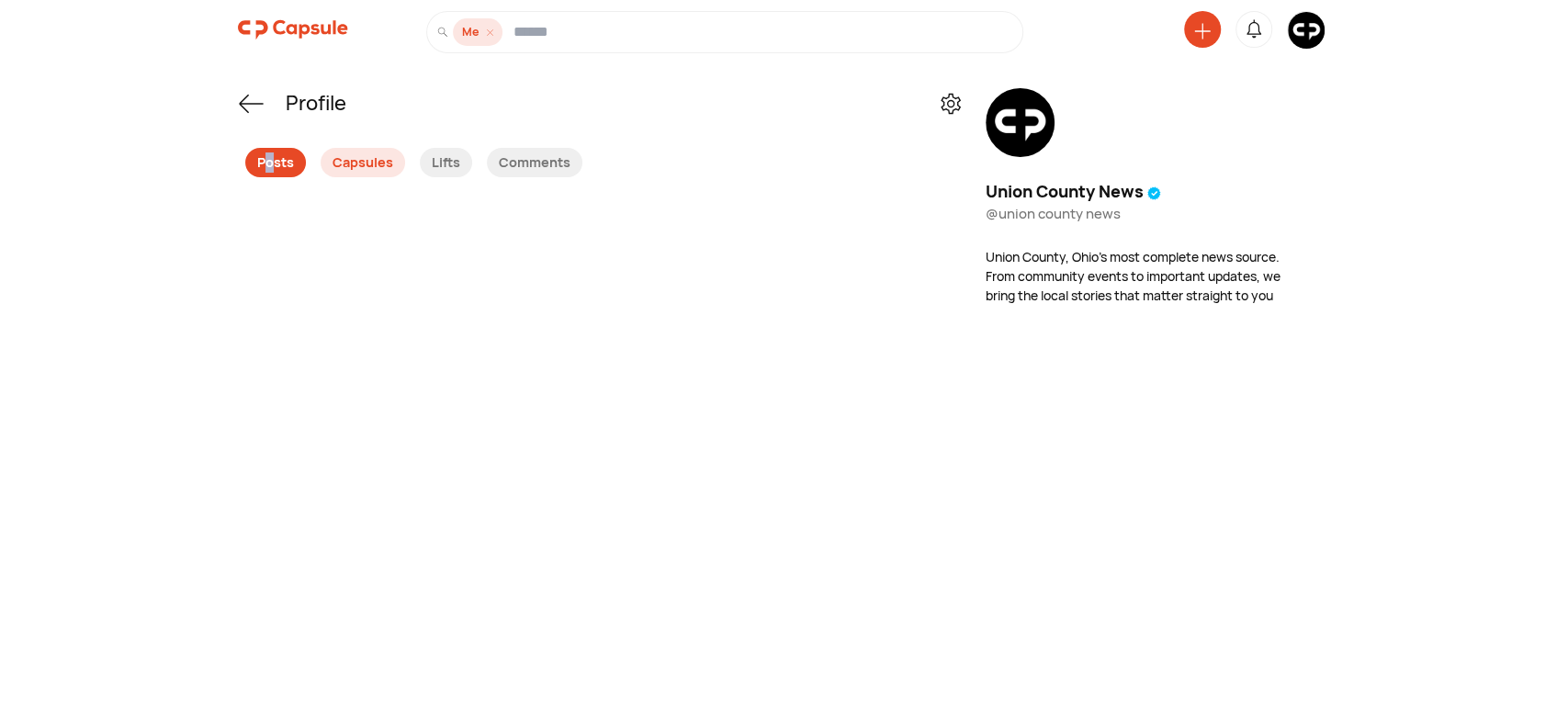 click on "Posts" at bounding box center (276, 163) 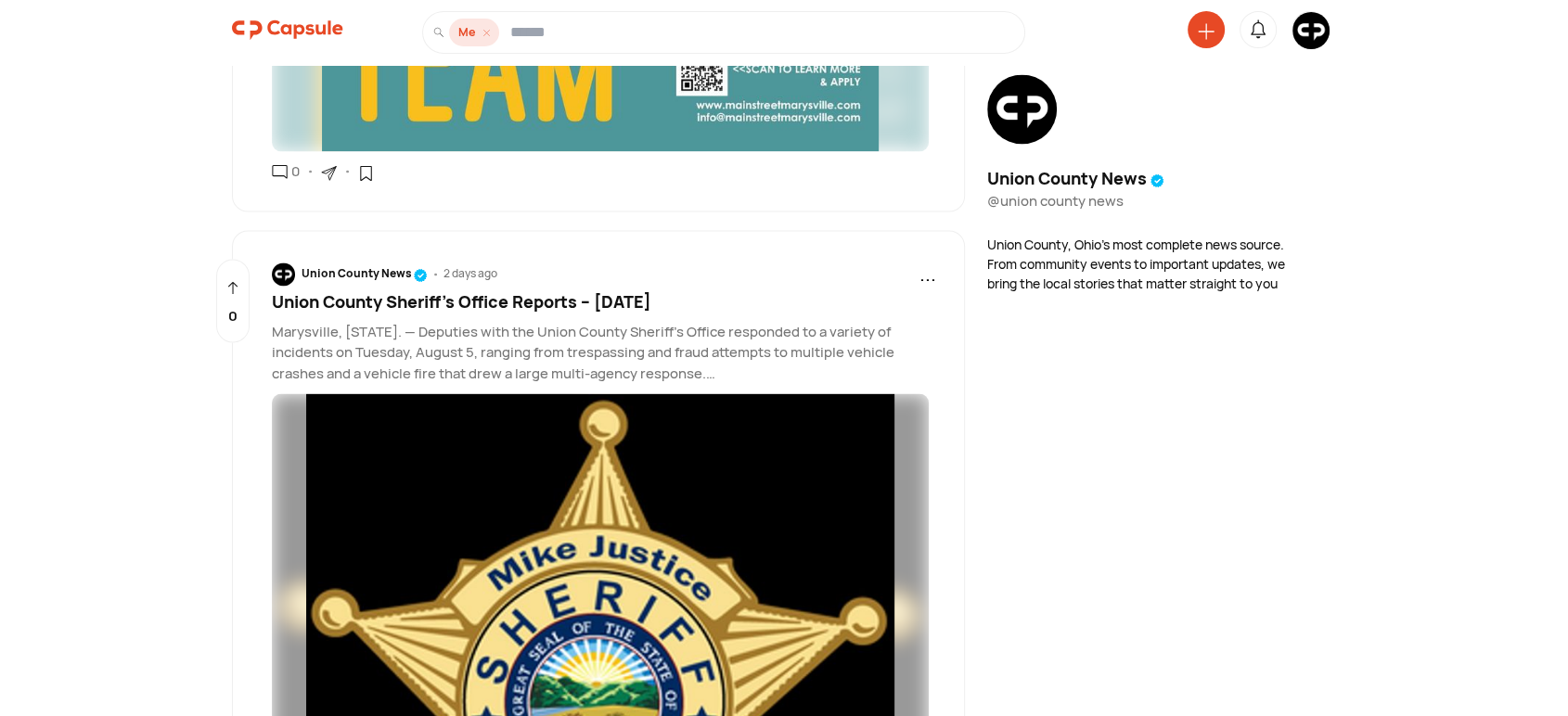 scroll, scrollTop: 2920, scrollLeft: 0, axis: vertical 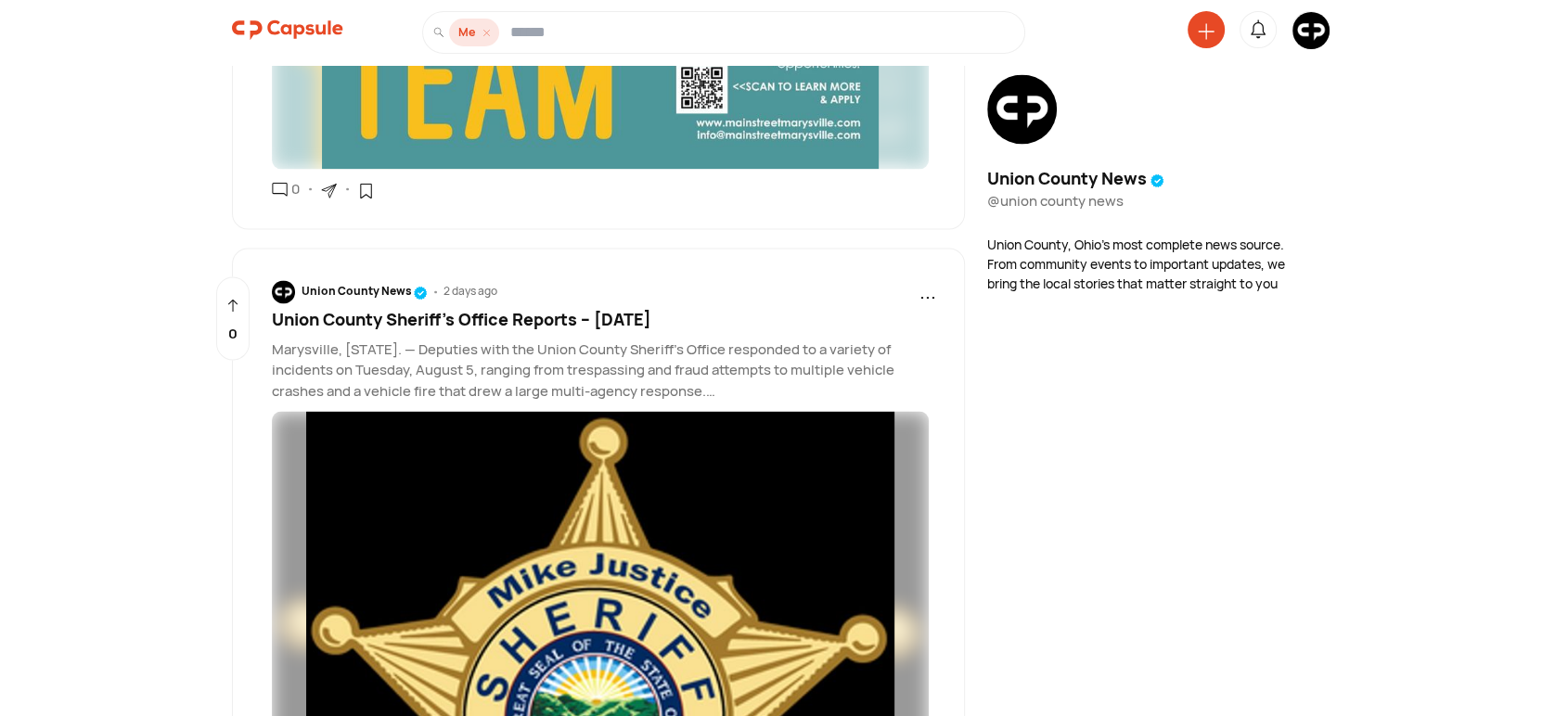 click on "Union County Sheriff’s Office Reports – [DATE]" at bounding box center (461, 319) 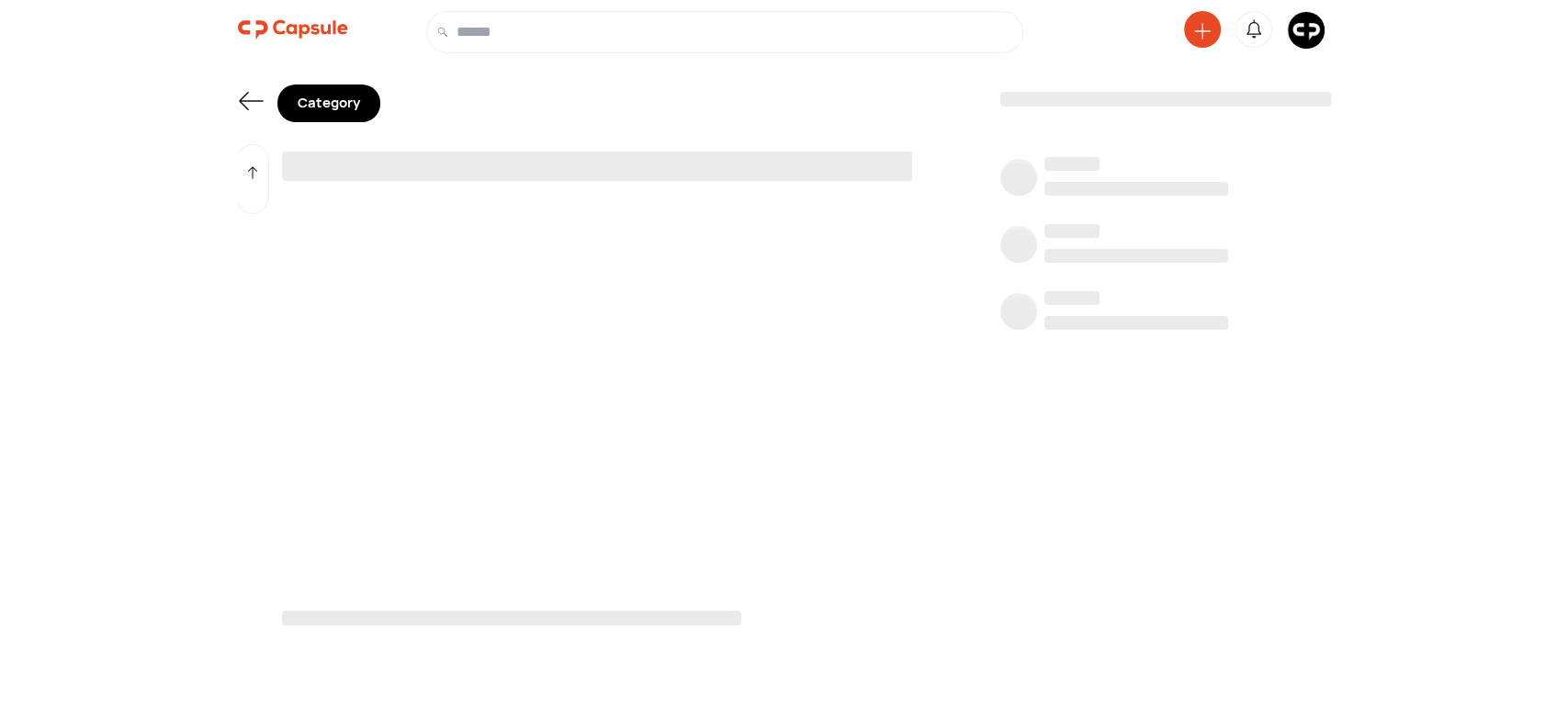 scroll, scrollTop: 0, scrollLeft: 0, axis: both 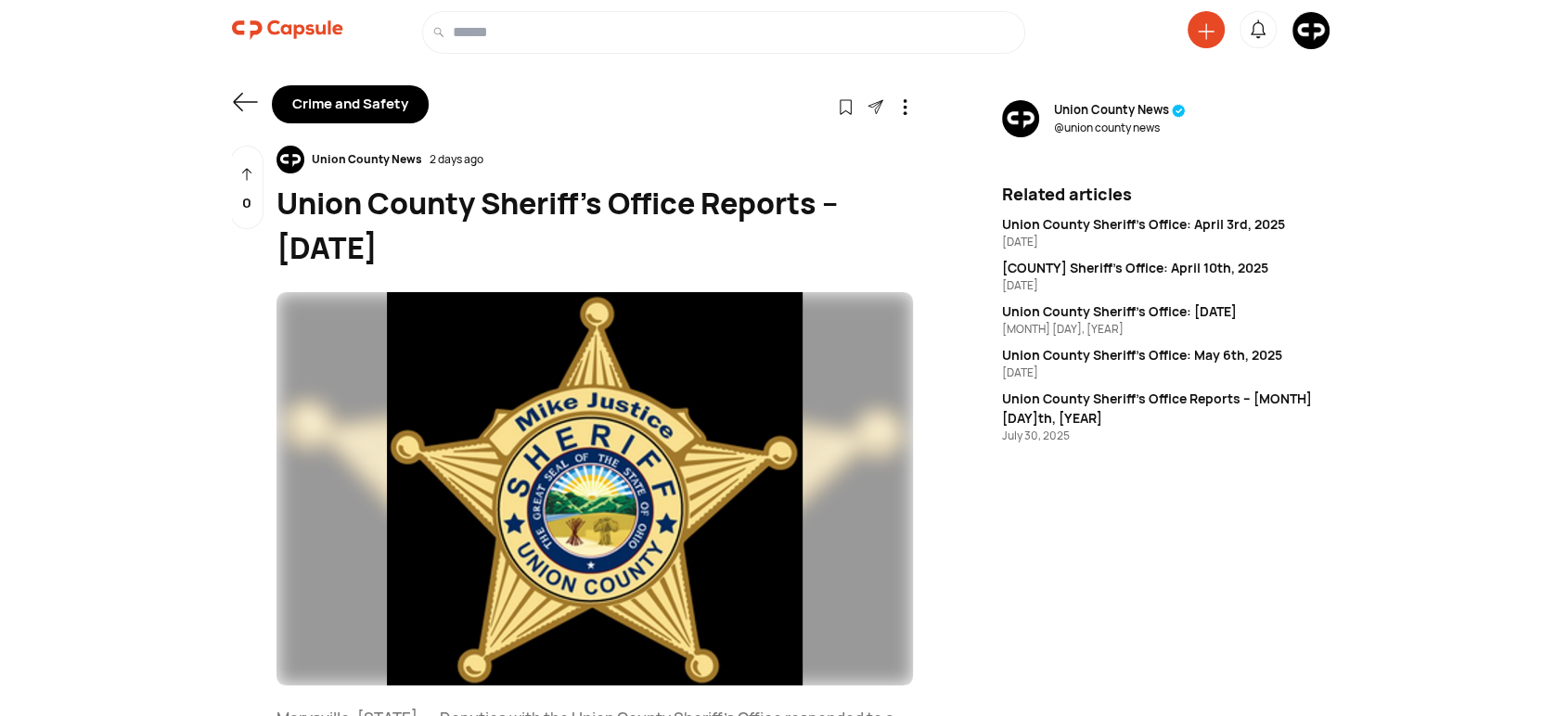 drag, startPoint x: 539, startPoint y: 244, endPoint x: 288, endPoint y: 216, distance: 252.55692 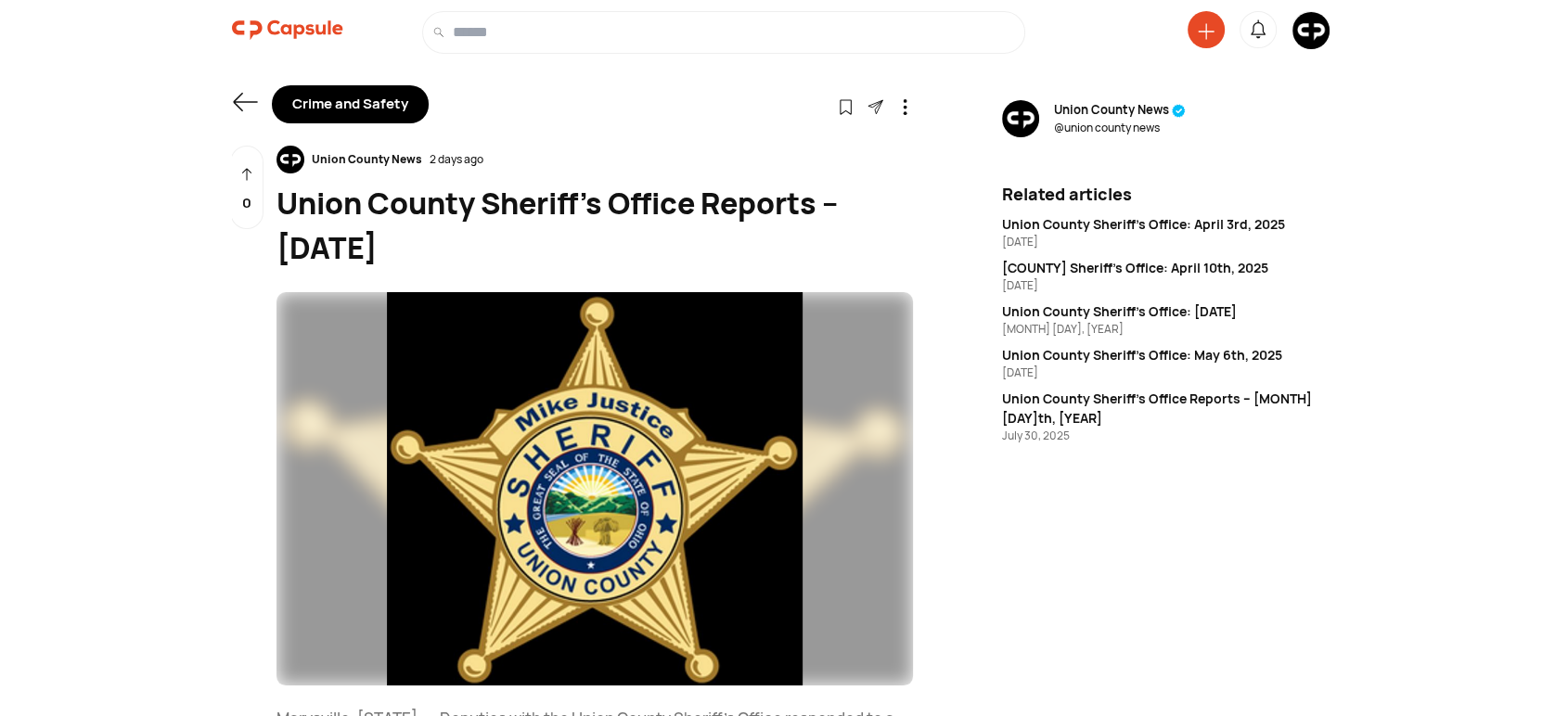 click 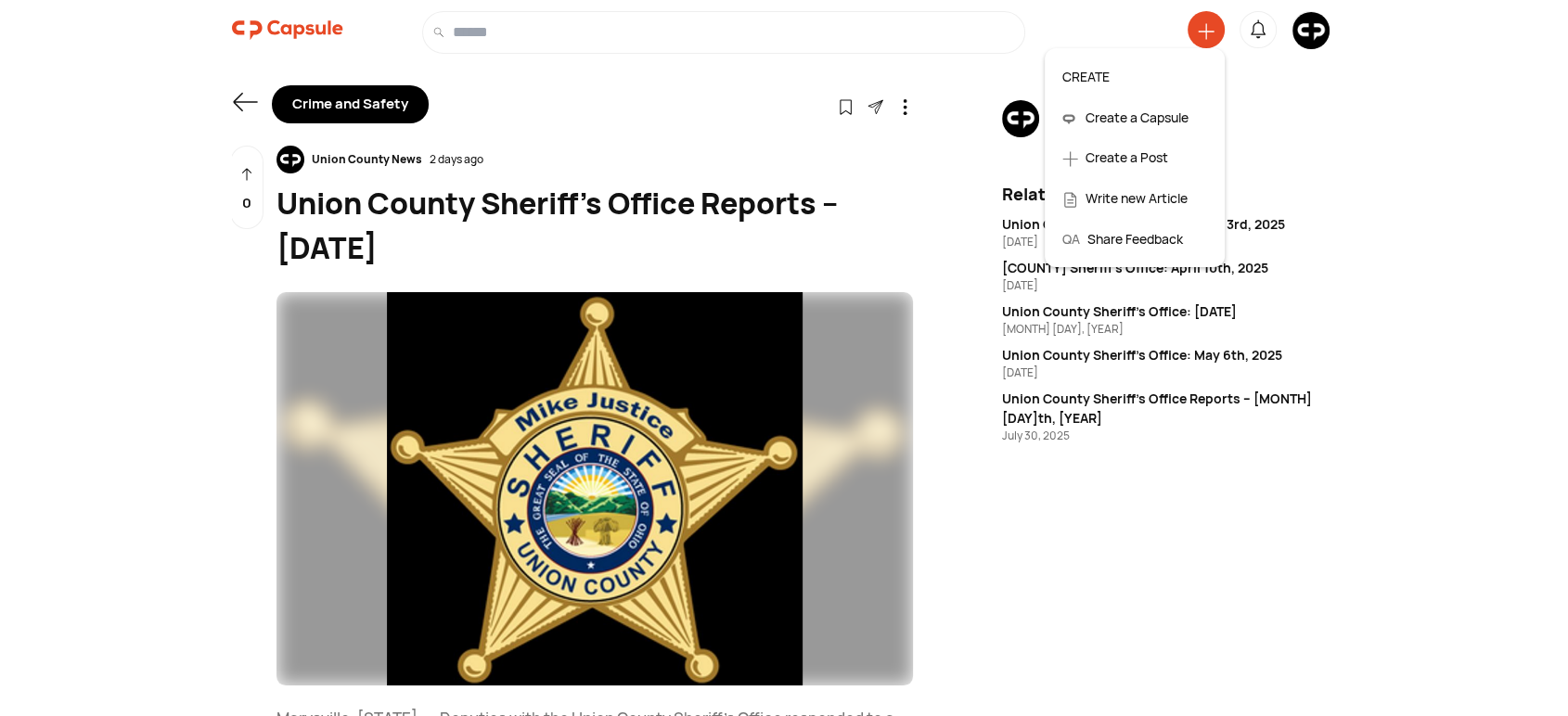click on "Create a Post" at bounding box center [1135, 158] 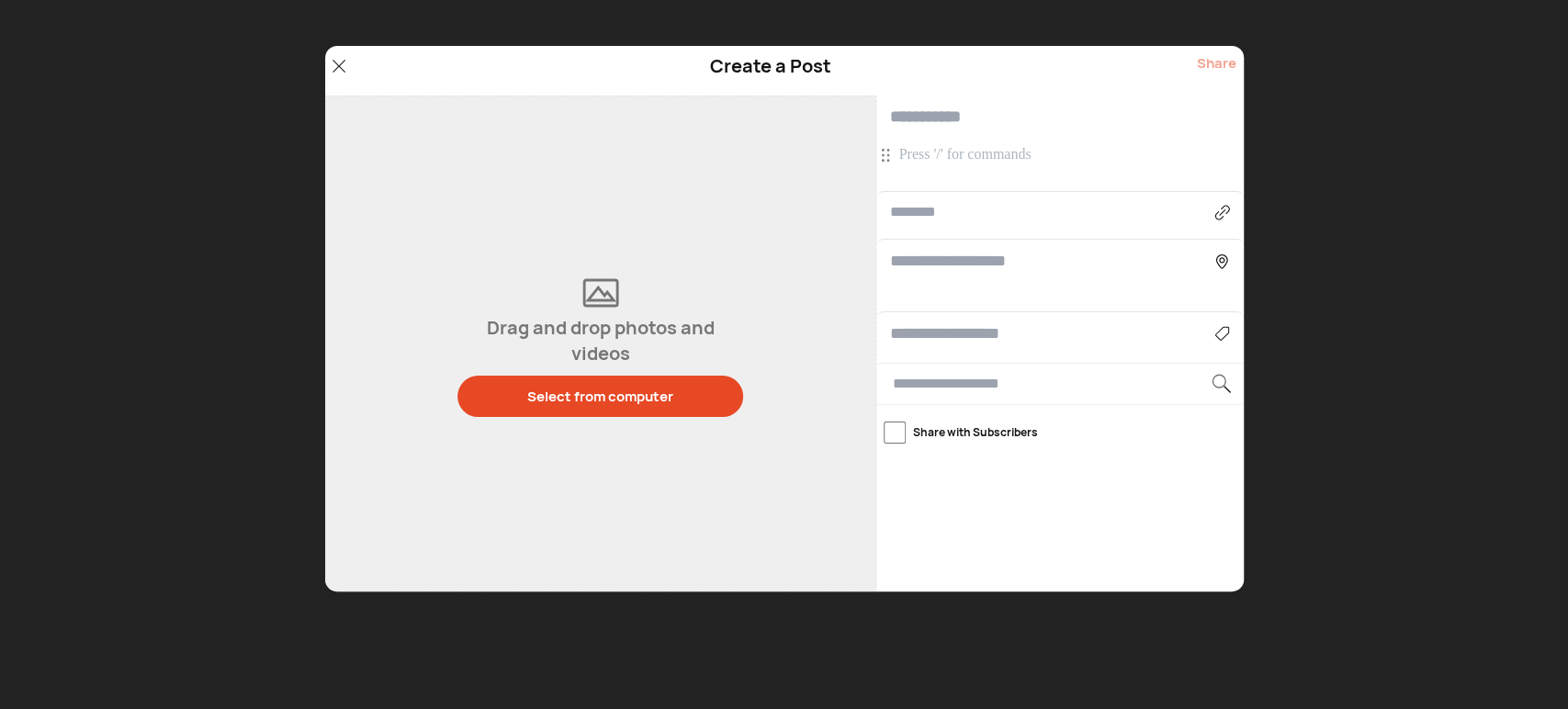 click at bounding box center [1060, 117] 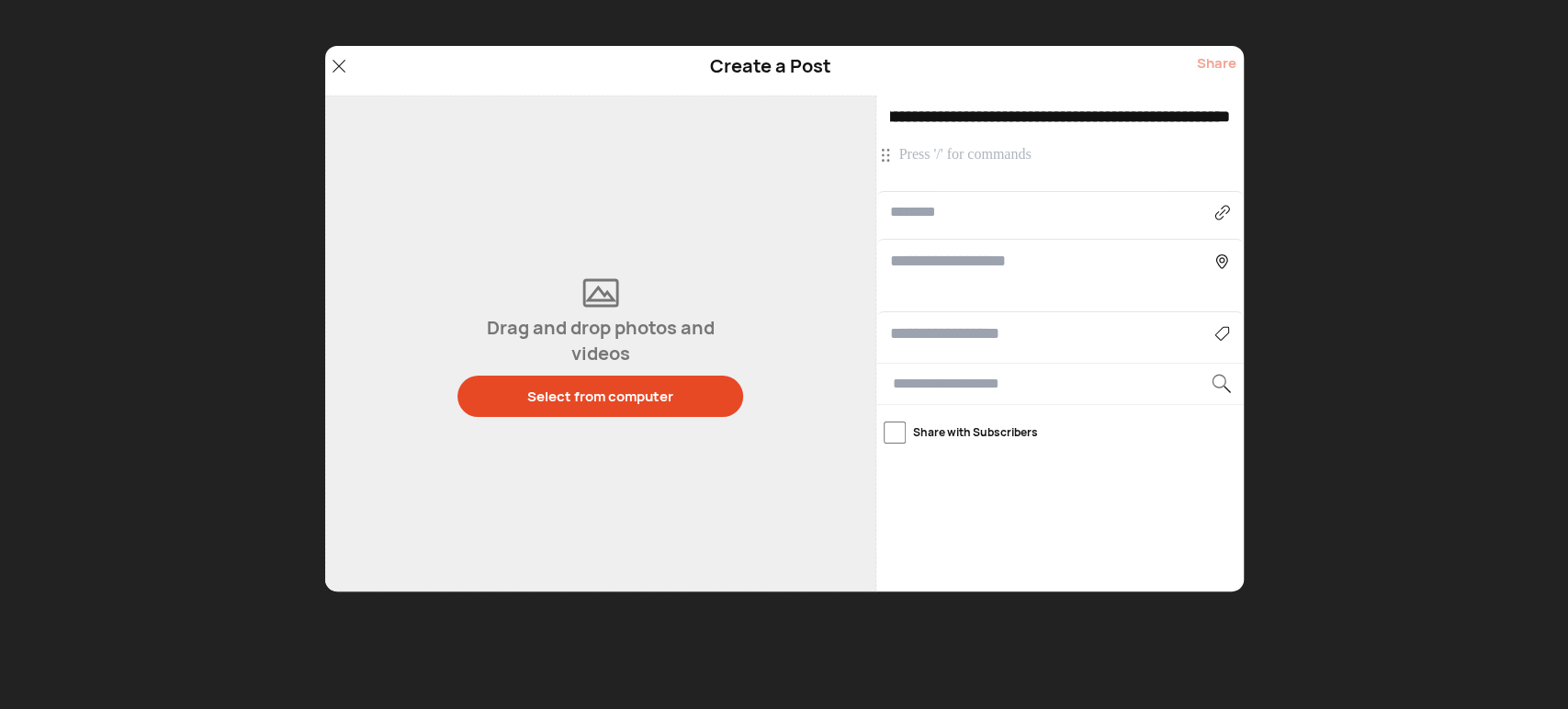 scroll, scrollTop: 0, scrollLeft: 102, axis: horizontal 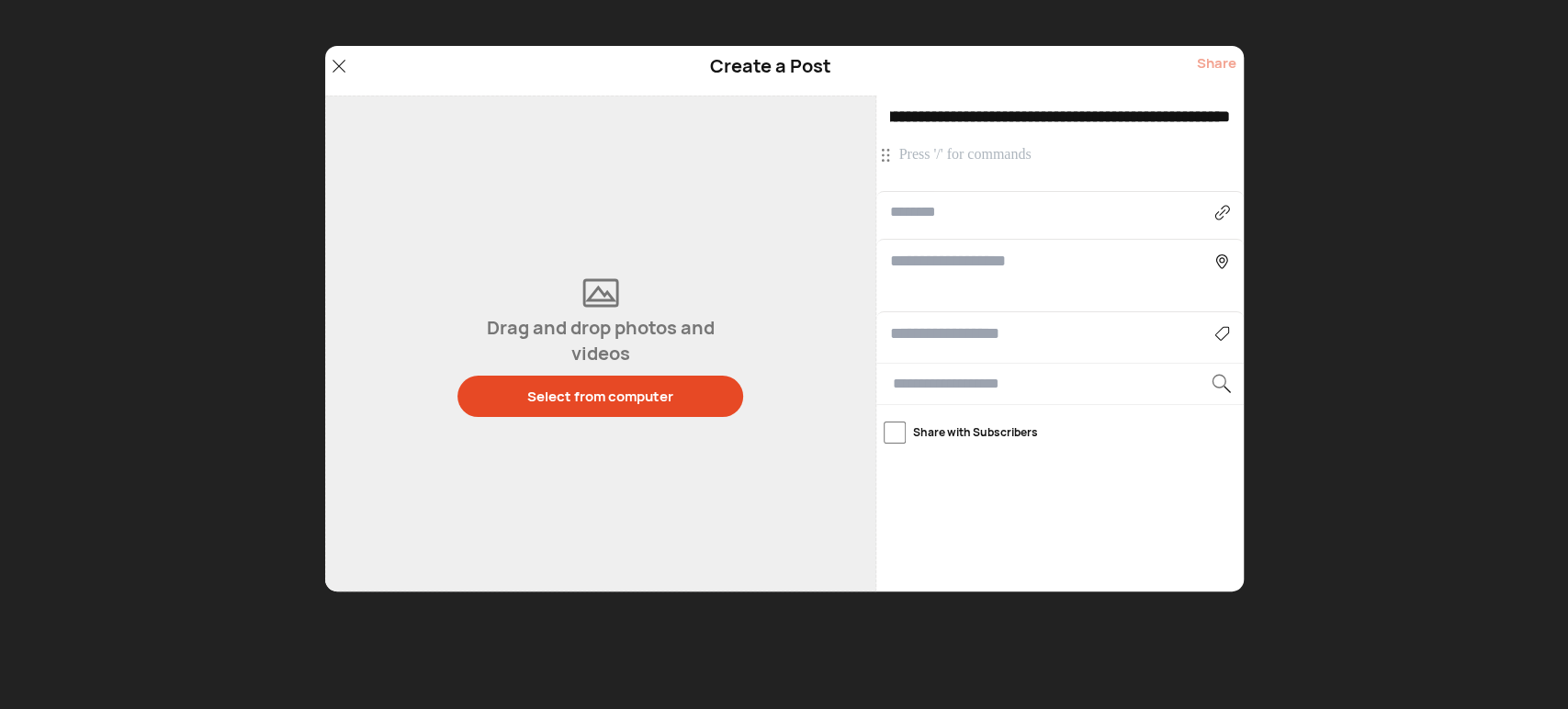 type on "**********" 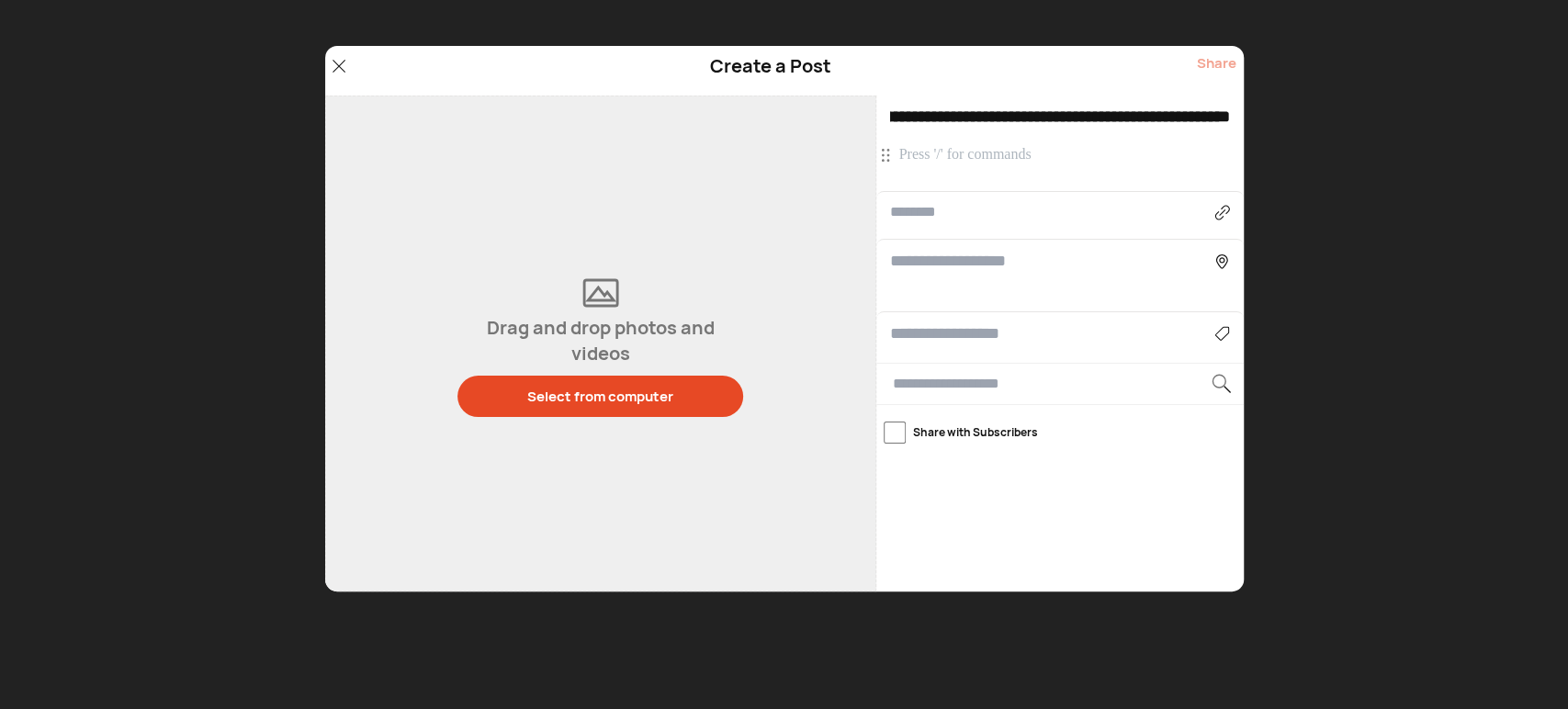scroll, scrollTop: 0, scrollLeft: 0, axis: both 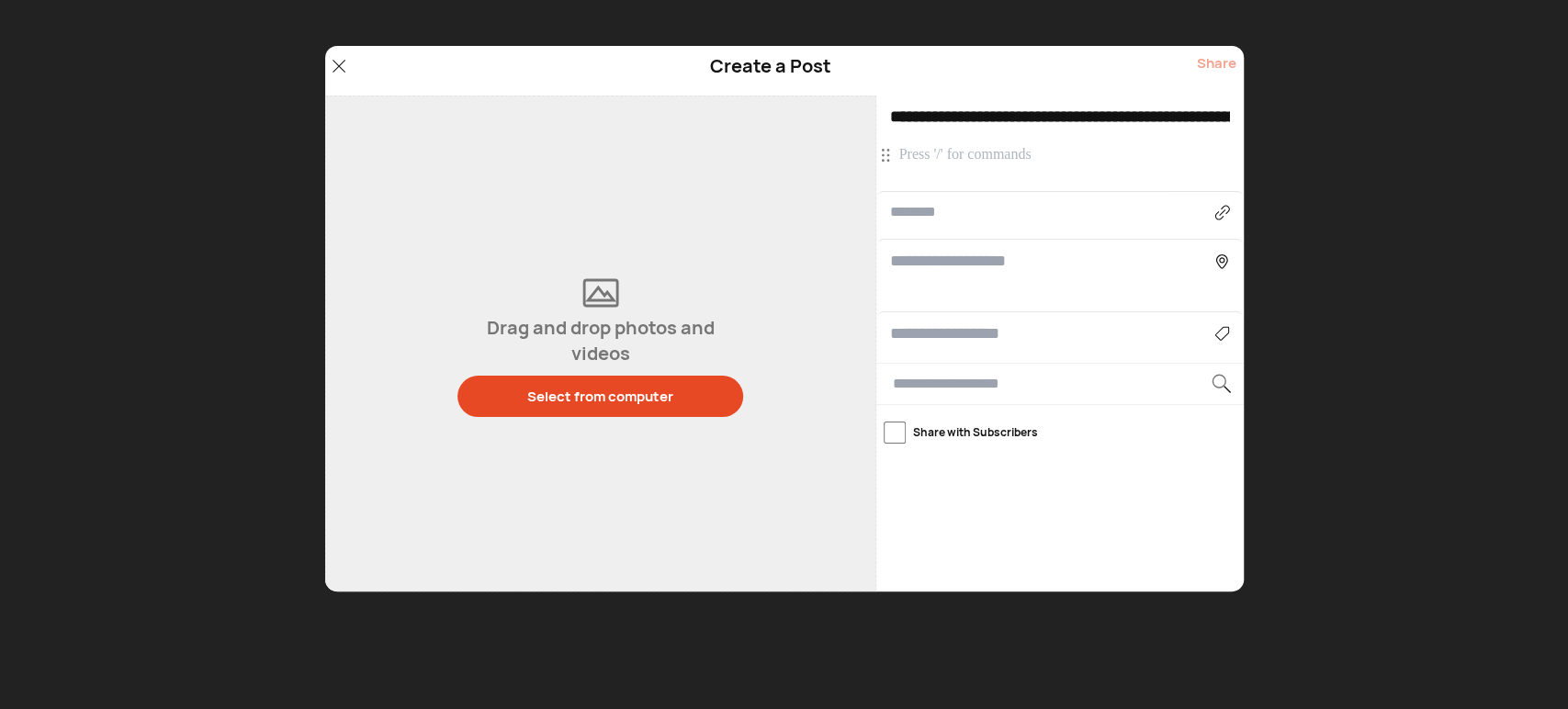 click at bounding box center [1062, 155] 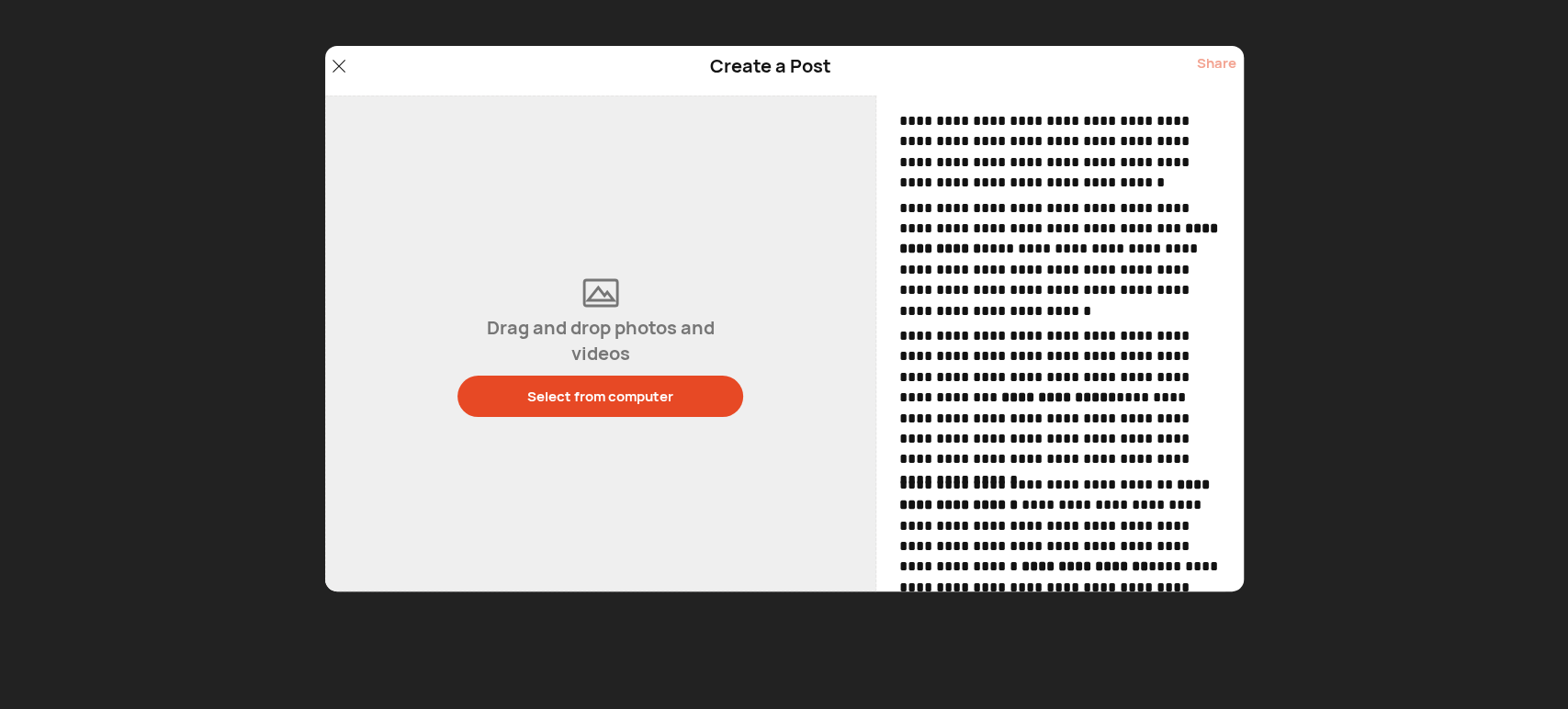 scroll, scrollTop: 0, scrollLeft: 0, axis: both 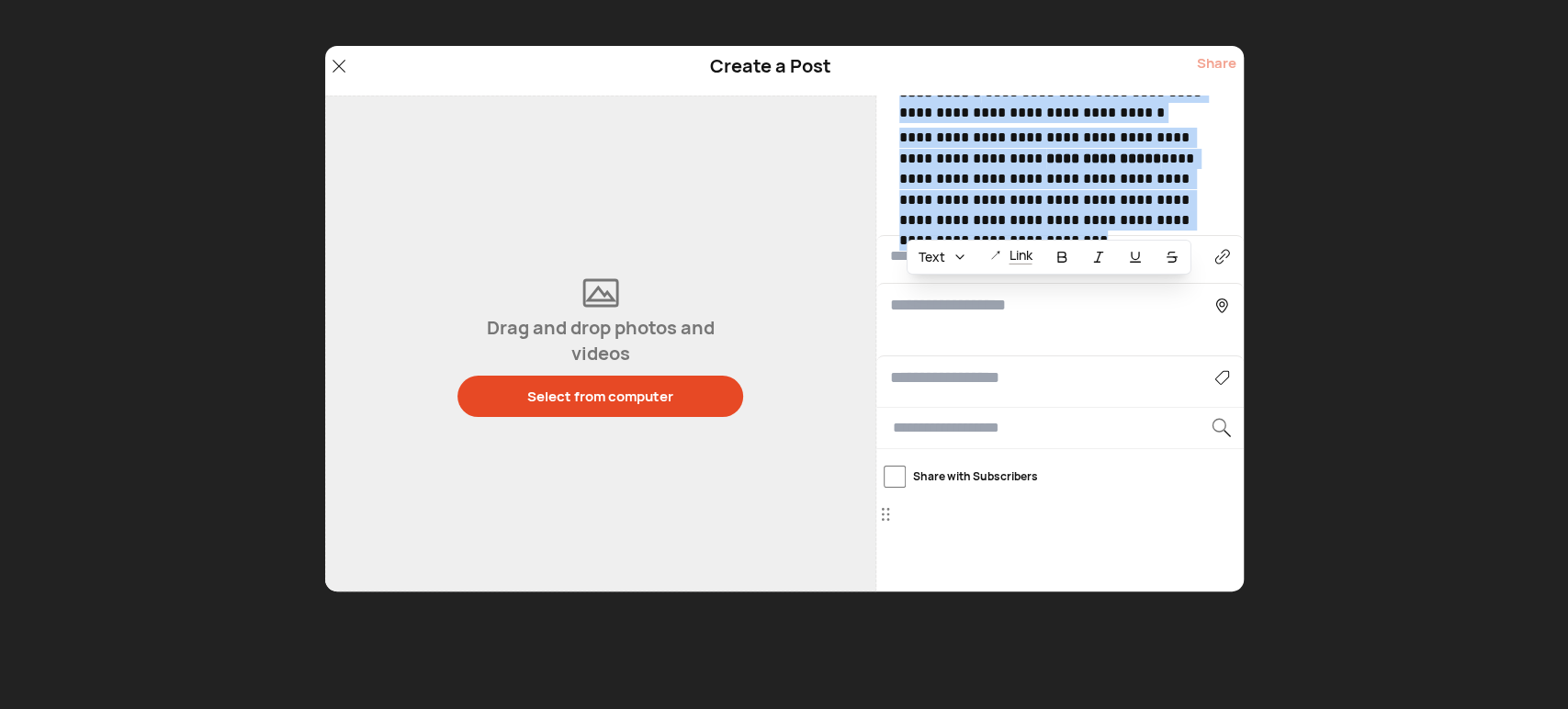 drag, startPoint x: 898, startPoint y: 153, endPoint x: 1247, endPoint y: 226, distance: 356.55294 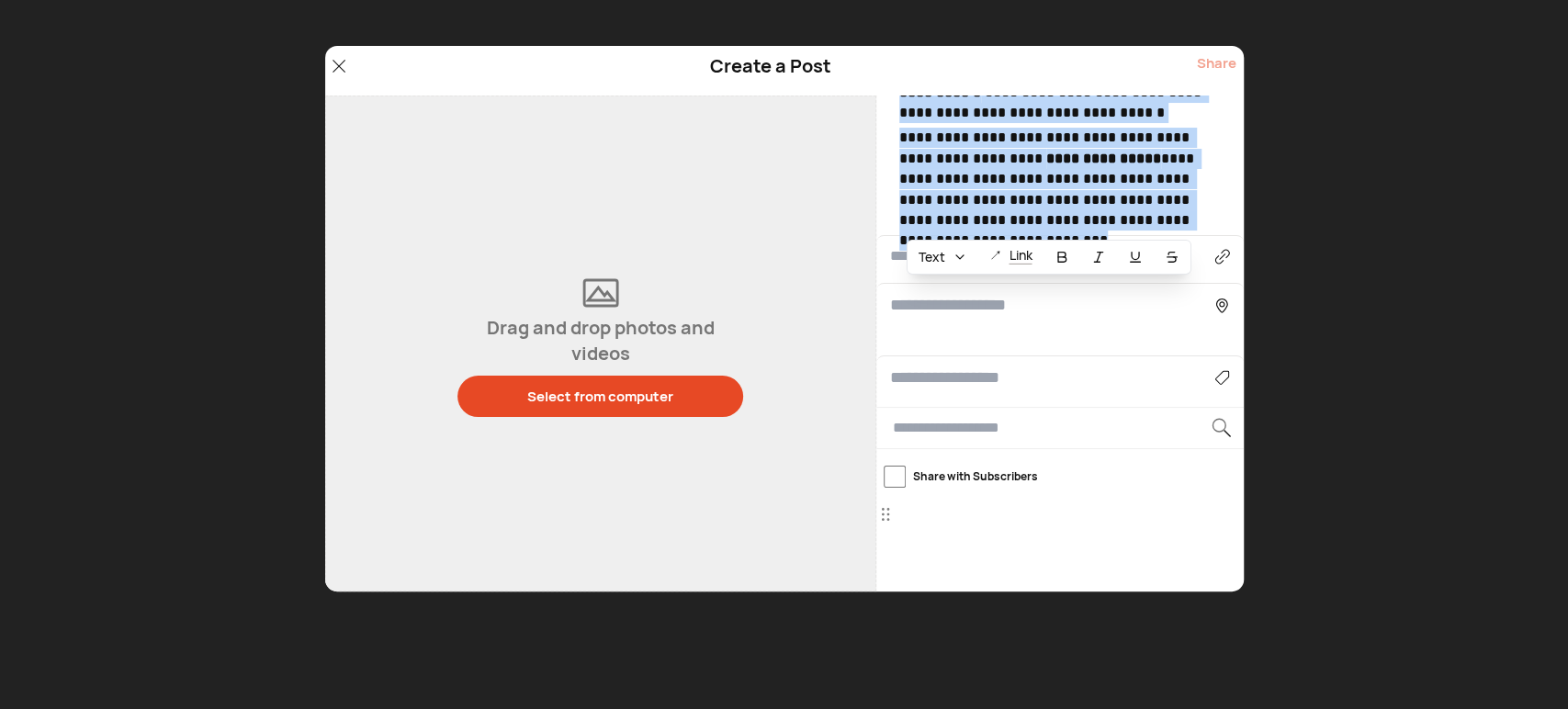 click on "**********" at bounding box center [784, 354] 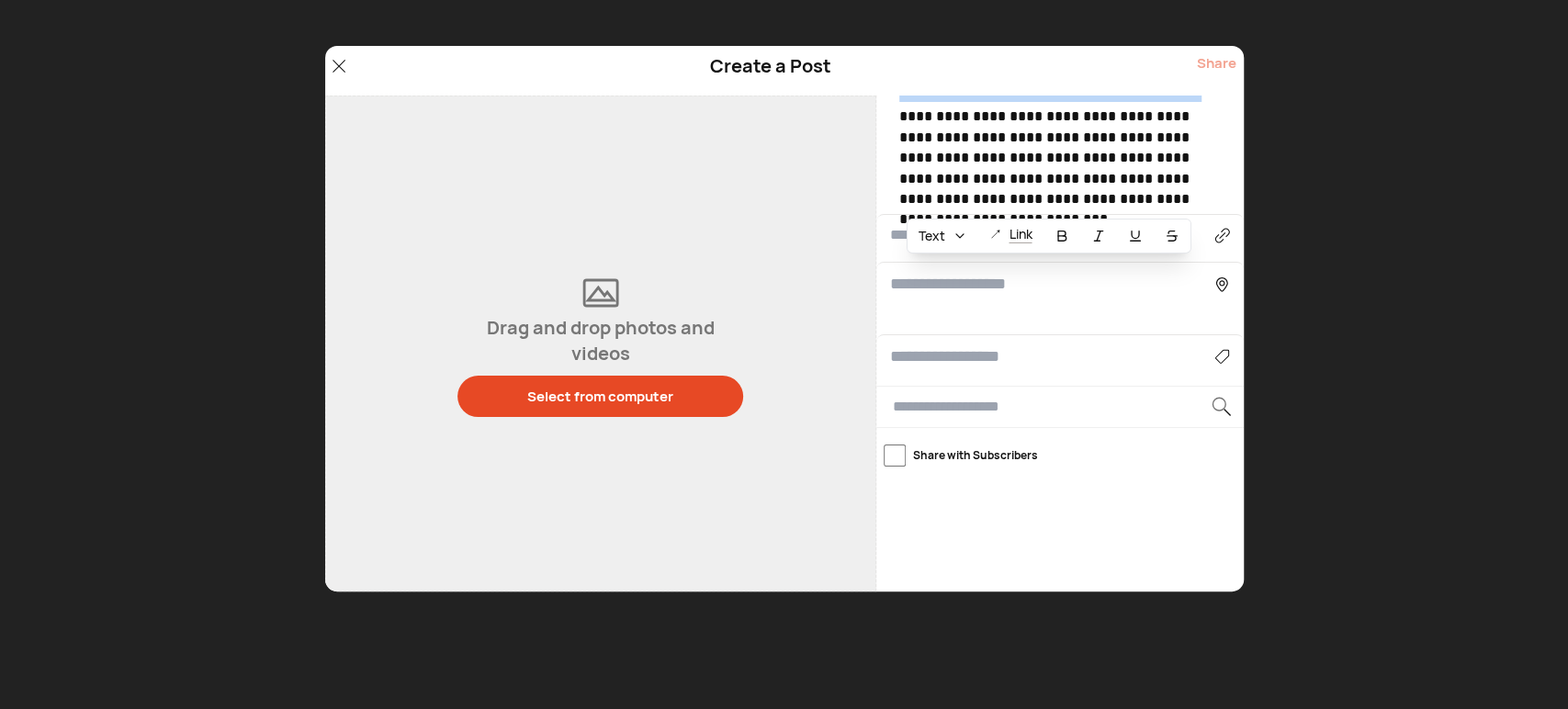 scroll, scrollTop: 1344, scrollLeft: 0, axis: vertical 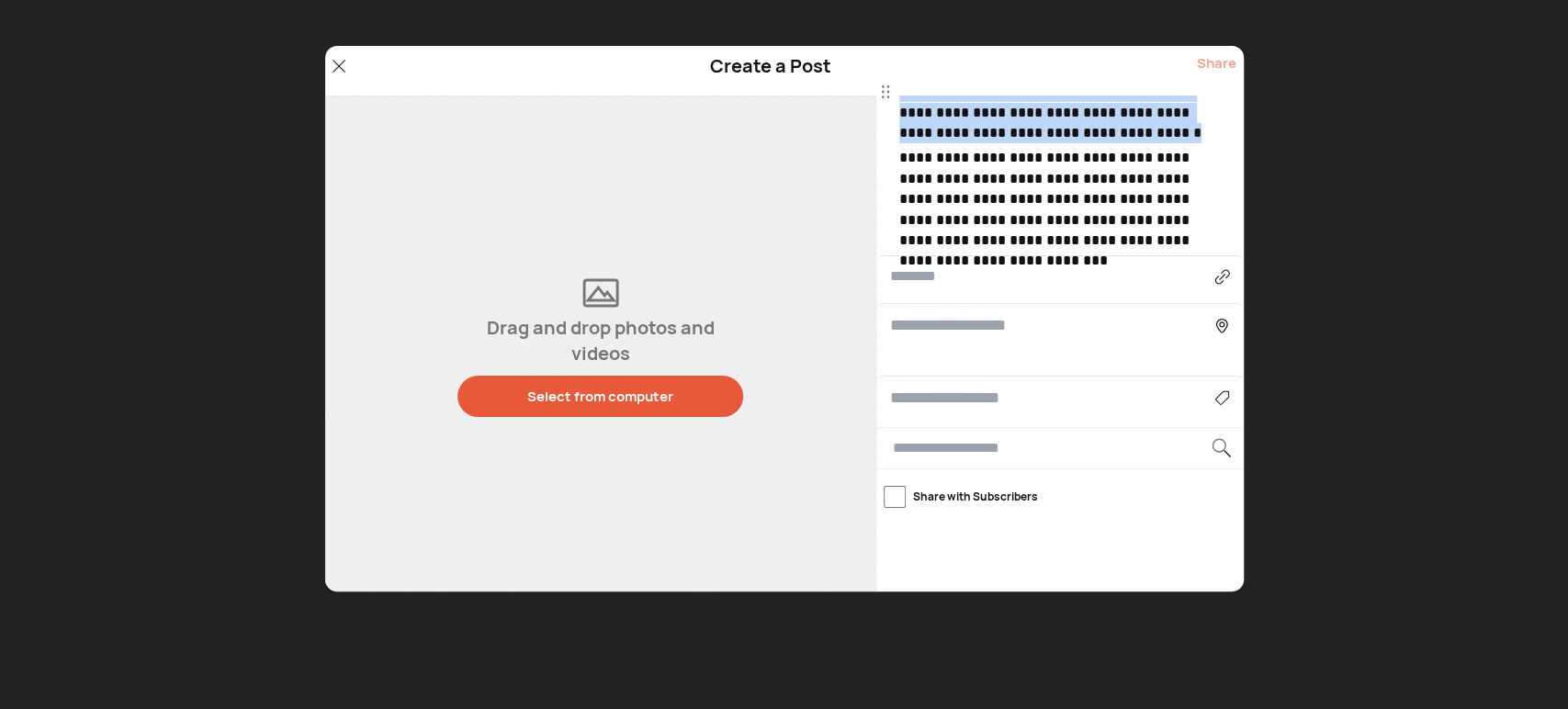 click on "Select from computer" at bounding box center (600, 396) 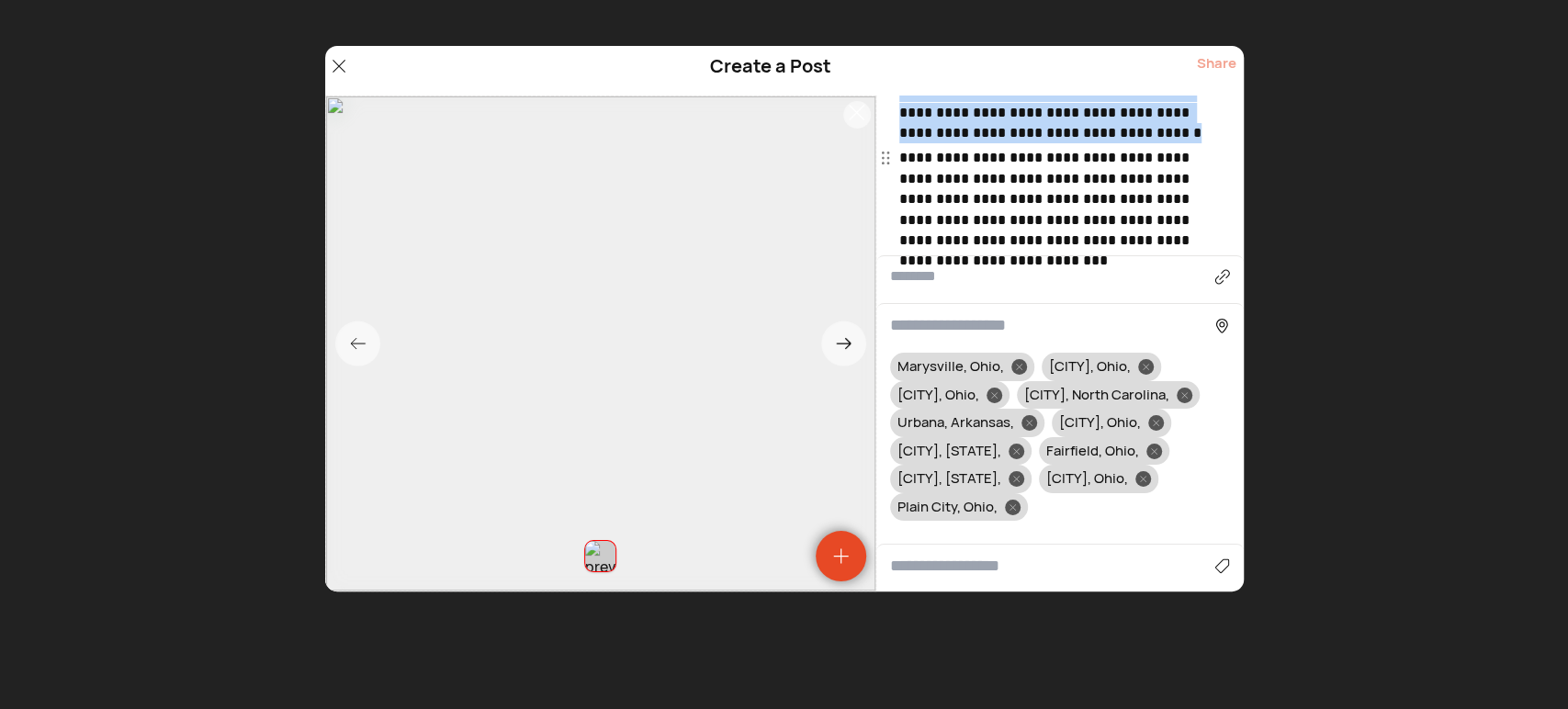 click on "**********" at bounding box center (1062, 199) 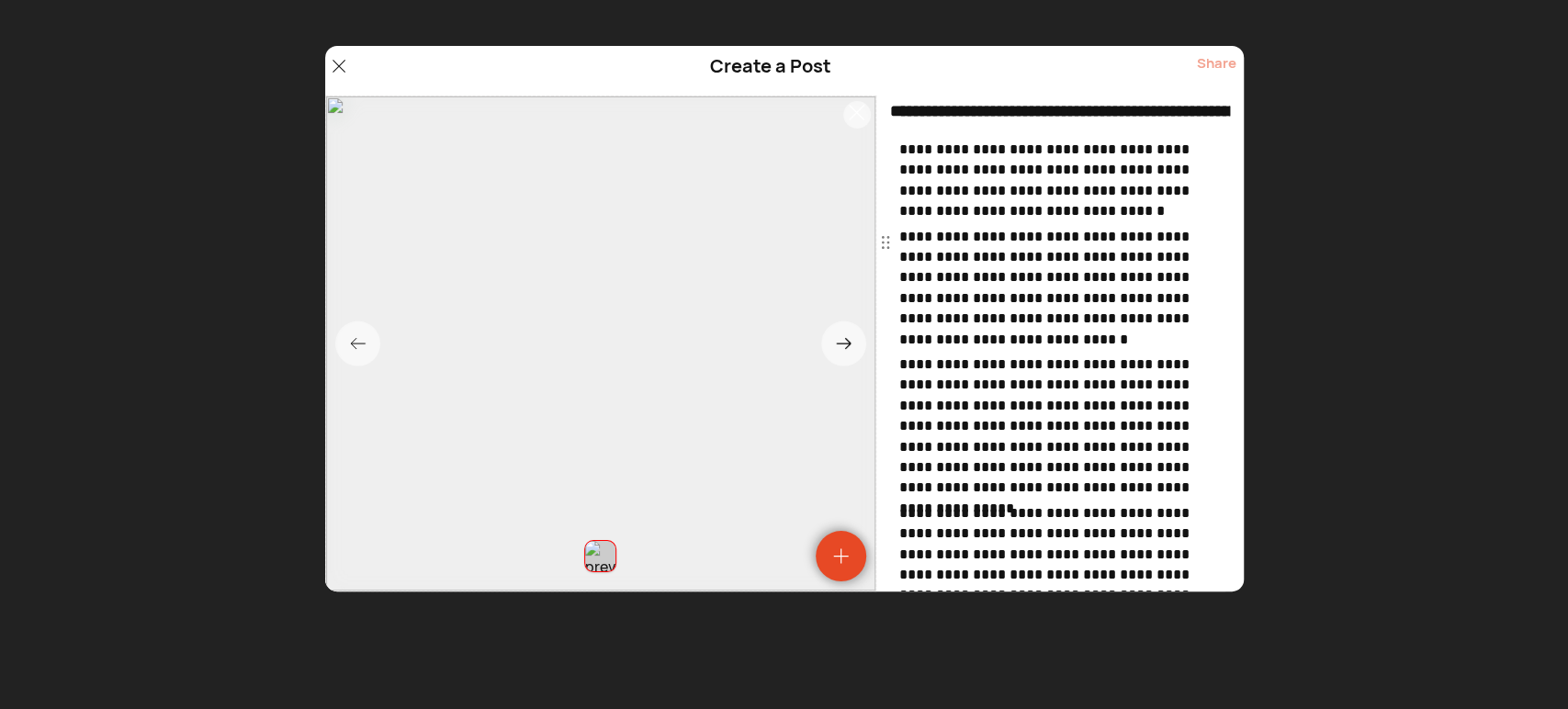 scroll, scrollTop: 0, scrollLeft: 0, axis: both 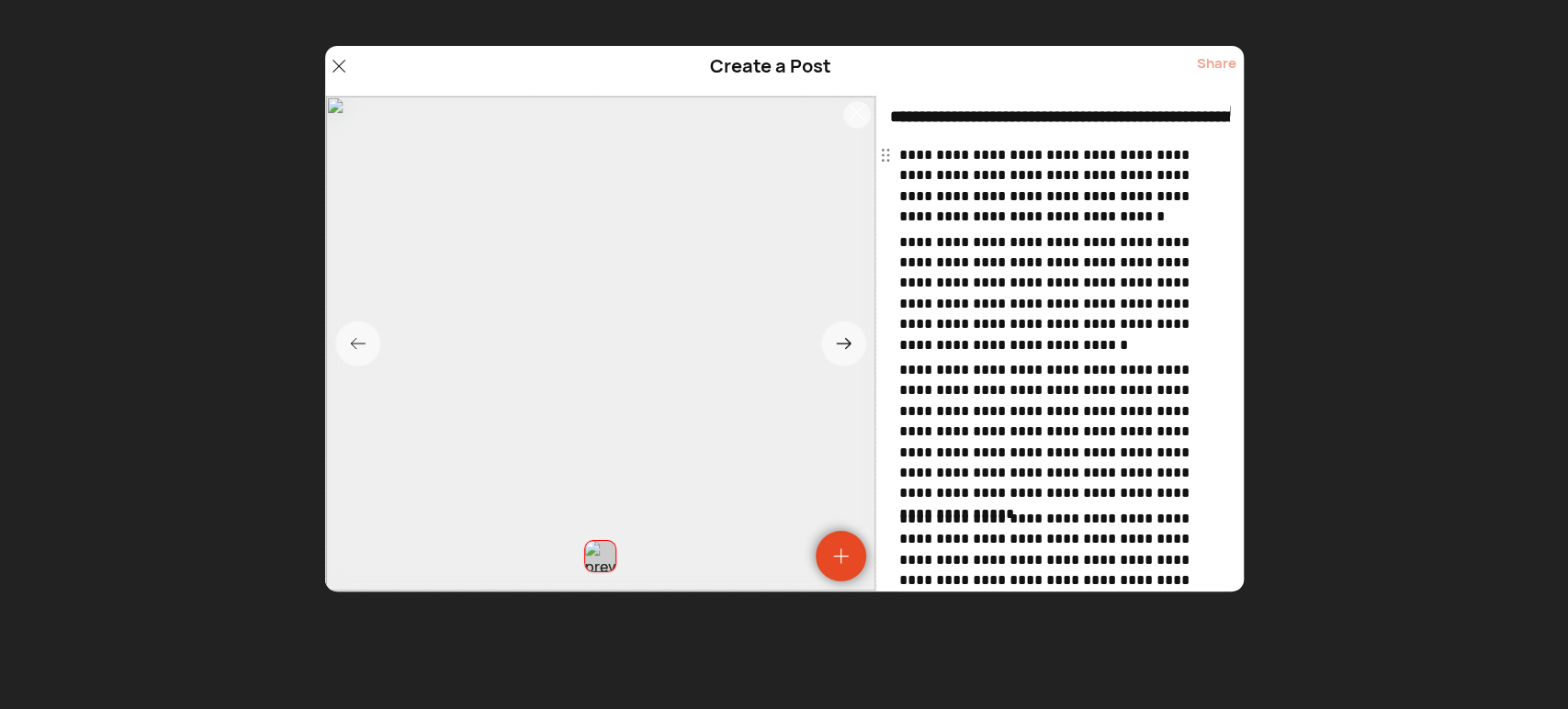 click on "**********" at bounding box center (1062, 186) 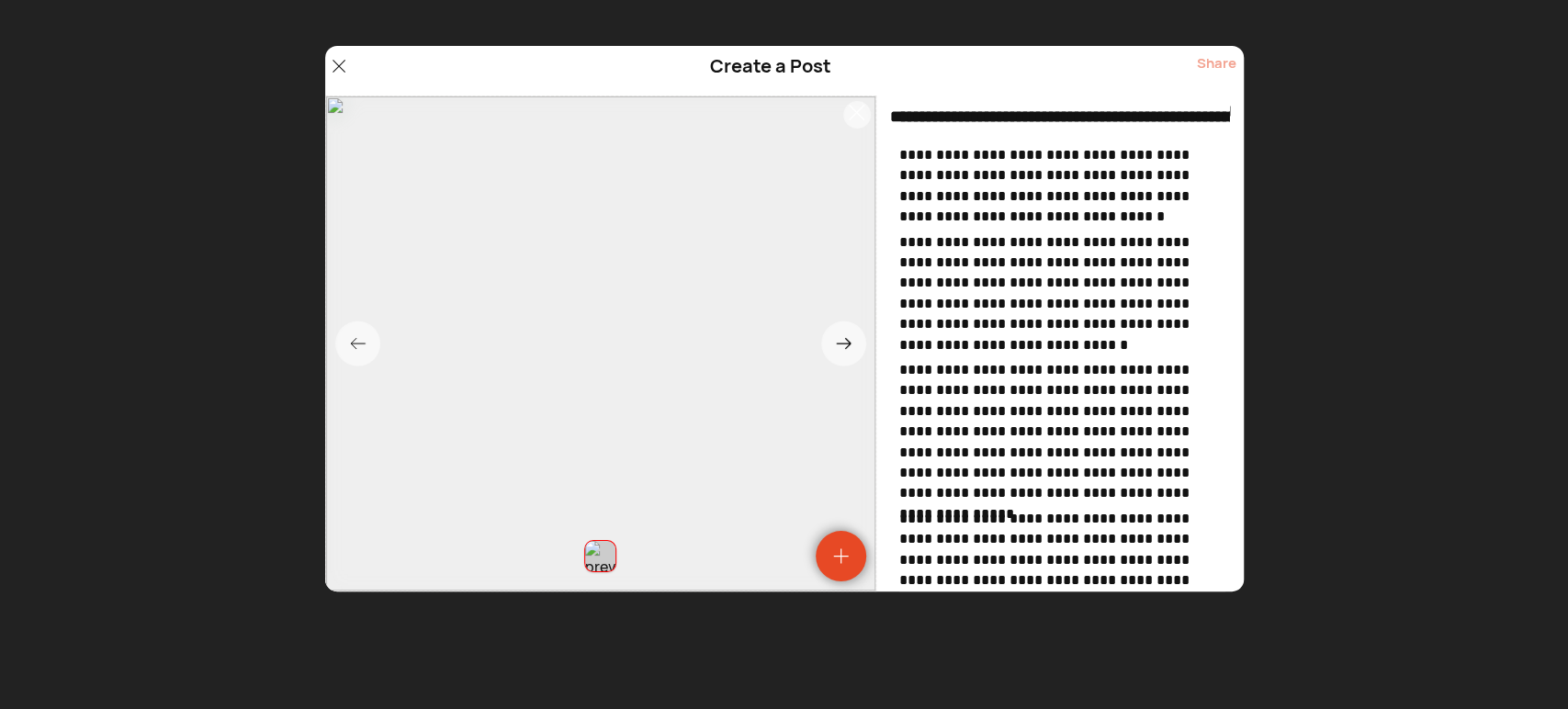 type 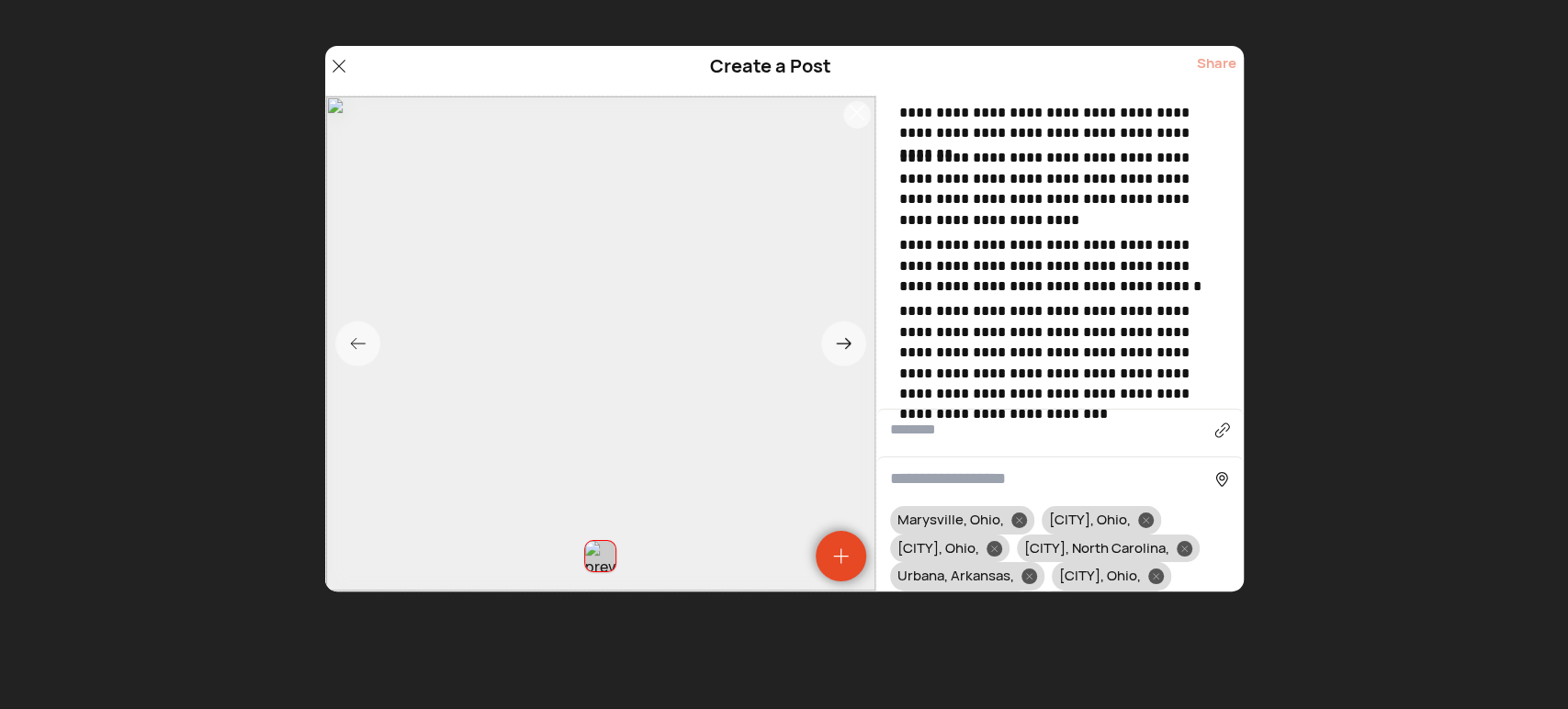 scroll, scrollTop: 1530, scrollLeft: 0, axis: vertical 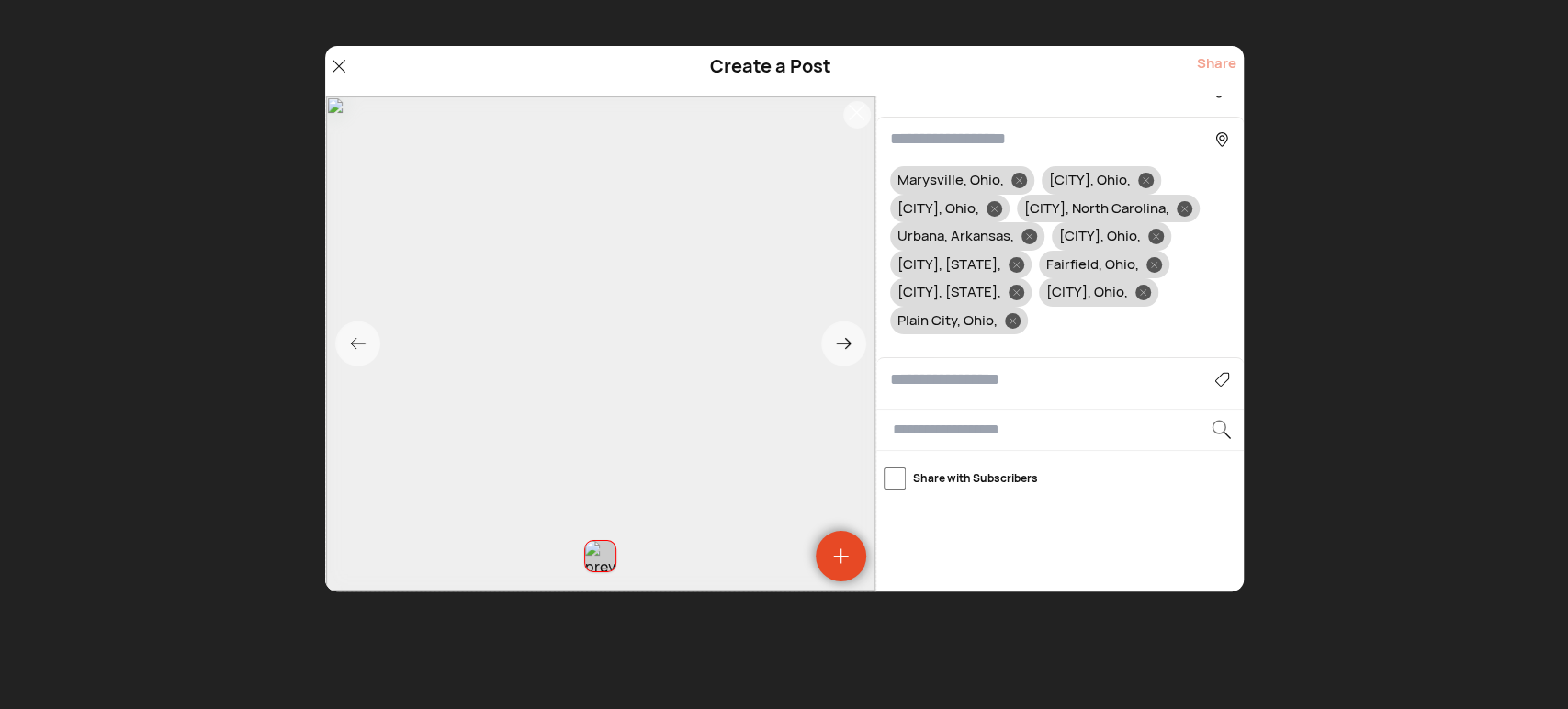 drag, startPoint x: 1176, startPoint y: 175, endPoint x: 1126, endPoint y: 199, distance: 55.461698 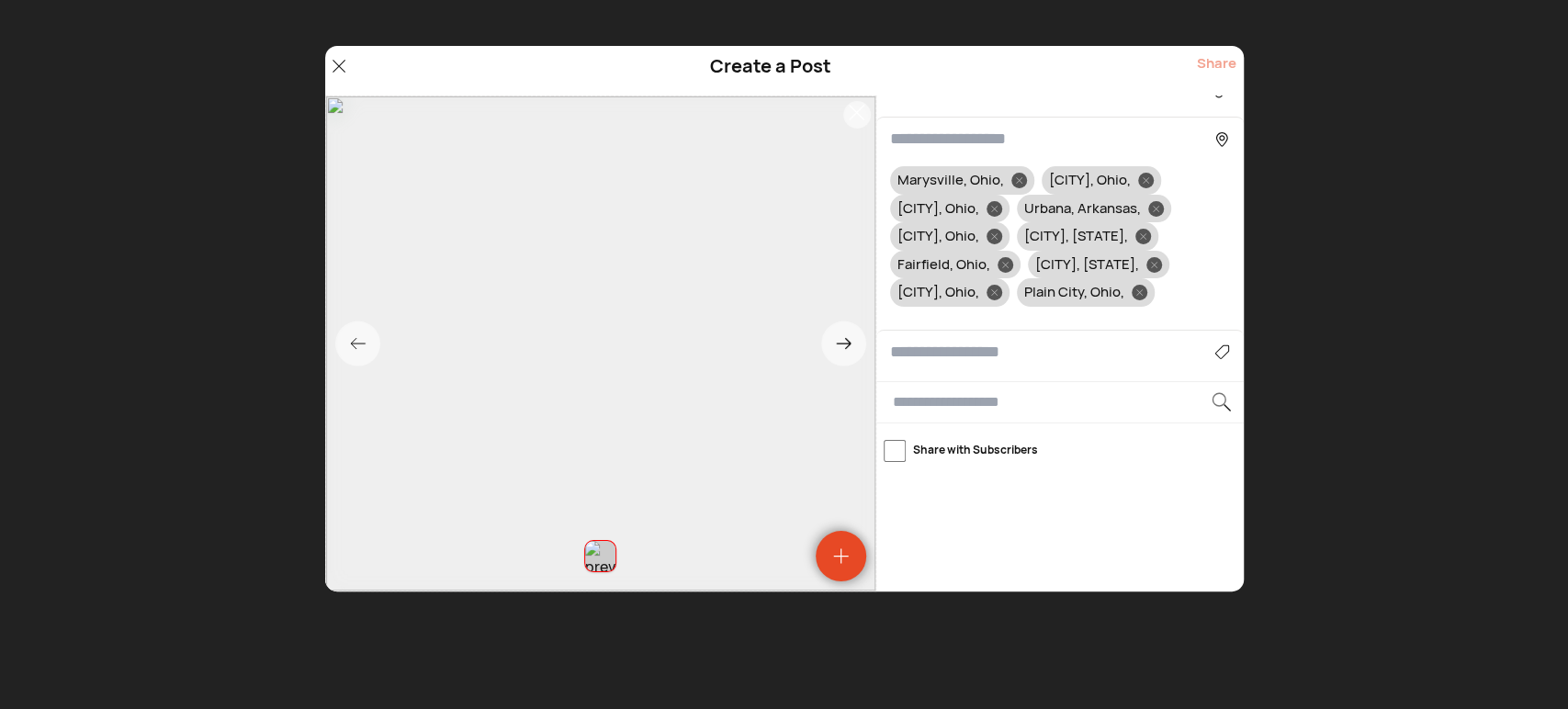 click 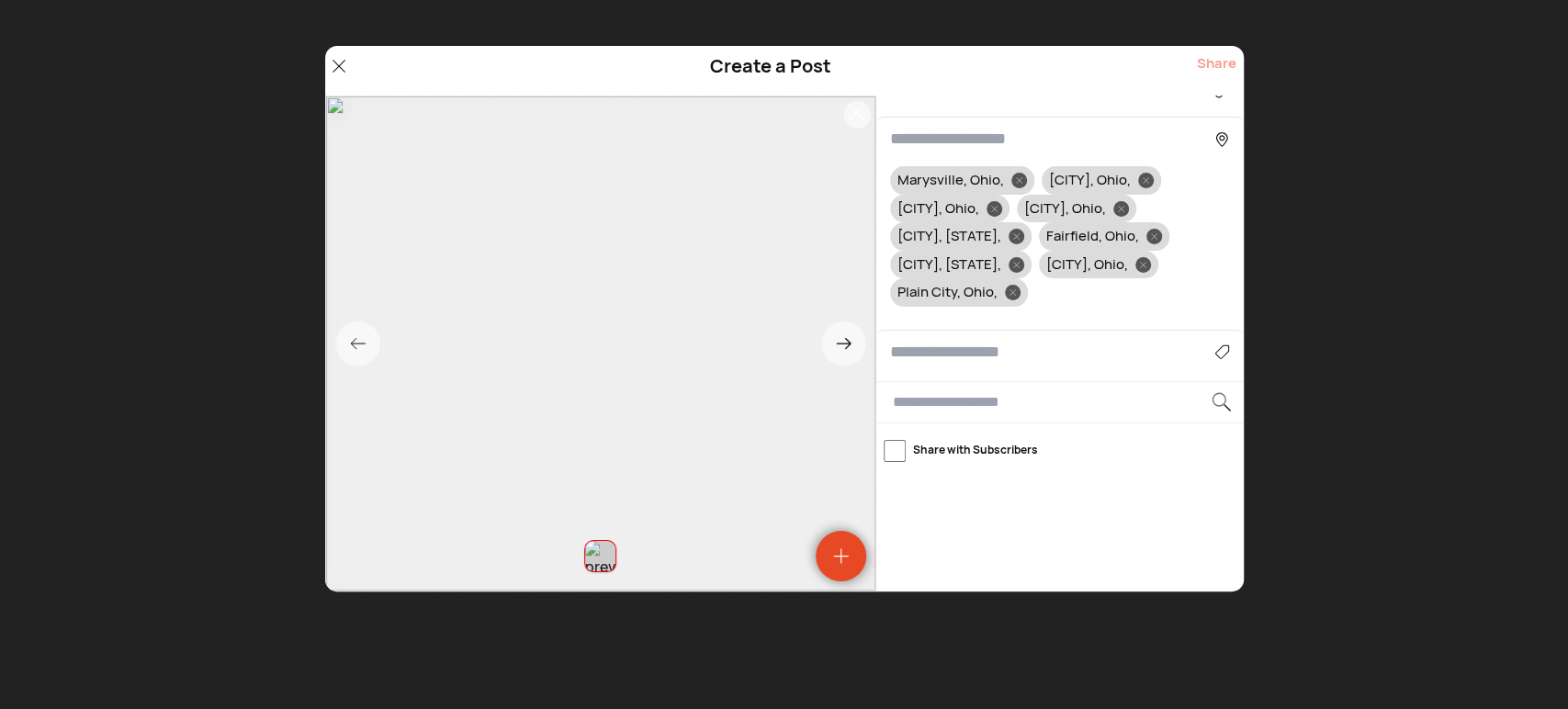 click at bounding box center [1053, 139] 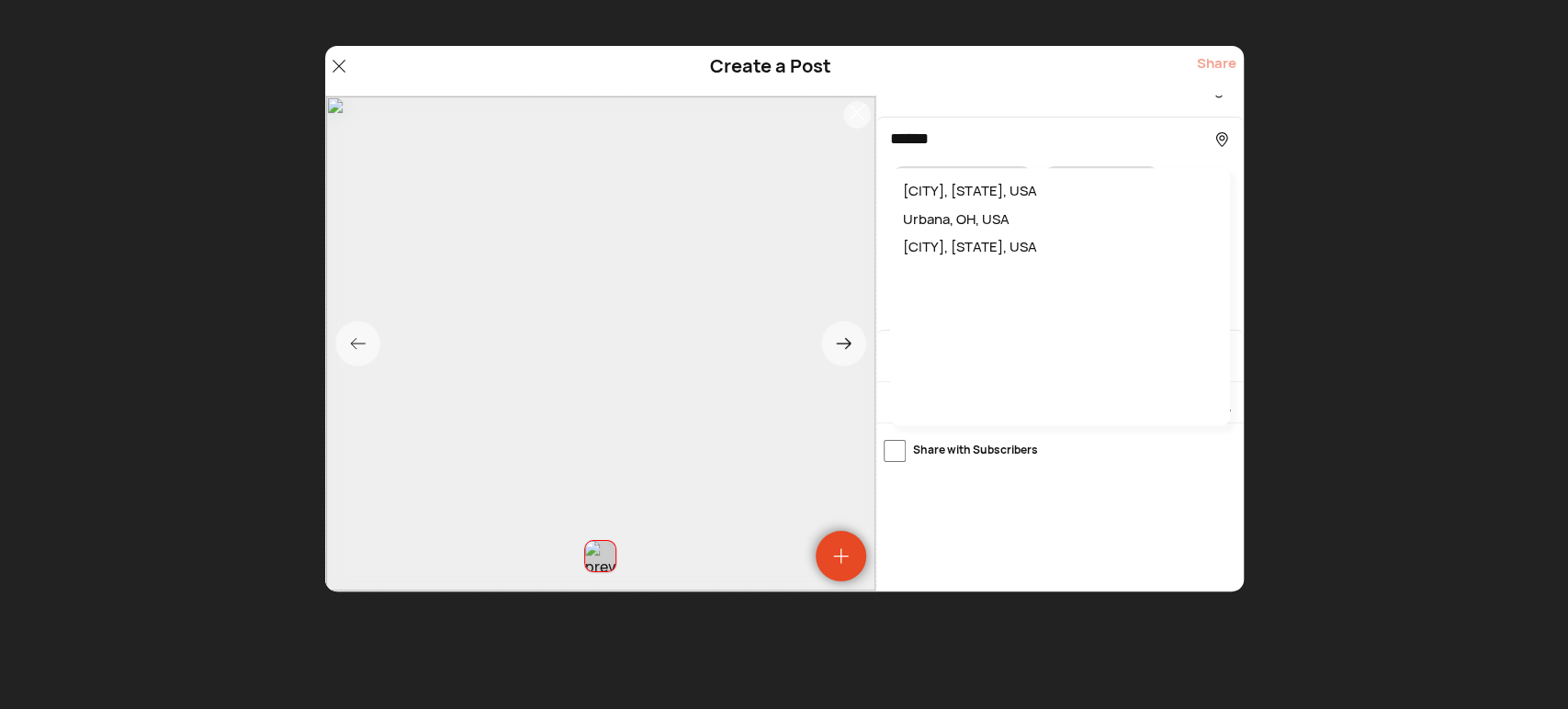 click on "Urbana, OH, USA" at bounding box center [1060, 219] 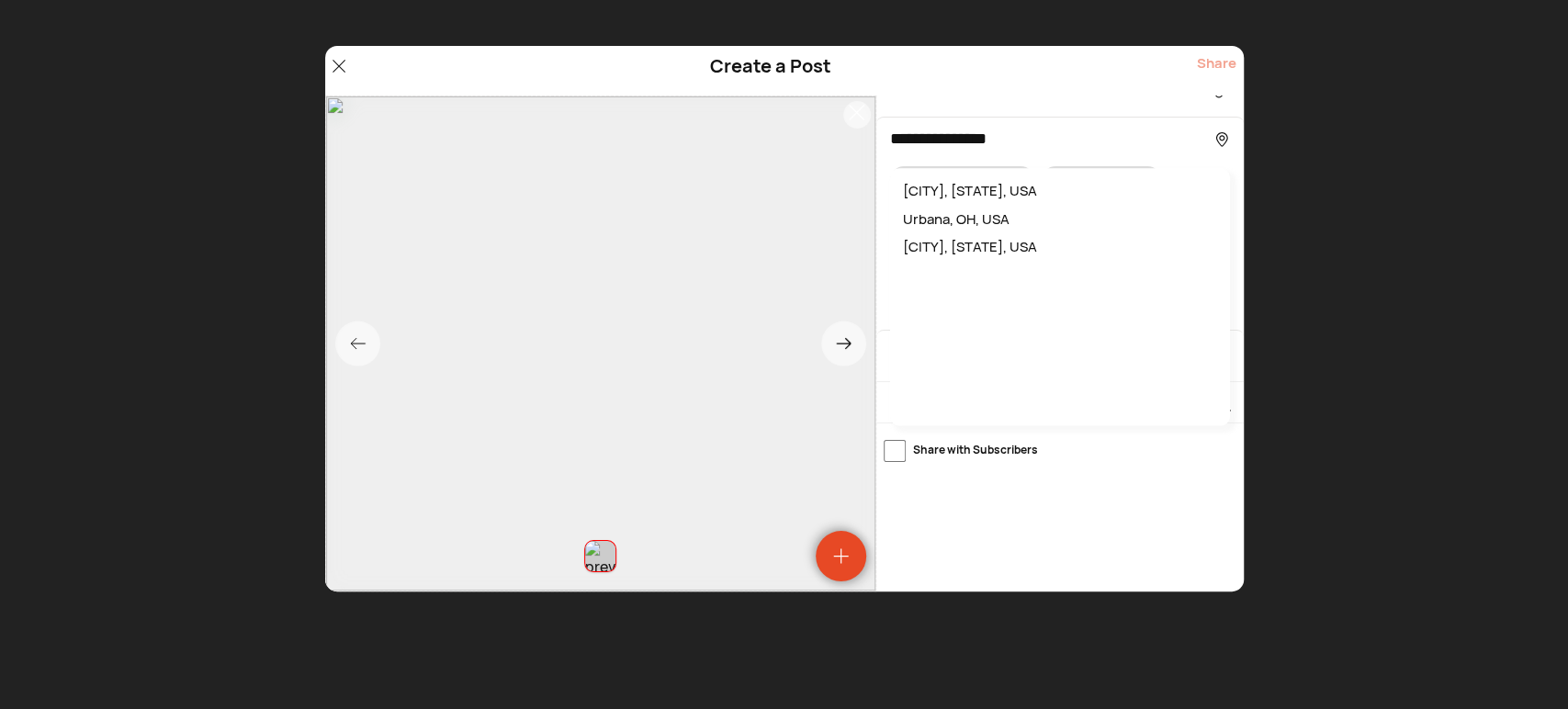 type 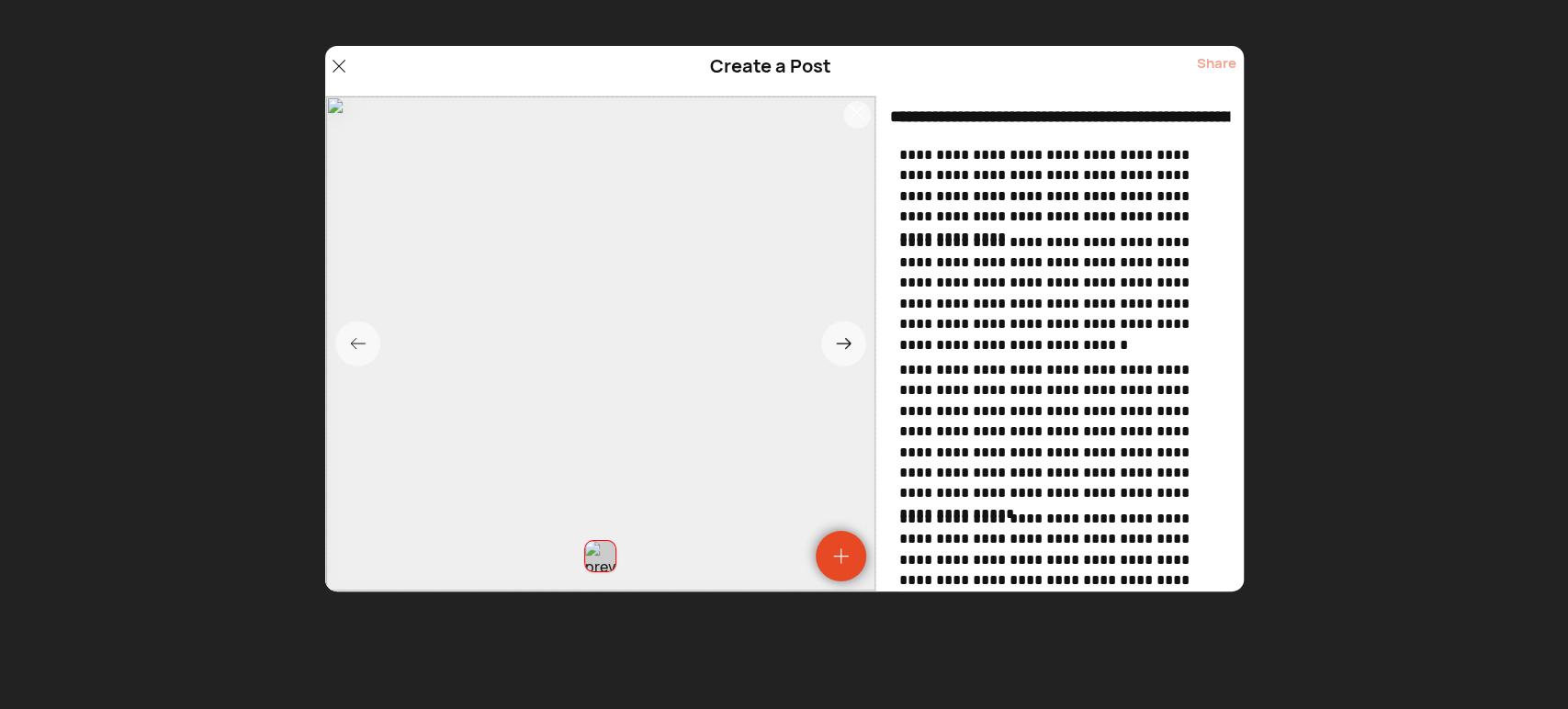 scroll, scrollTop: 680, scrollLeft: 0, axis: vertical 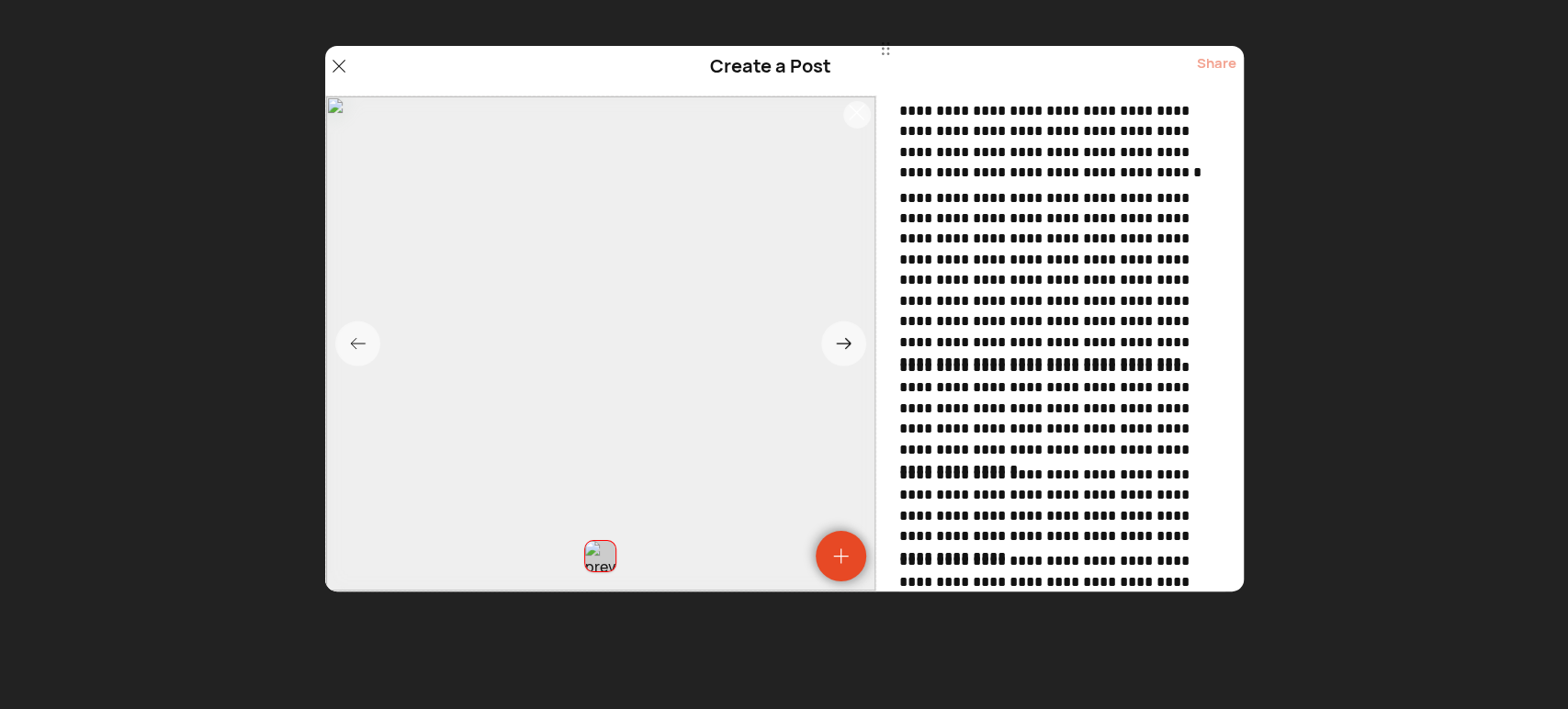 click on "**********" at bounding box center (1062, 111) 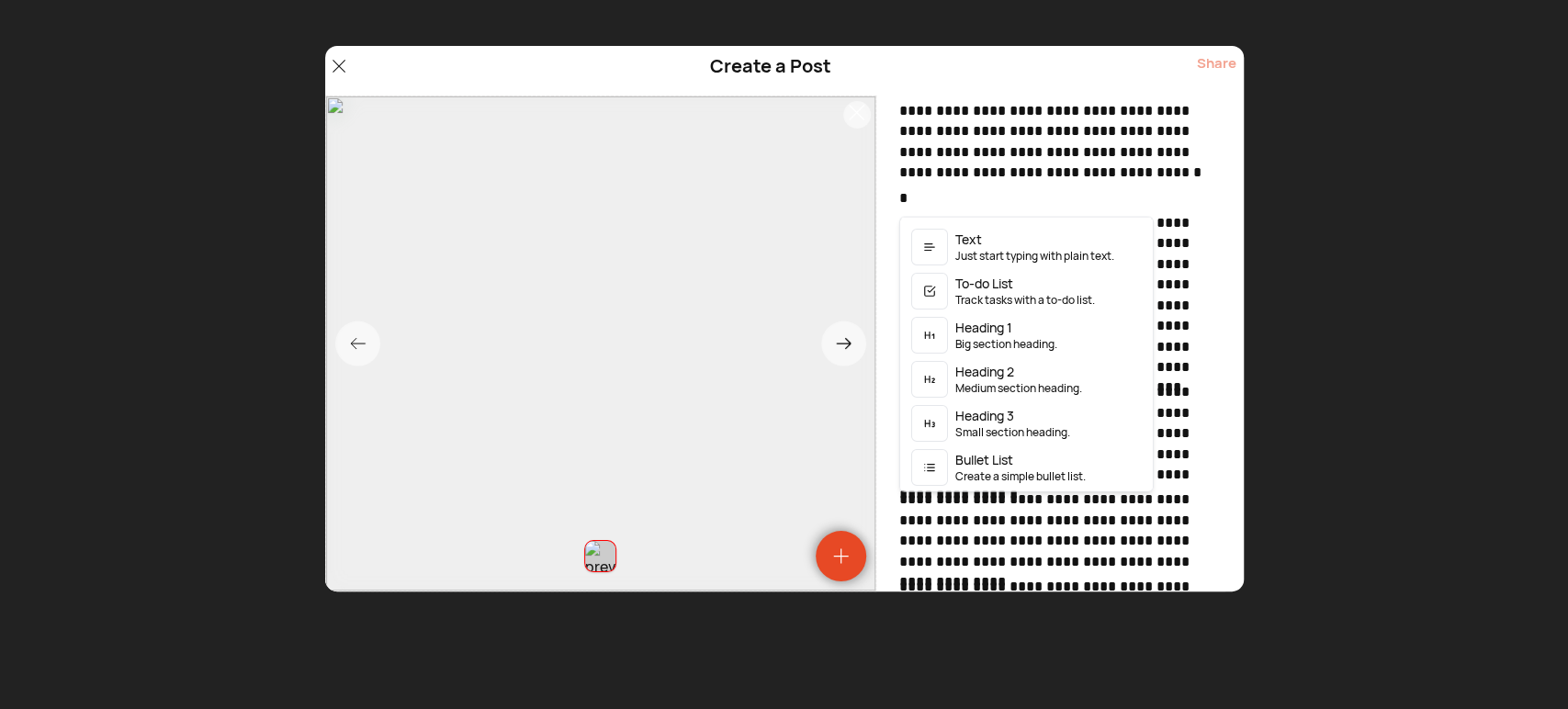 scroll, scrollTop: 0, scrollLeft: 0, axis: both 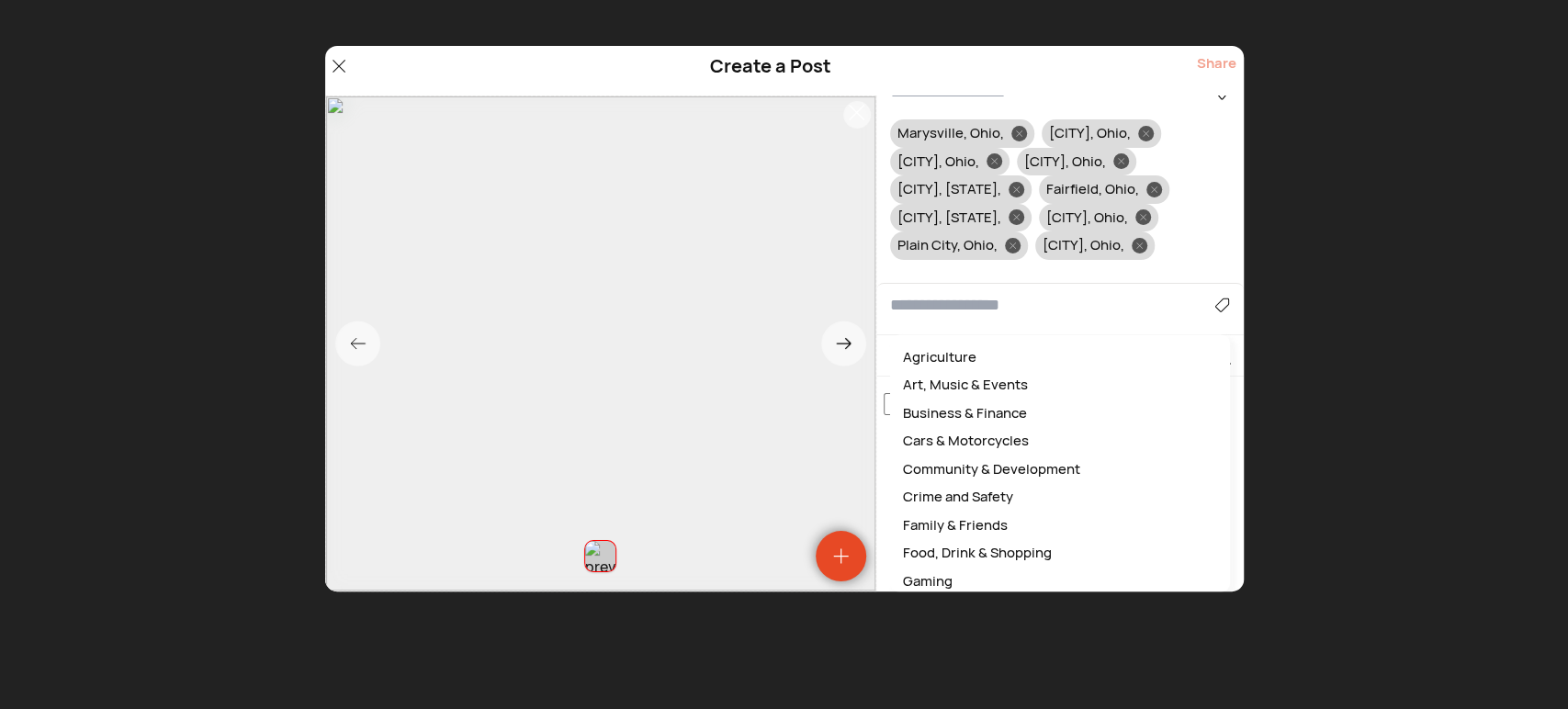 click at bounding box center (1053, 305) 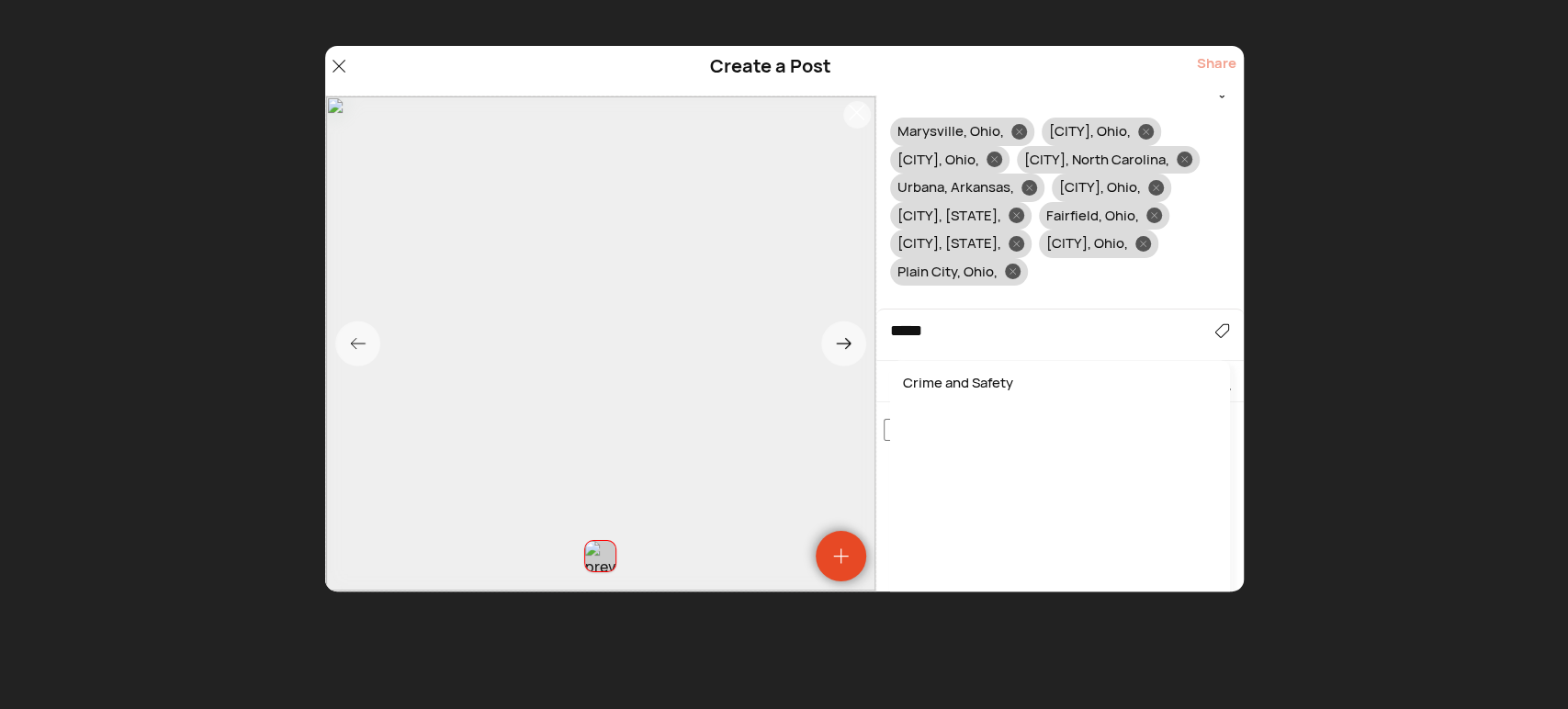 click on "Crime and Safety" at bounding box center [1060, 383] 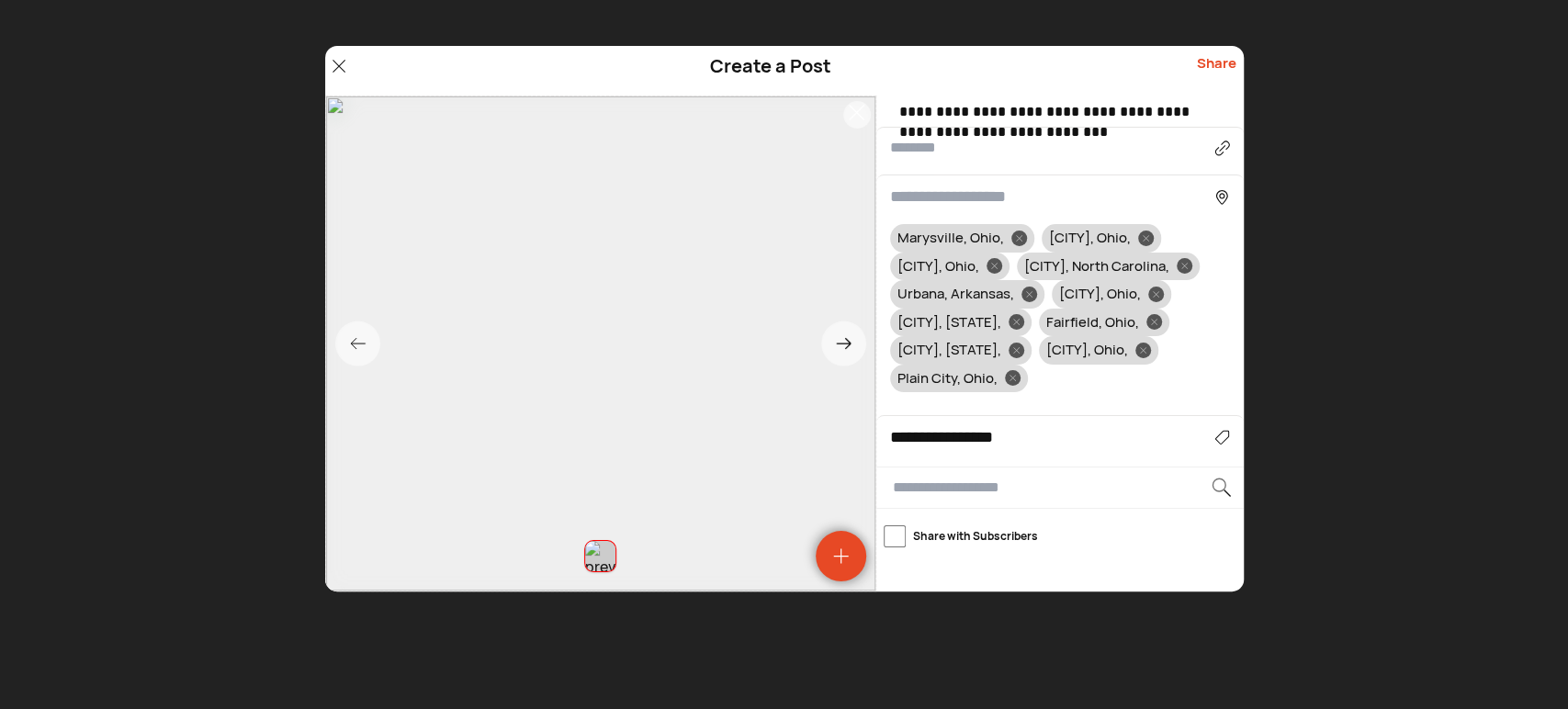 scroll, scrollTop: 1635, scrollLeft: 0, axis: vertical 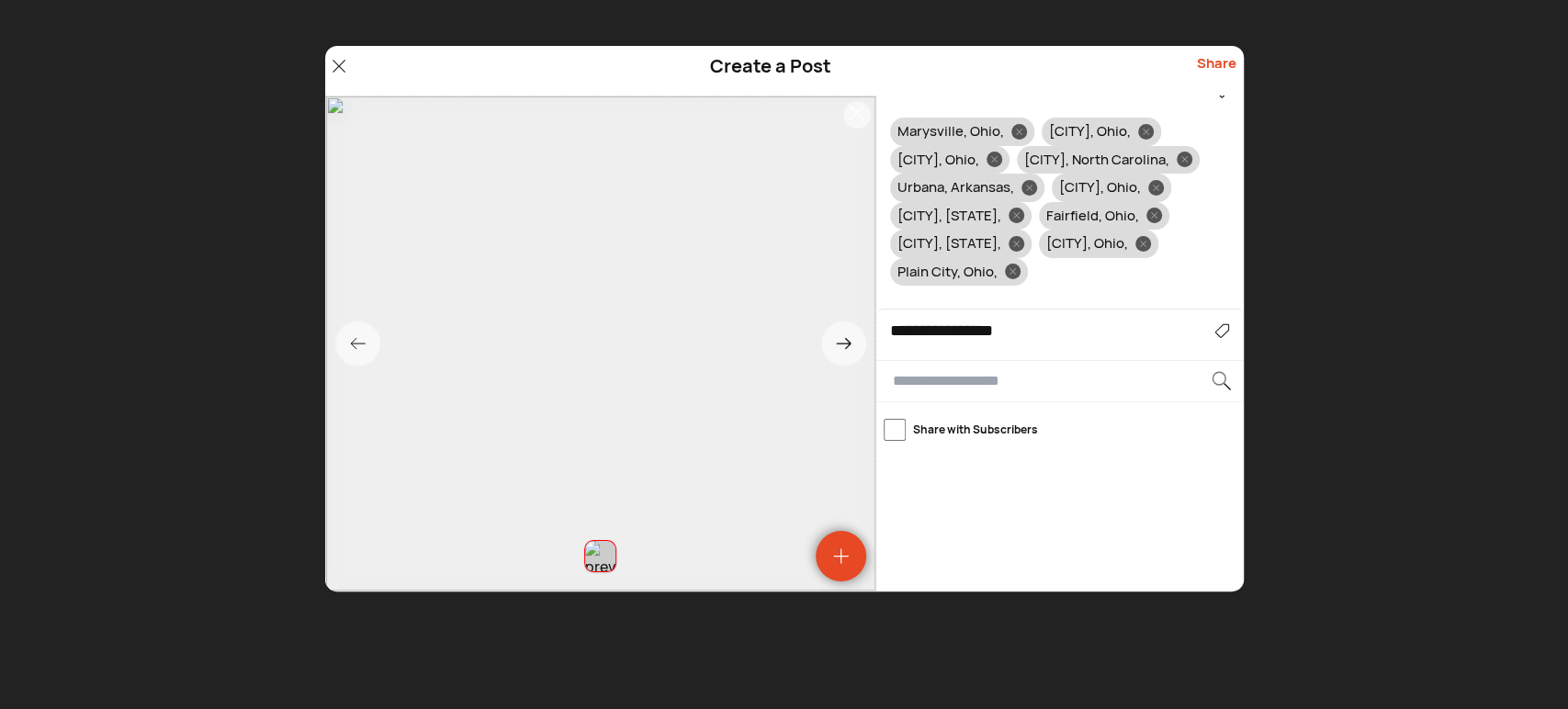 click 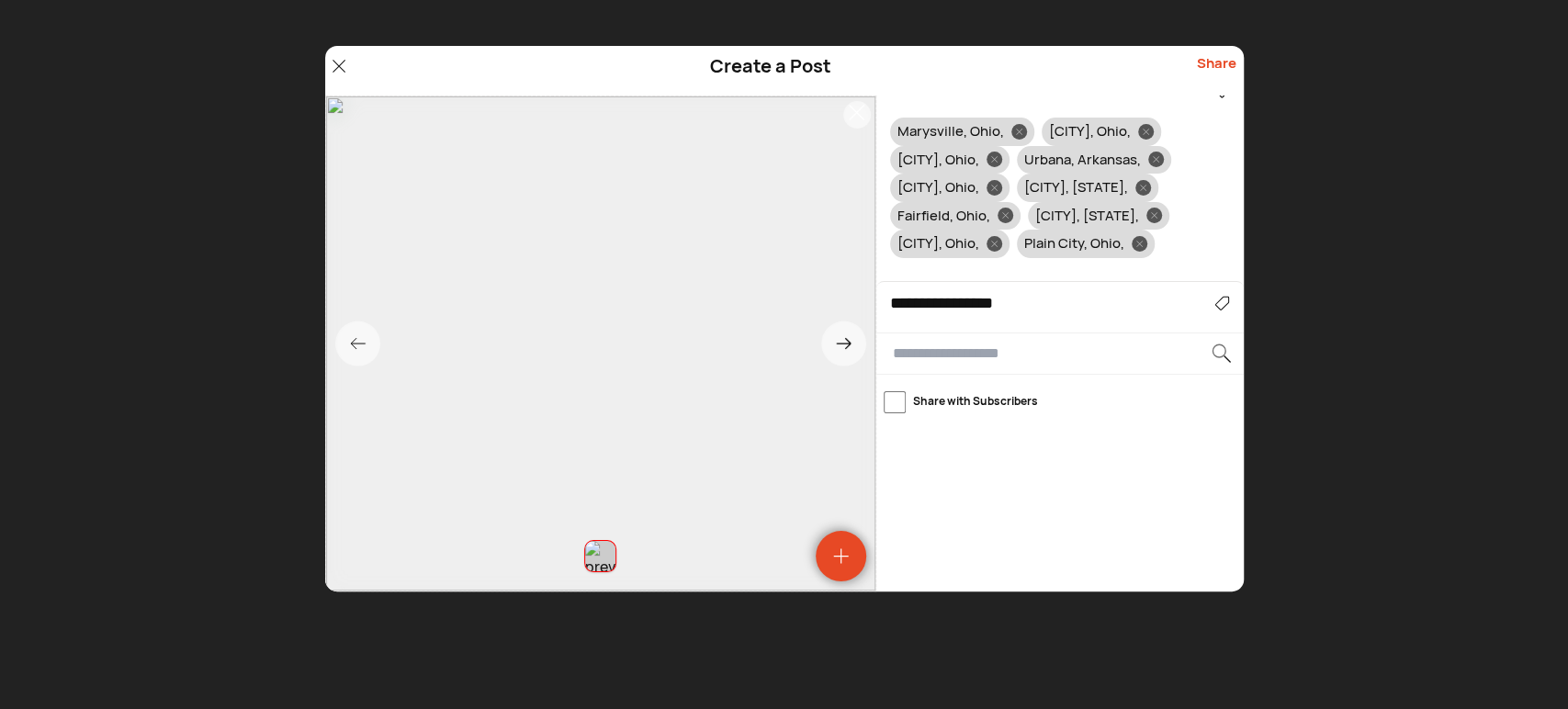 click at bounding box center [1156, 159] 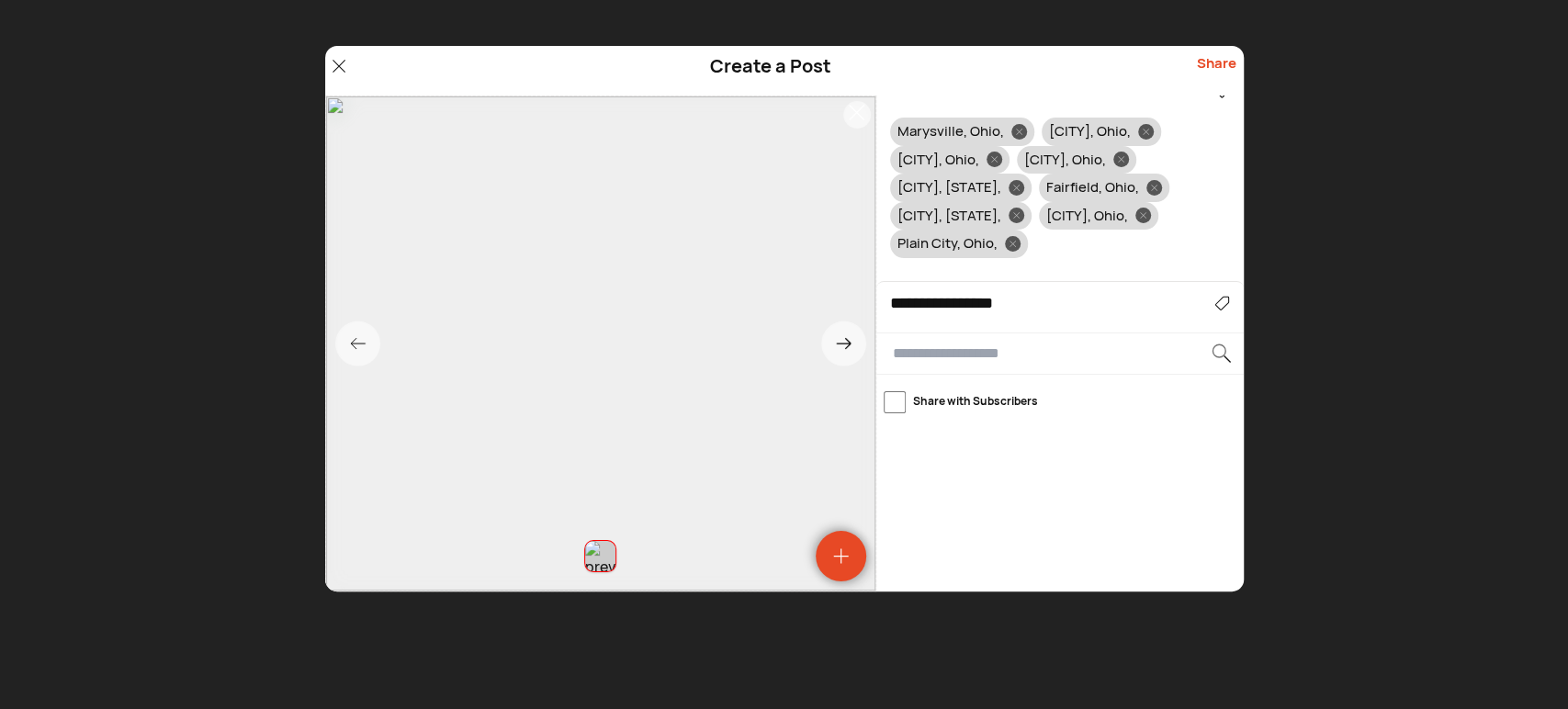 click on "Share" at bounding box center (1216, 71) 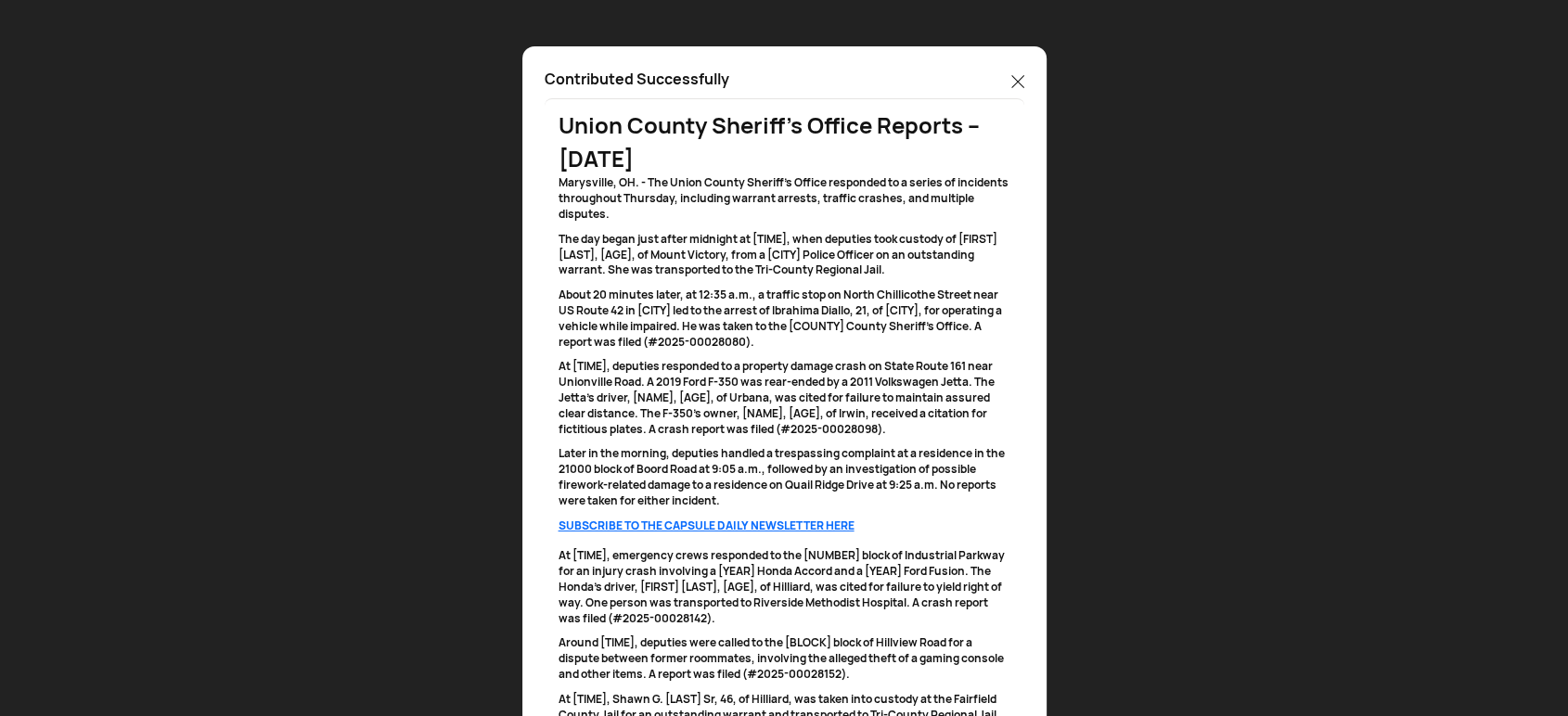 click 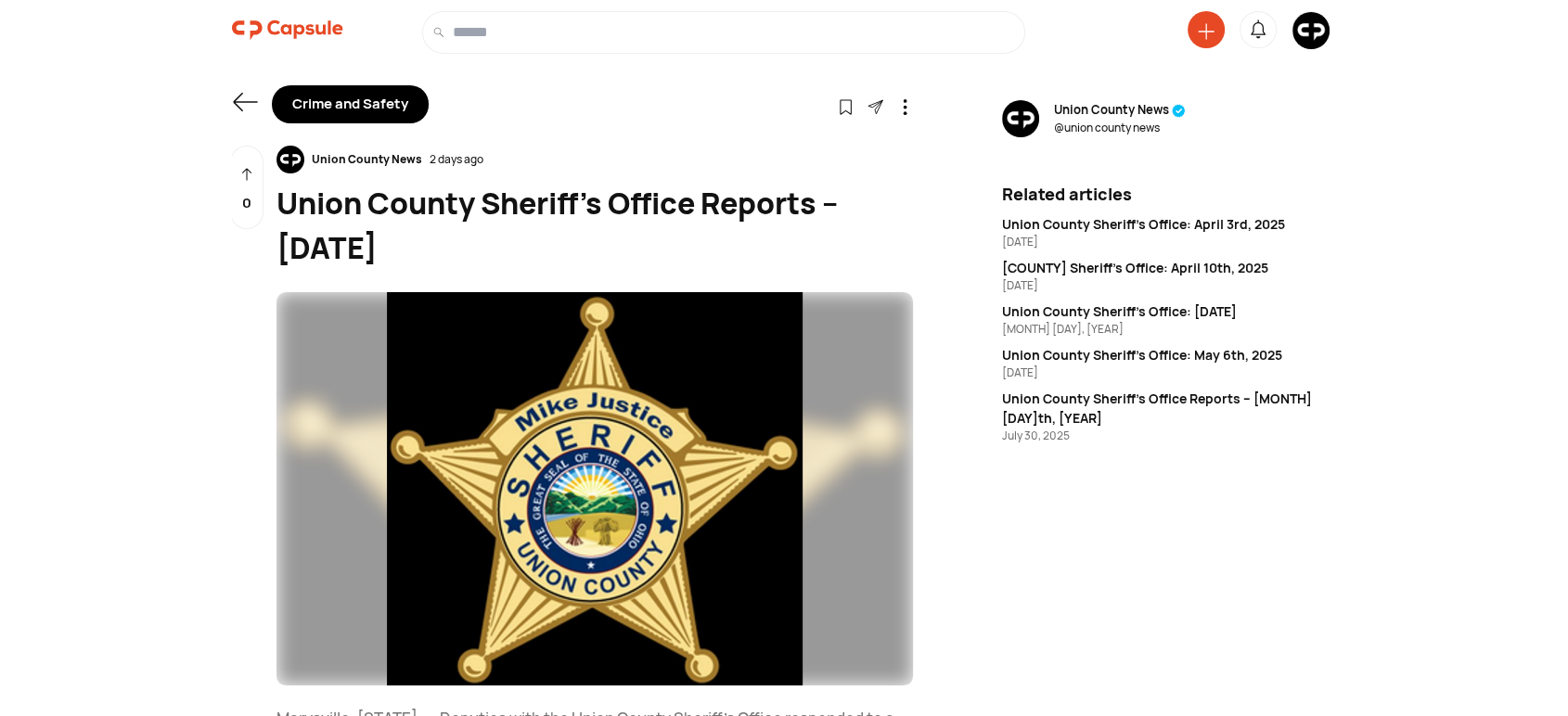 click at bounding box center [1311, 31] 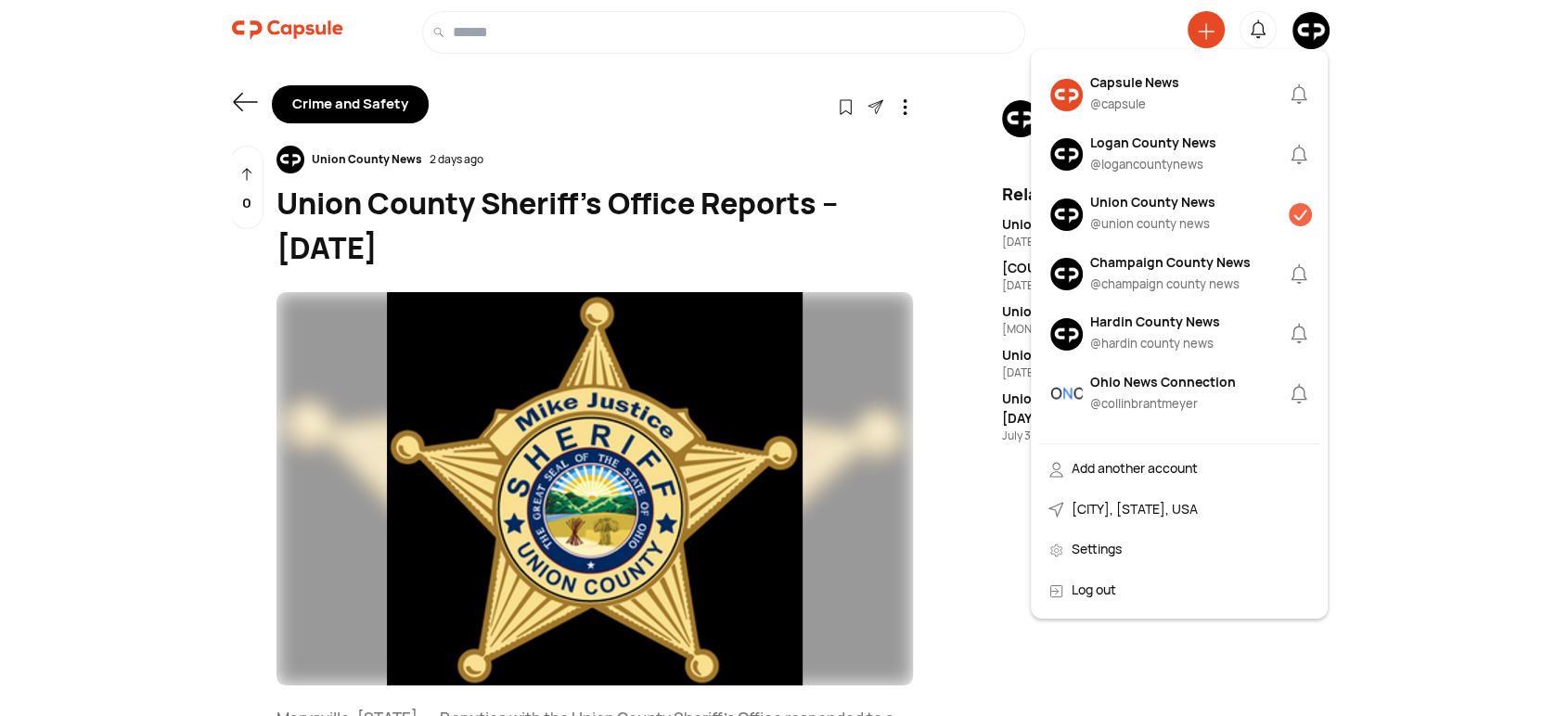 click 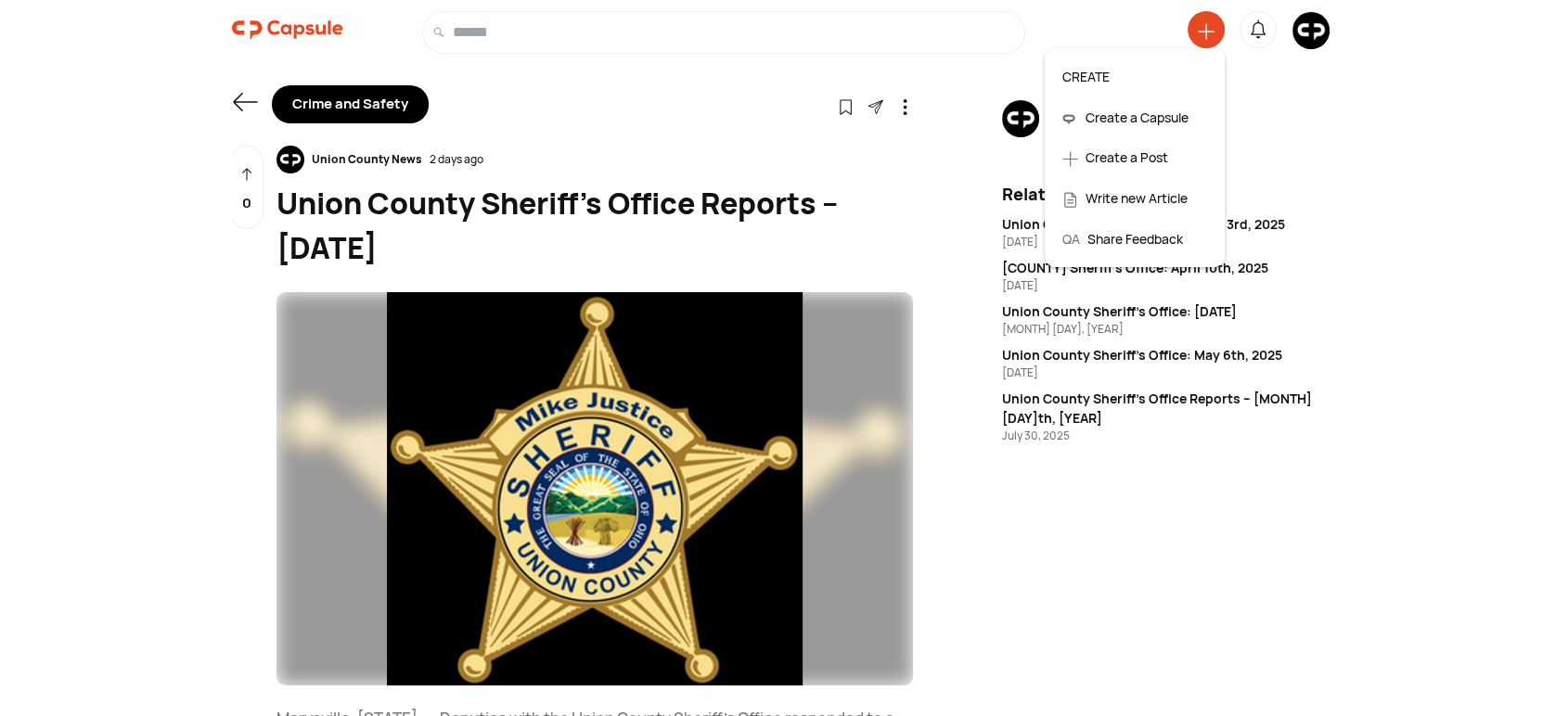 click on "Create a Post" at bounding box center (1135, 158) 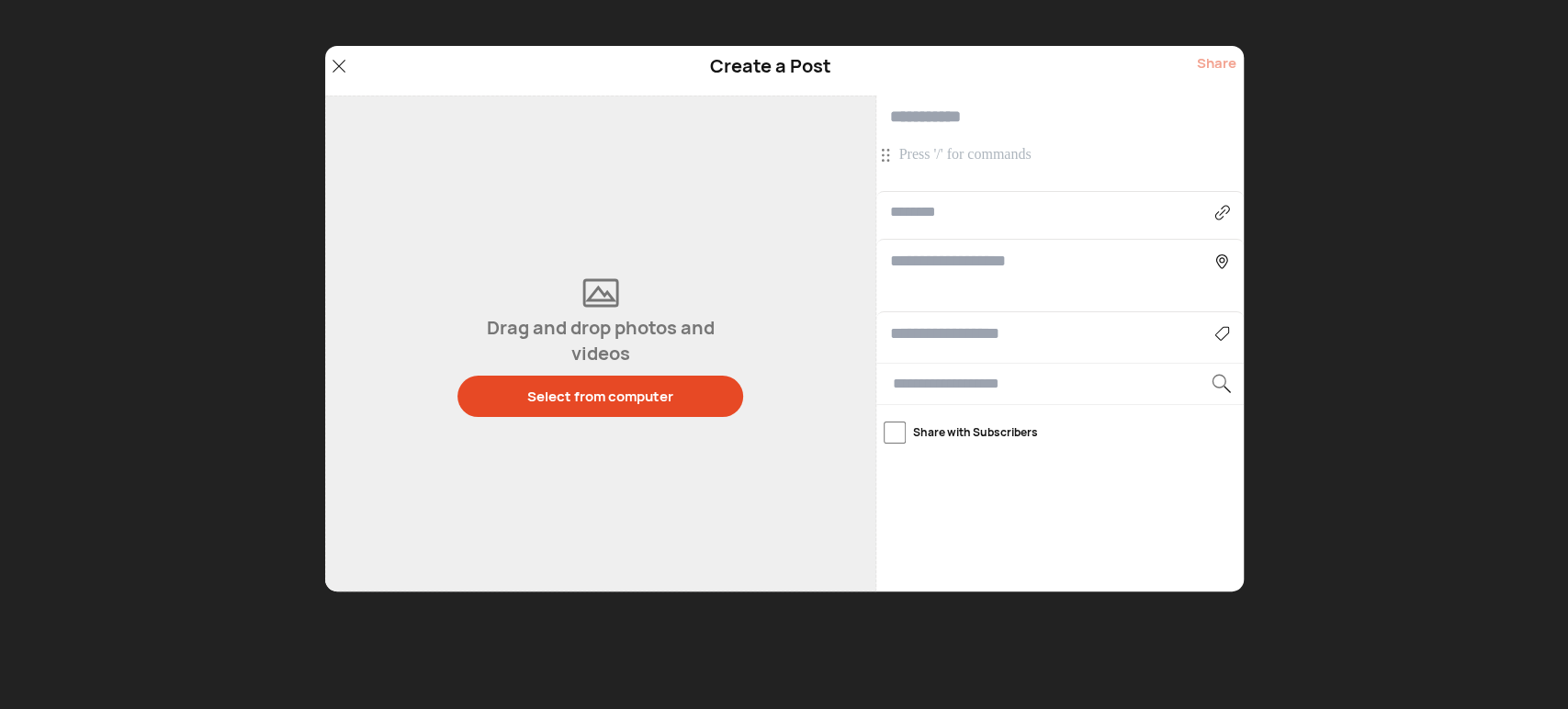 click at bounding box center (1060, 117) 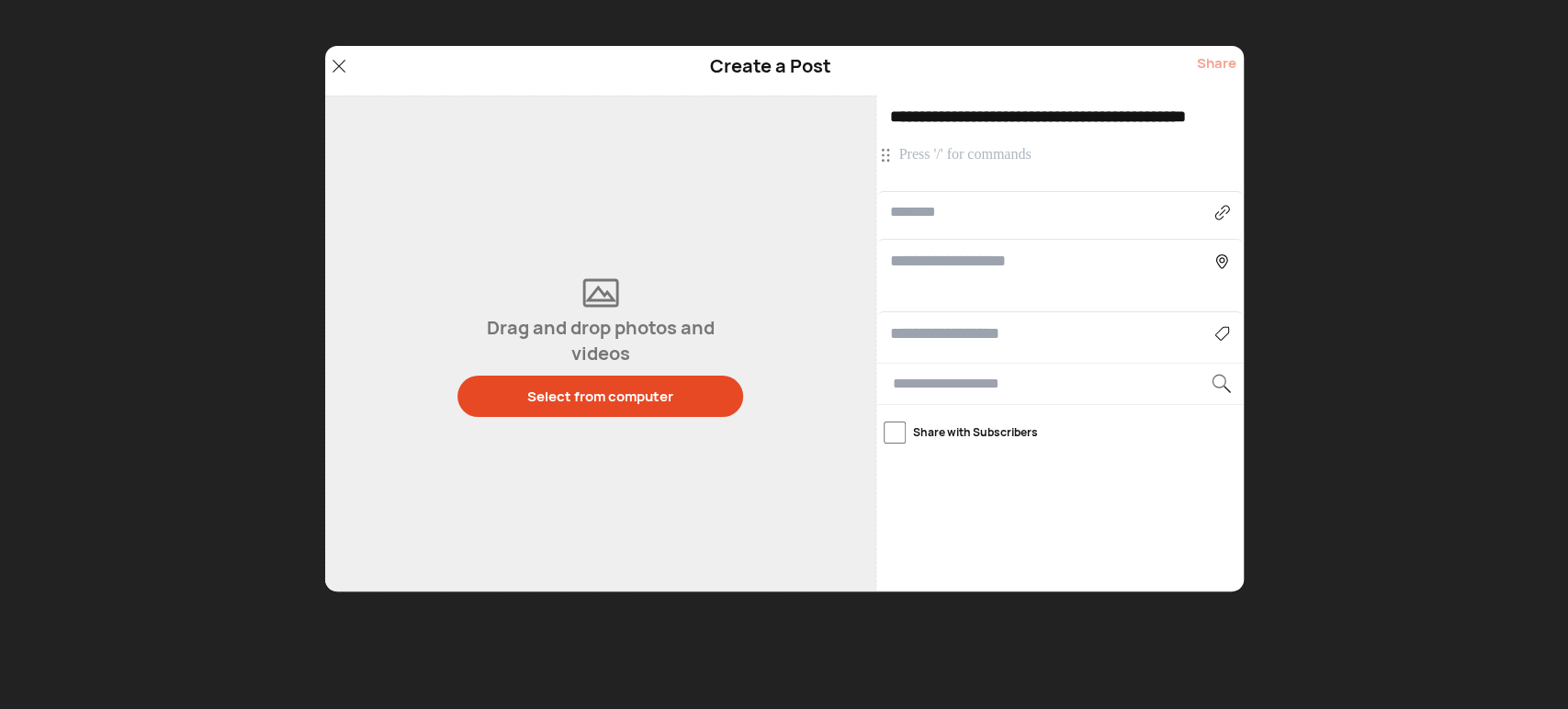 scroll, scrollTop: 0, scrollLeft: 19, axis: horizontal 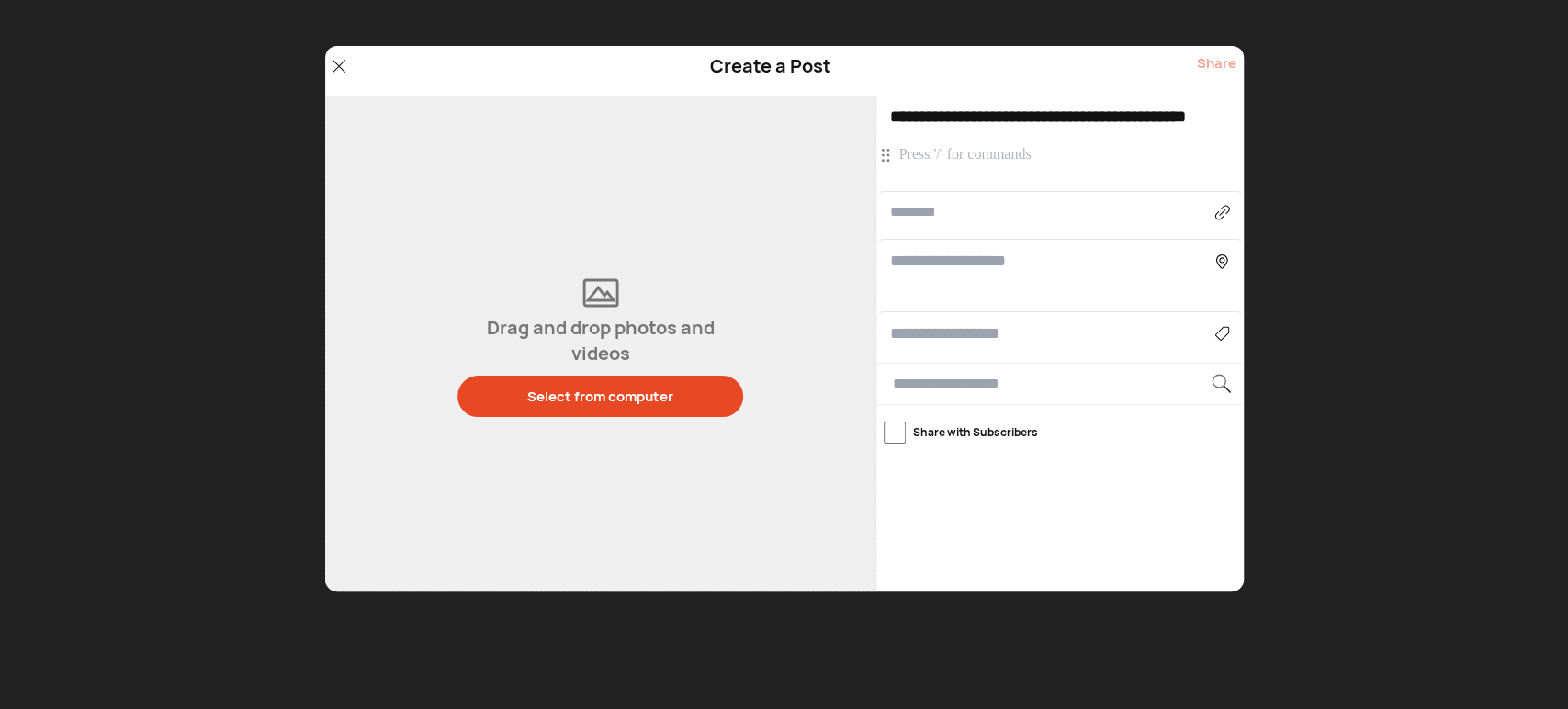 type on "**********" 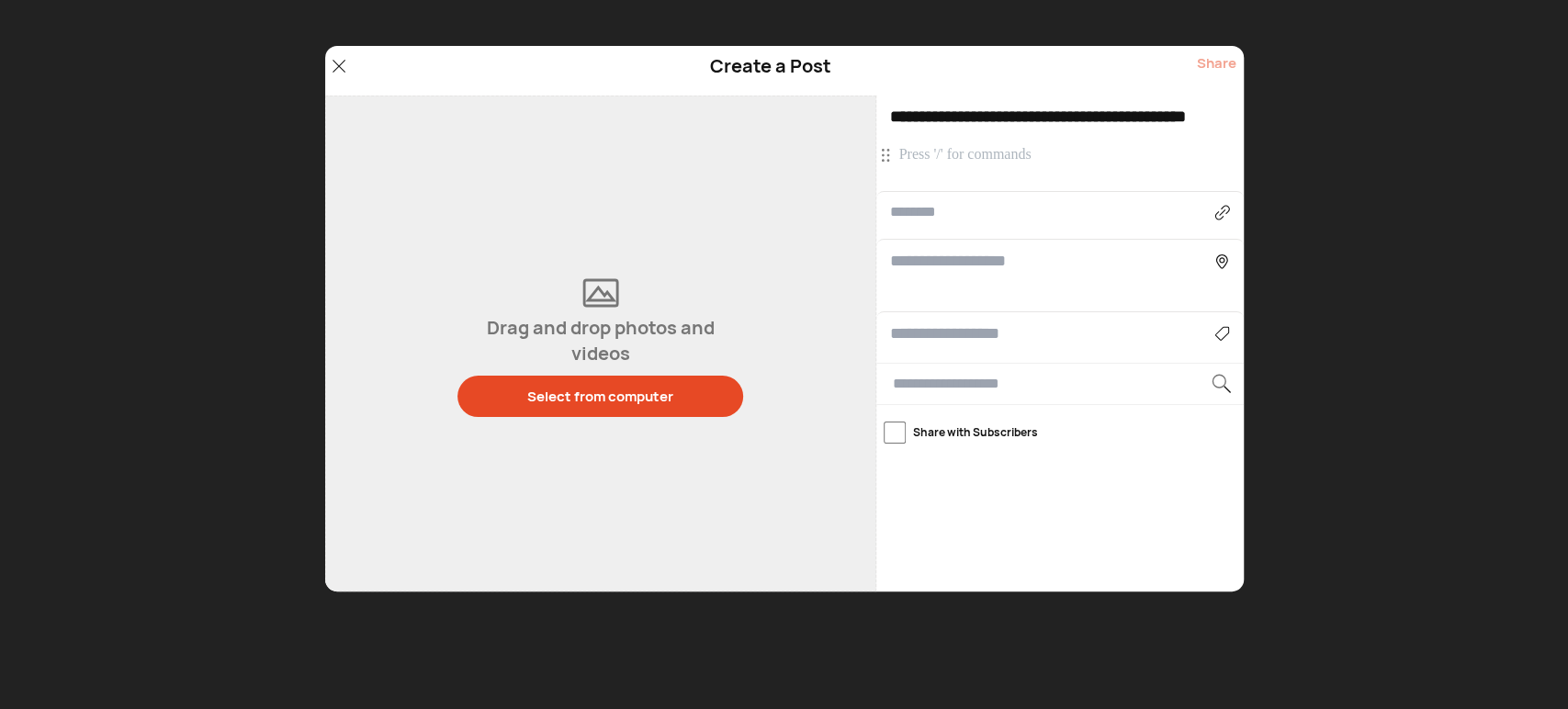 scroll, scrollTop: 0, scrollLeft: 0, axis: both 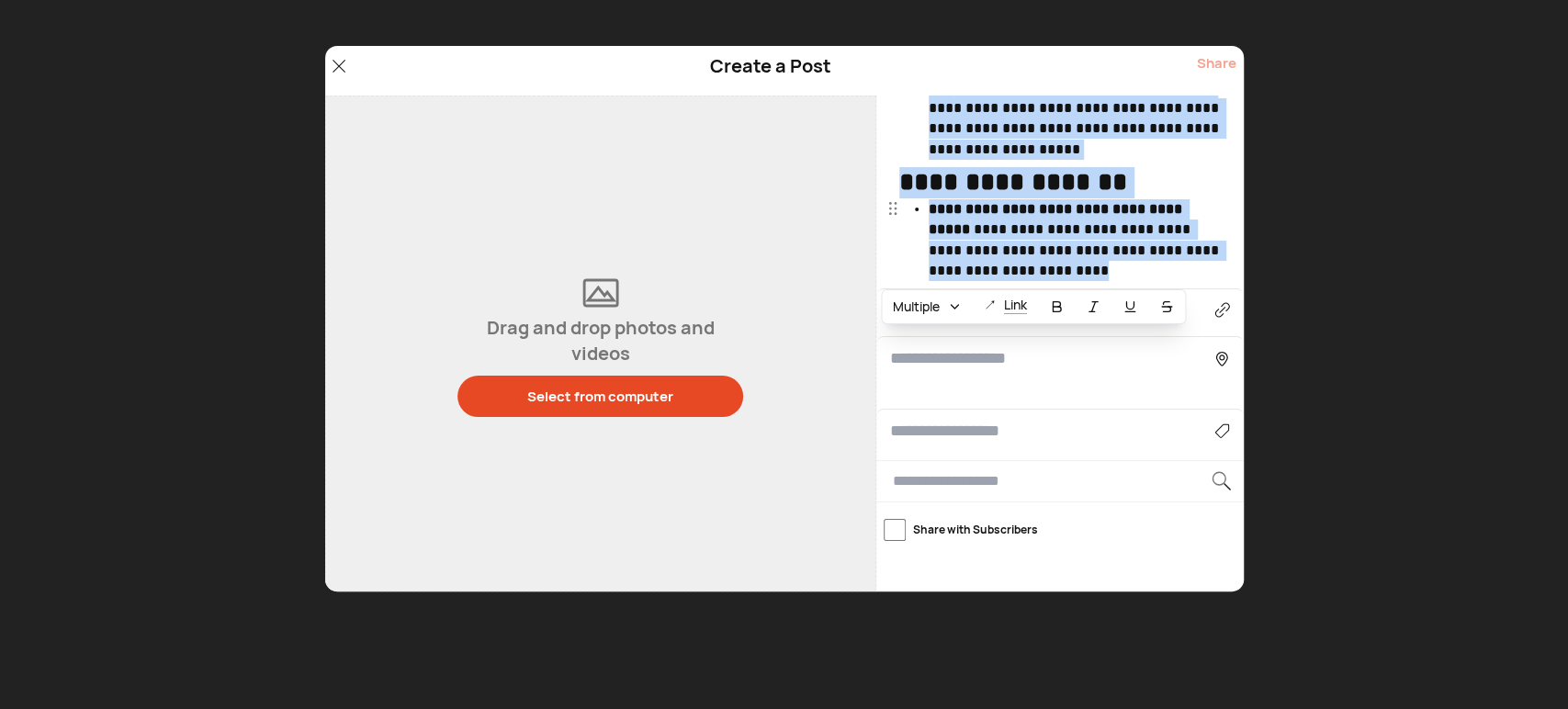 drag, startPoint x: 901, startPoint y: 152, endPoint x: 1137, endPoint y: 273, distance: 265.21124 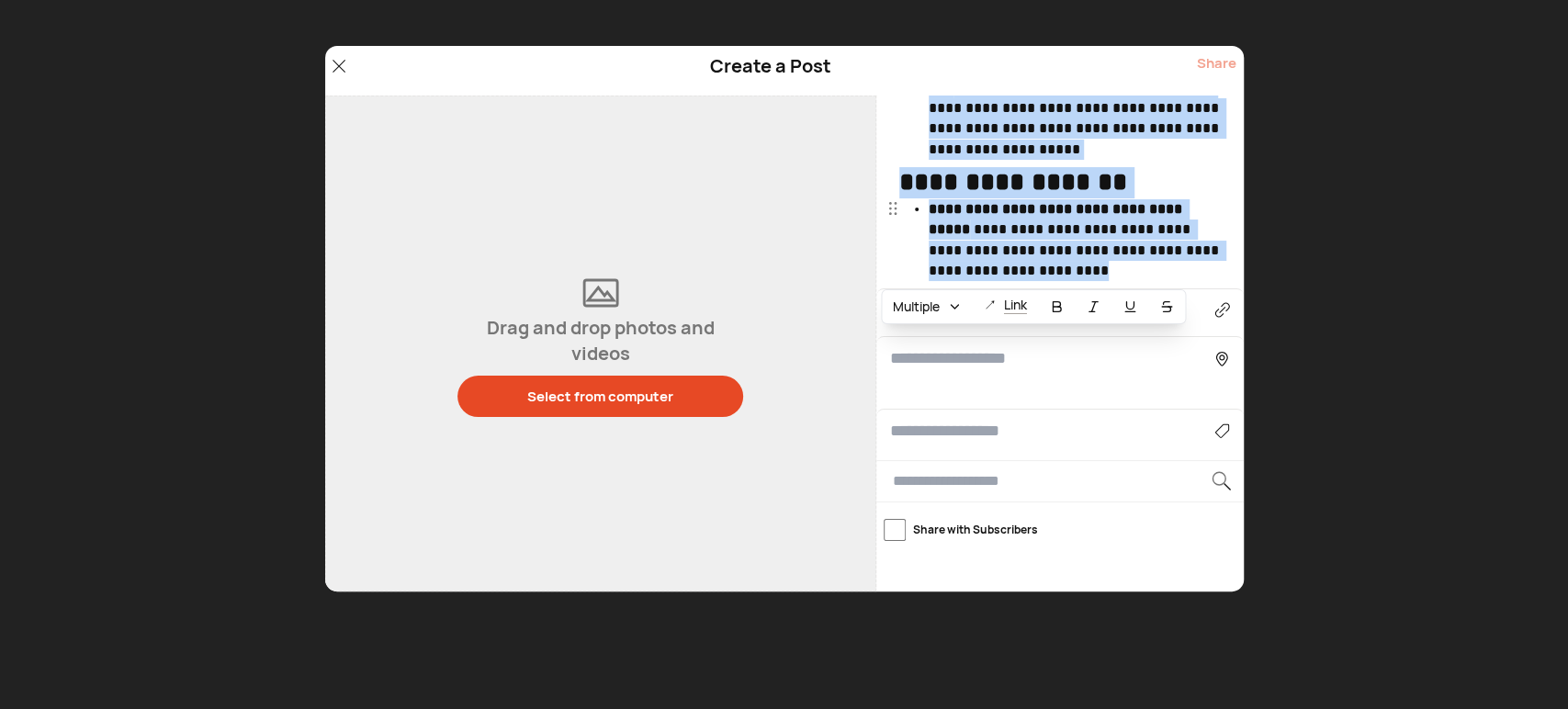 click on "**********" at bounding box center (1062, -396) 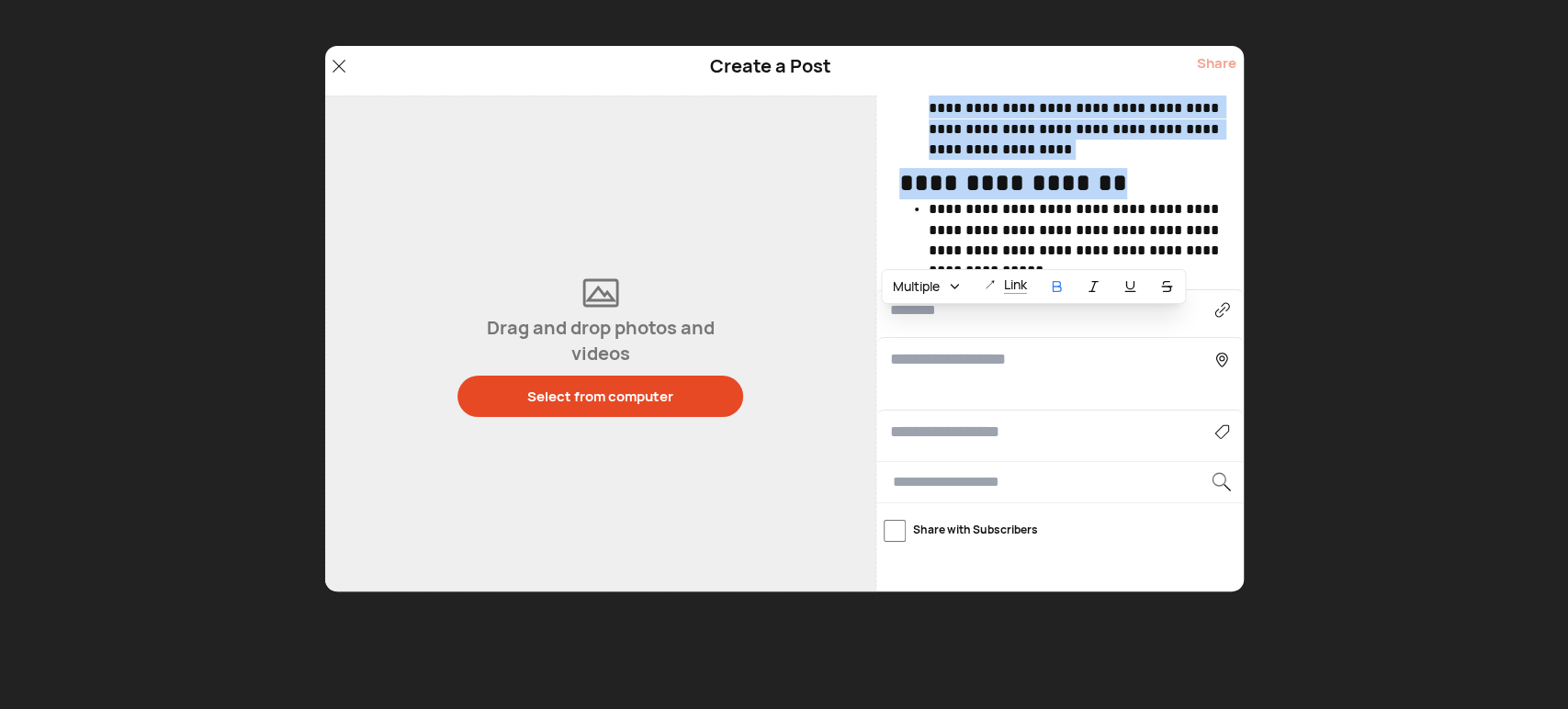 scroll, scrollTop: 1218, scrollLeft: 0, axis: vertical 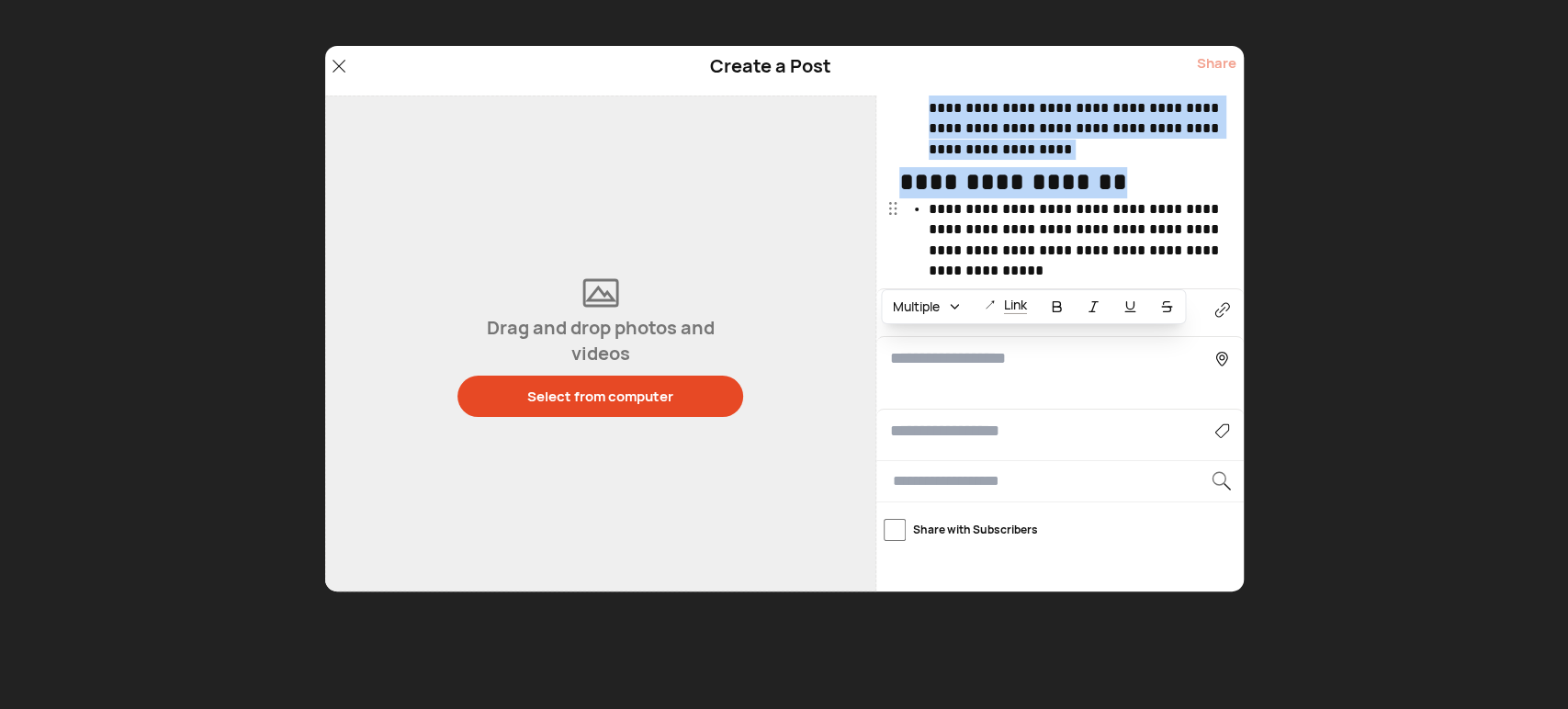 click on "**********" at bounding box center (1077, 241) 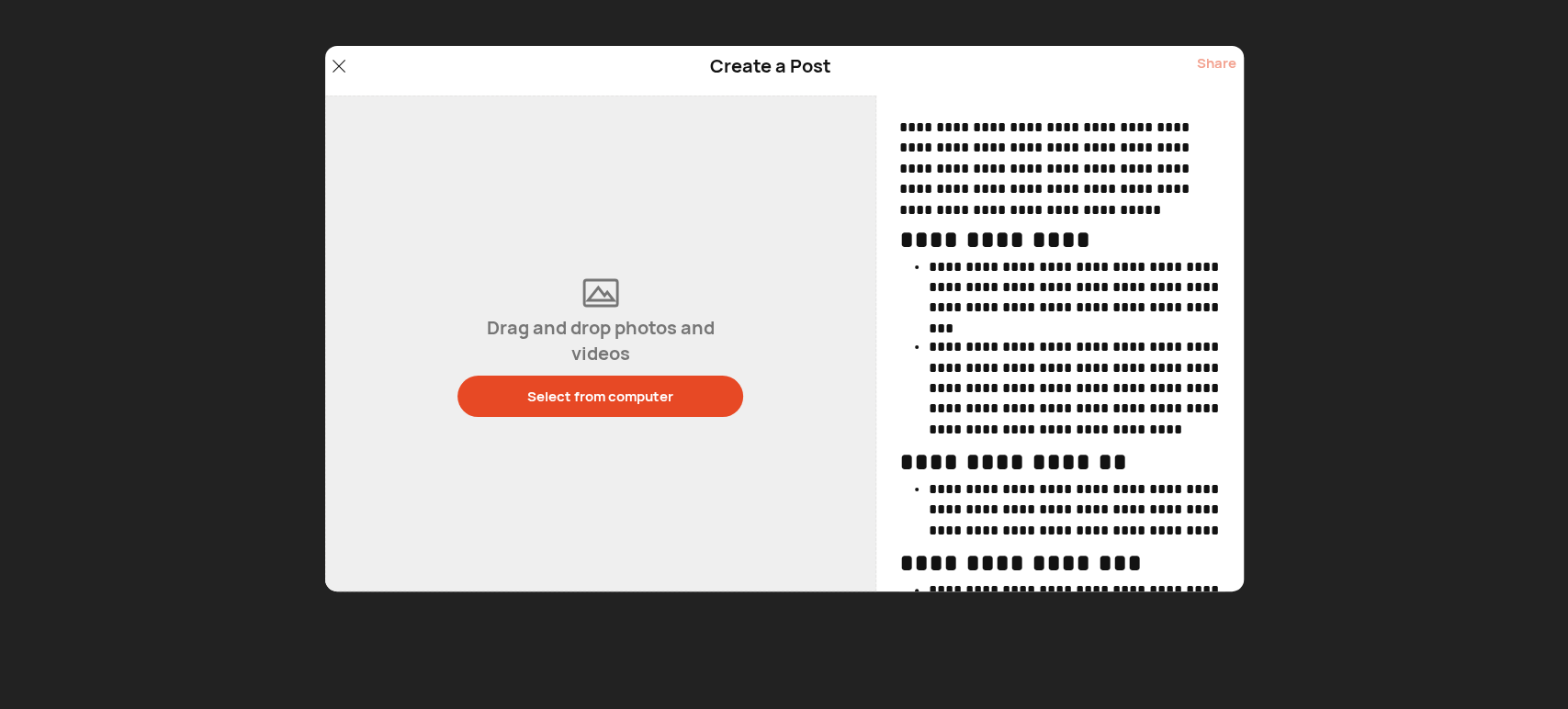scroll, scrollTop: 0, scrollLeft: 0, axis: both 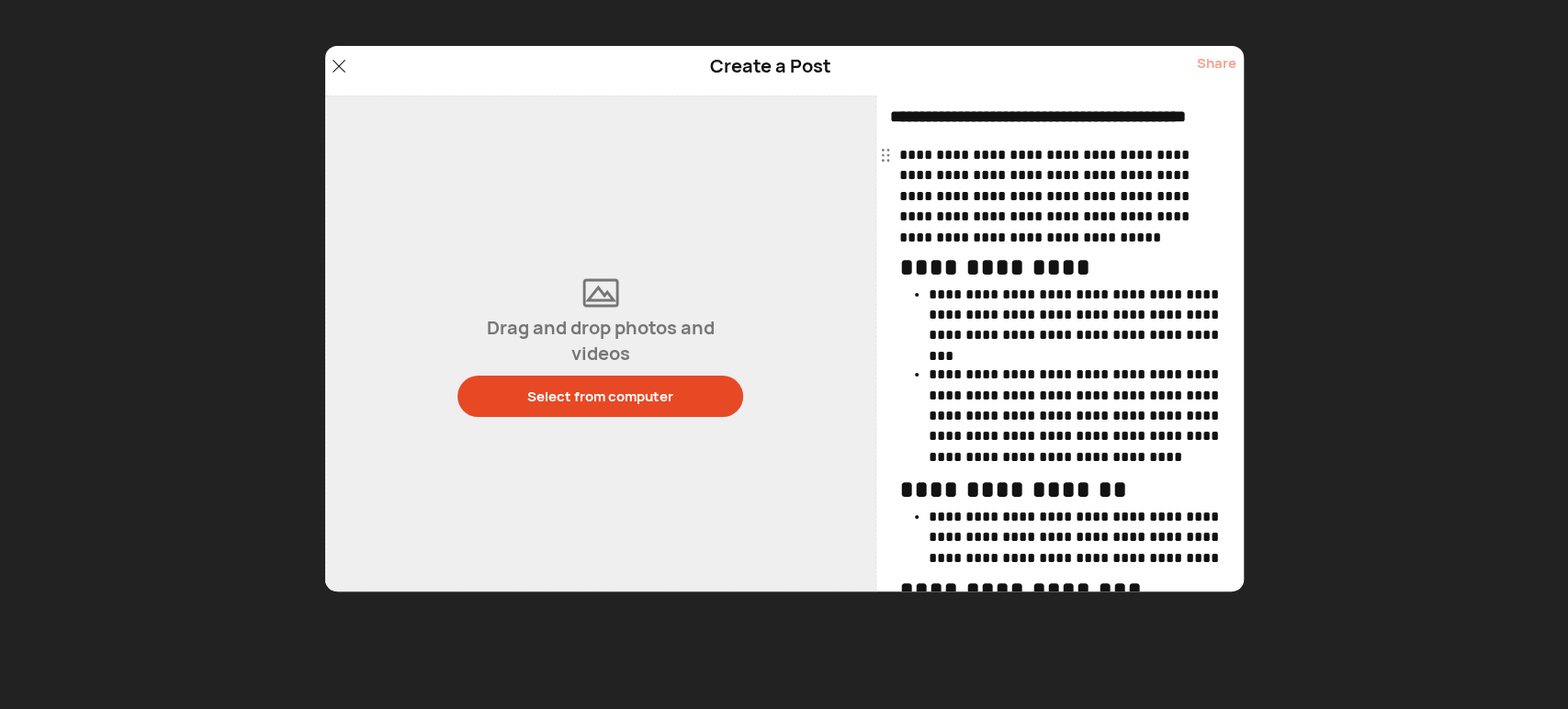 click on "**********" at bounding box center (1062, 197) 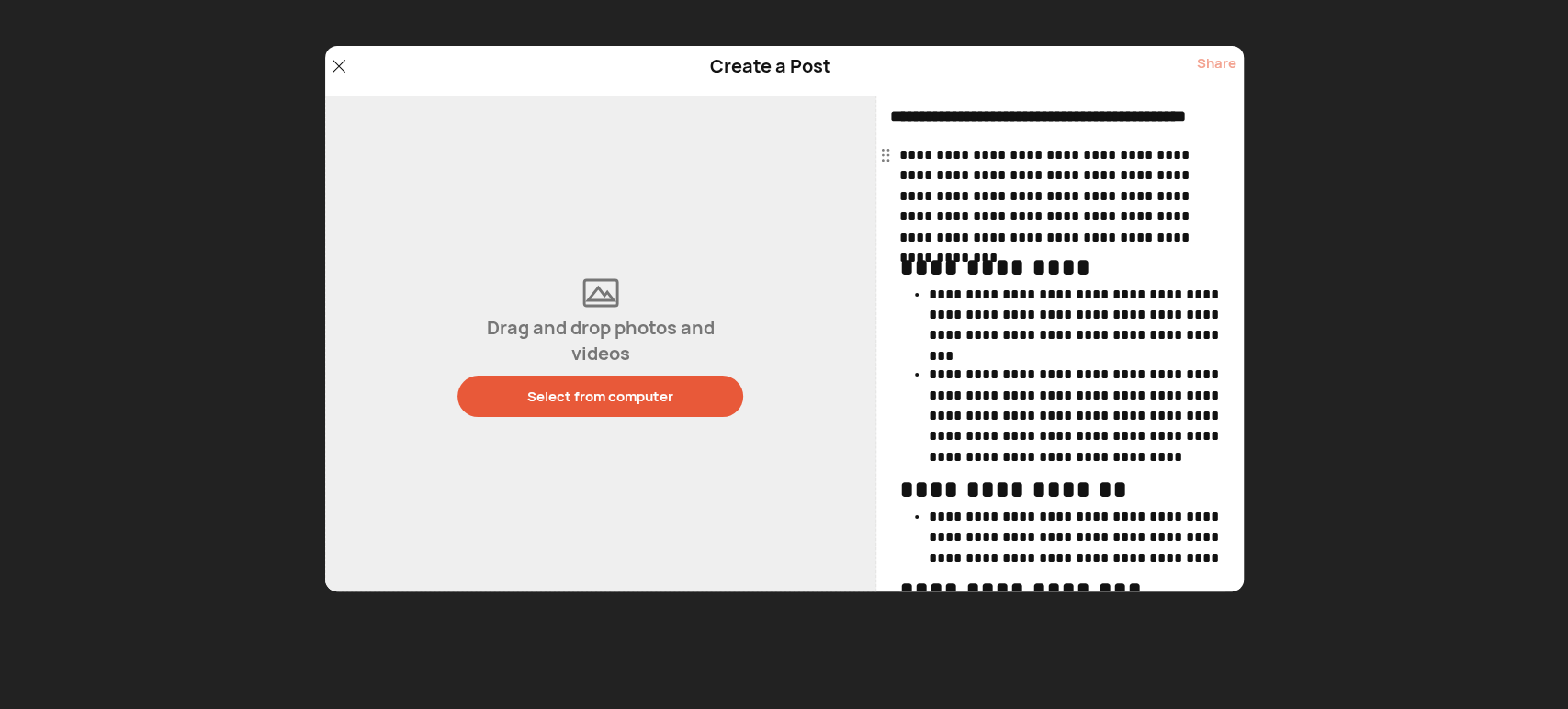 click on "Select from computer" at bounding box center [600, 396] 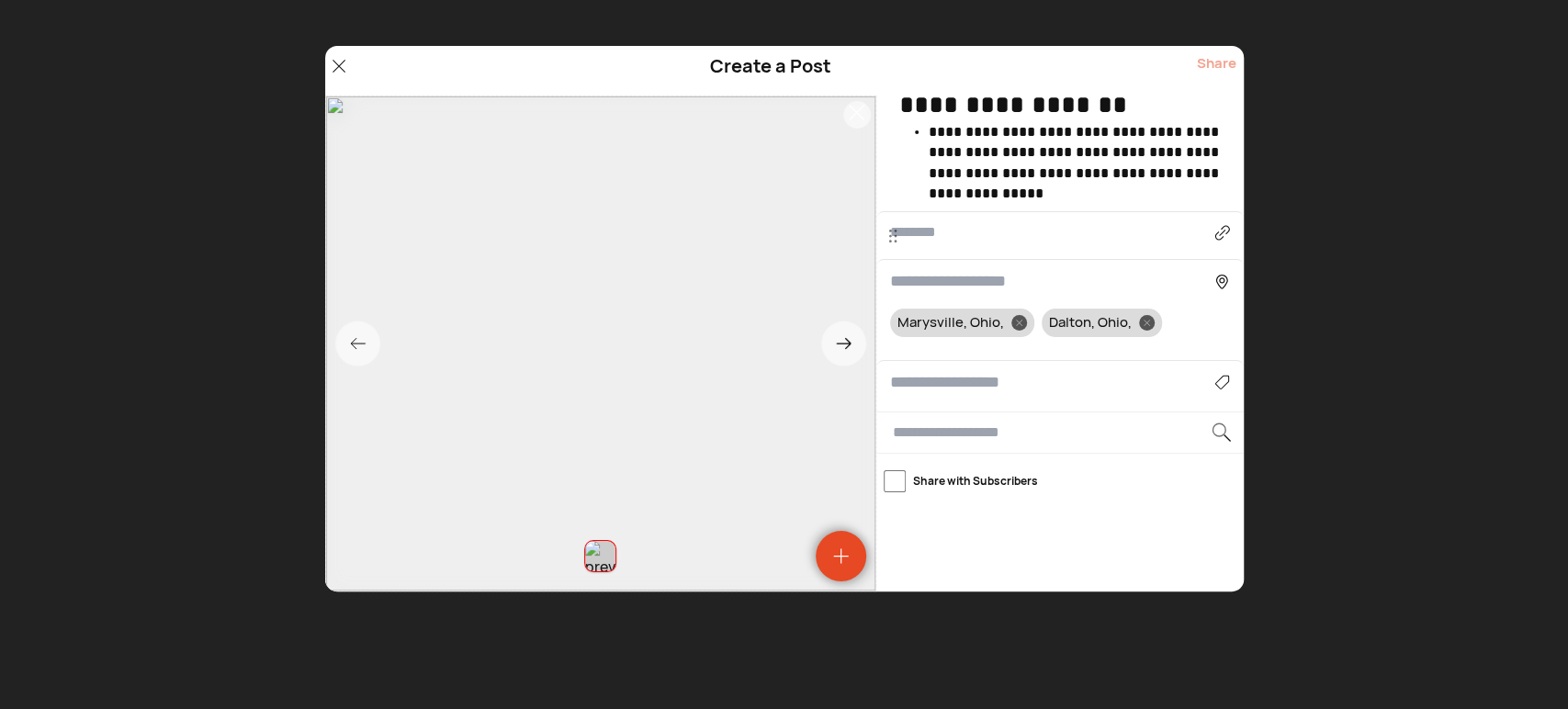 scroll, scrollTop: 1389, scrollLeft: 0, axis: vertical 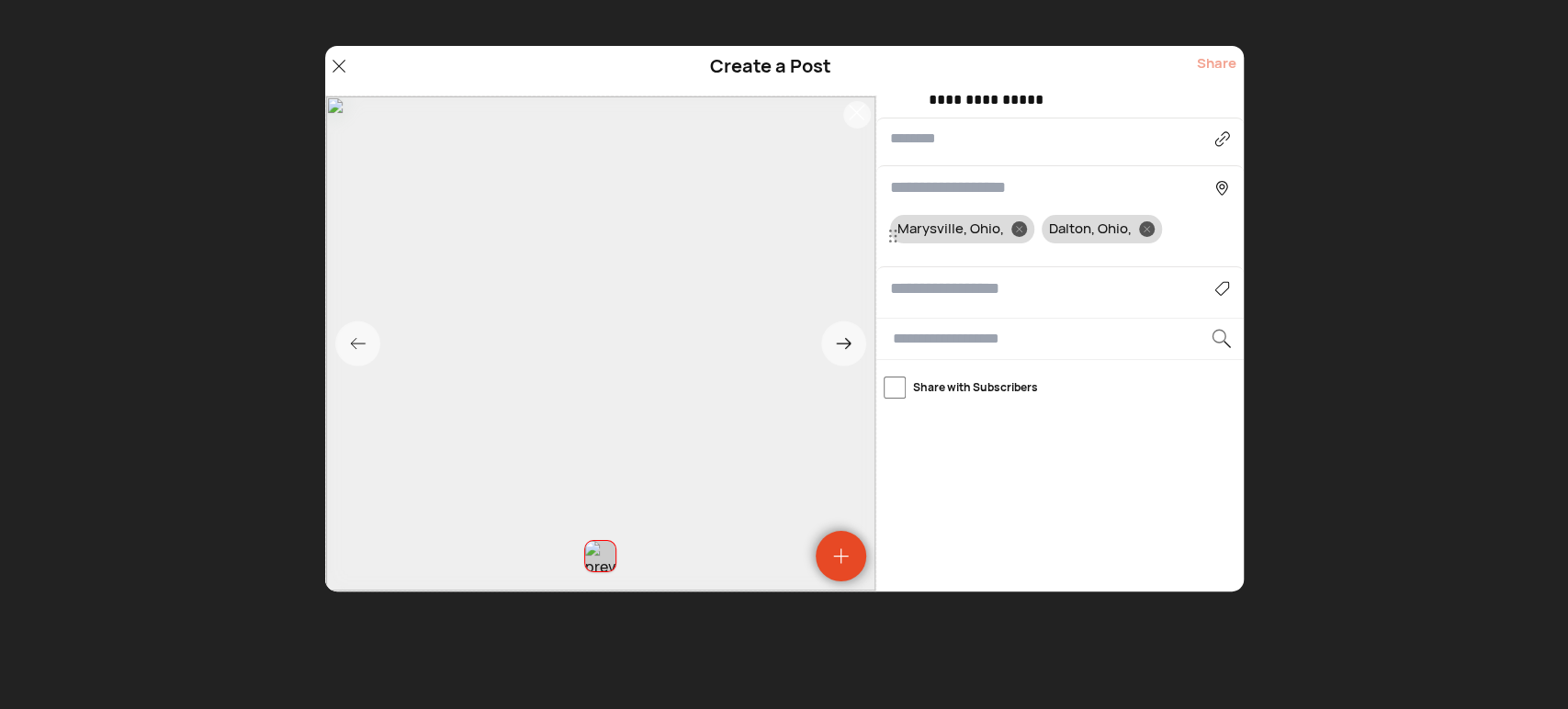 drag, startPoint x: 1146, startPoint y: 226, endPoint x: 1037, endPoint y: 270, distance: 117.54574 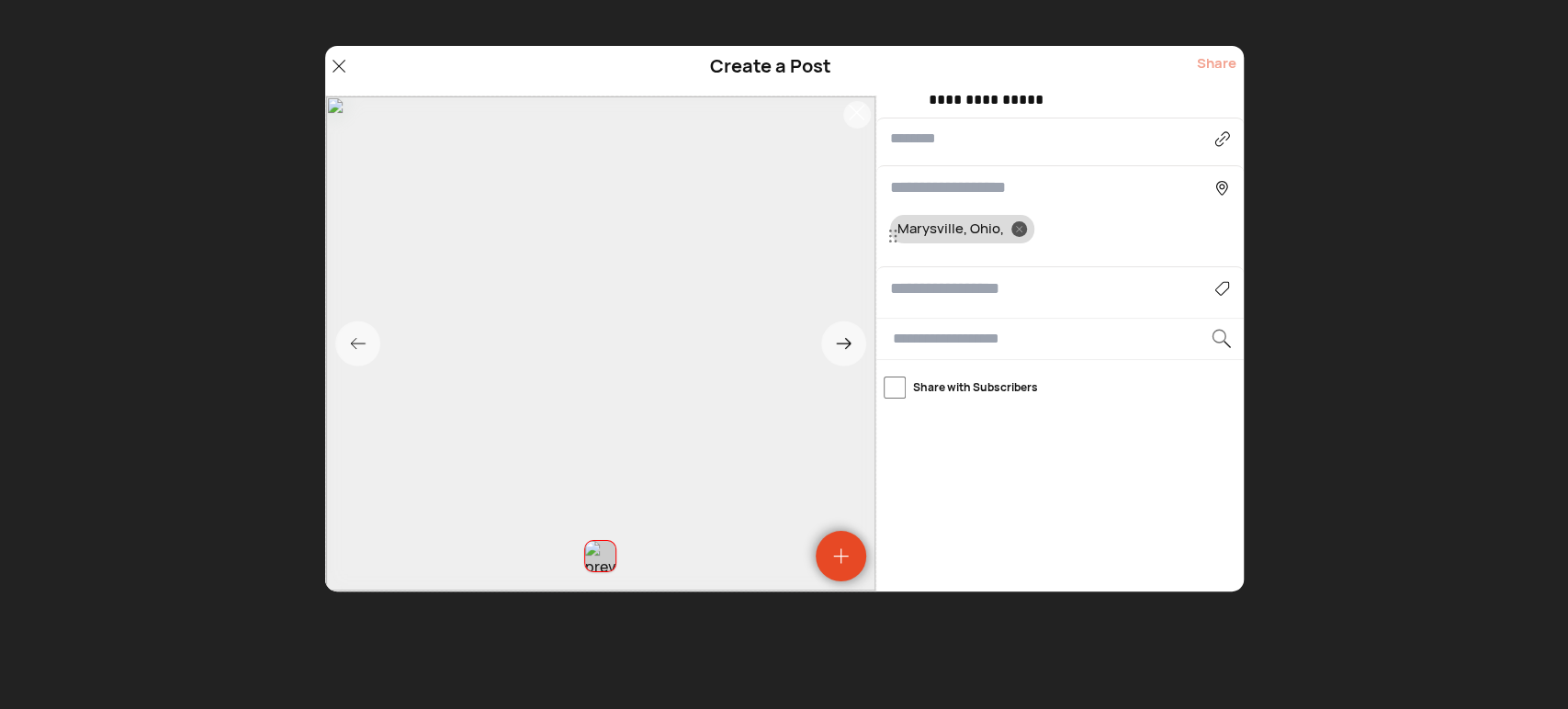 click on "Agriculture Art, Music & Events Business & Finance Cars & Motorcycles  Community & Development Crime and Safety Family & Friends Food, Drink & Shopping Gaming Health & Wellness News & Politics Non-profit & Volunteers  Obituaries Pets Real Estate School & Education Sports TV, Pop Culture & Fashion Technology & Science Travel Weather" at bounding box center (1060, 288) 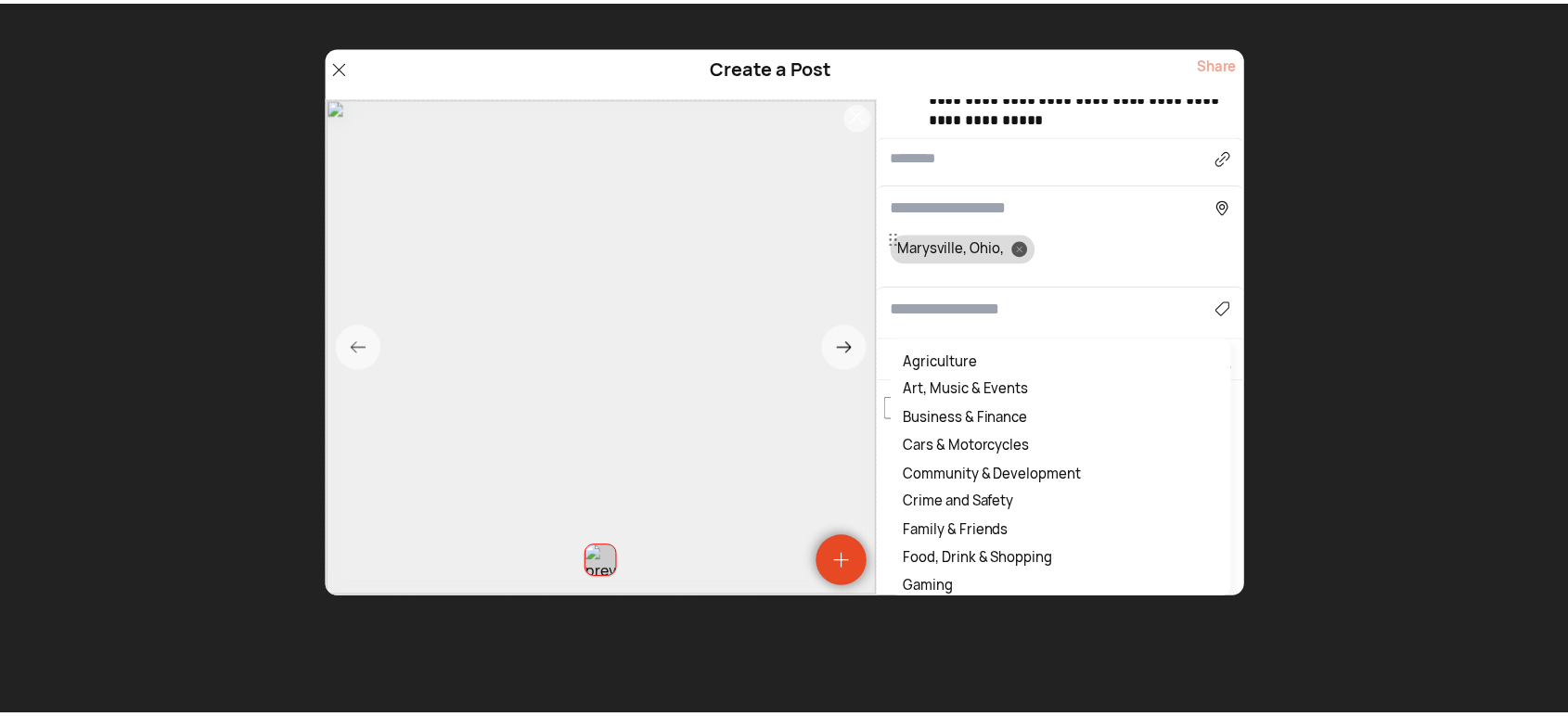 scroll, scrollTop: 1384, scrollLeft: 0, axis: vertical 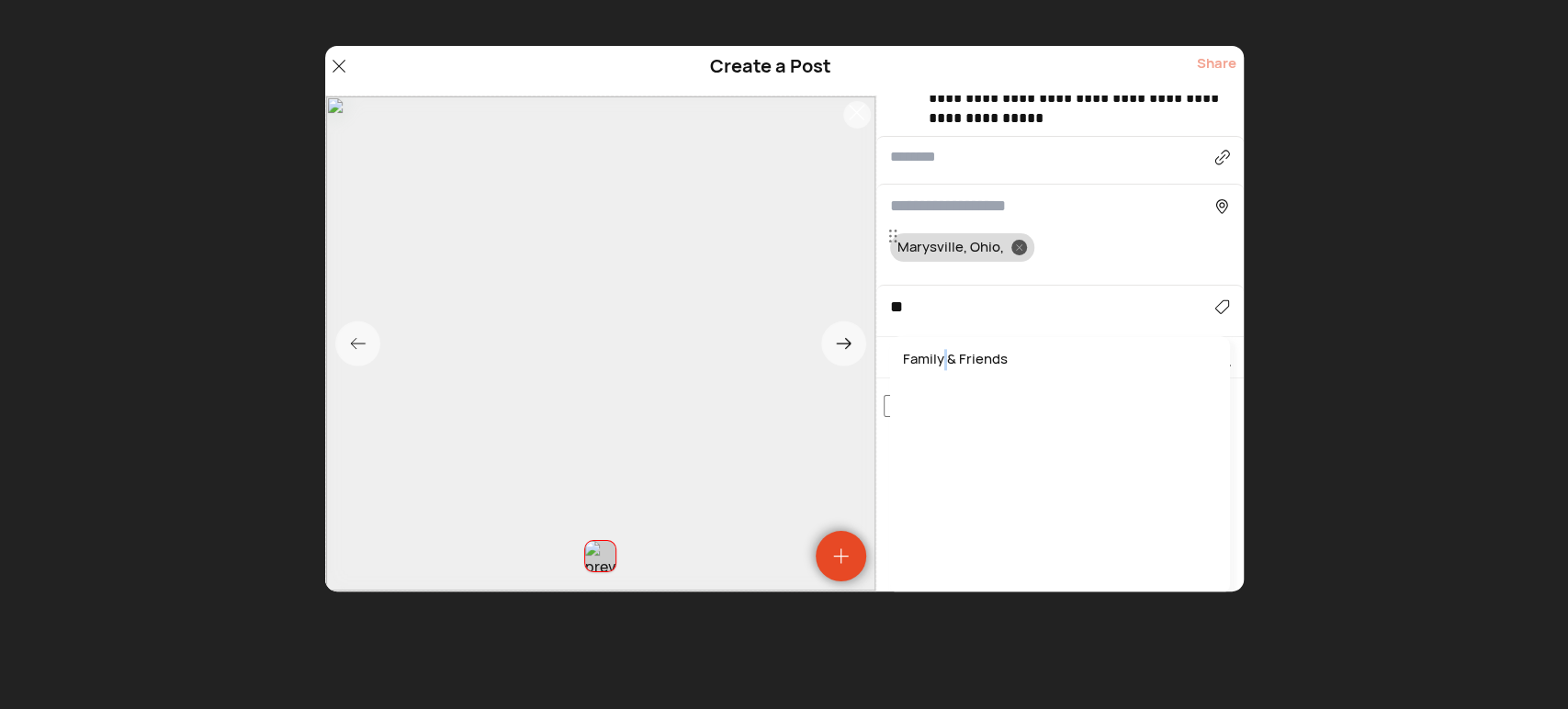 click on "Family & Friends" at bounding box center [1060, 359] 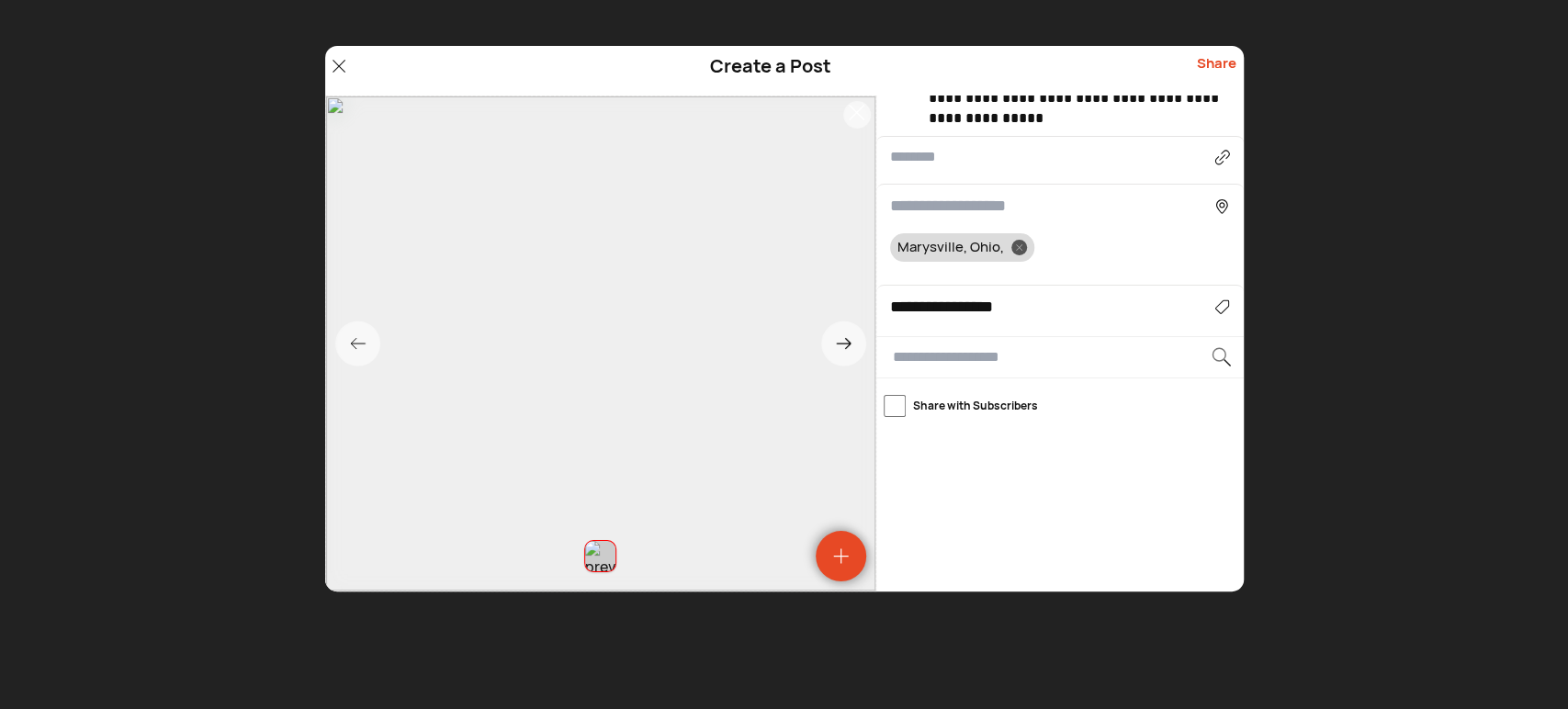 click on "Share" at bounding box center (1216, 71) 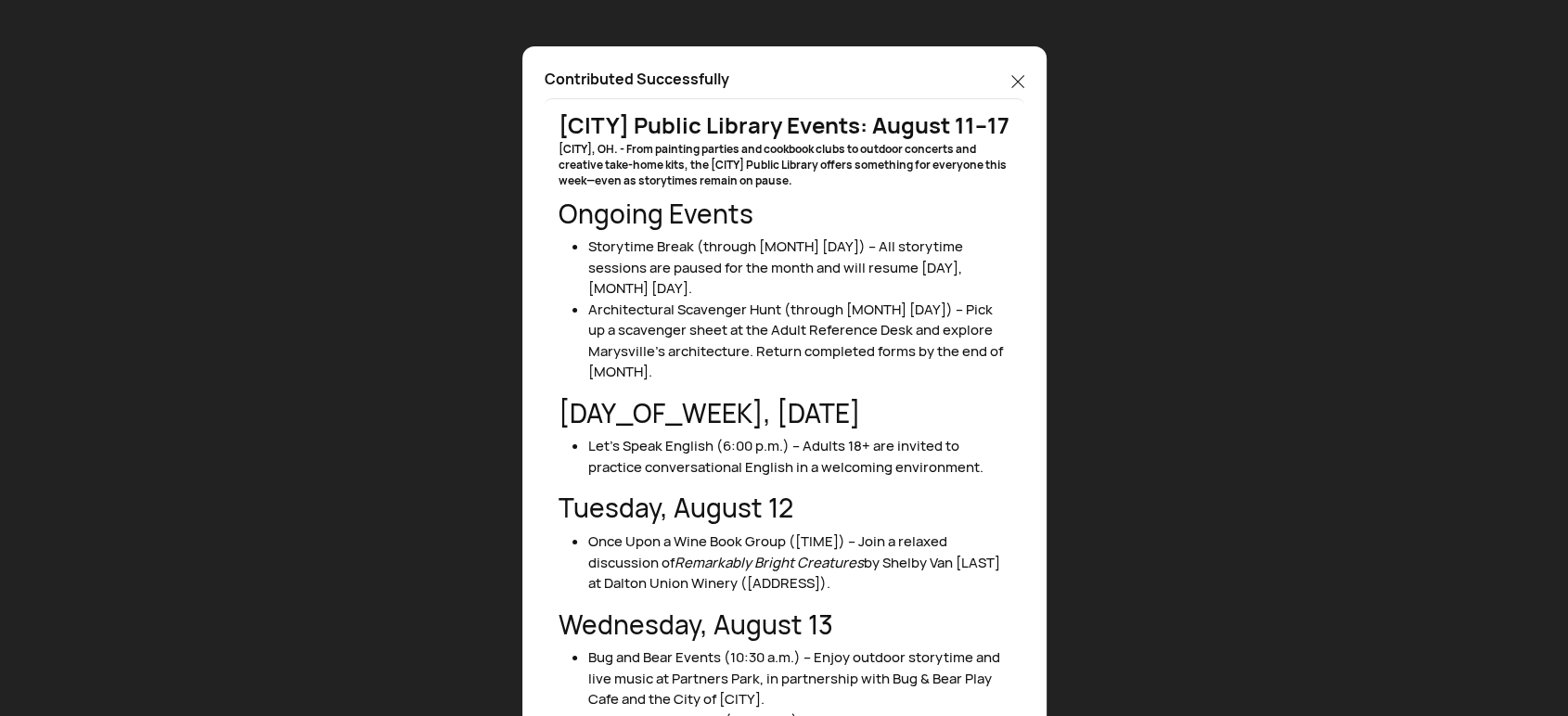 click 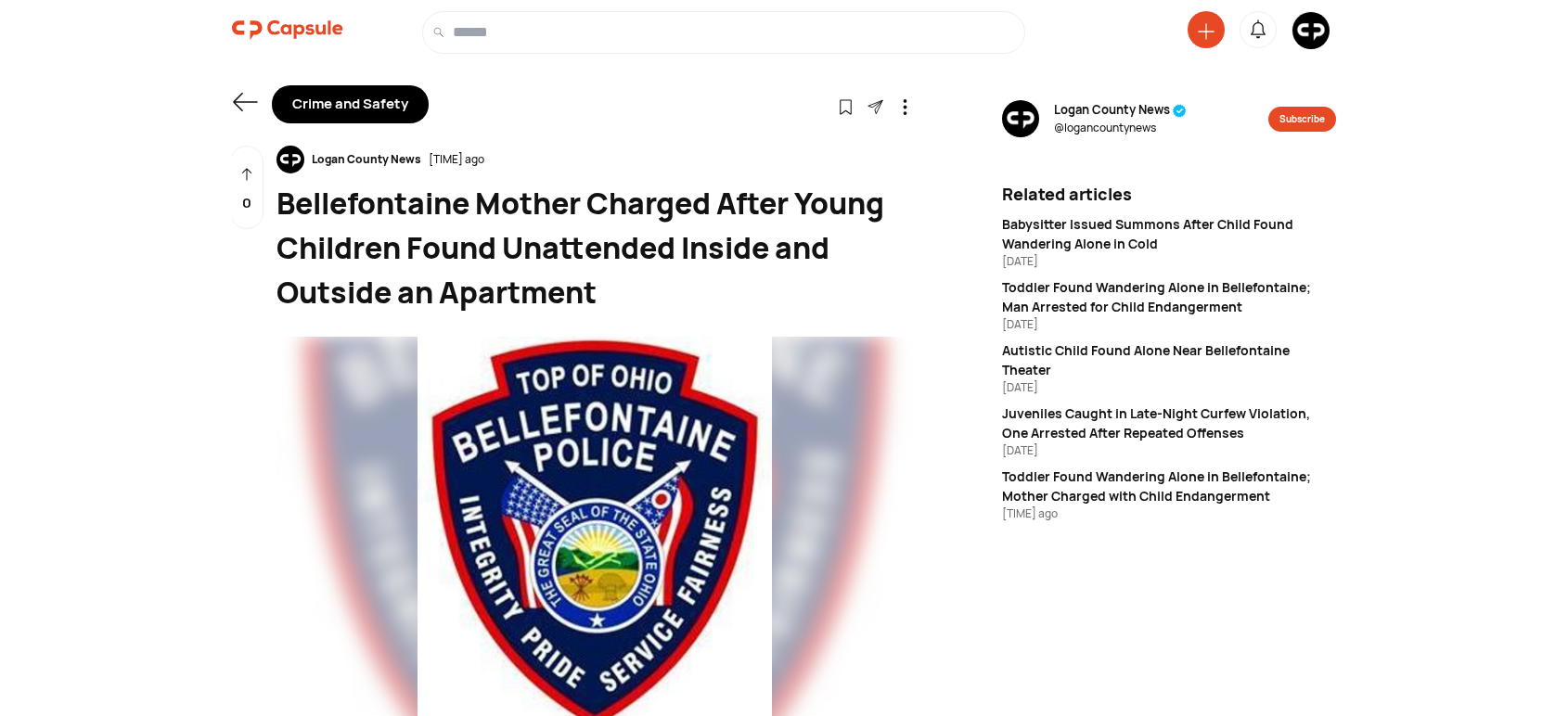 scroll, scrollTop: 0, scrollLeft: 0, axis: both 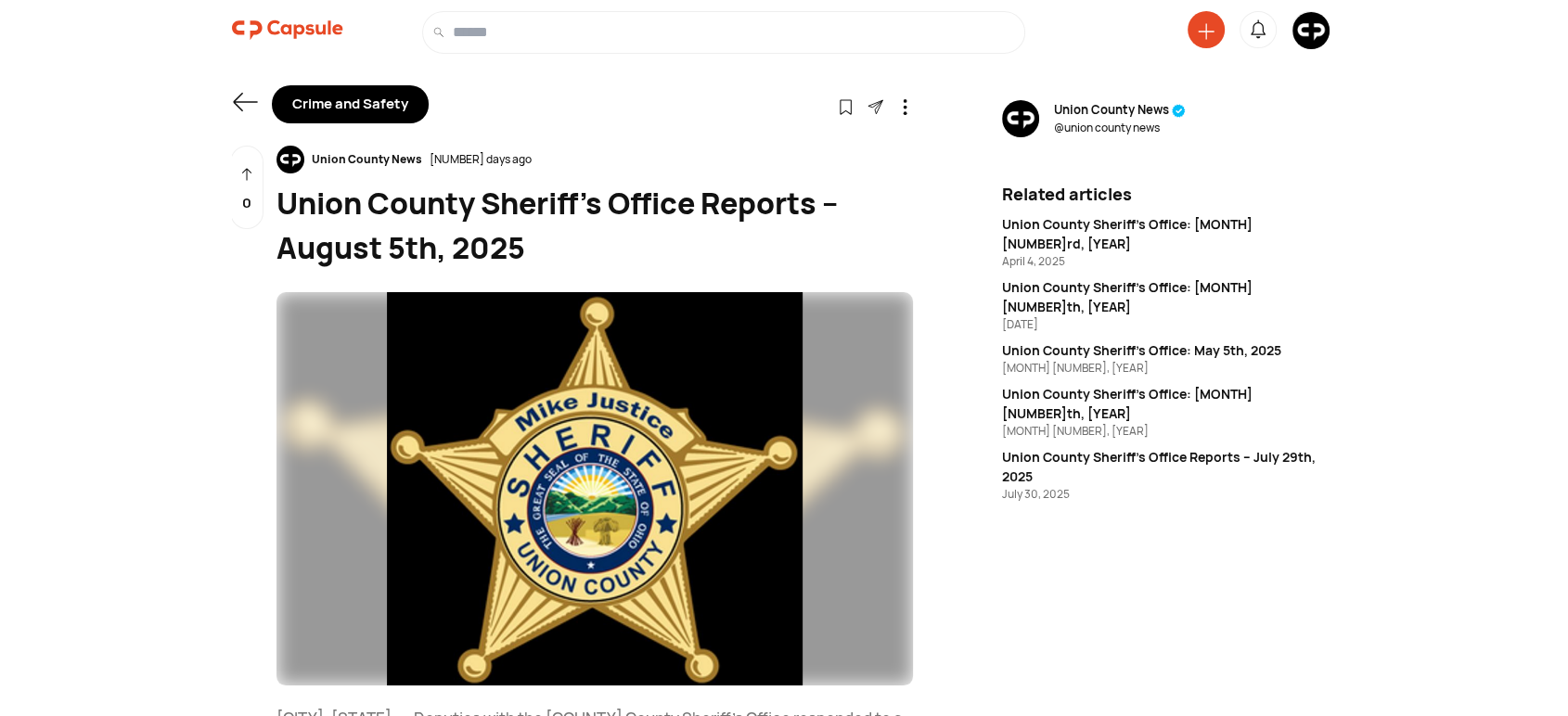 click 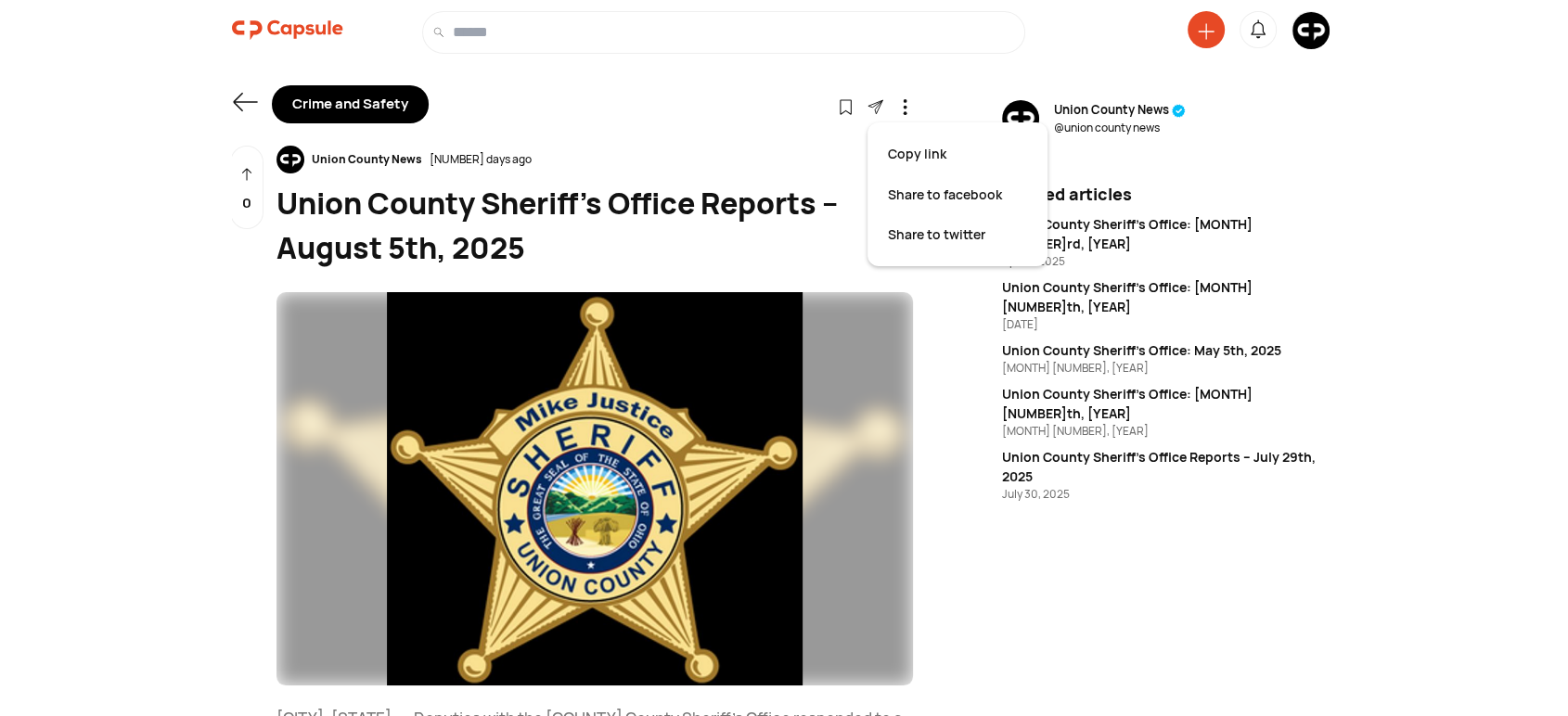 click on "Copy link" at bounding box center (958, 154) 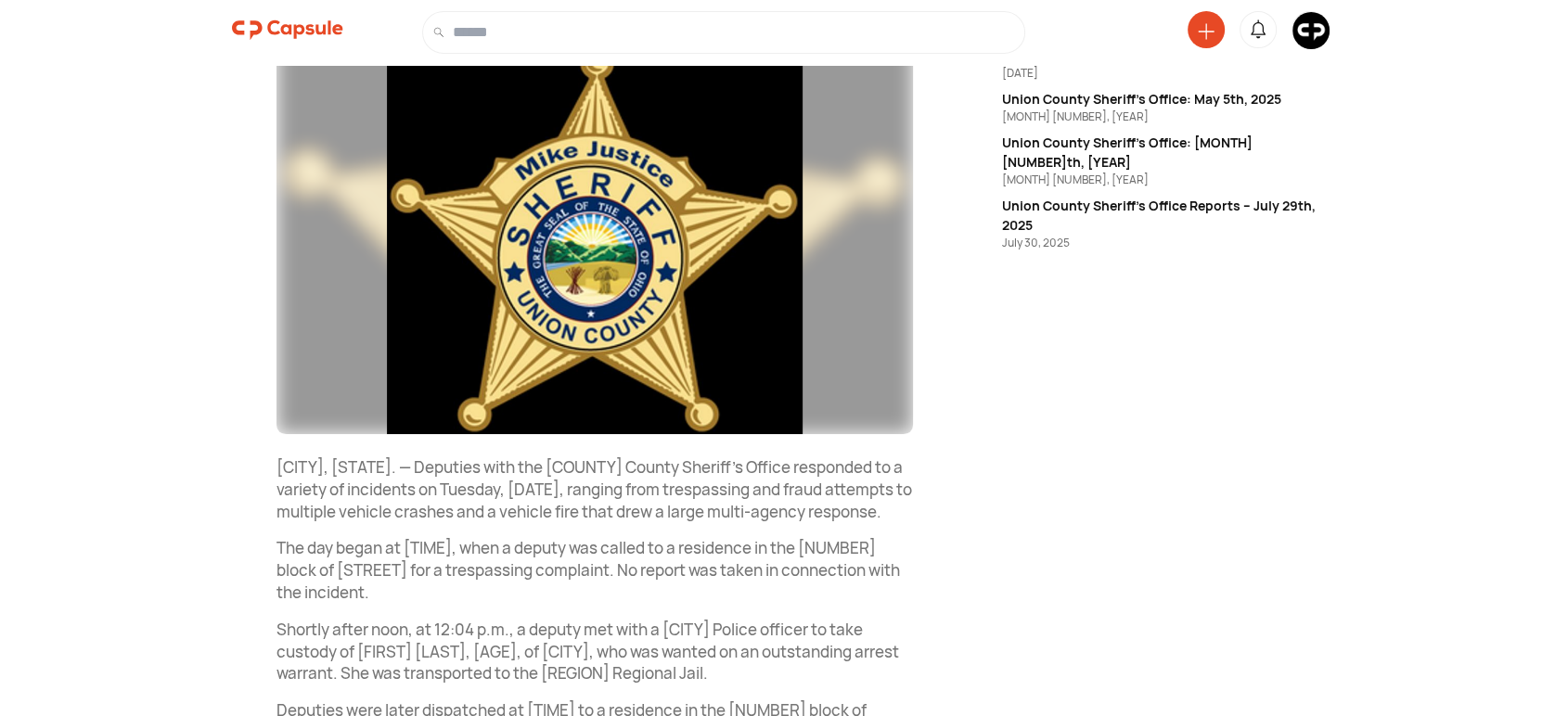 scroll, scrollTop: 515, scrollLeft: 0, axis: vertical 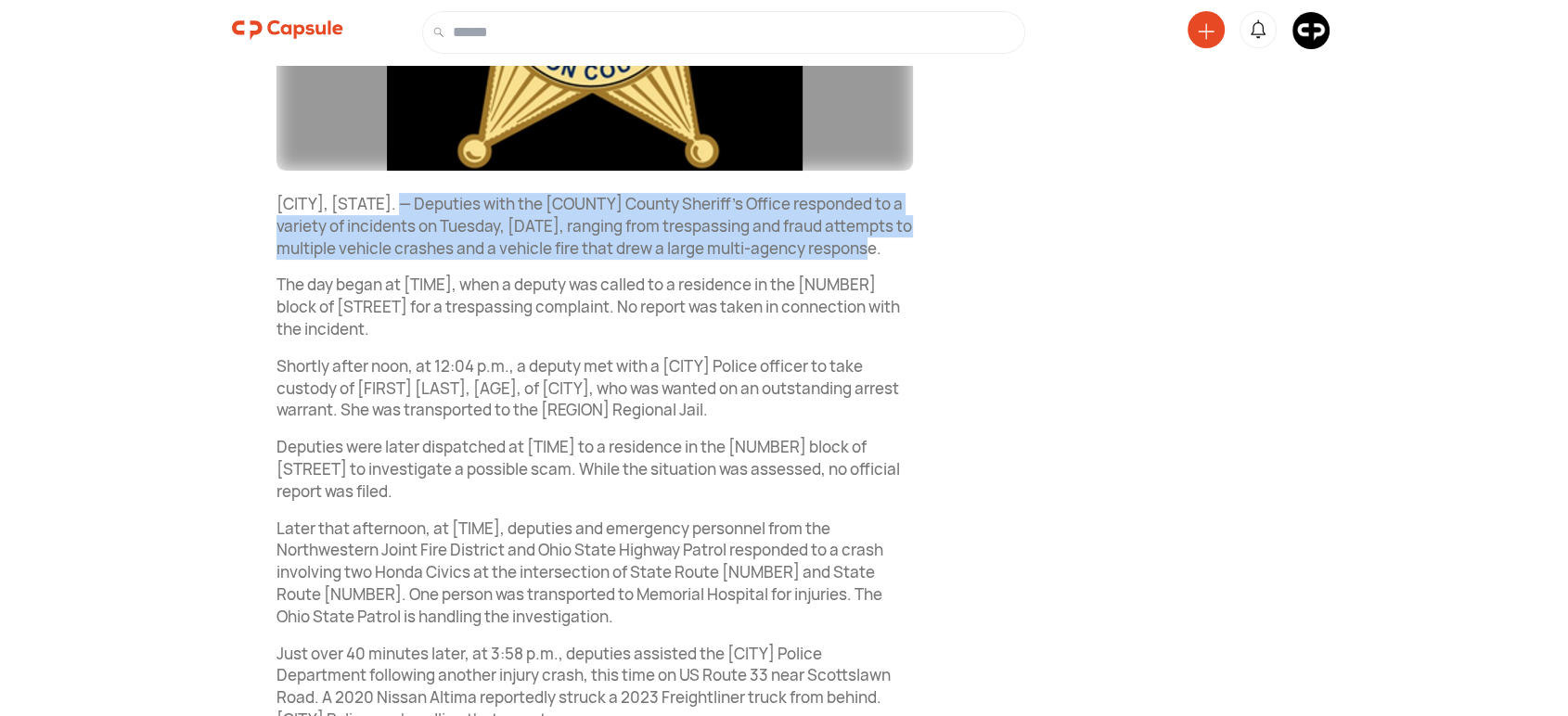 drag, startPoint x: 401, startPoint y: 198, endPoint x: 418, endPoint y: 277, distance: 80.80842 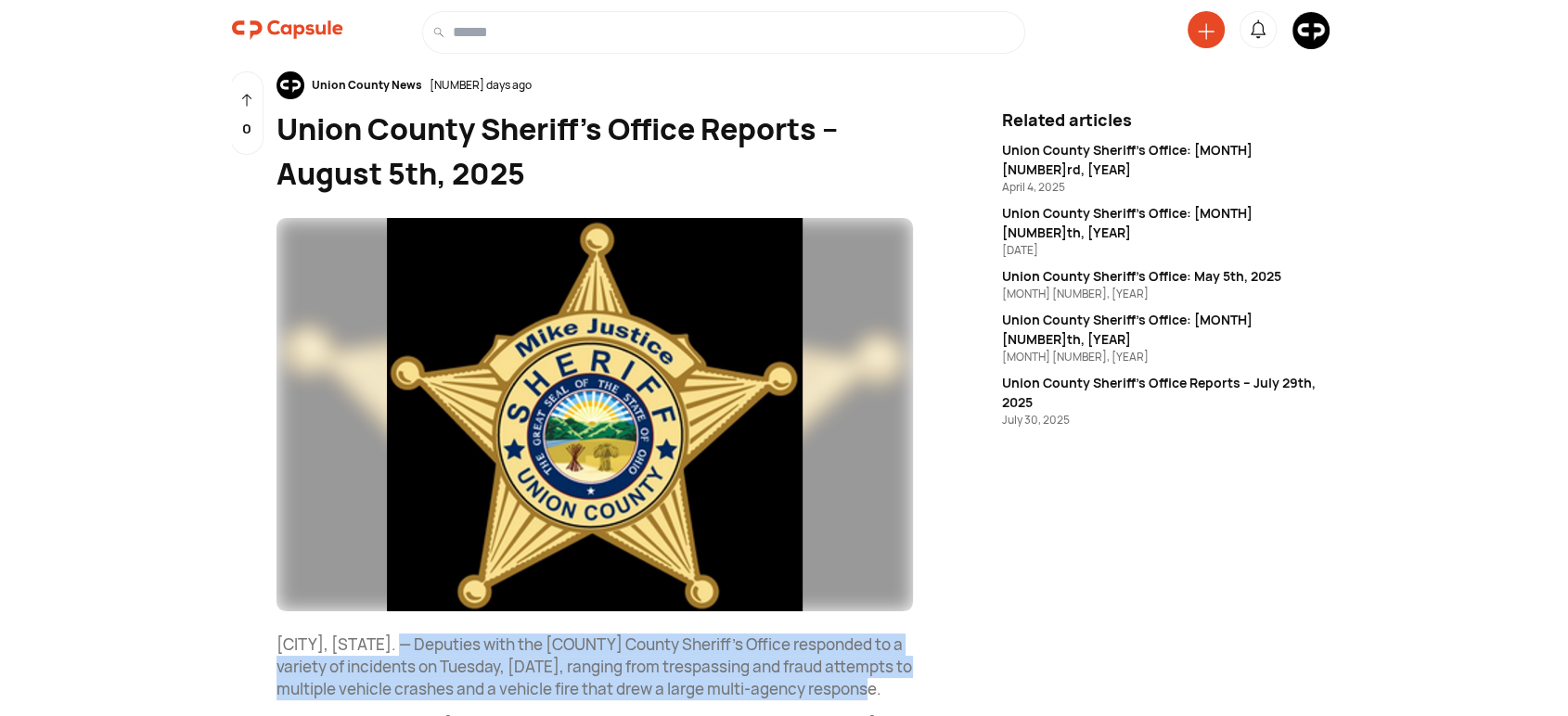 scroll, scrollTop: 0, scrollLeft: 0, axis: both 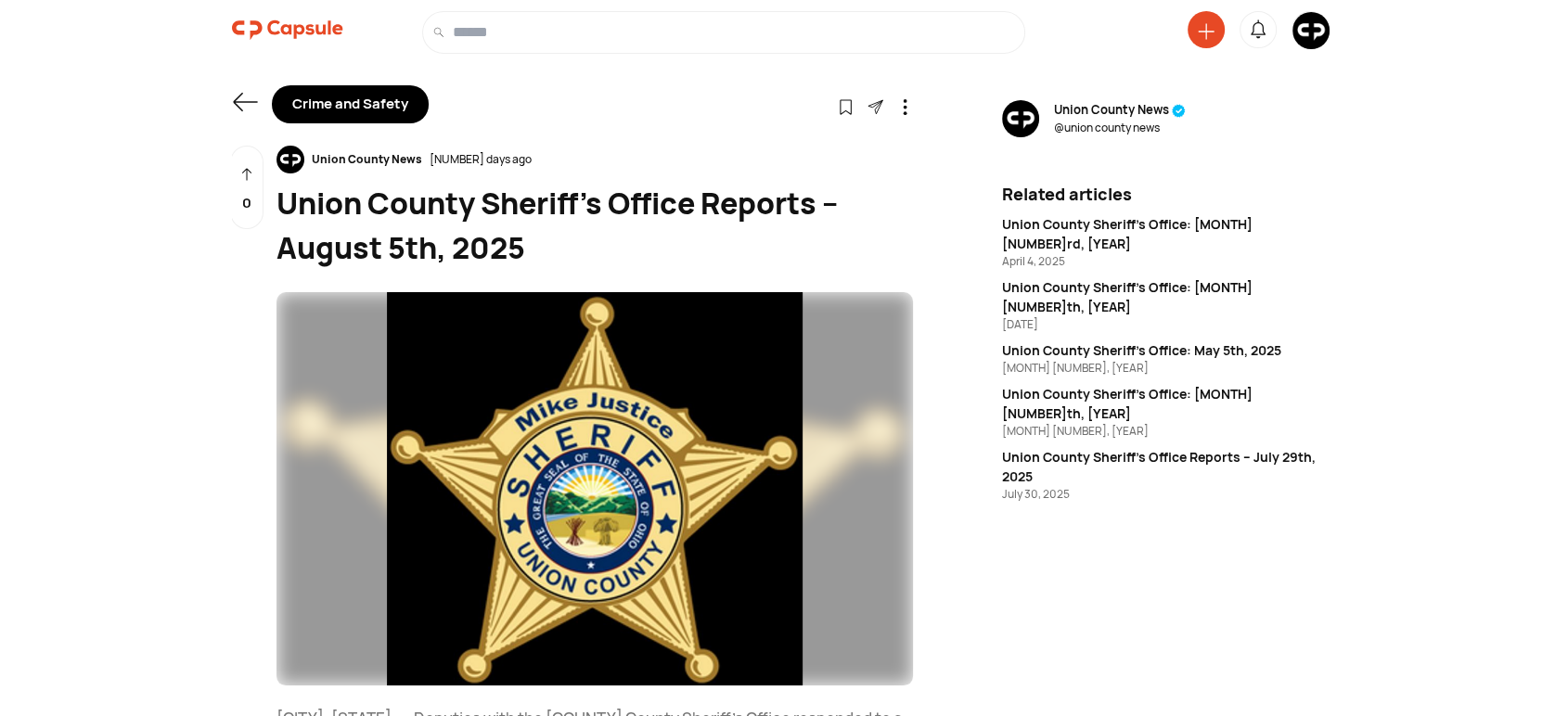 click 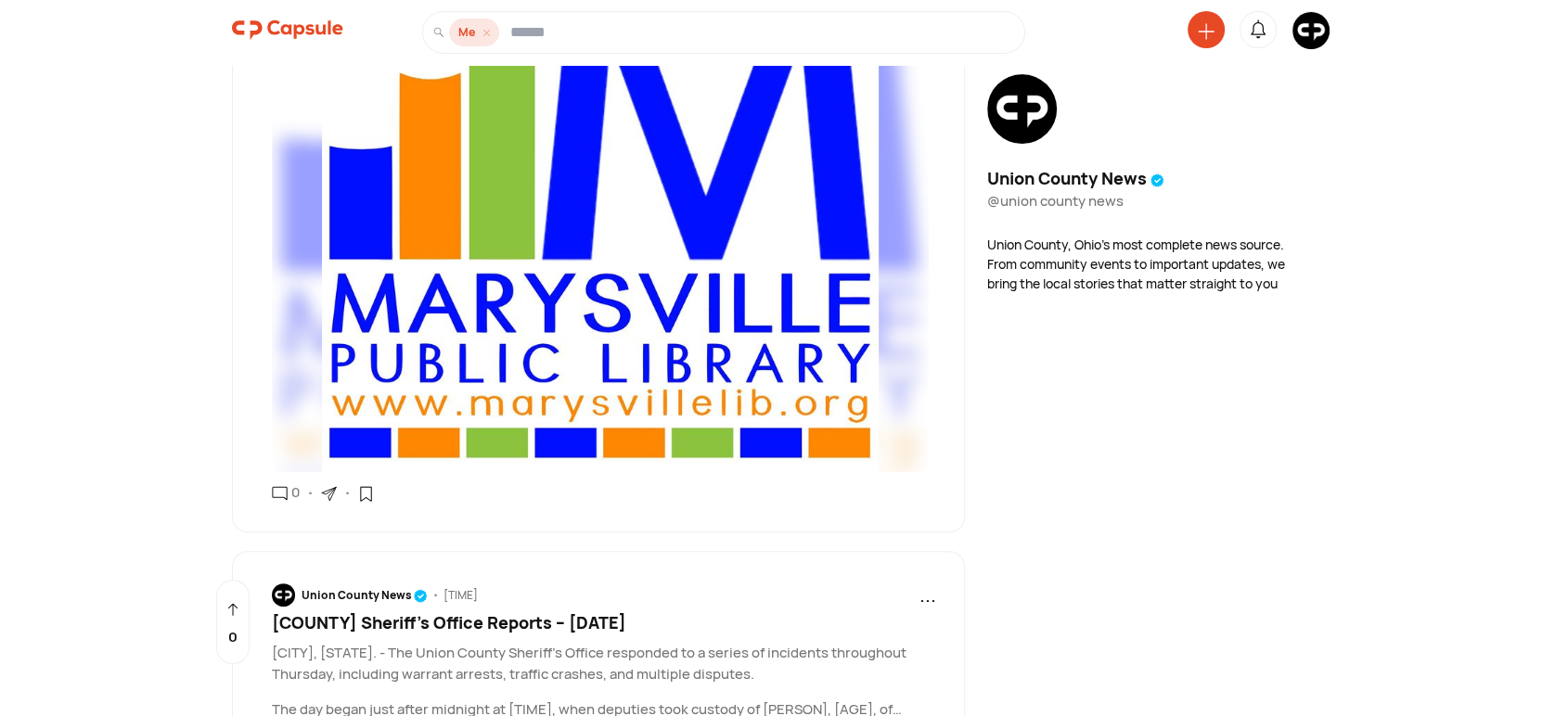 scroll, scrollTop: 686, scrollLeft: 0, axis: vertical 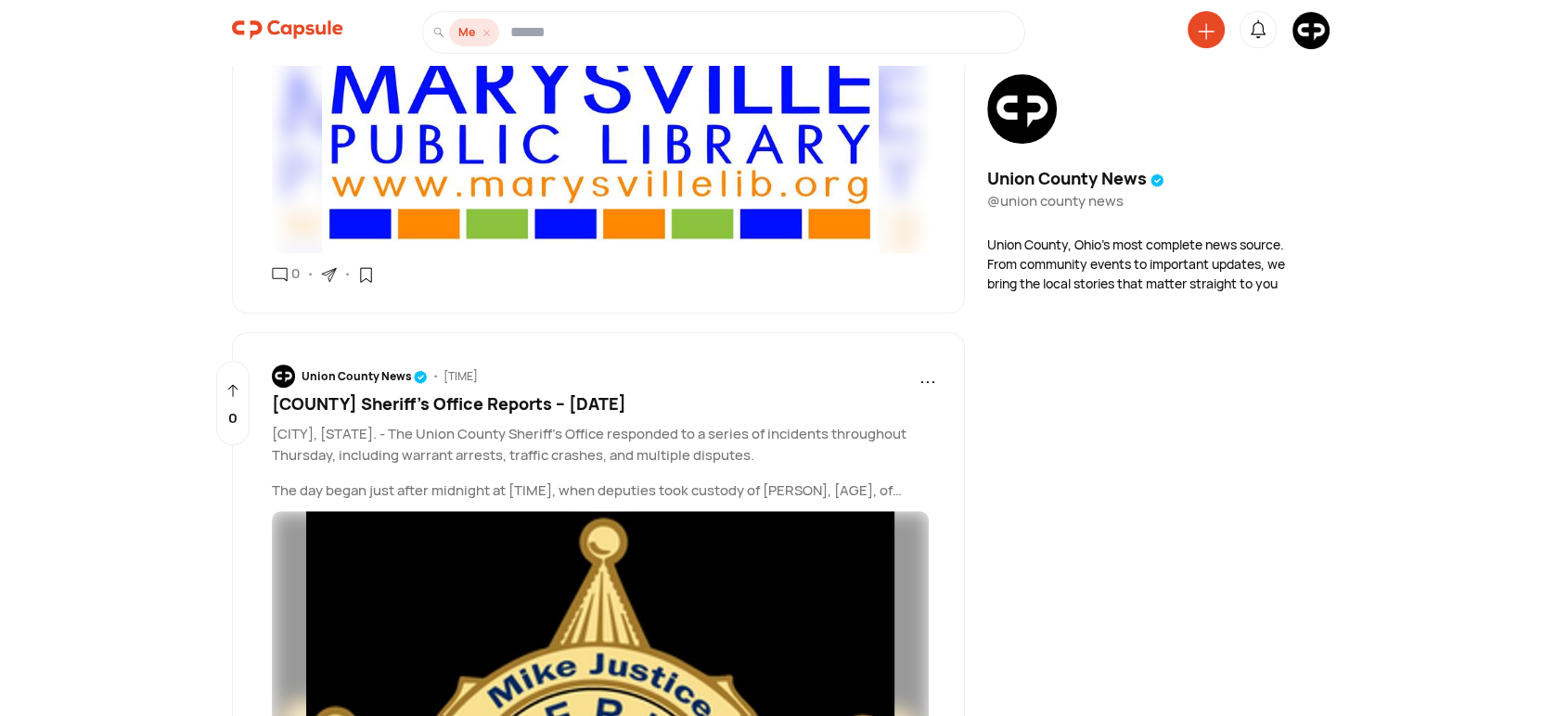 click 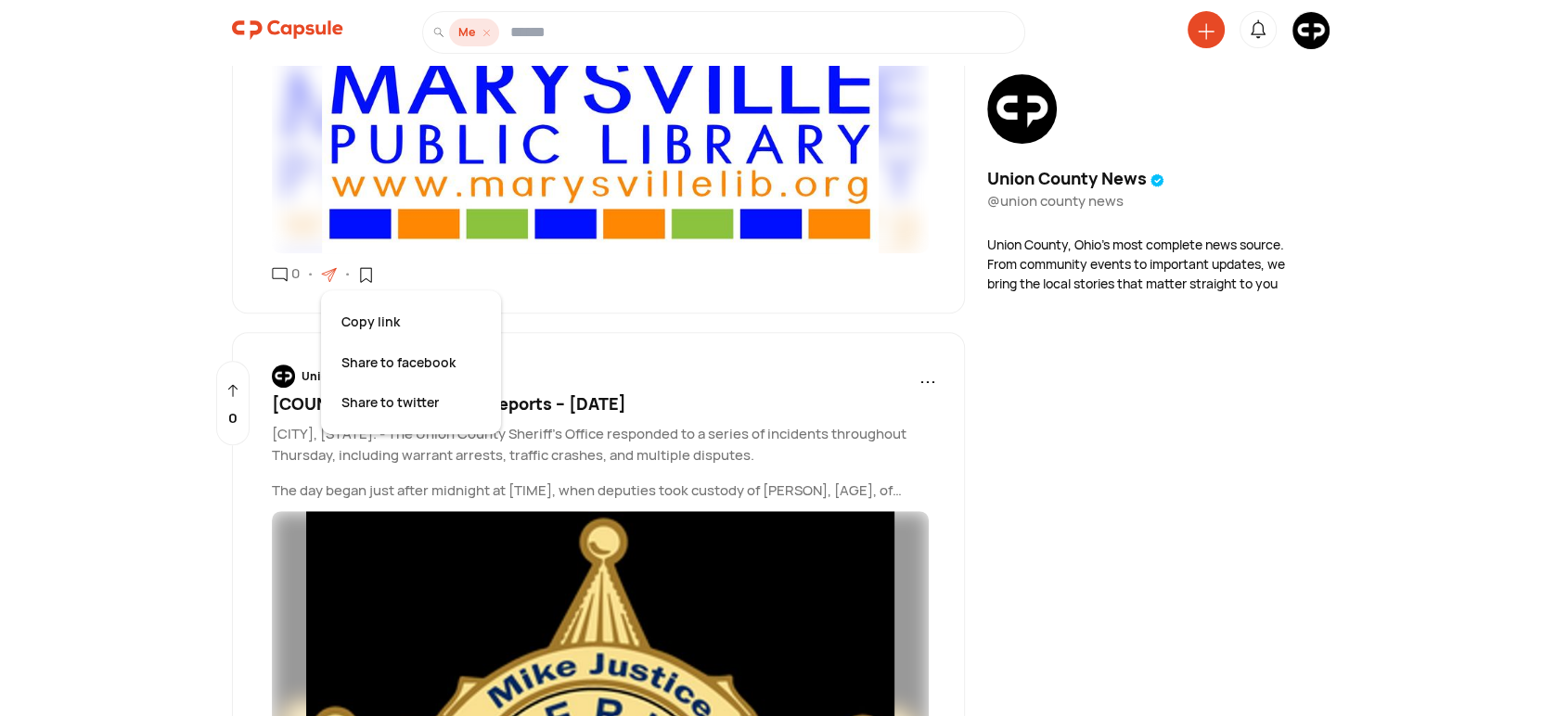click on "Copy link" at bounding box center (411, 322) 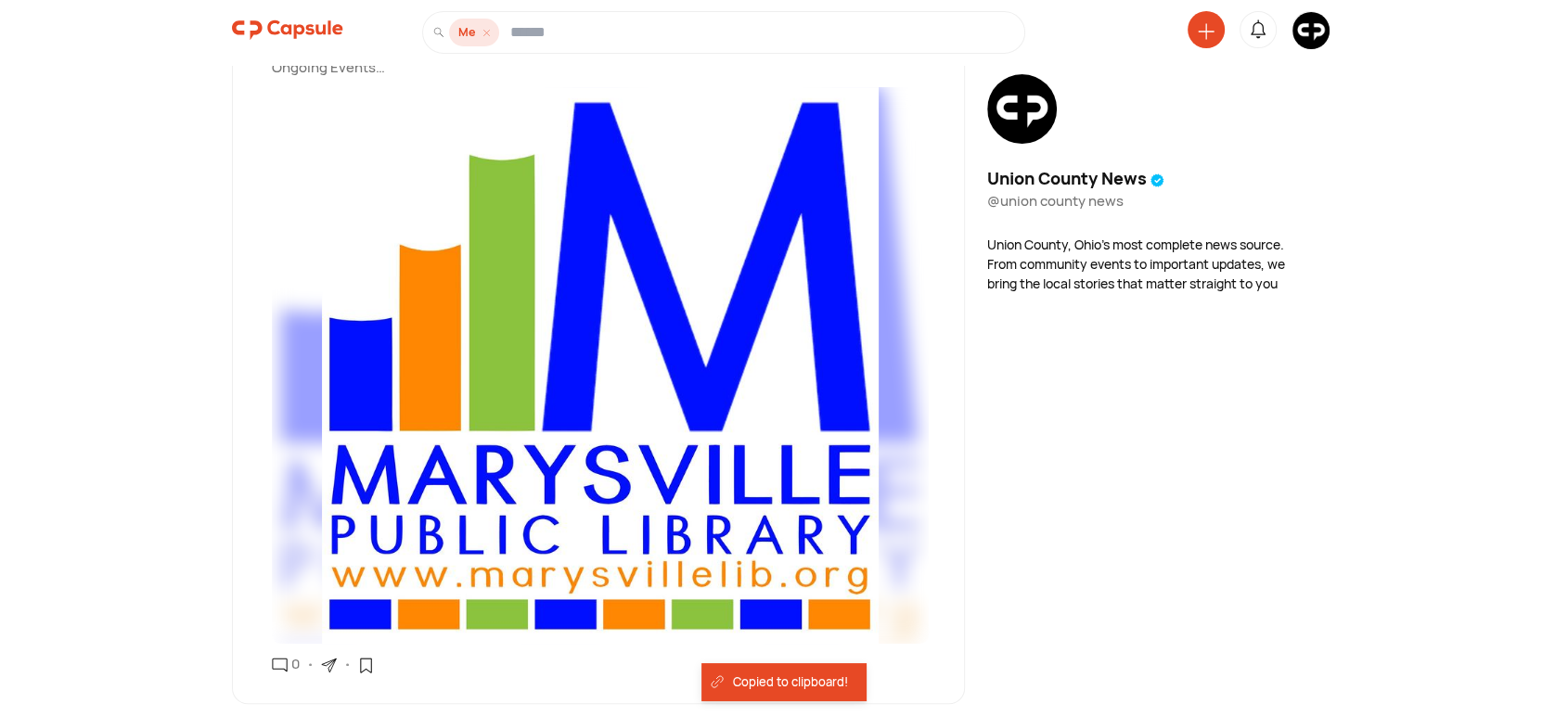 scroll, scrollTop: 0, scrollLeft: 0, axis: both 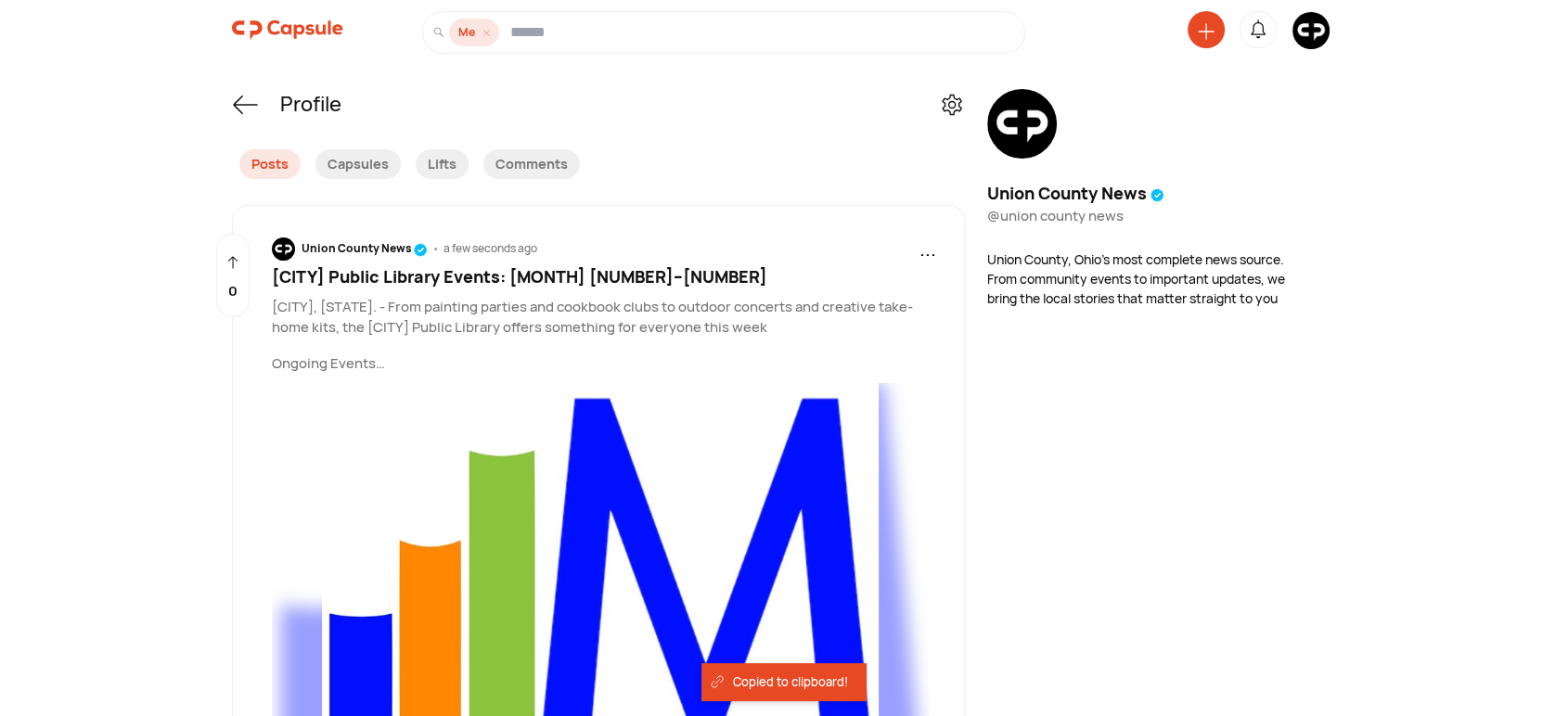 click on "[CITY] Public Library Events: August 11–17" at bounding box center [520, 276] 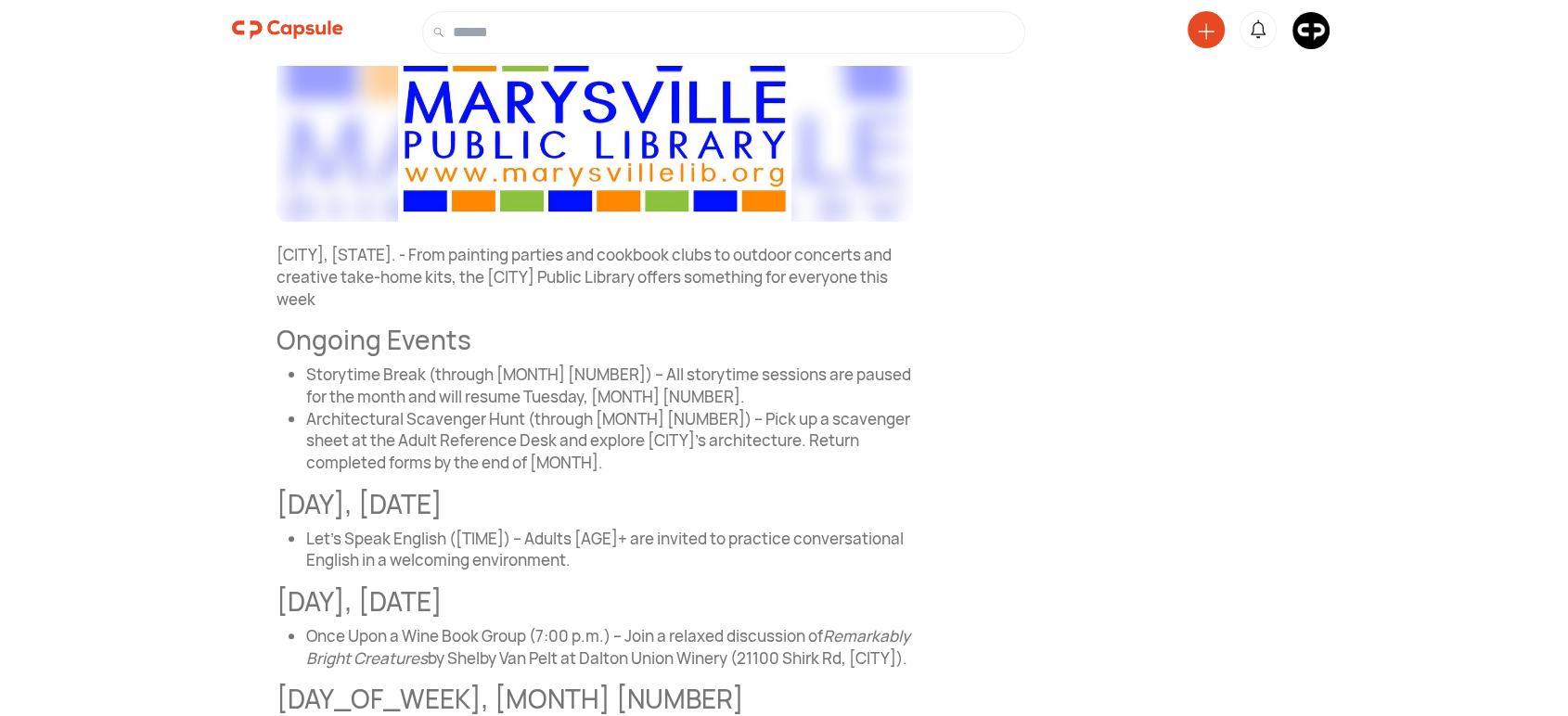 scroll, scrollTop: 343, scrollLeft: 0, axis: vertical 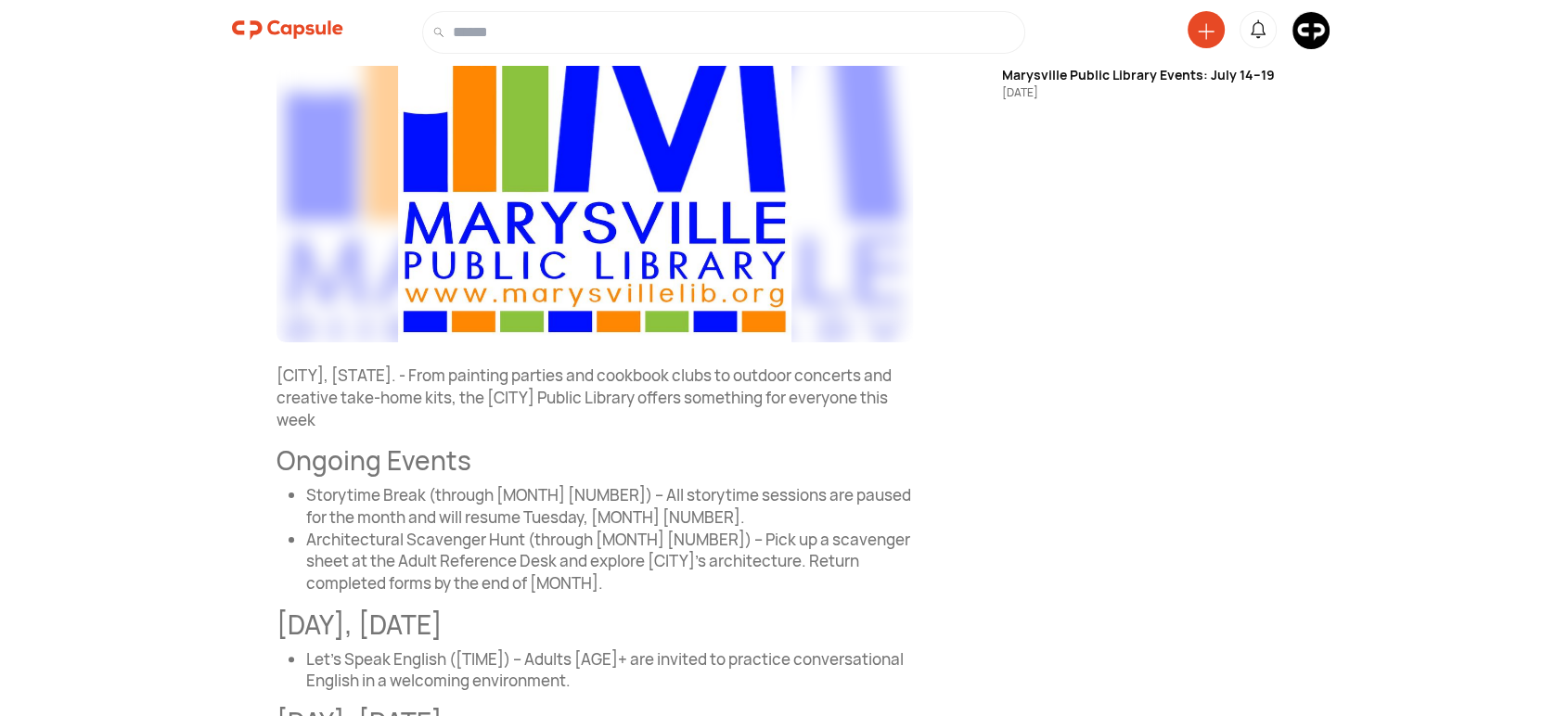 drag, startPoint x: 398, startPoint y: 373, endPoint x: 648, endPoint y: 428, distance: 255.97851 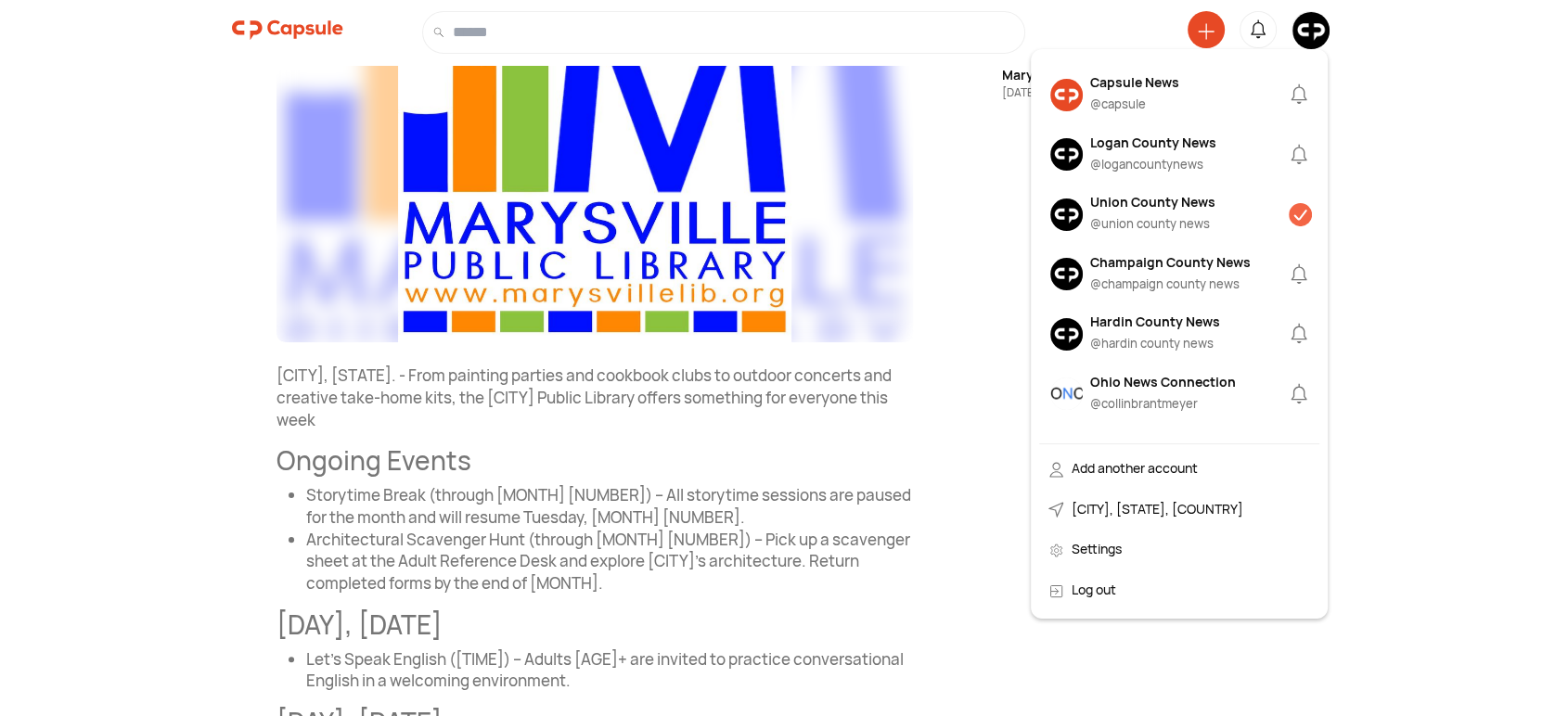 click 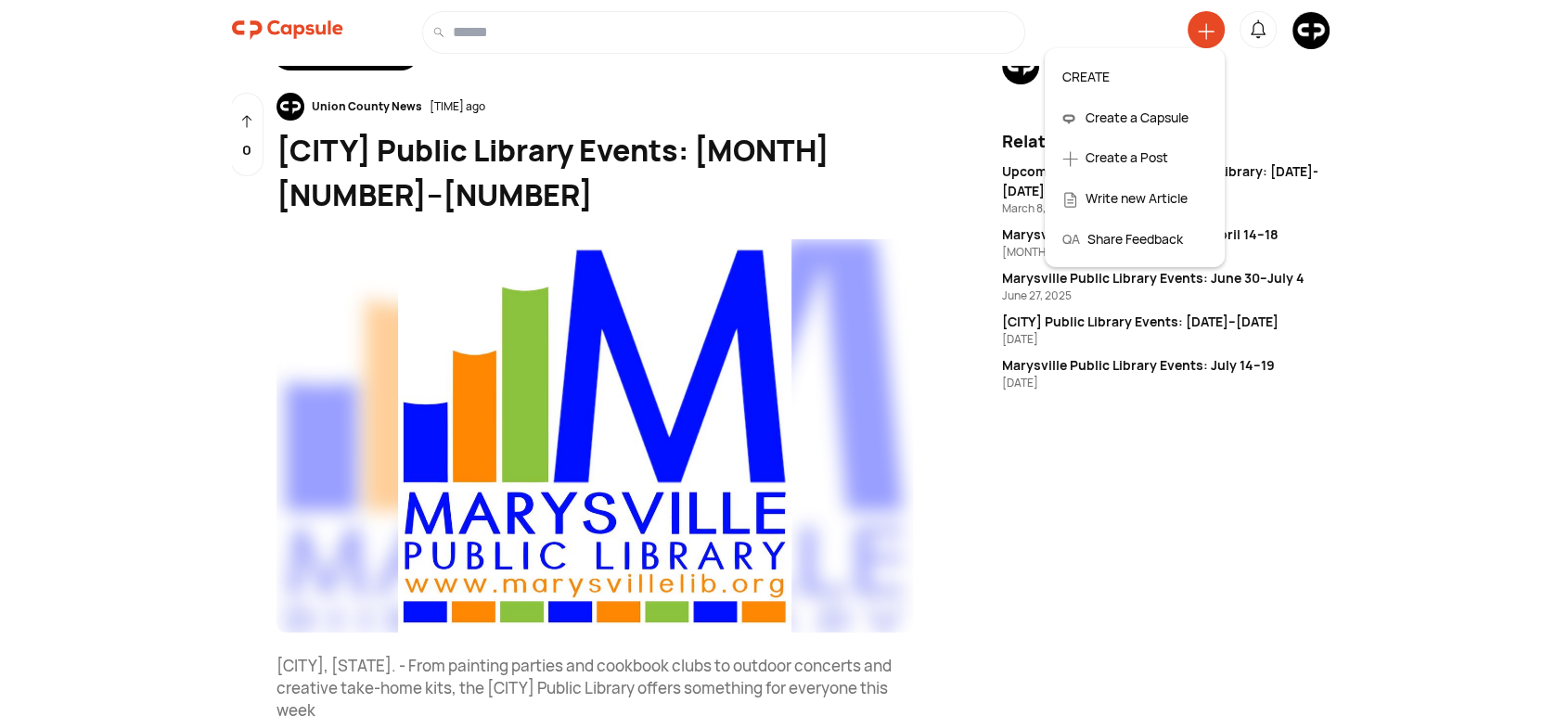 scroll, scrollTop: 0, scrollLeft: 0, axis: both 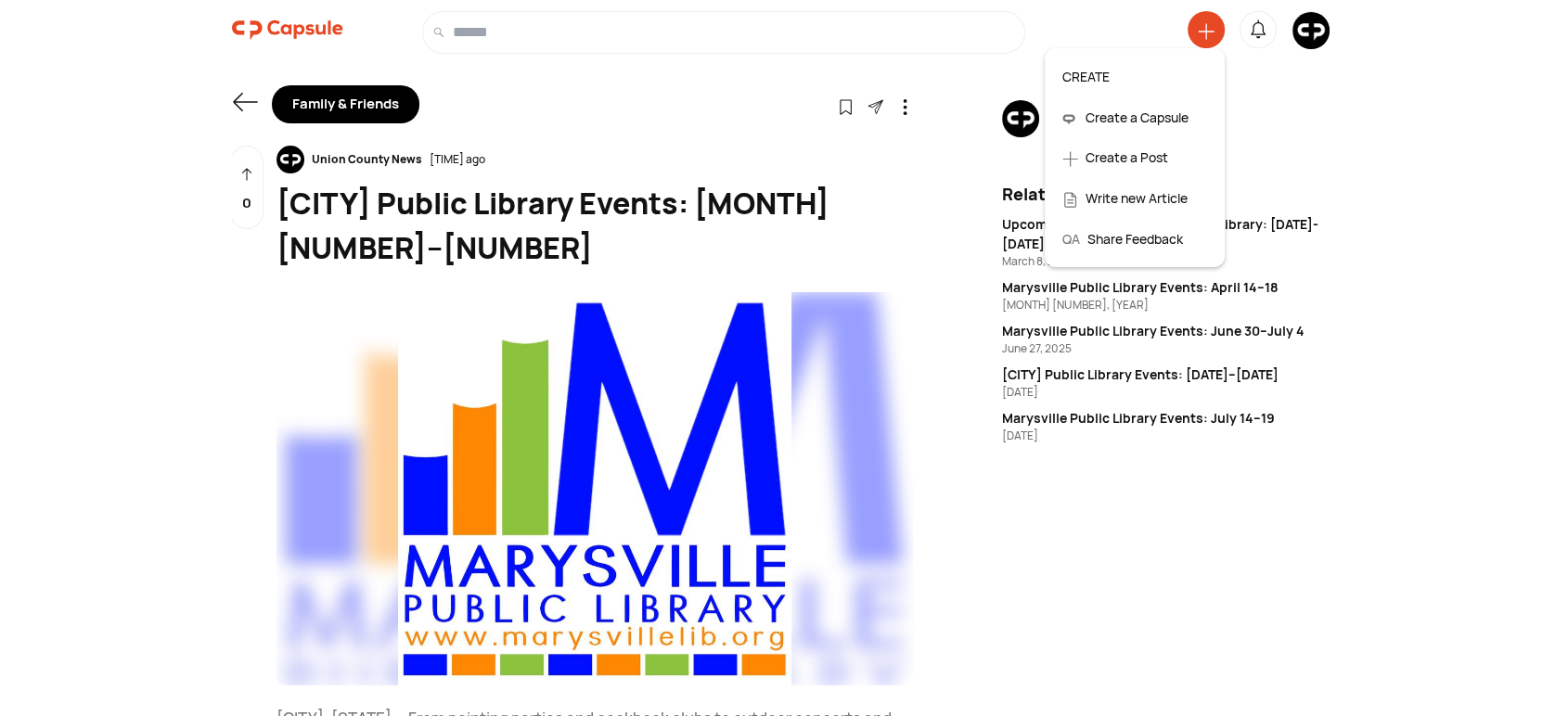 click 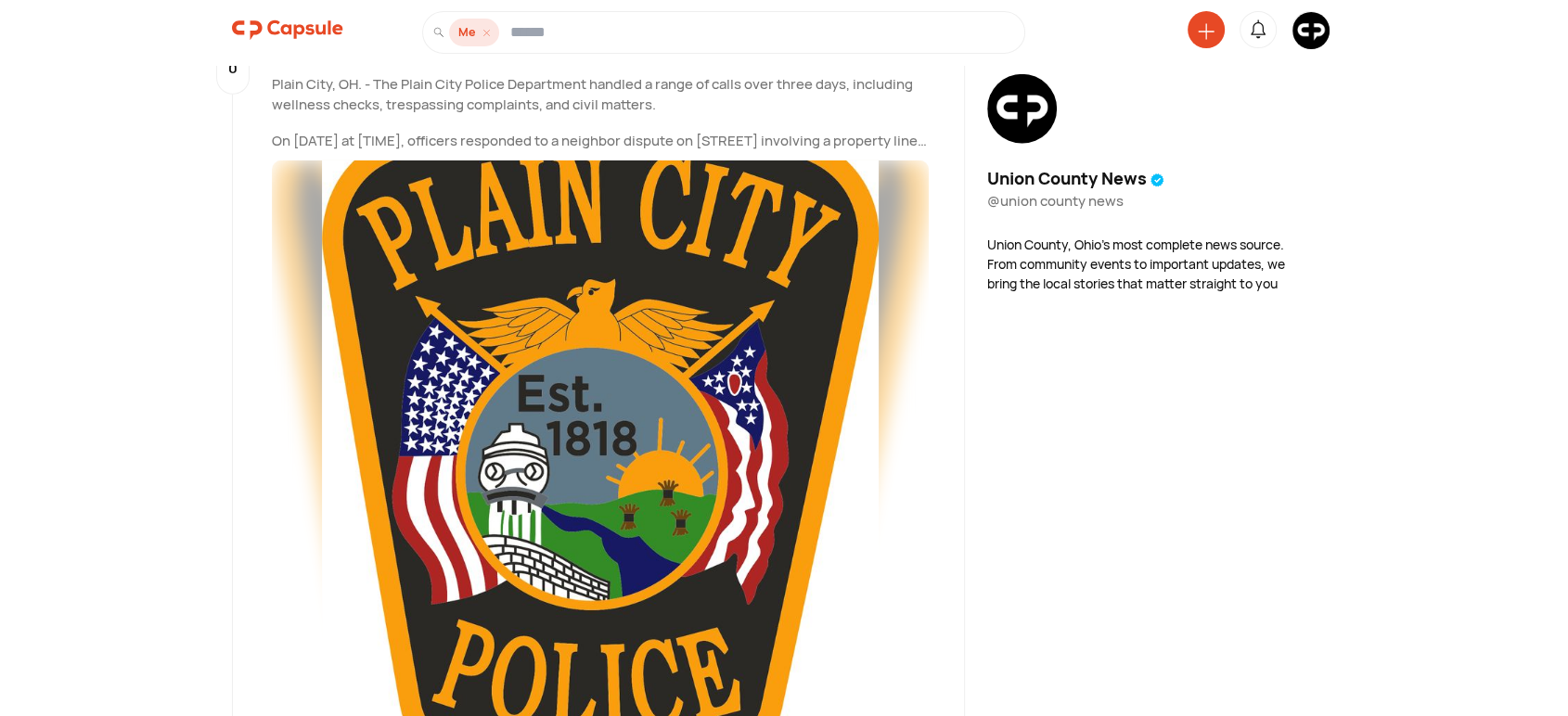 scroll, scrollTop: 11679, scrollLeft: 0, axis: vertical 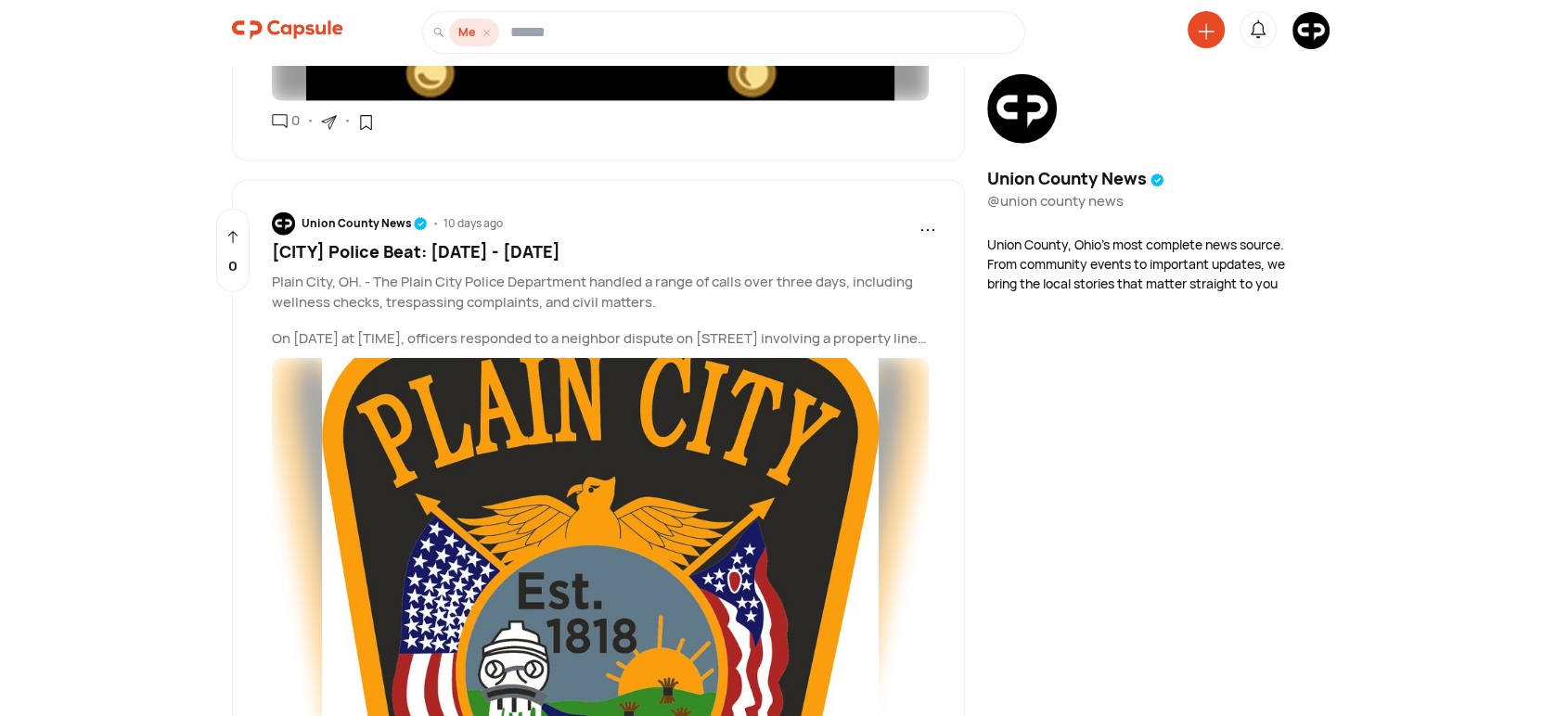 click on "Plain City Police Beat: July 23rd - 25th, 2025" at bounding box center [416, 251] 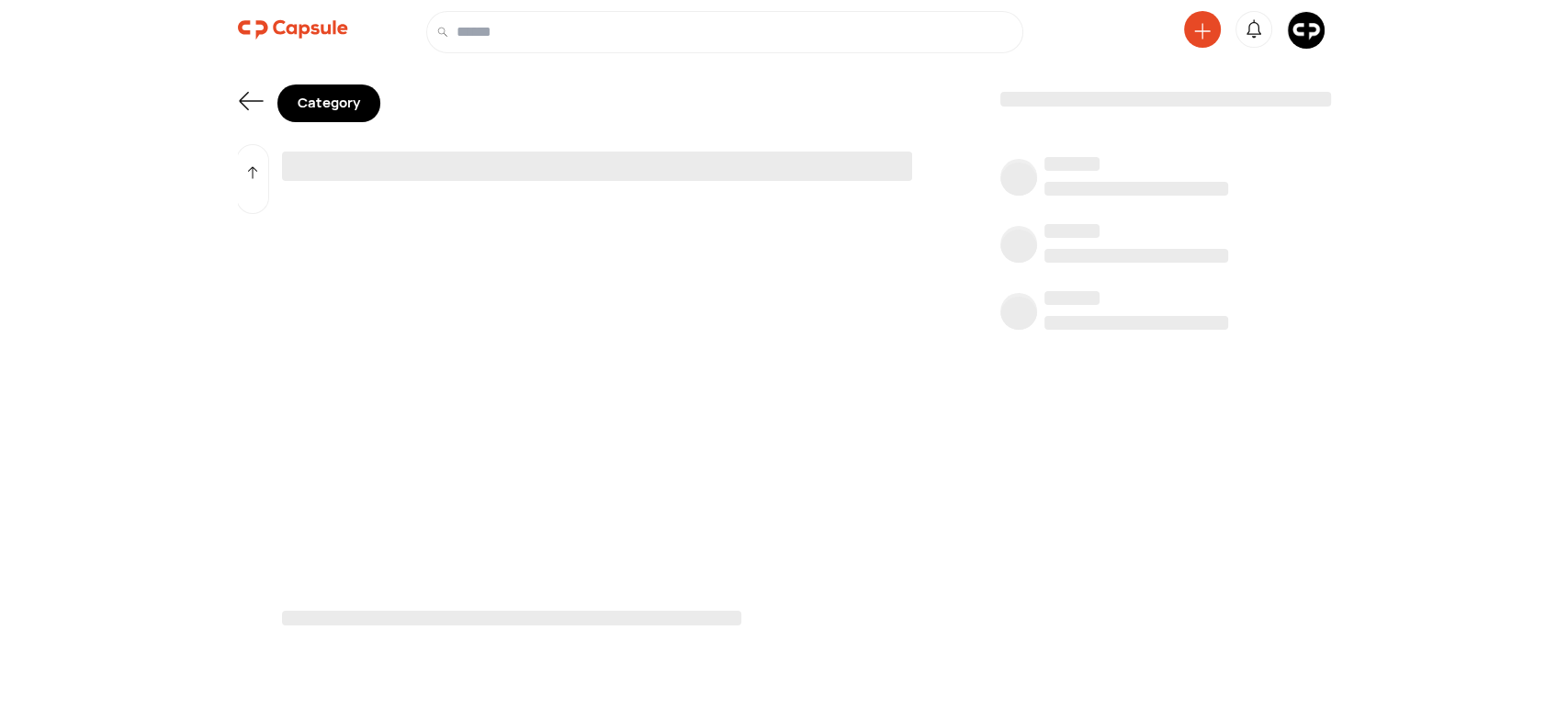 scroll, scrollTop: 0, scrollLeft: 0, axis: both 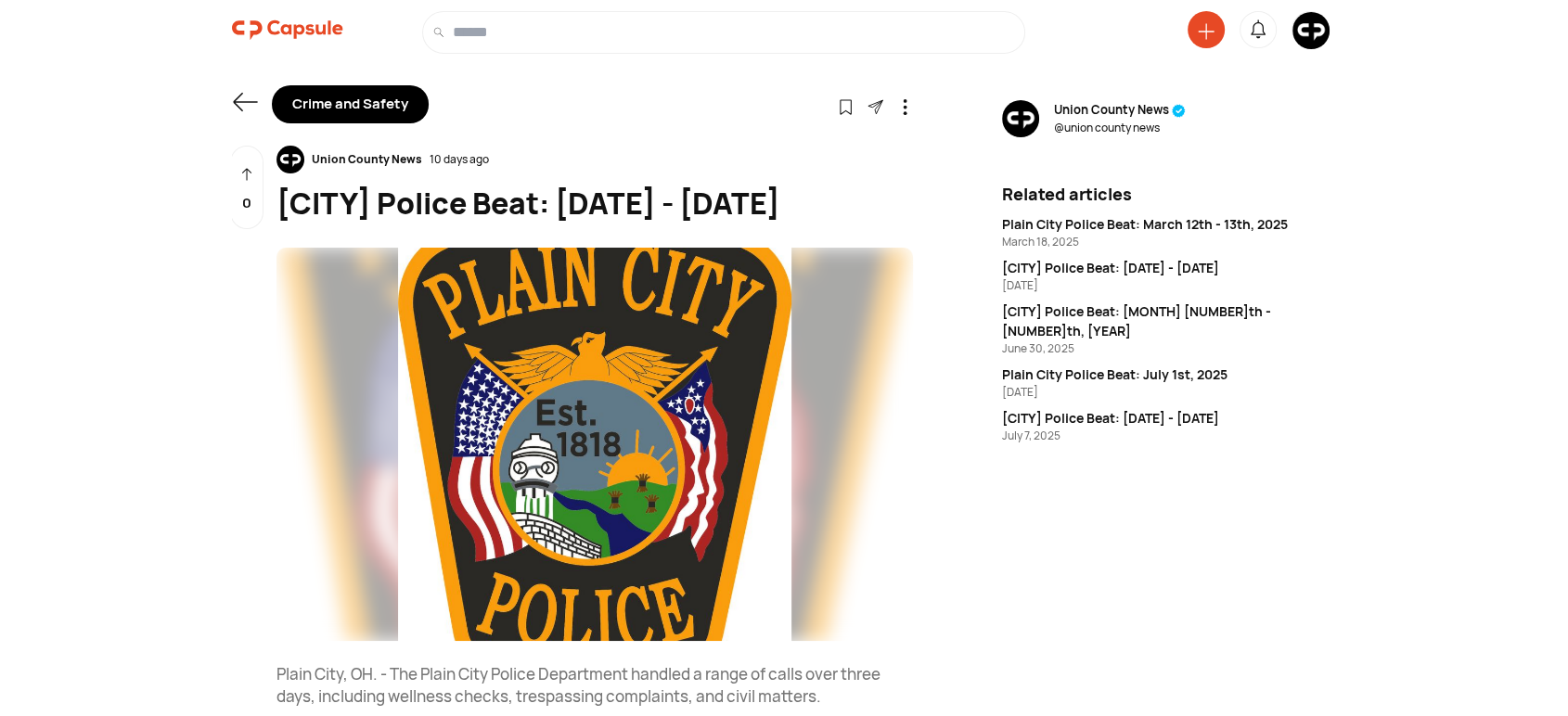 drag, startPoint x: 371, startPoint y: 246, endPoint x: 280, endPoint y: 210, distance: 97.86215 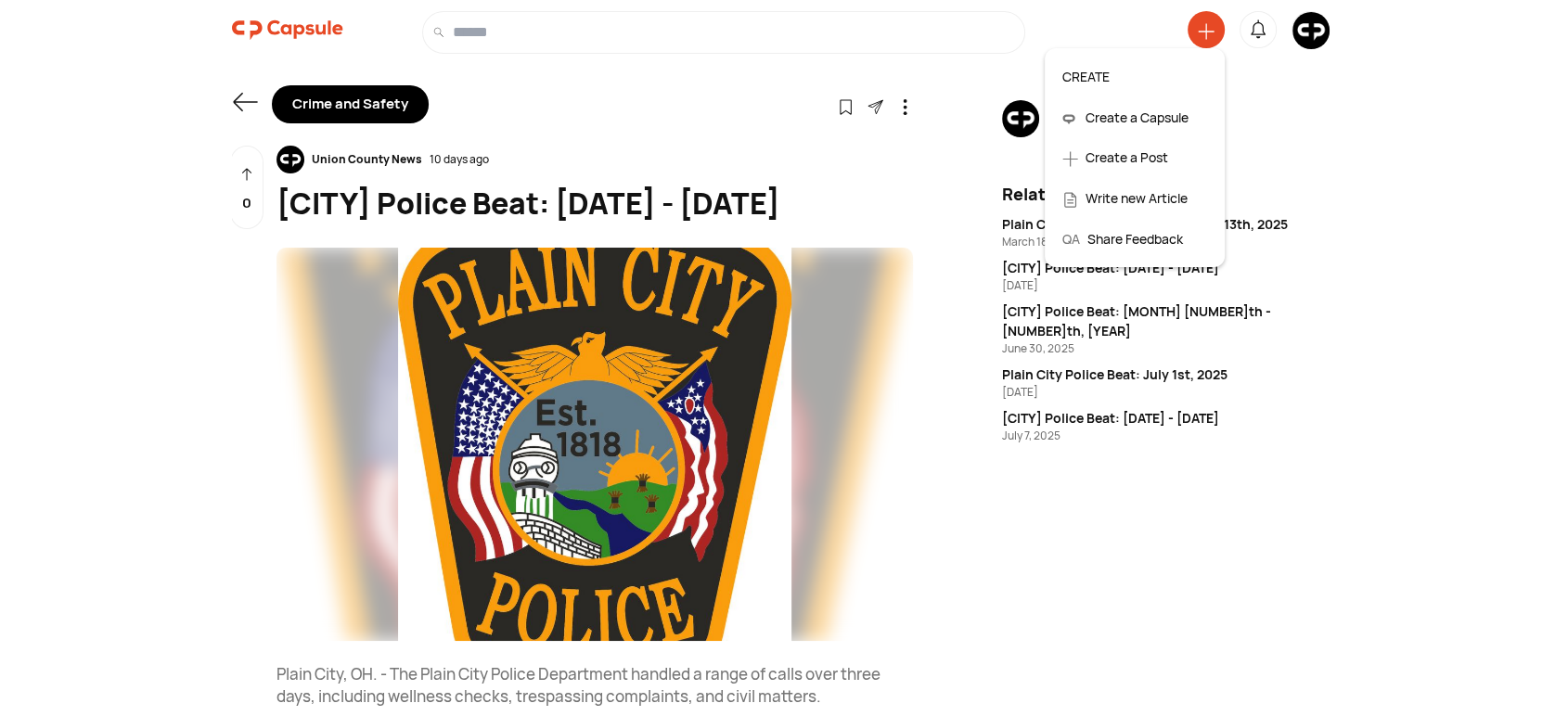 click on "Create a Post" at bounding box center (1135, 158) 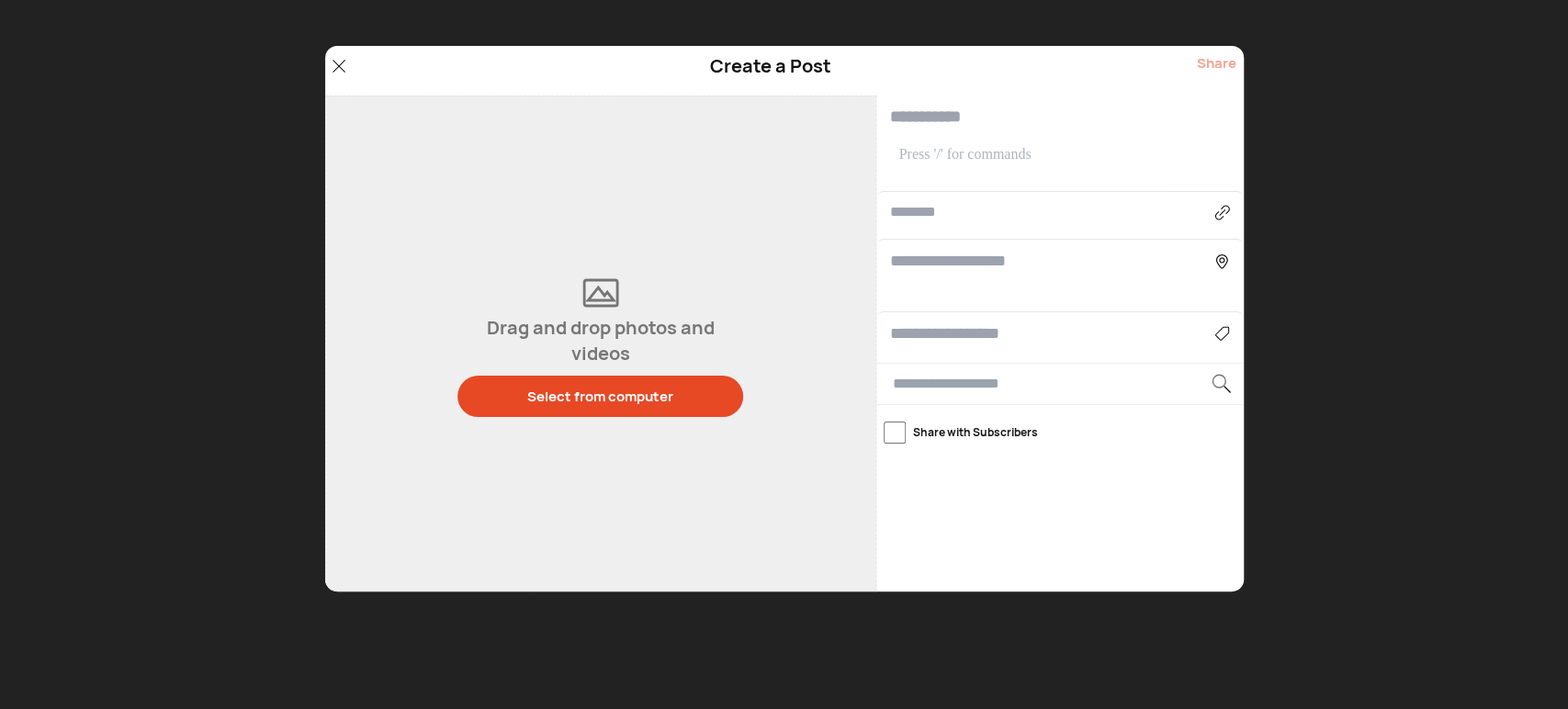 click at bounding box center (1060, 117) 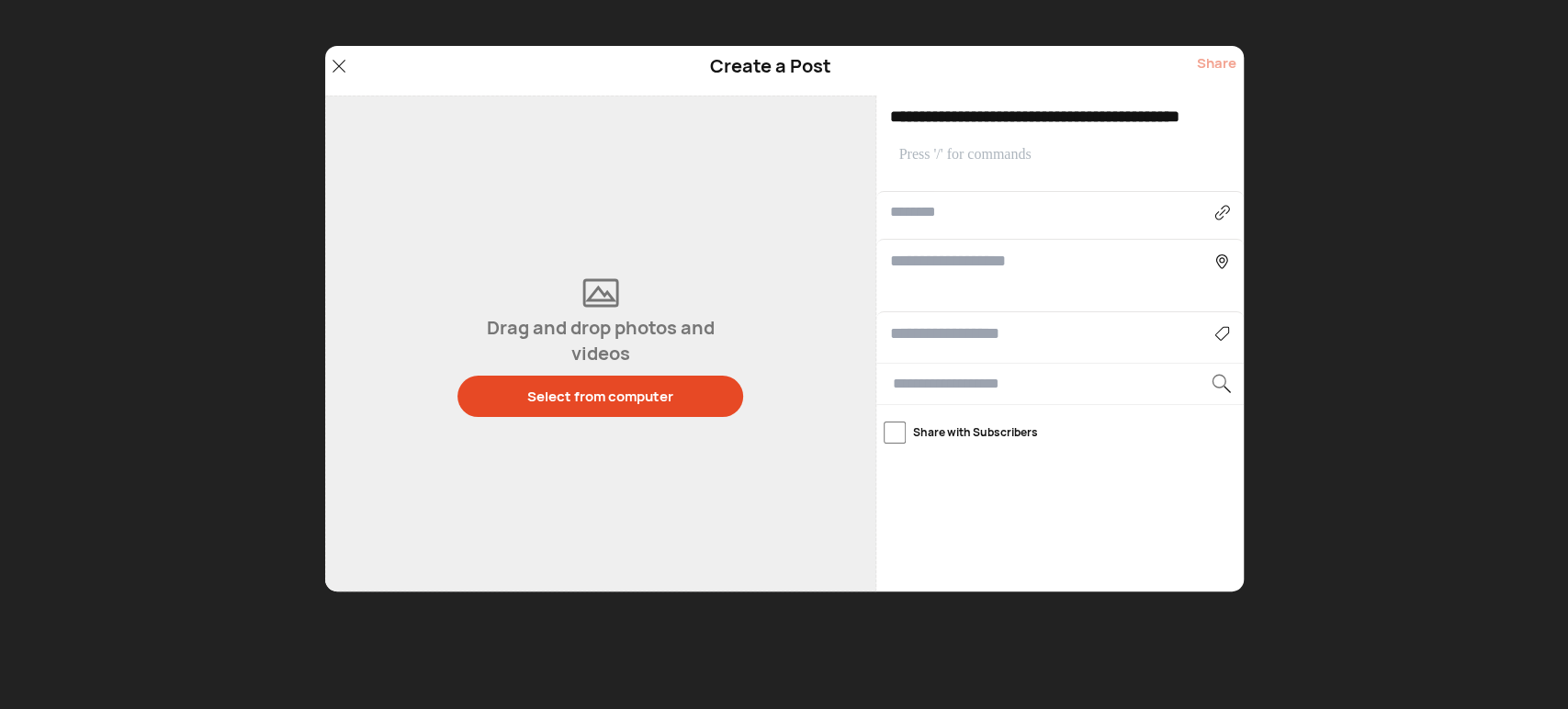 scroll, scrollTop: 0, scrollLeft: 0, axis: both 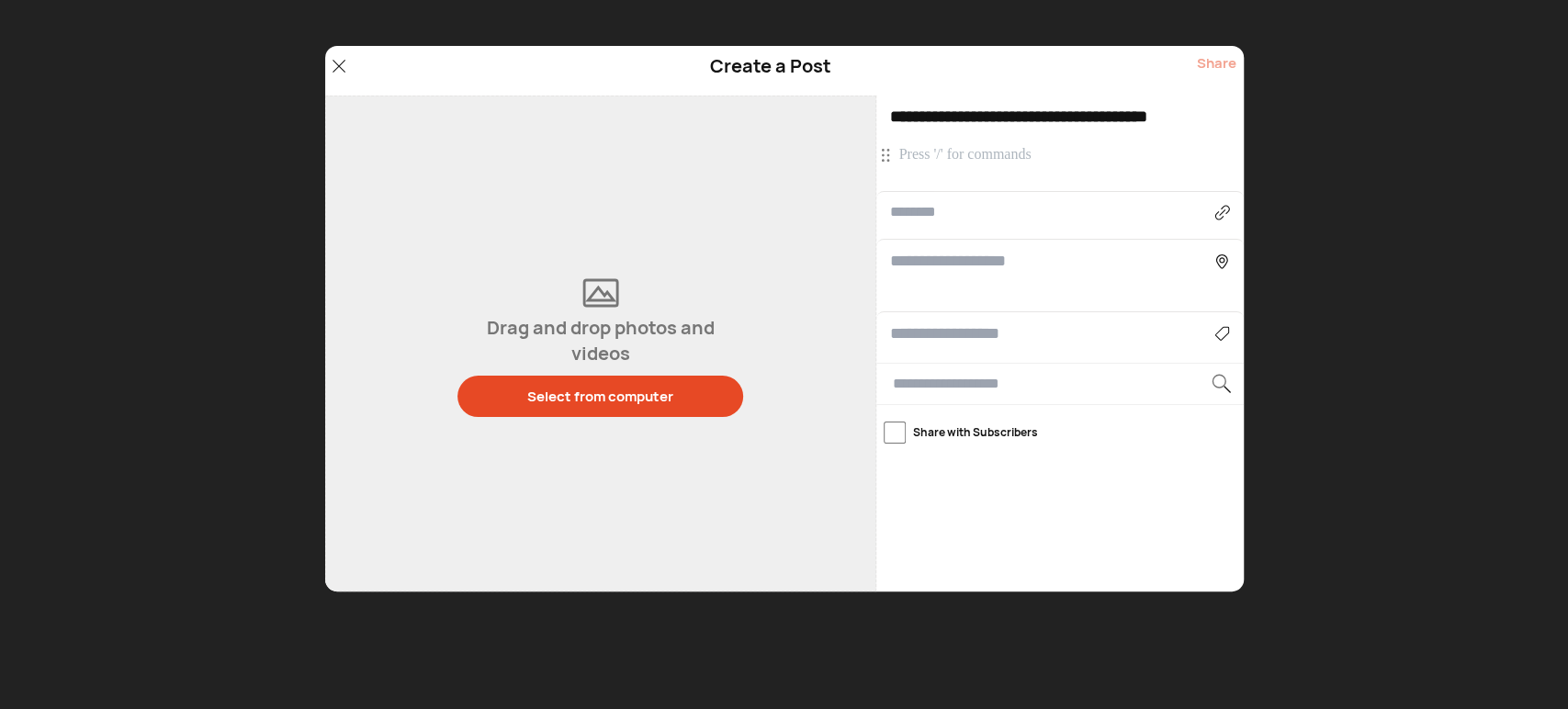 type on "**********" 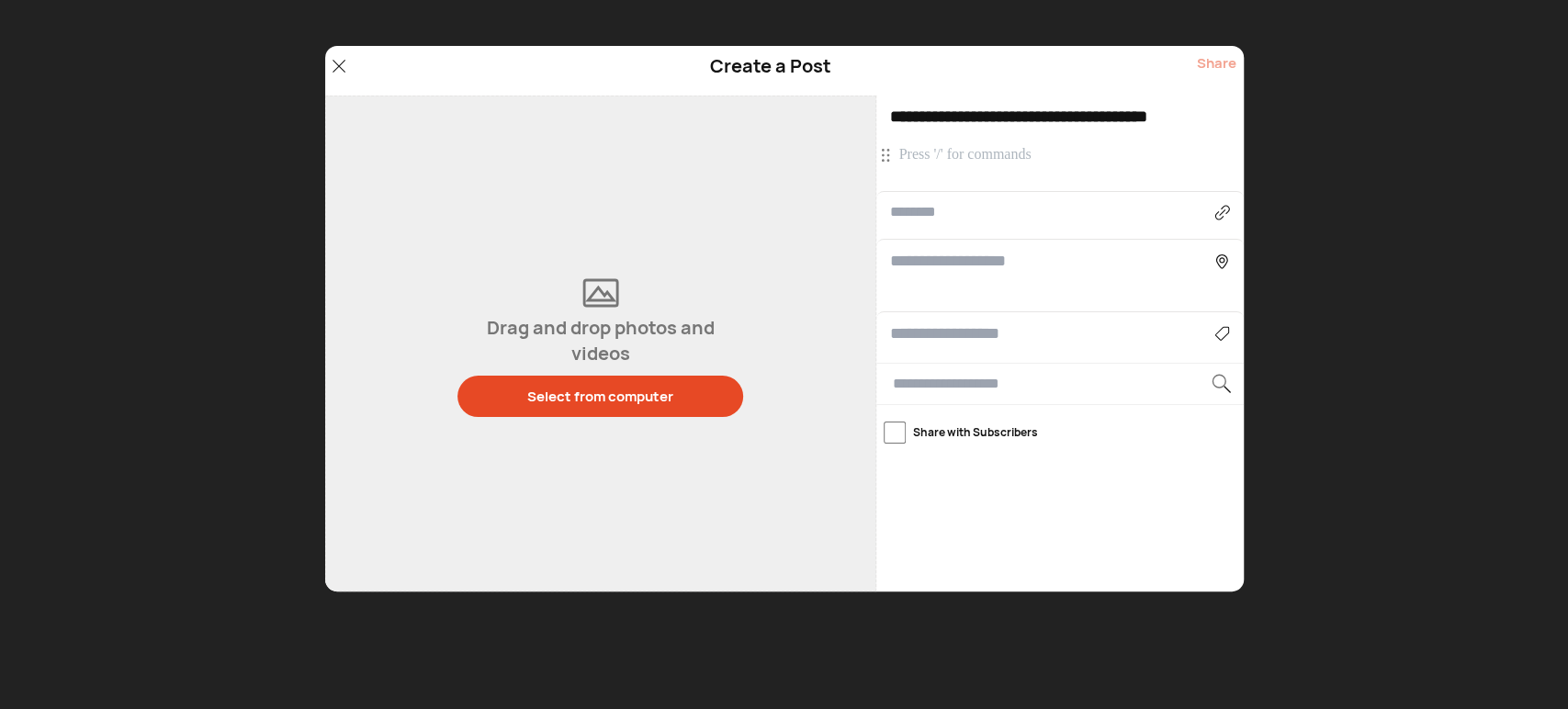 click at bounding box center [1062, 155] 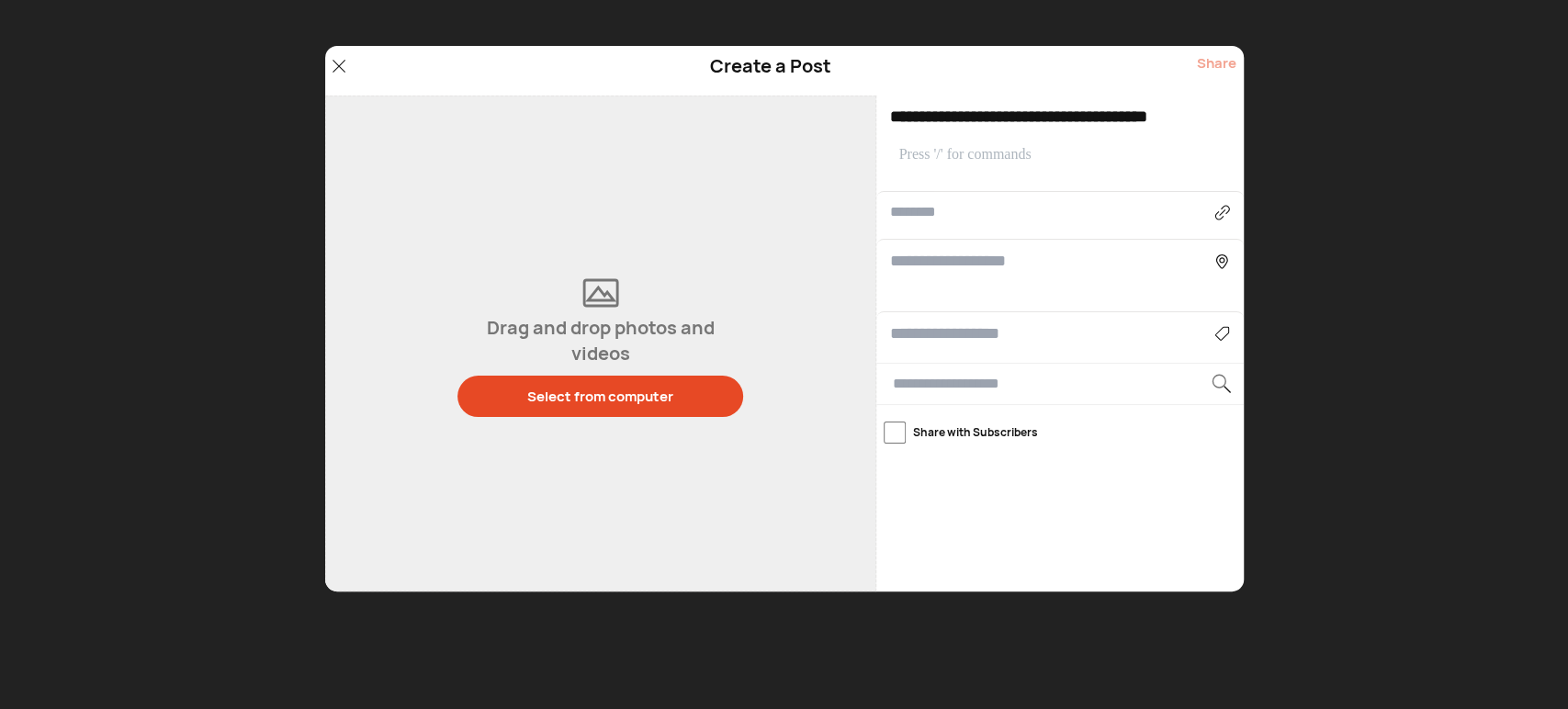 scroll, scrollTop: 336, scrollLeft: 0, axis: vertical 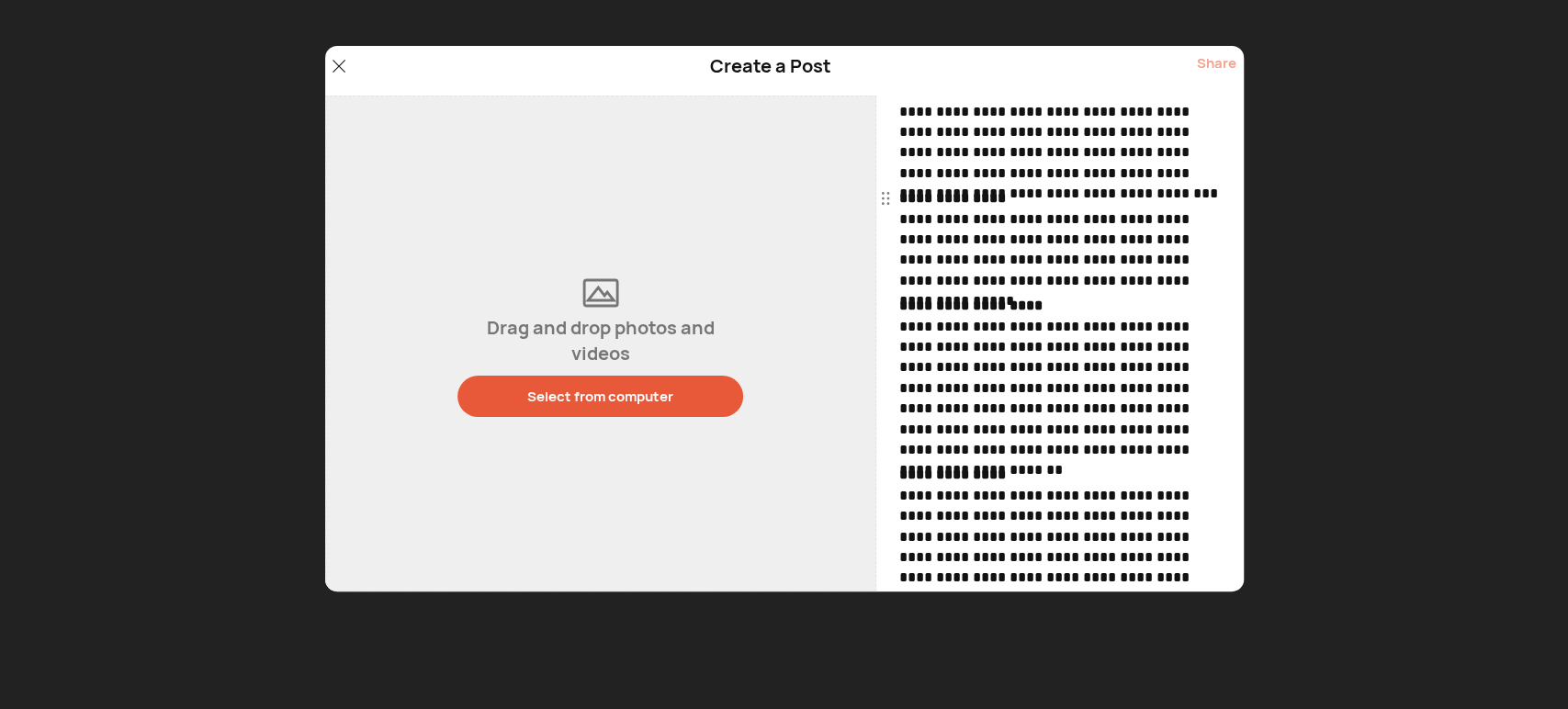 click on "Select from computer" at bounding box center [600, 396] 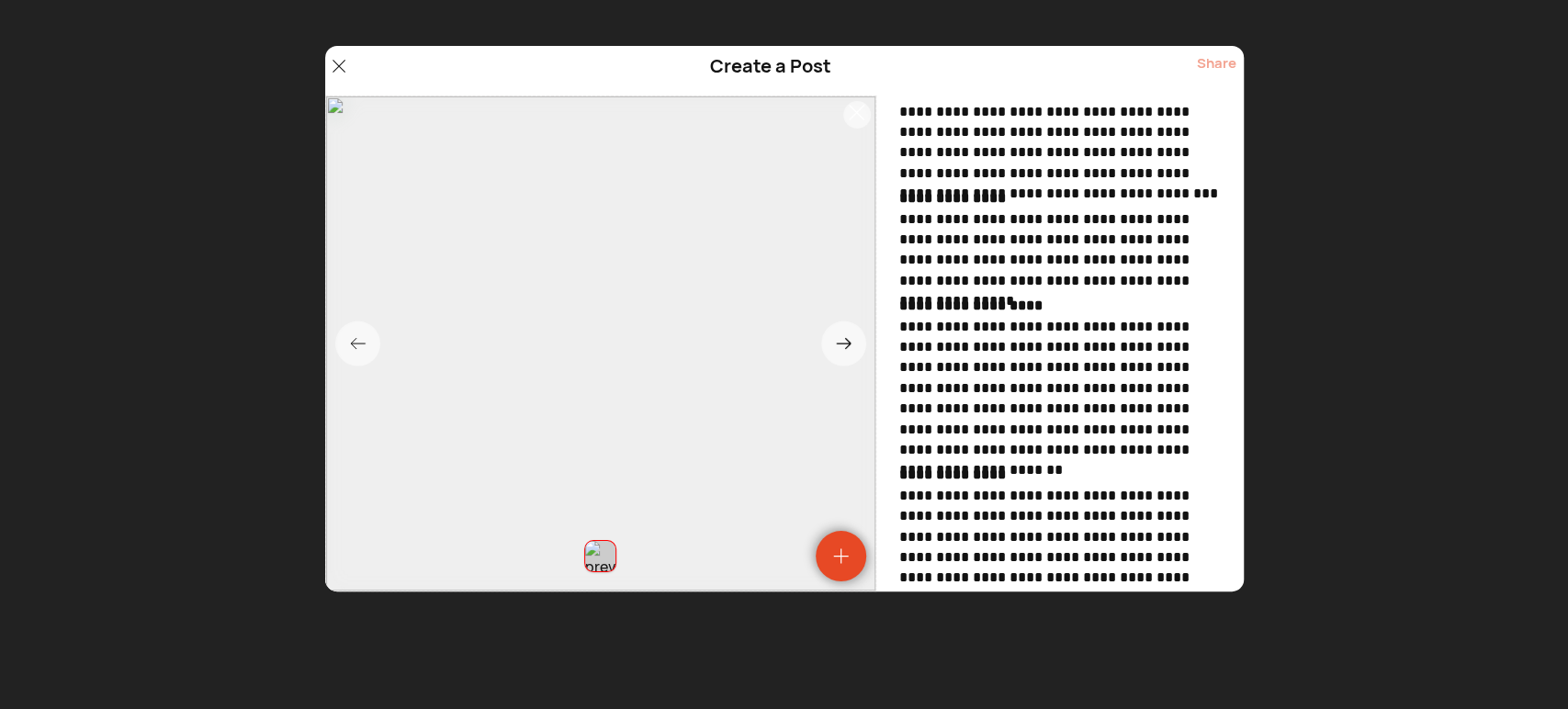 scroll, scrollTop: 0, scrollLeft: 0, axis: both 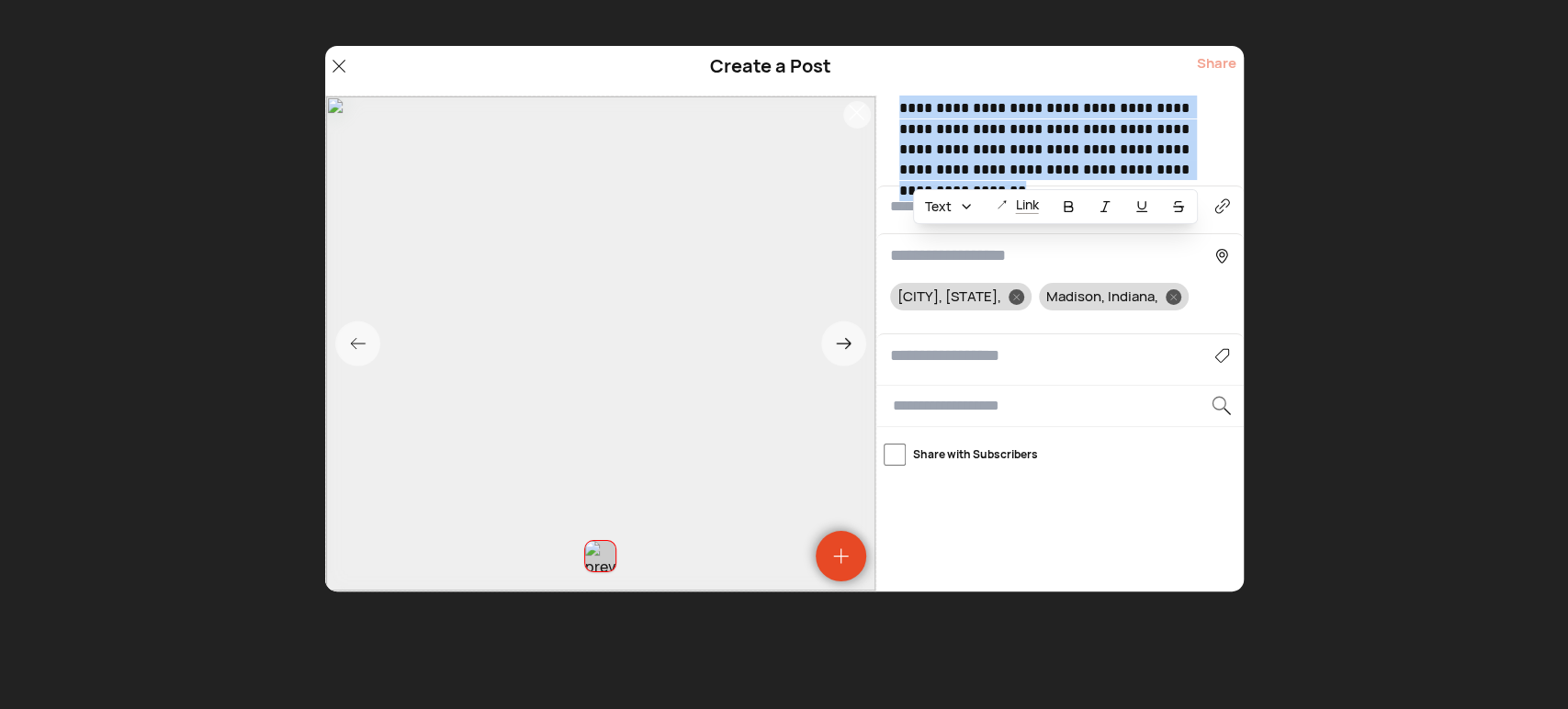 drag, startPoint x: 898, startPoint y: 151, endPoint x: 1218, endPoint y: 183, distance: 321.596 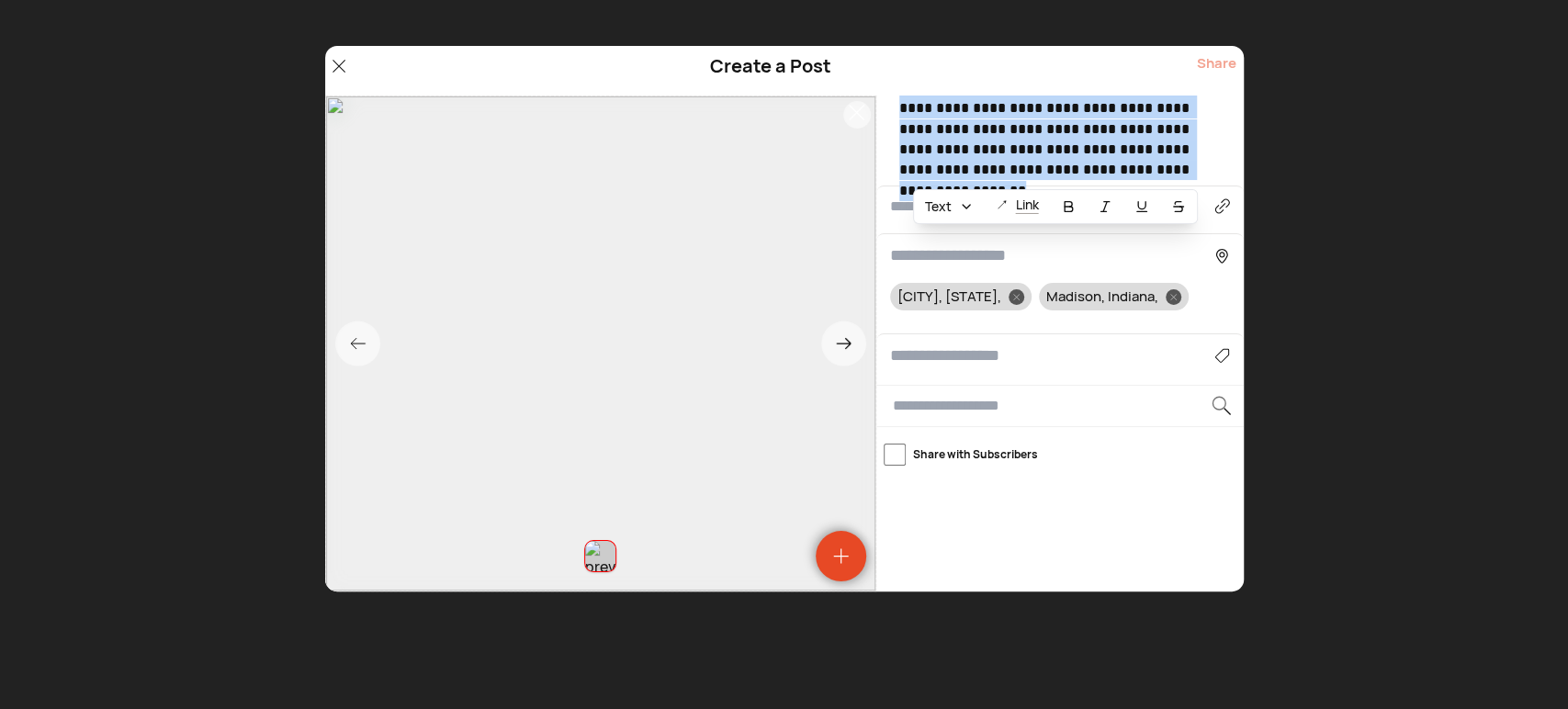 click on "**********" at bounding box center [1060, -231] 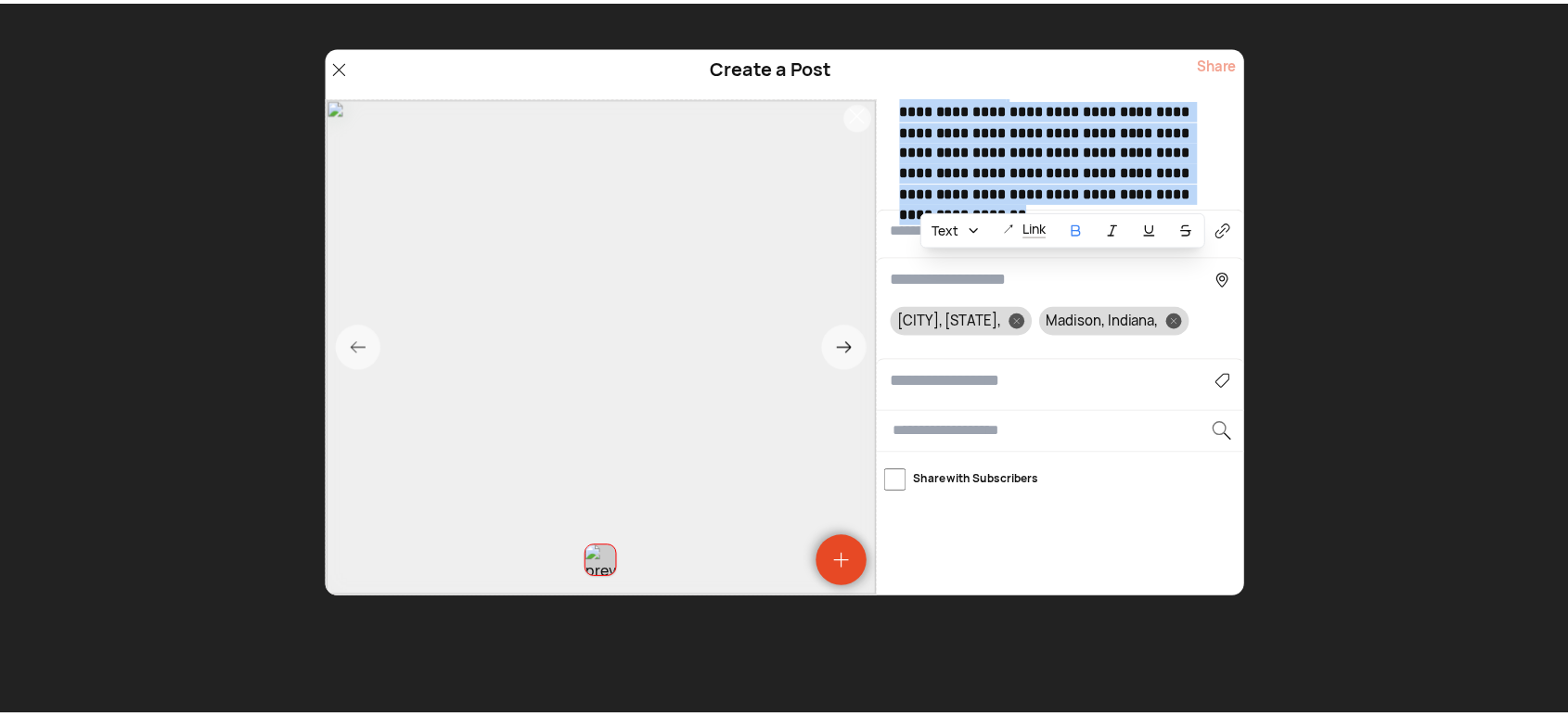scroll, scrollTop: 751, scrollLeft: 0, axis: vertical 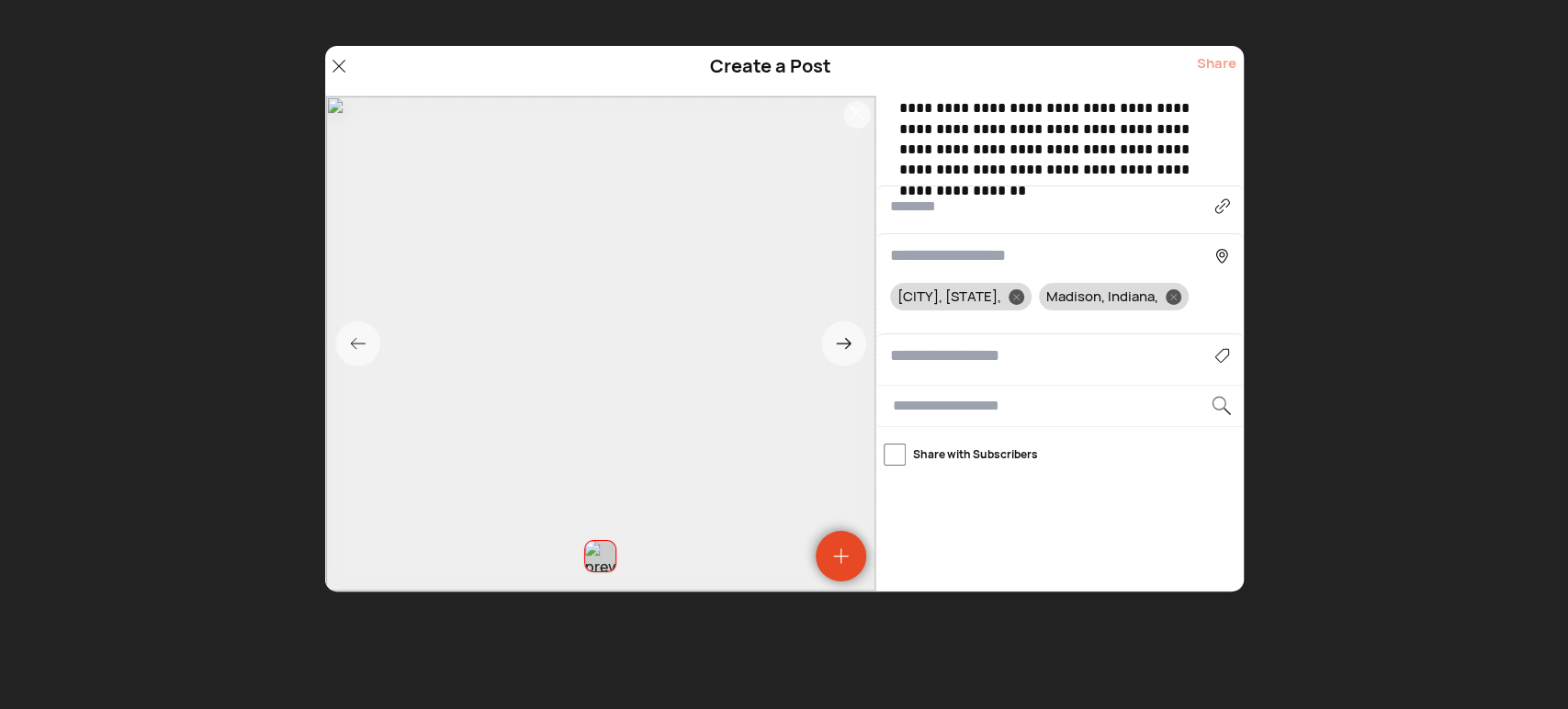 click on "Agriculture Art, Music & Events Business & Finance Cars & Motorcycles  Community & Development Crime and Safety Family & Friends Food, Drink & Shopping Gaming Health & Wellness News & Politics Non-profit & Volunteers  Obituaries Pets Real Estate School & Education Sports TV, Pop Culture & Fashion Technology & Science Travel Weather" at bounding box center [1060, 355] 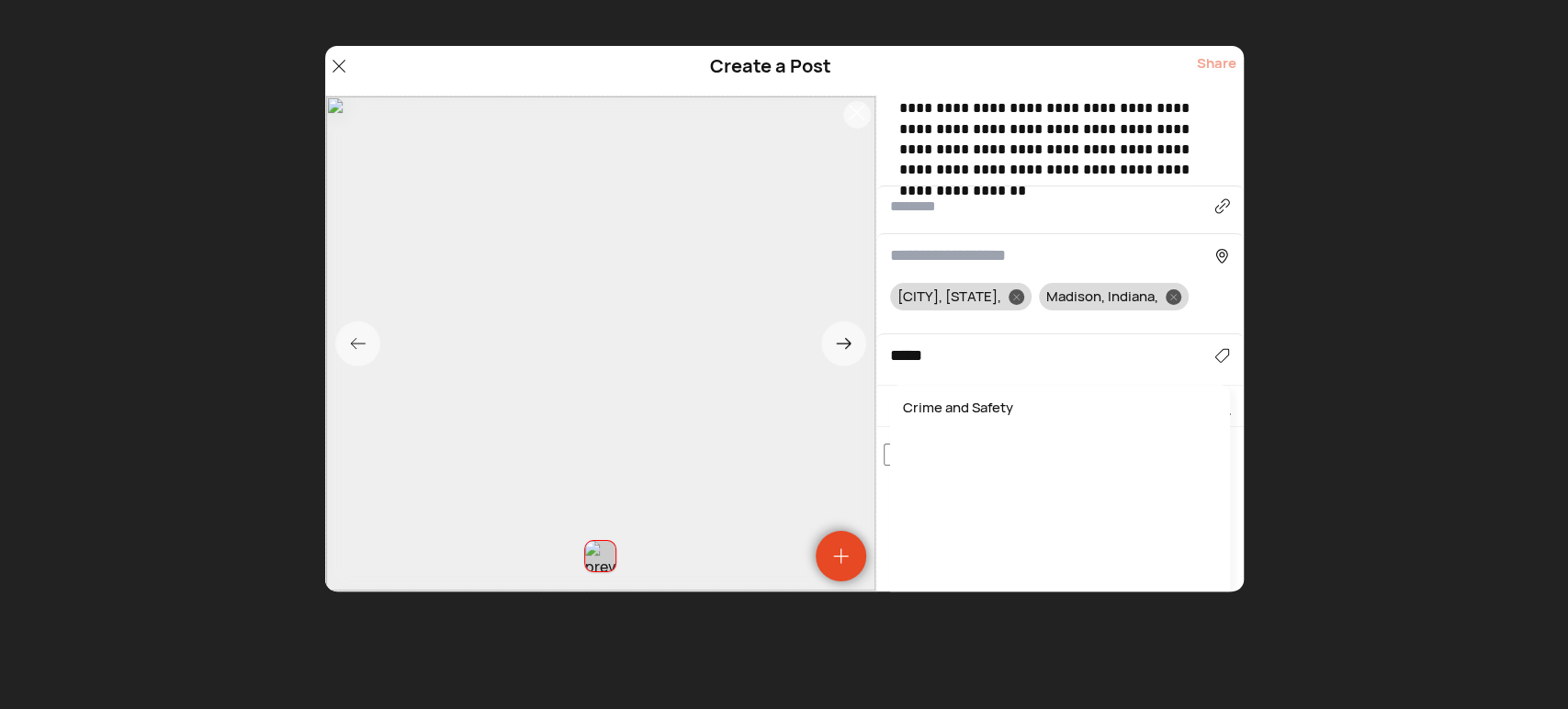 click on "Crime and Safety" at bounding box center [1060, 408] 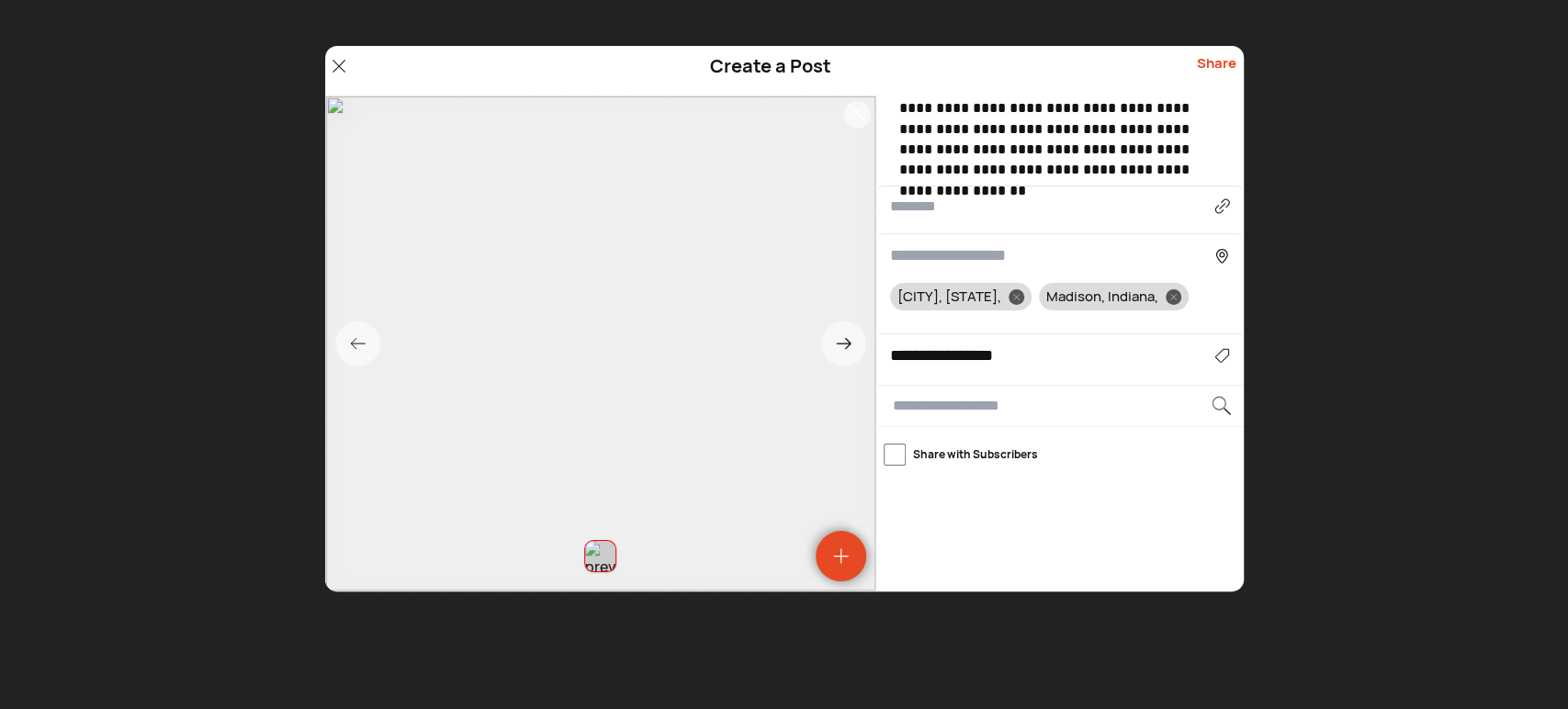 click 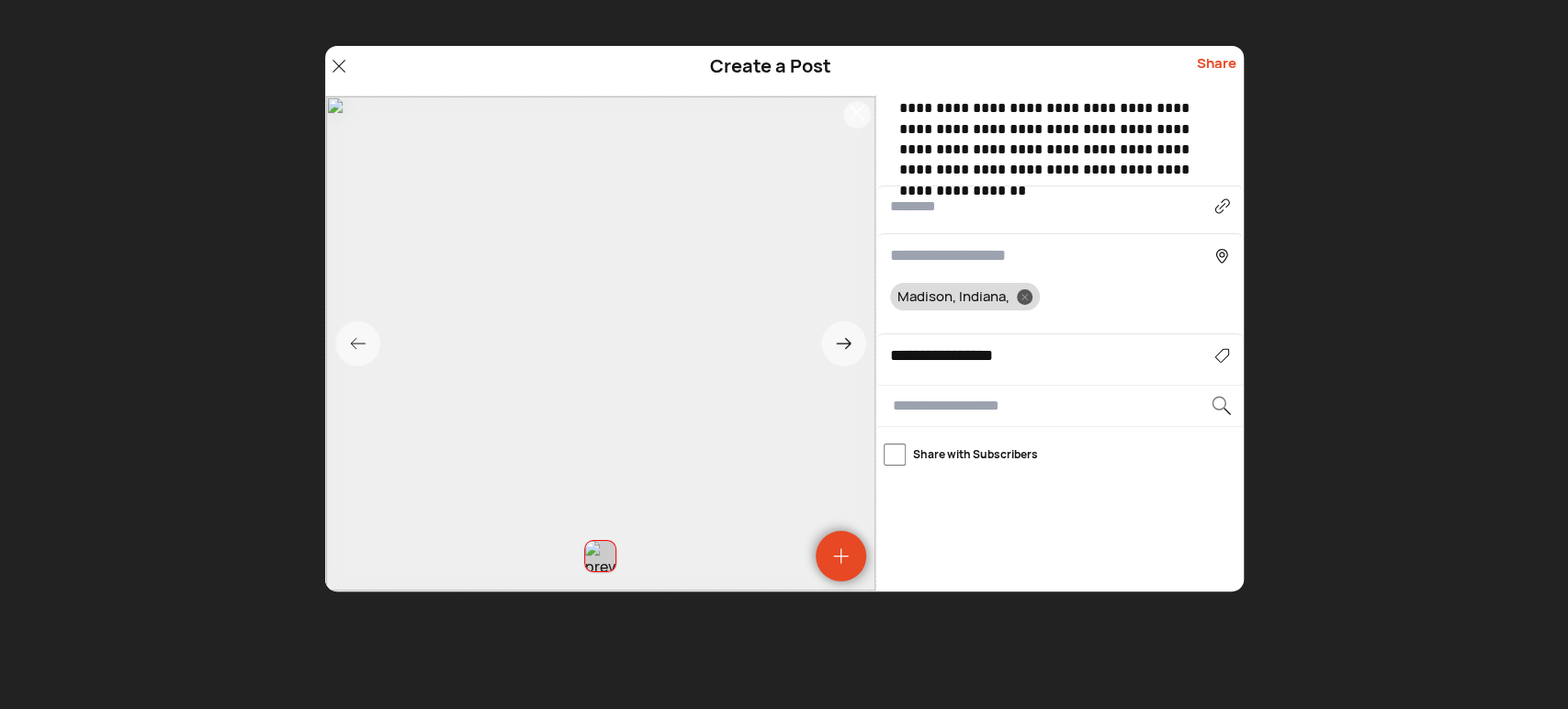 click 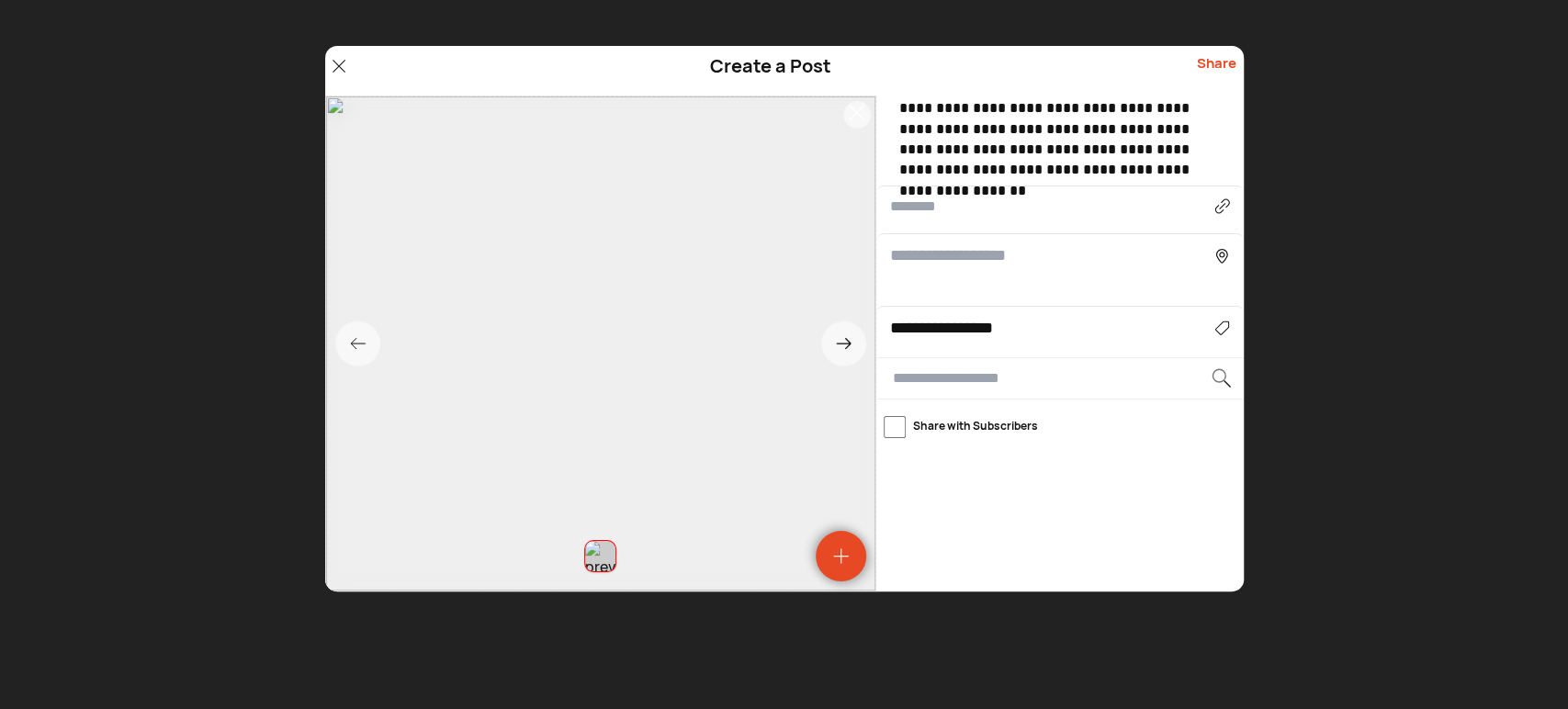 click at bounding box center [1053, 255] 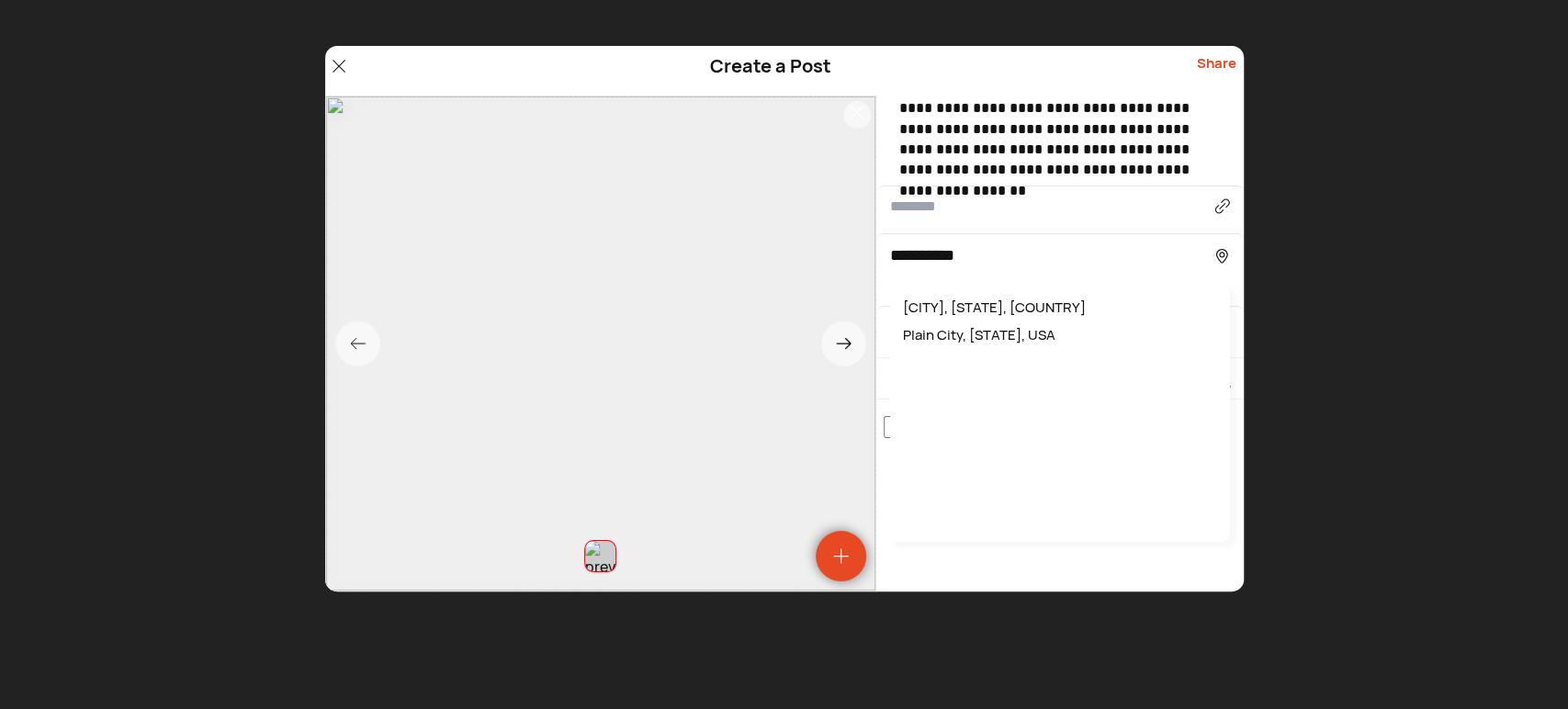 click on "Plain City, OH, USA" at bounding box center (1060, 308) 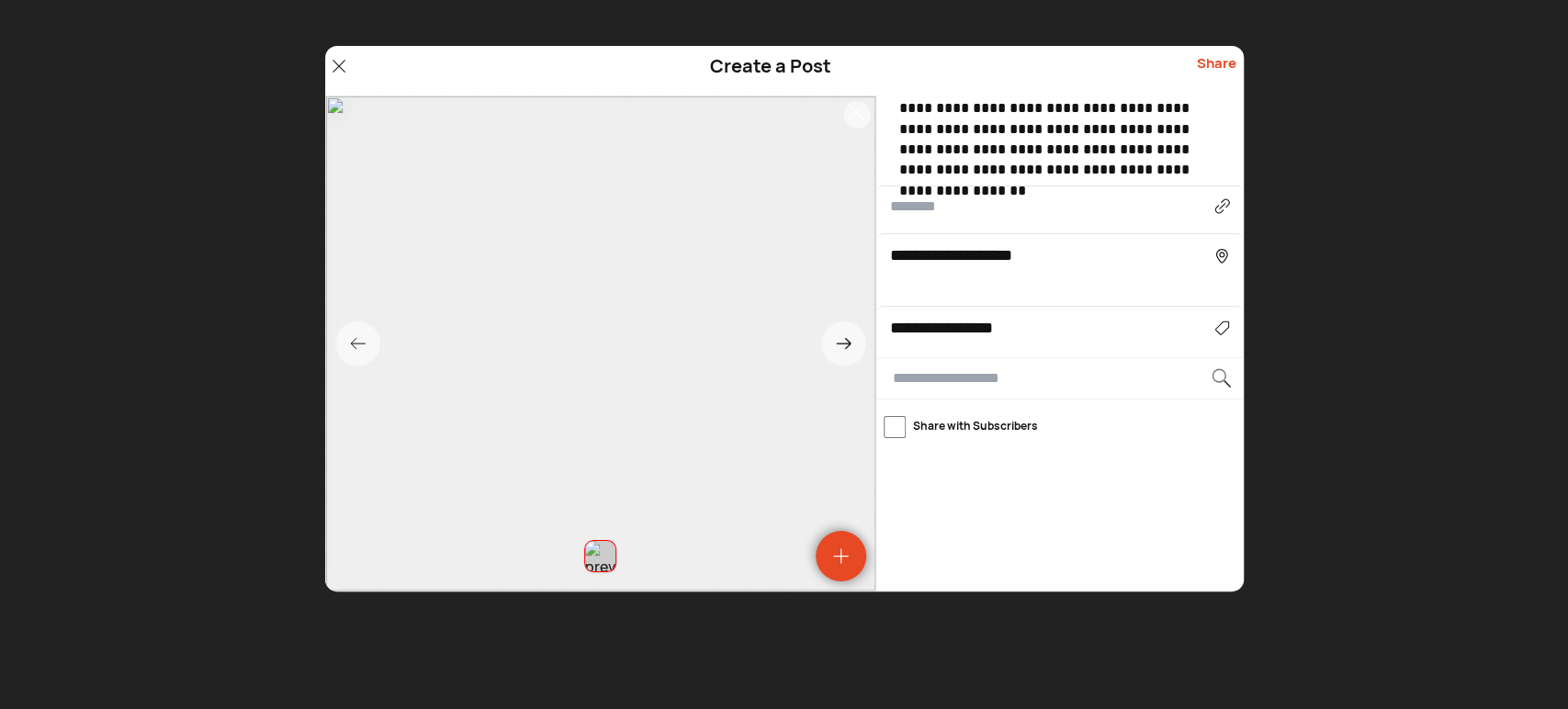 type 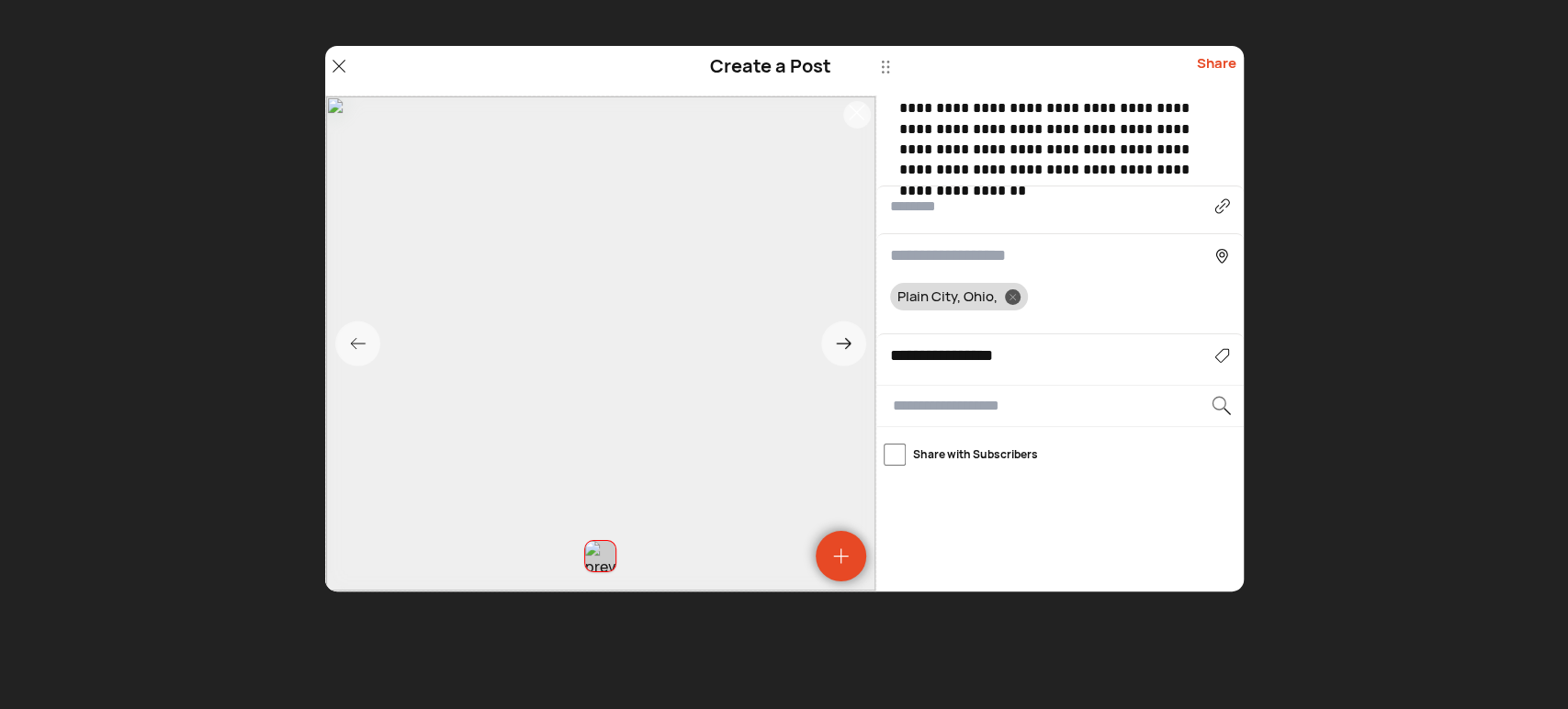 click on "Share" at bounding box center (1216, 71) 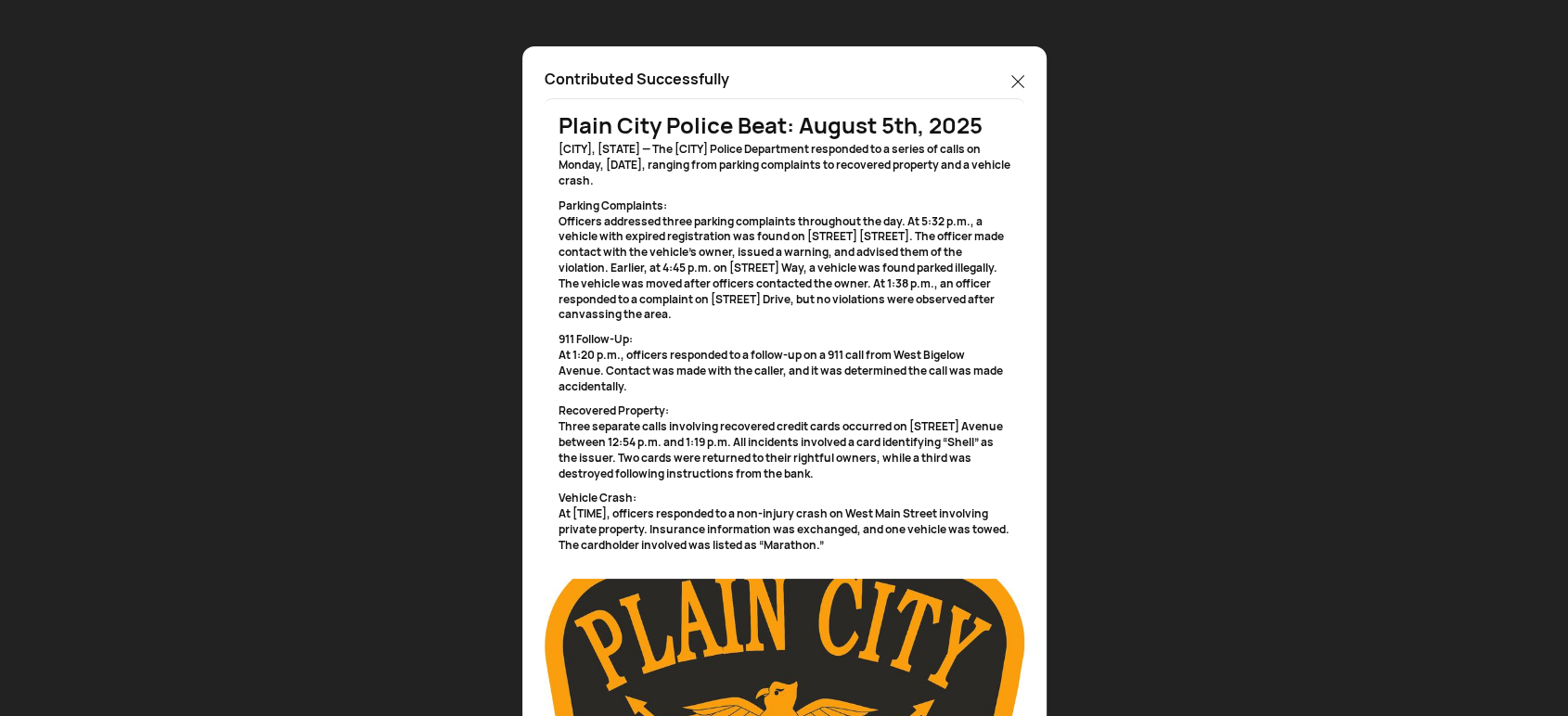 click at bounding box center [1018, 83] 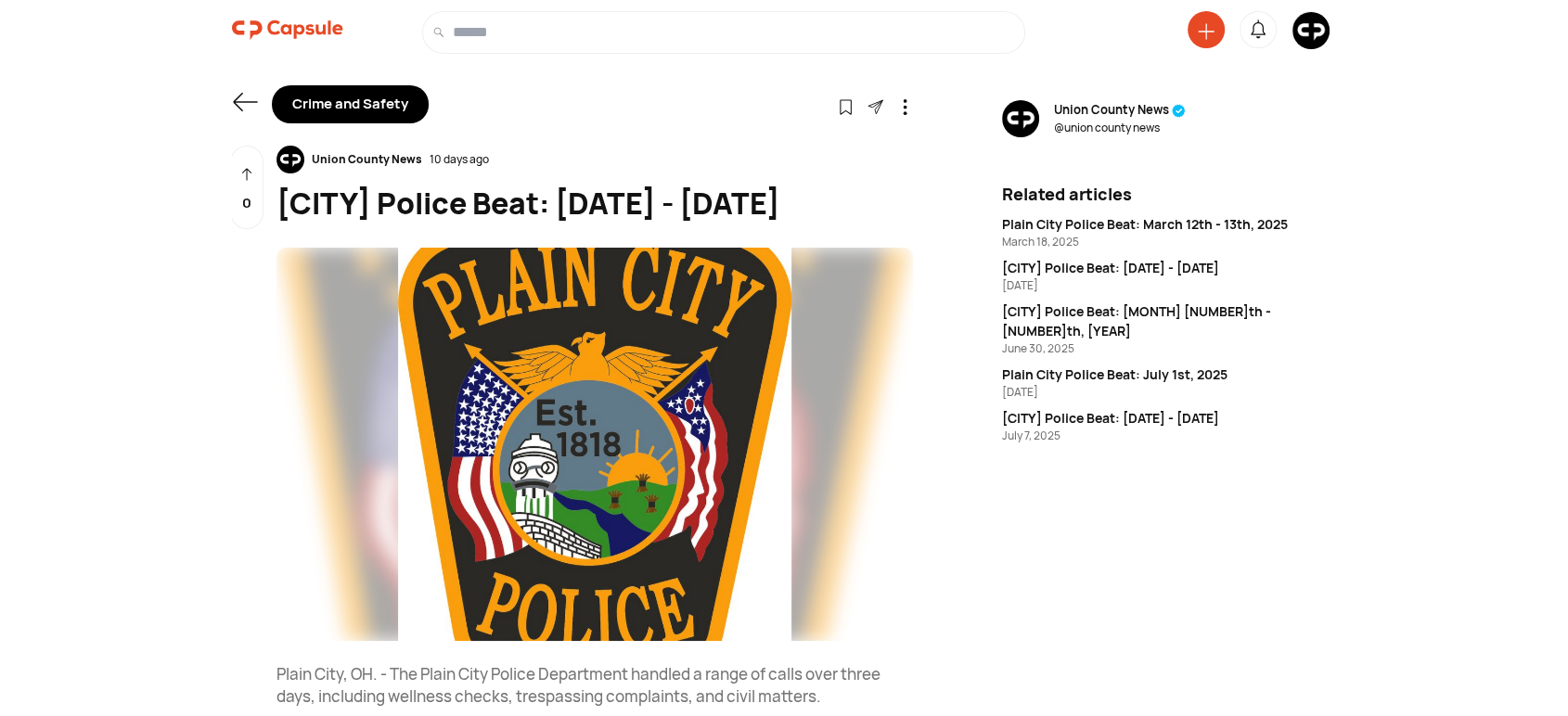 click 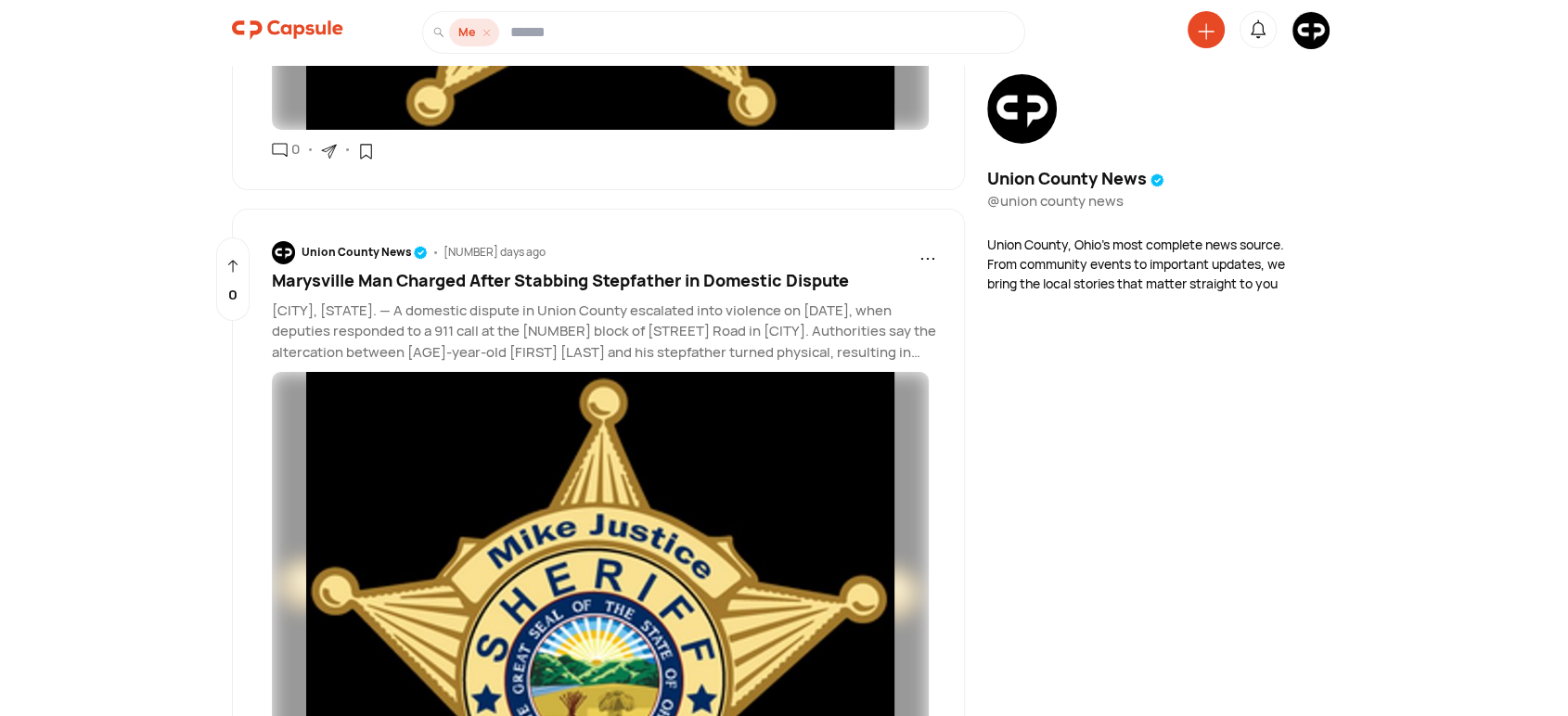 scroll, scrollTop: 14390, scrollLeft: 0, axis: vertical 